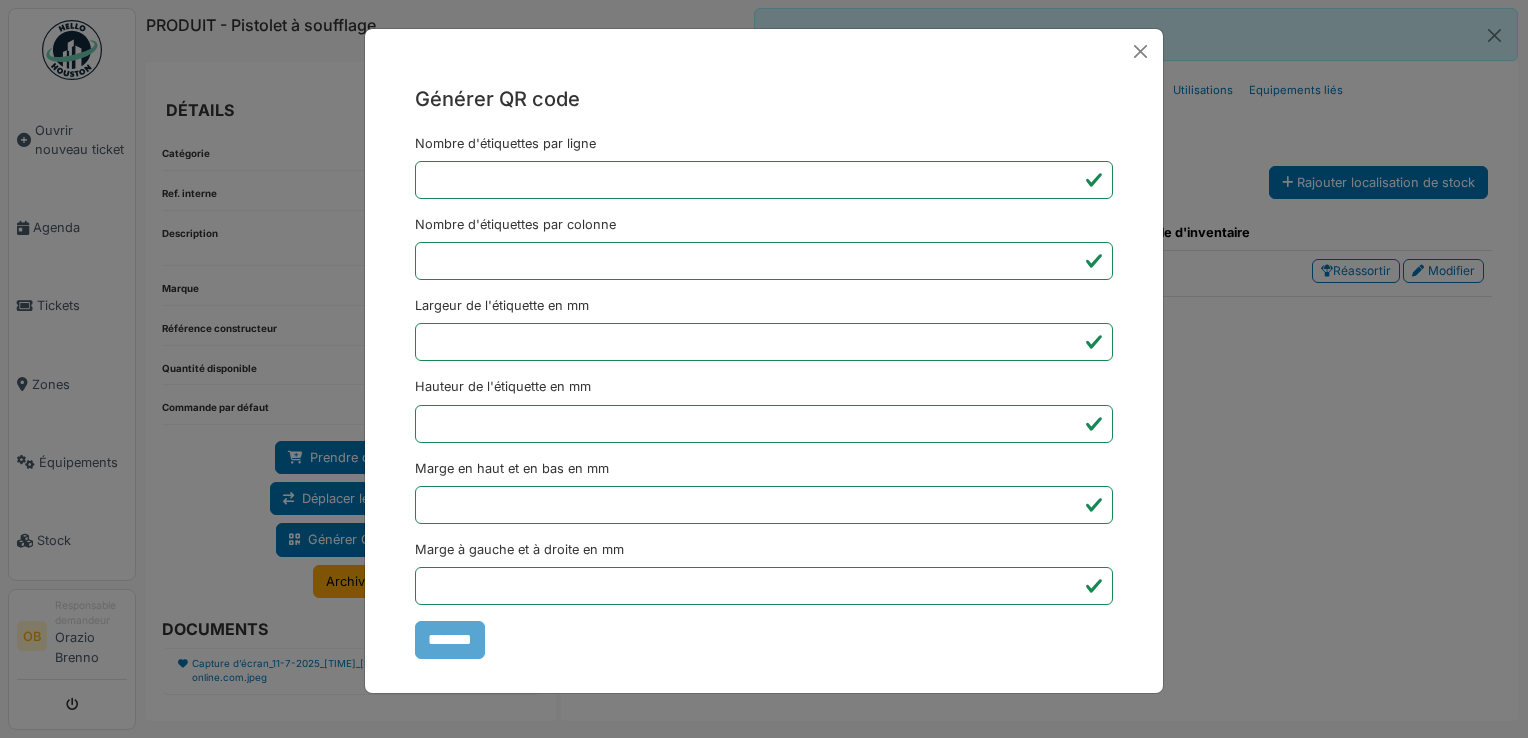 scroll, scrollTop: 0, scrollLeft: 0, axis: both 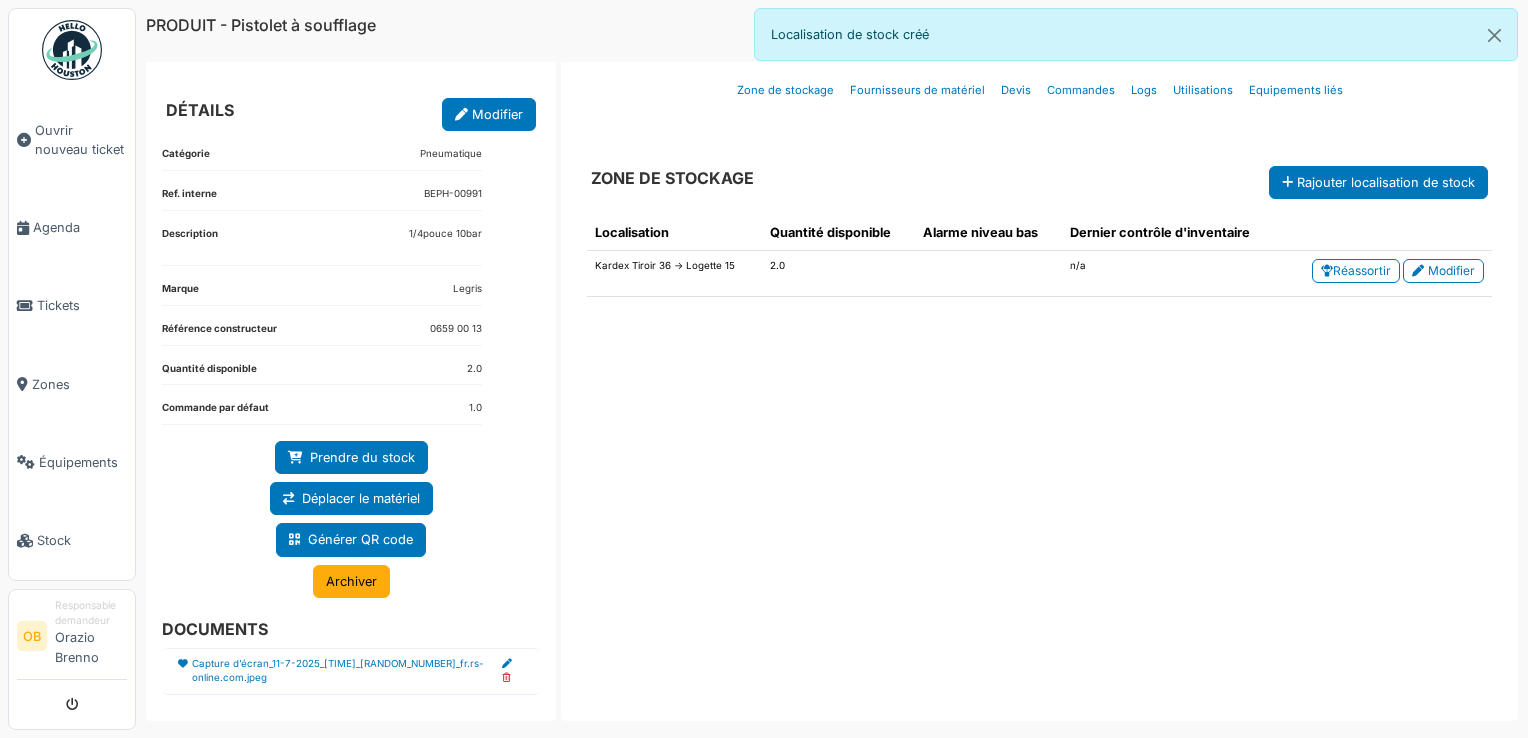 drag, startPoint x: 860, startPoint y: 358, endPoint x: 645, endPoint y: 442, distance: 230.82678 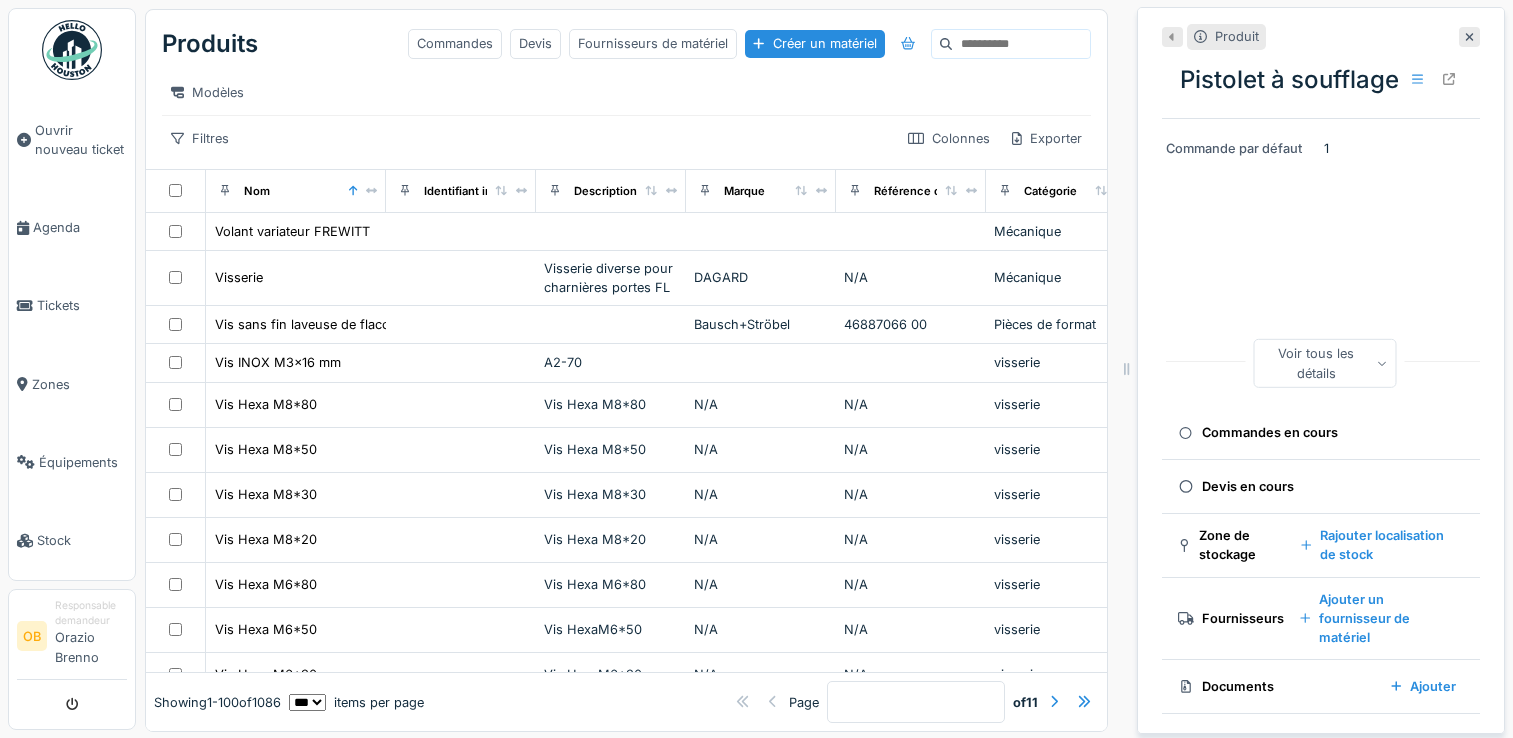 scroll, scrollTop: 0, scrollLeft: 0, axis: both 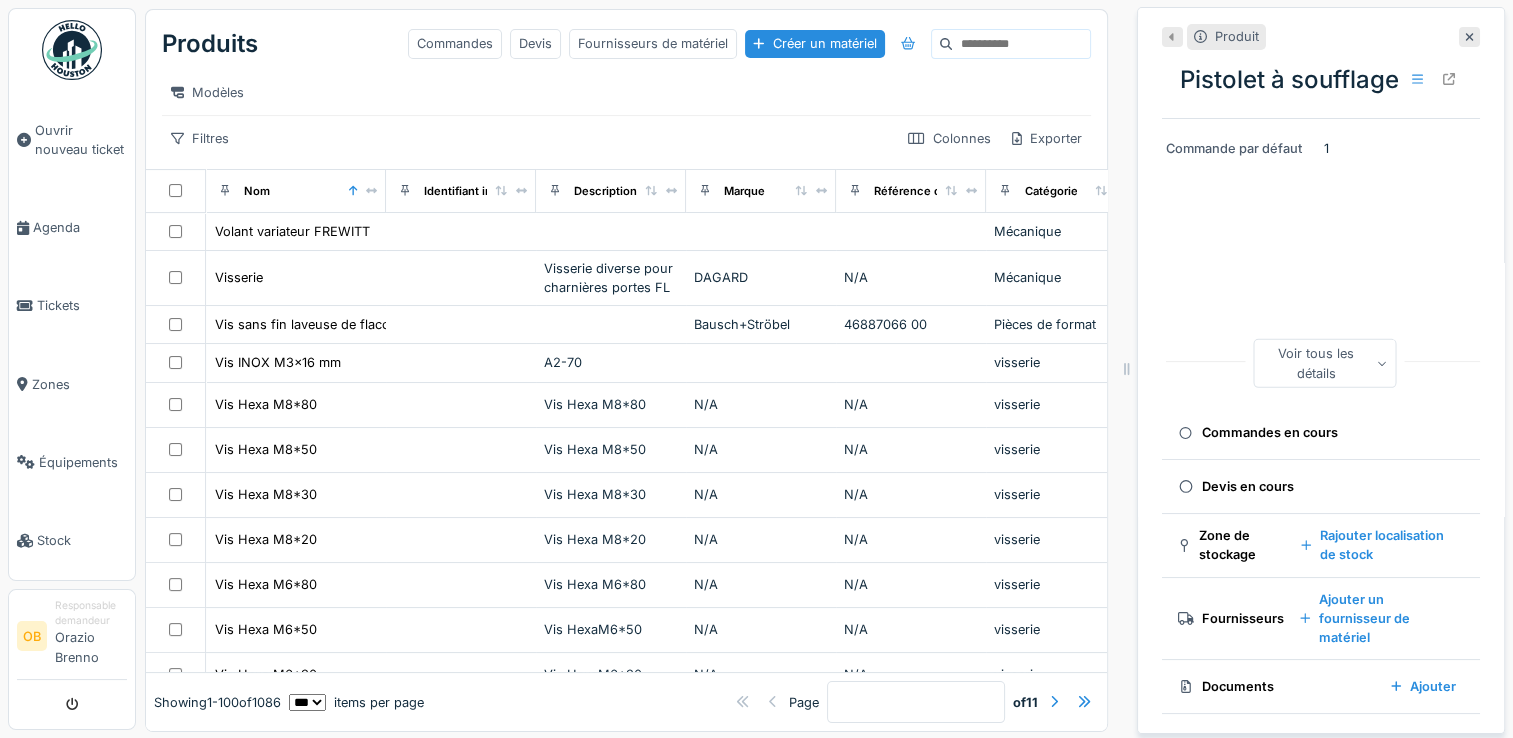 click at bounding box center [1021, 44] 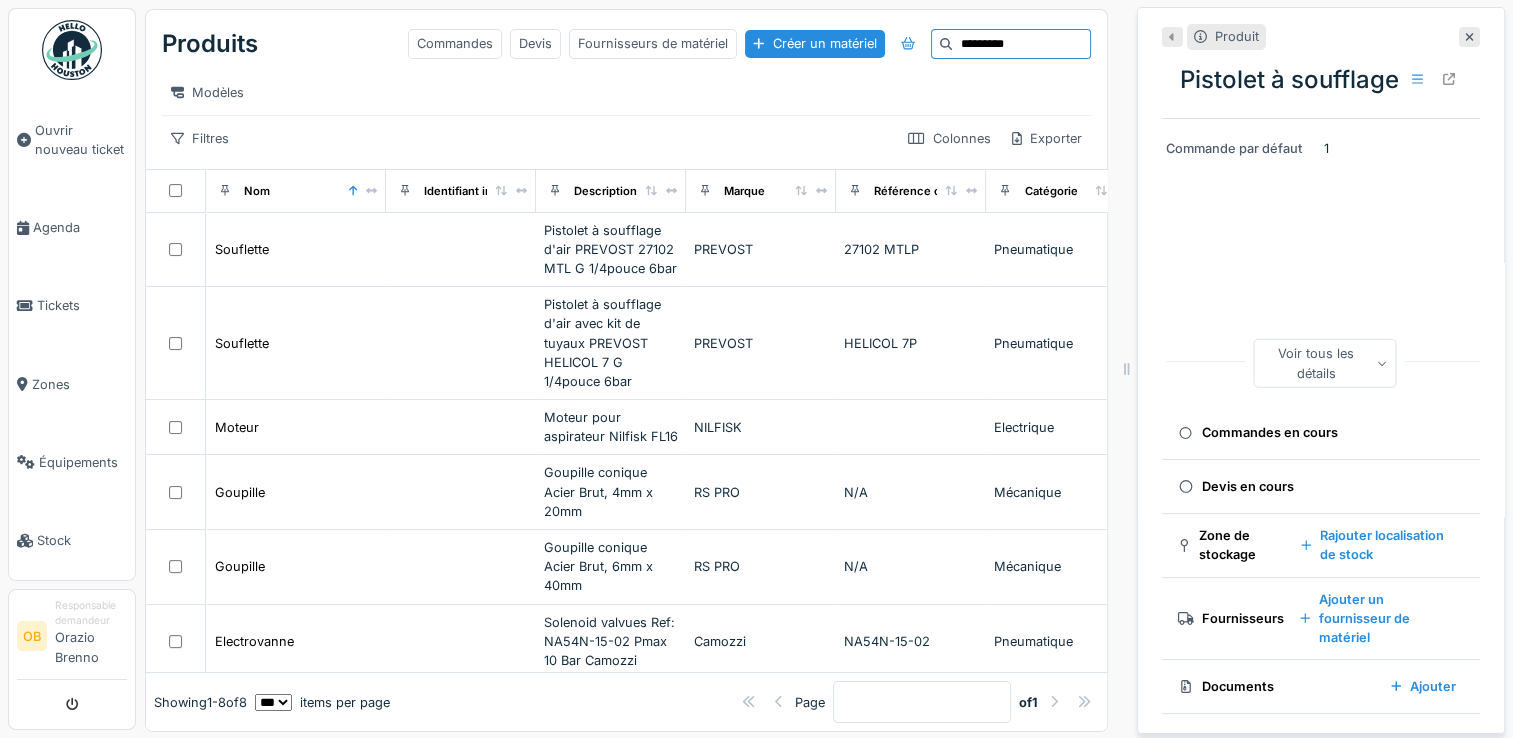 type on "*********" 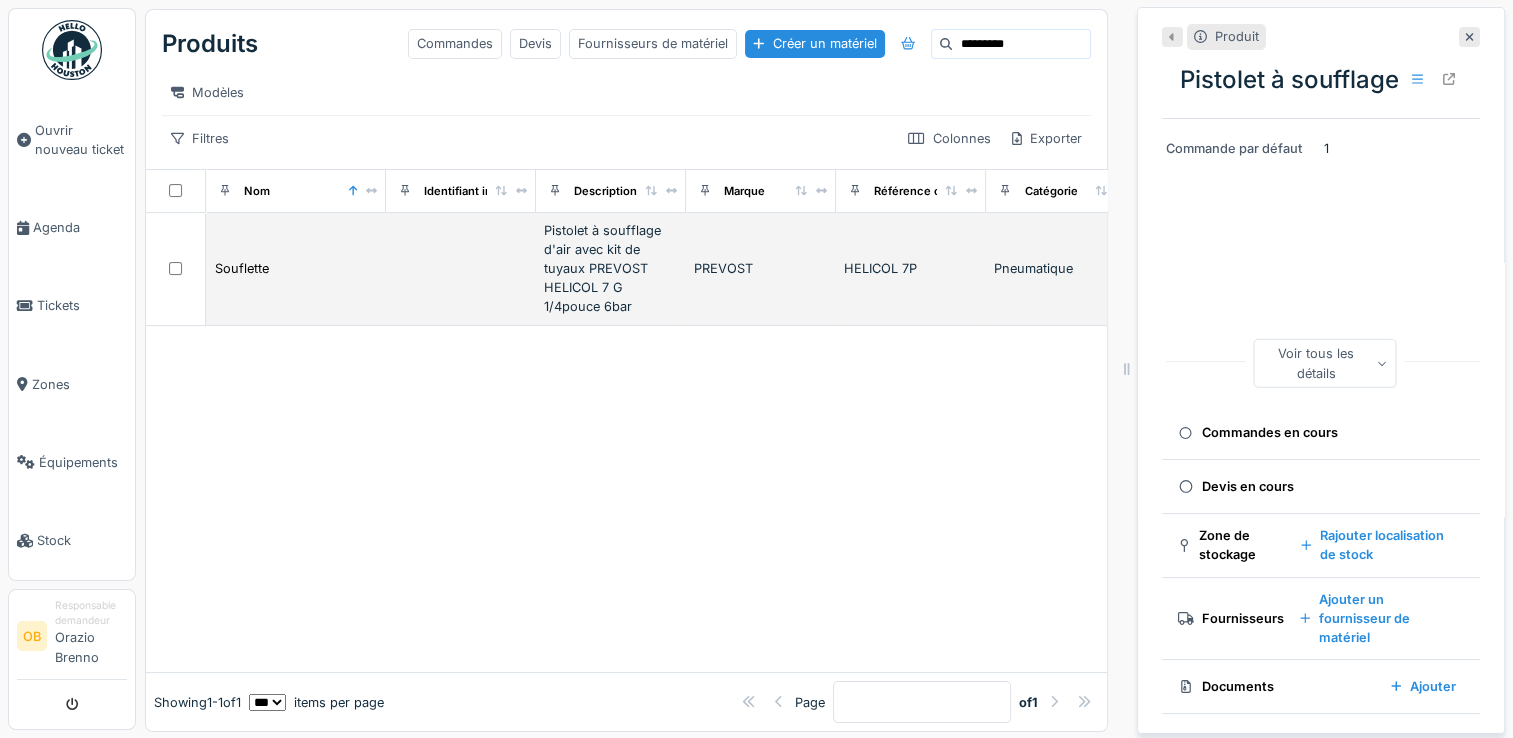 click at bounding box center (461, 269) 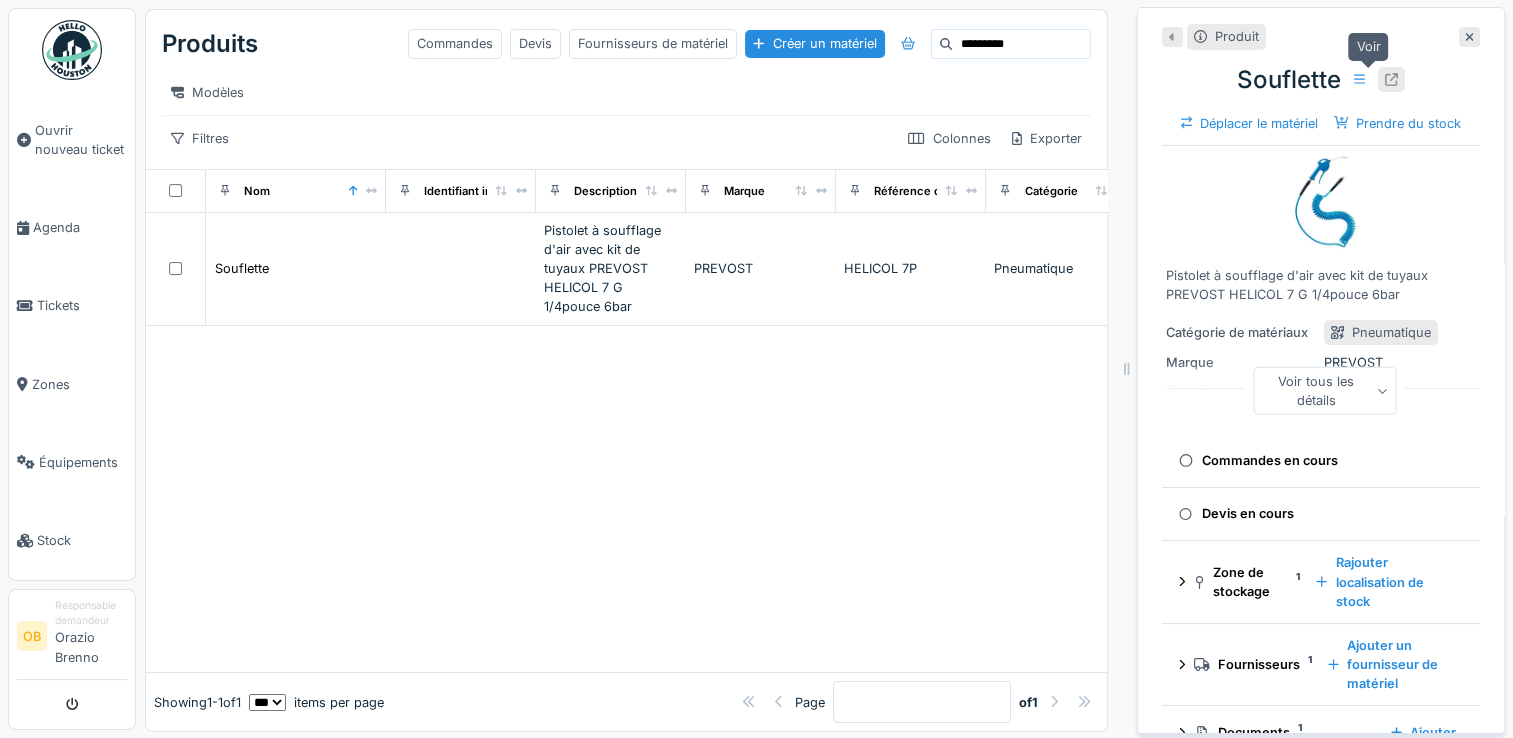 click 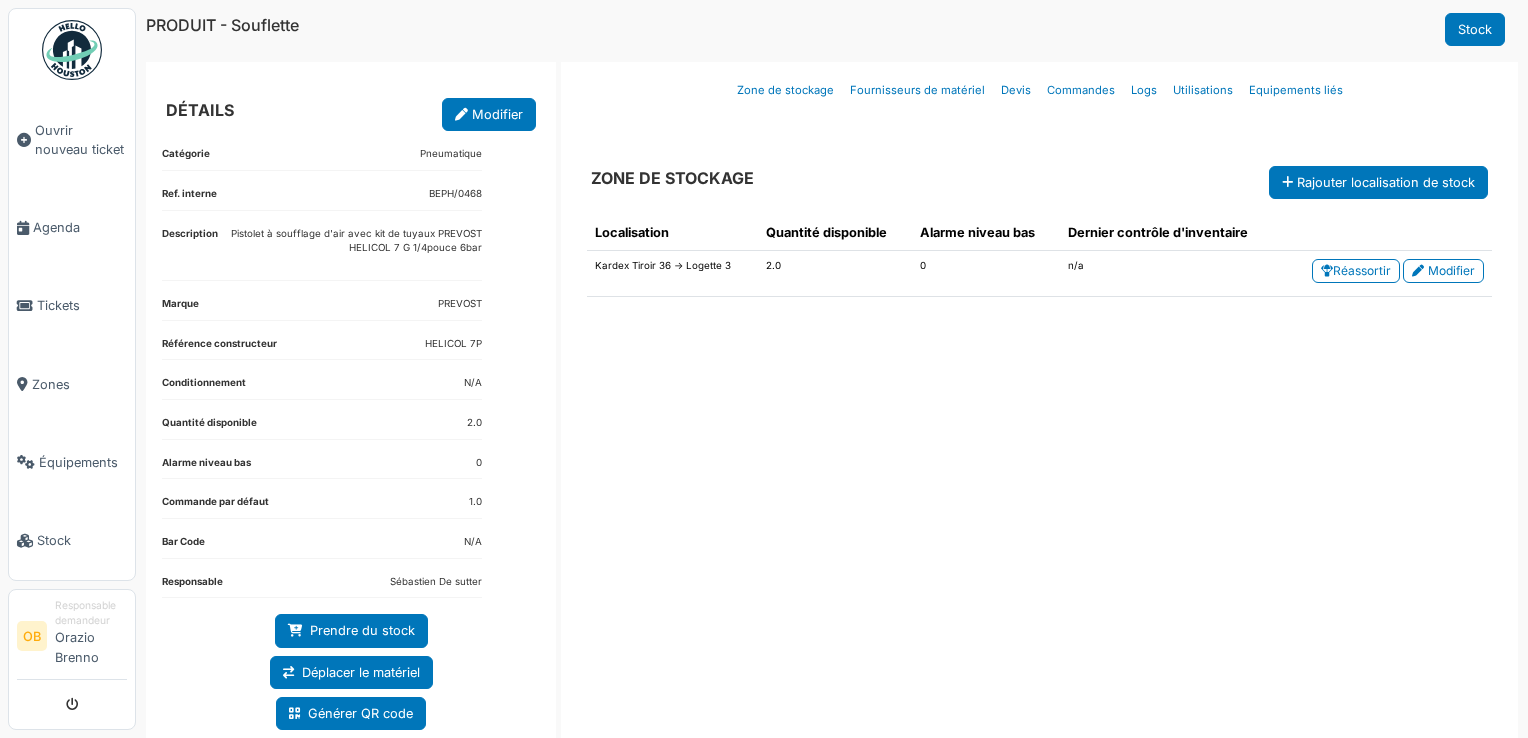 scroll, scrollTop: 0, scrollLeft: 0, axis: both 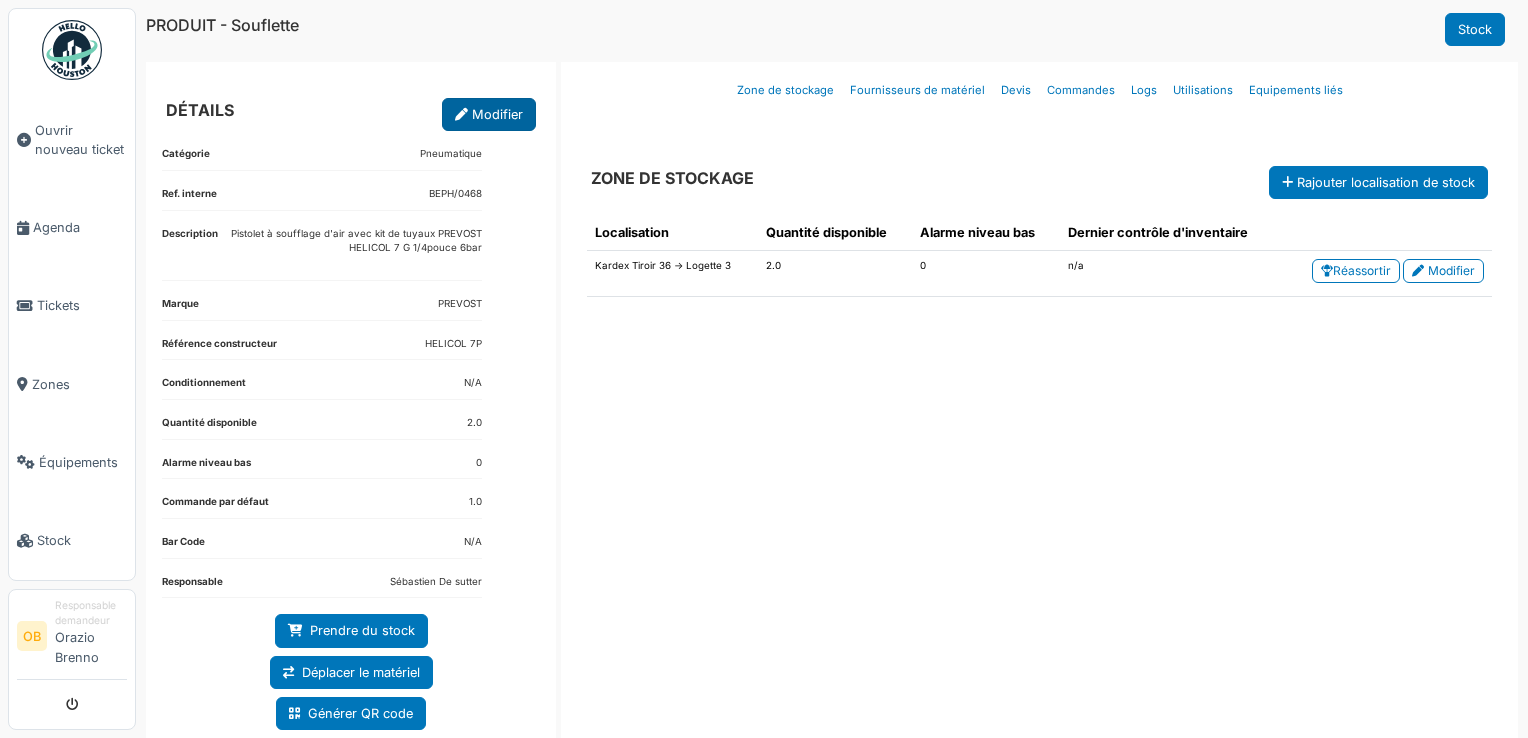 click on "Modifier" at bounding box center (489, 114) 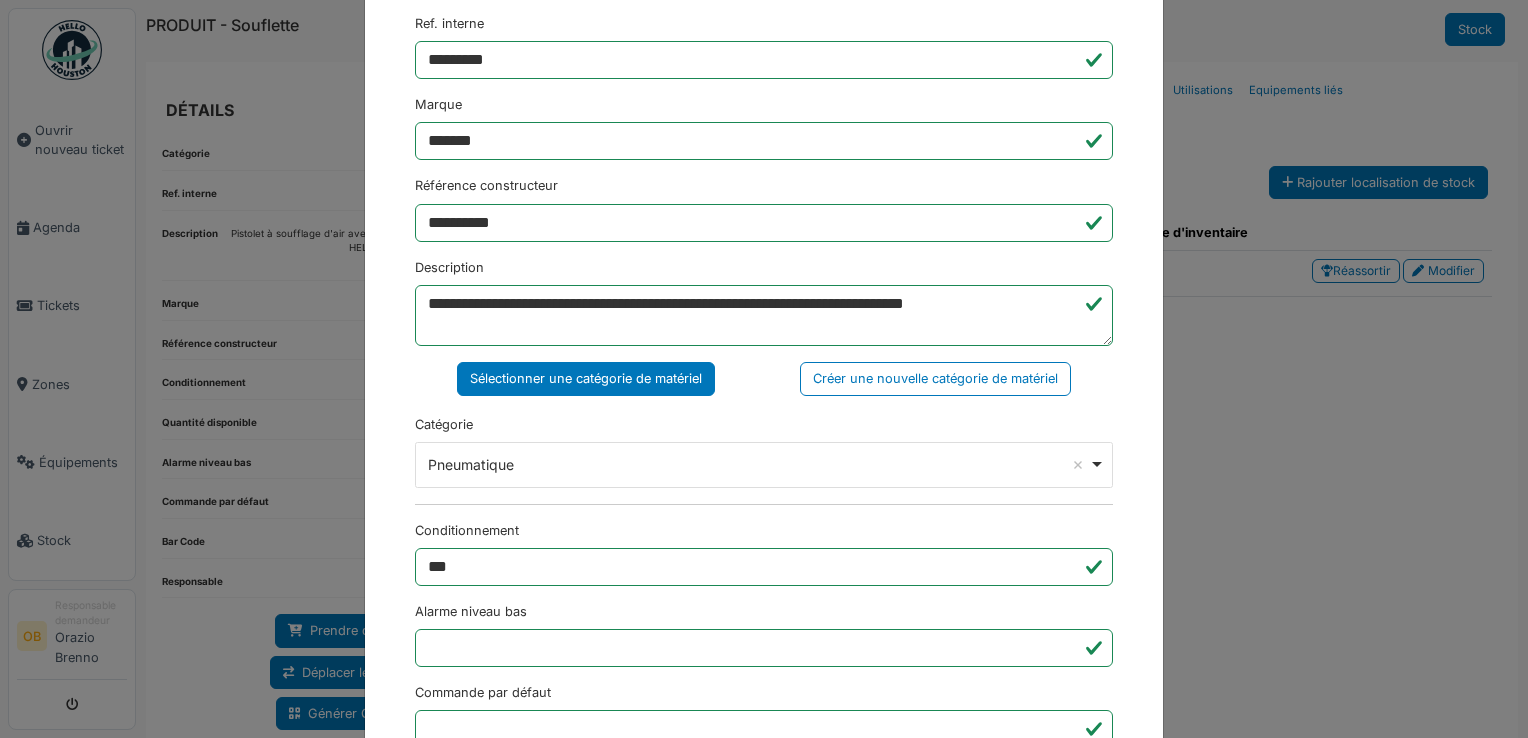 scroll, scrollTop: 0, scrollLeft: 0, axis: both 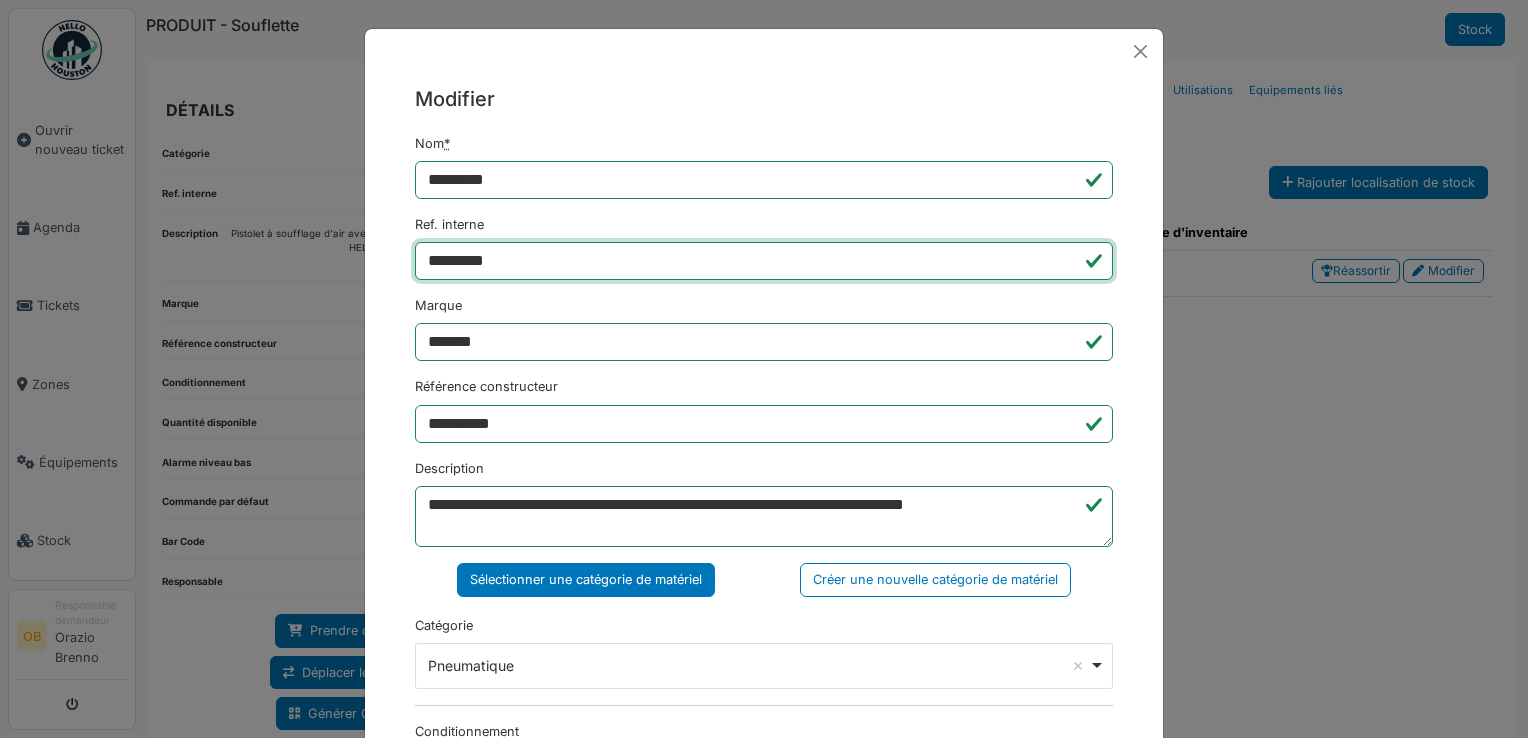 drag, startPoint x: 576, startPoint y: 246, endPoint x: 301, endPoint y: 270, distance: 276.0453 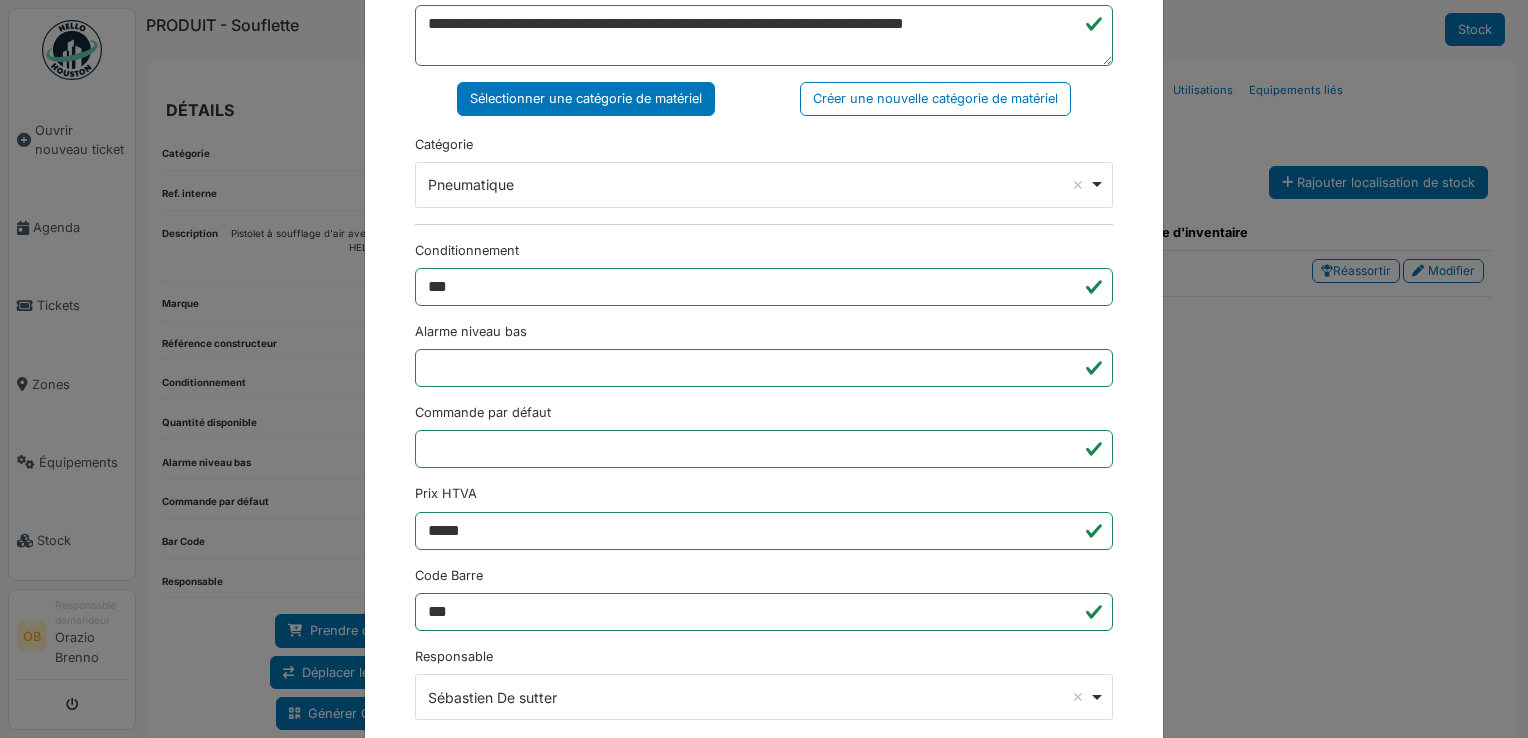 scroll, scrollTop: 650, scrollLeft: 0, axis: vertical 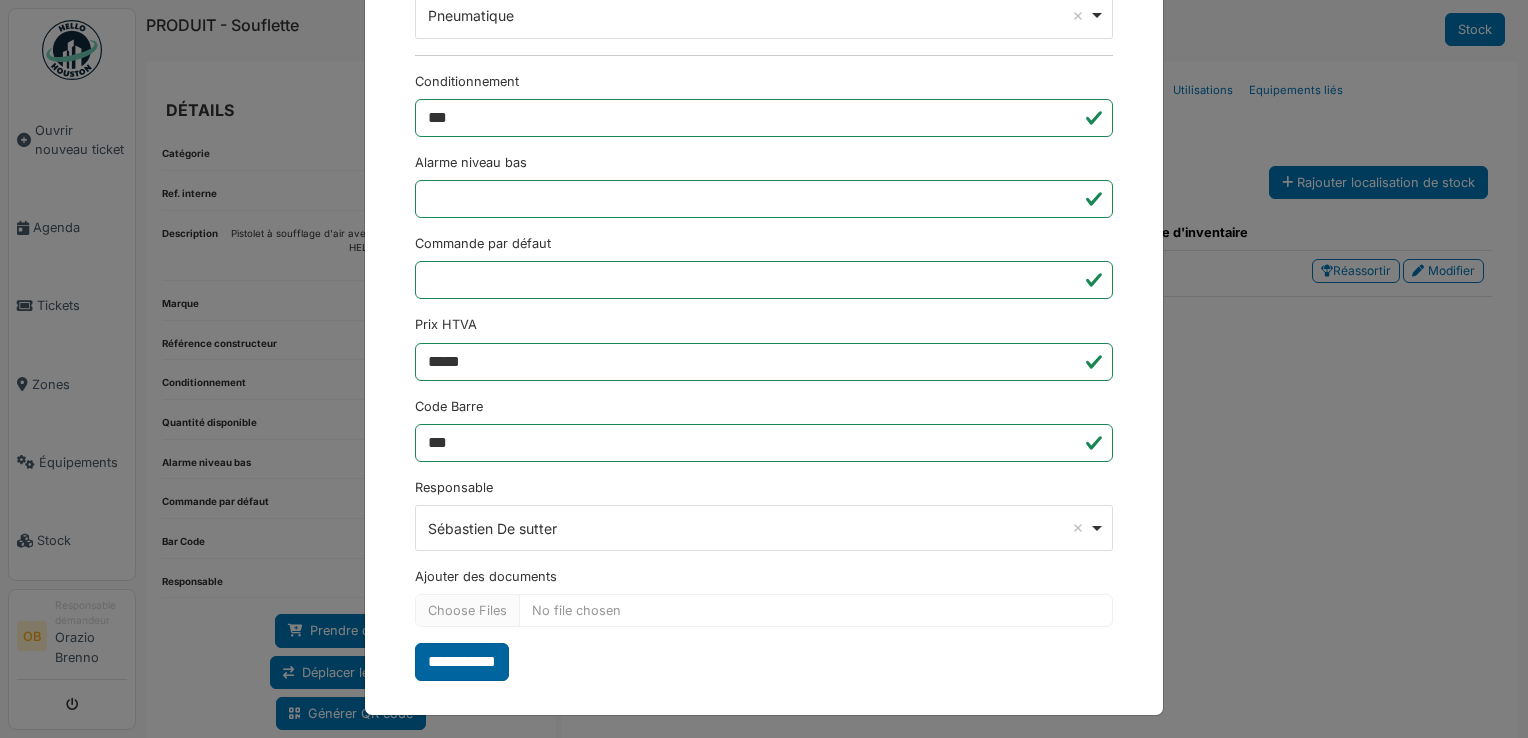 type on "**********" 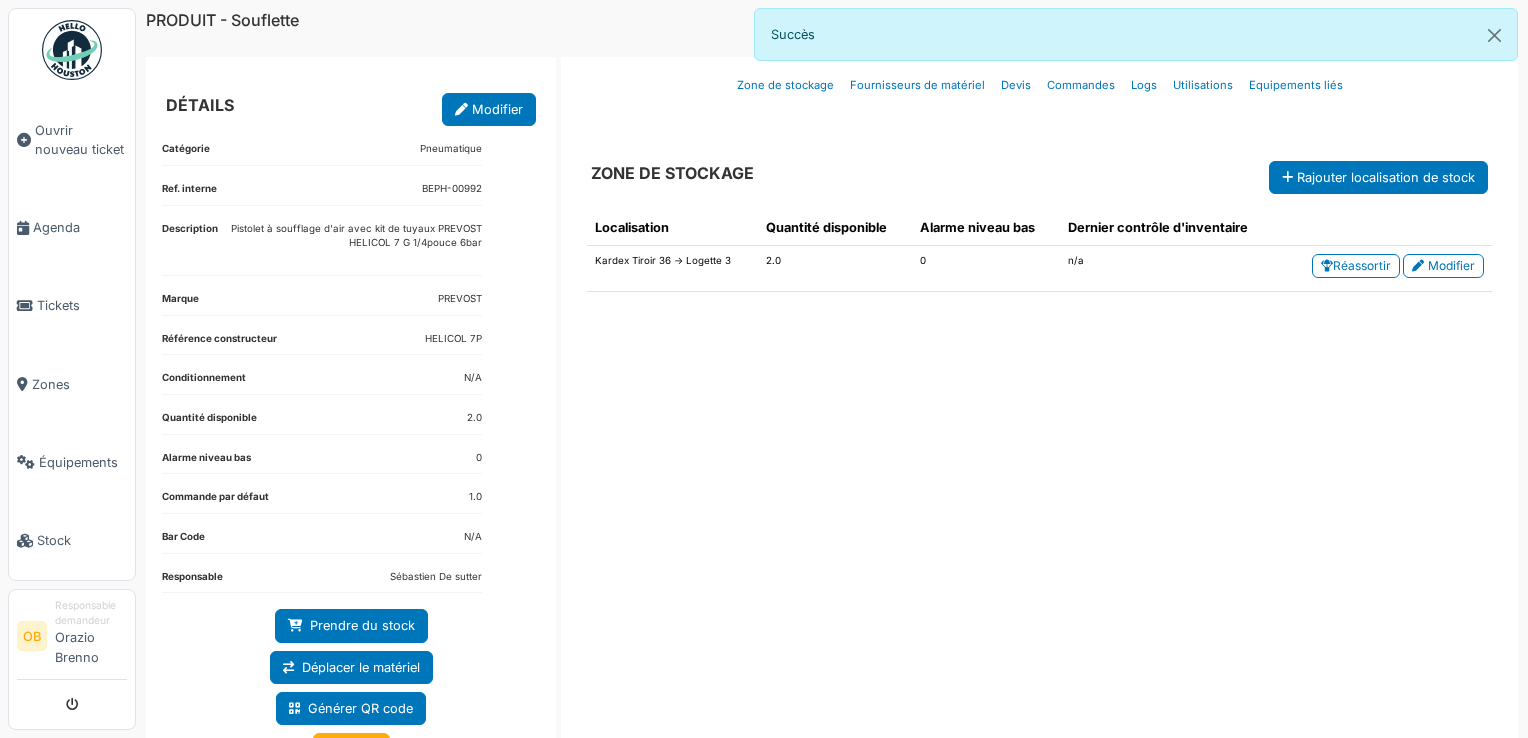 scroll, scrollTop: 0, scrollLeft: 0, axis: both 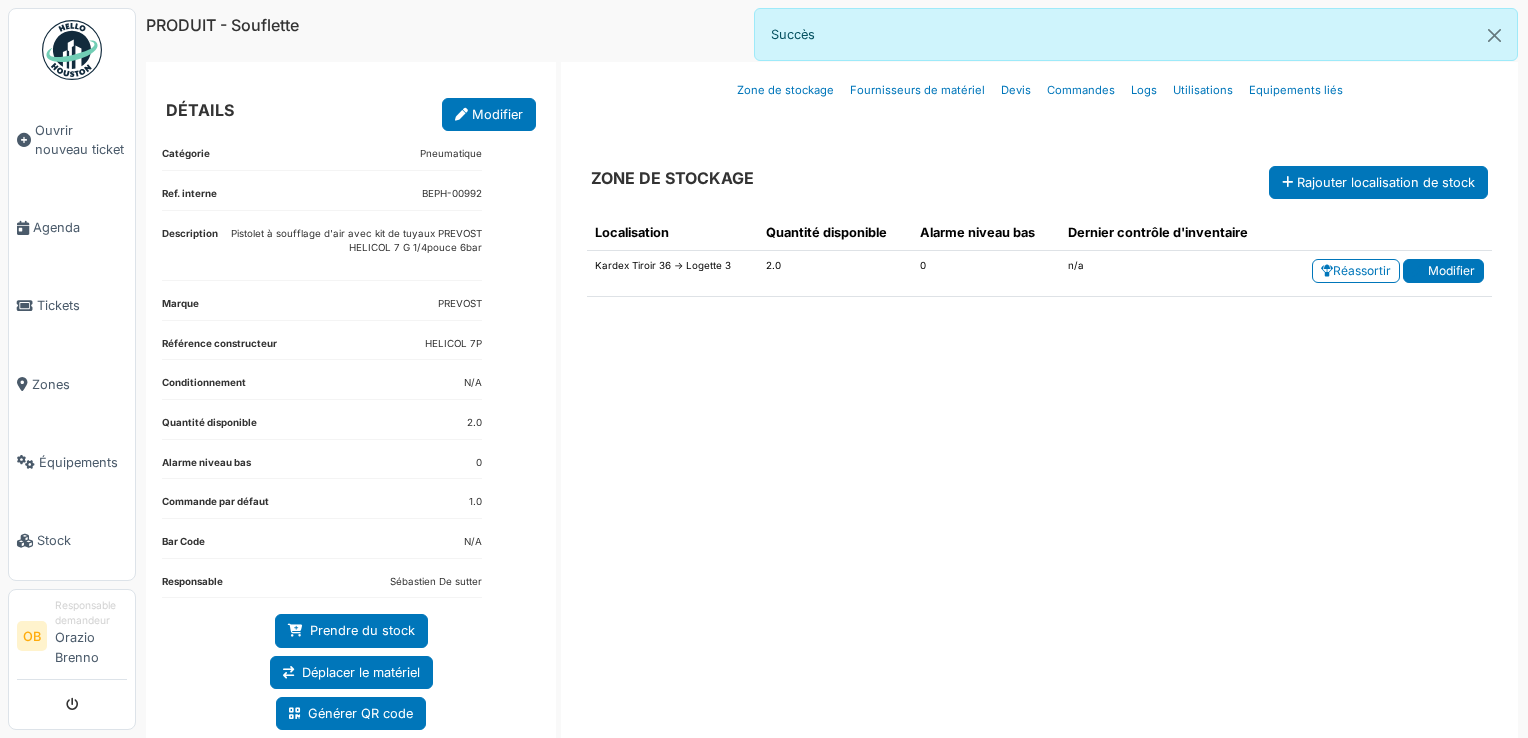 click on "Modifier" at bounding box center [1443, 271] 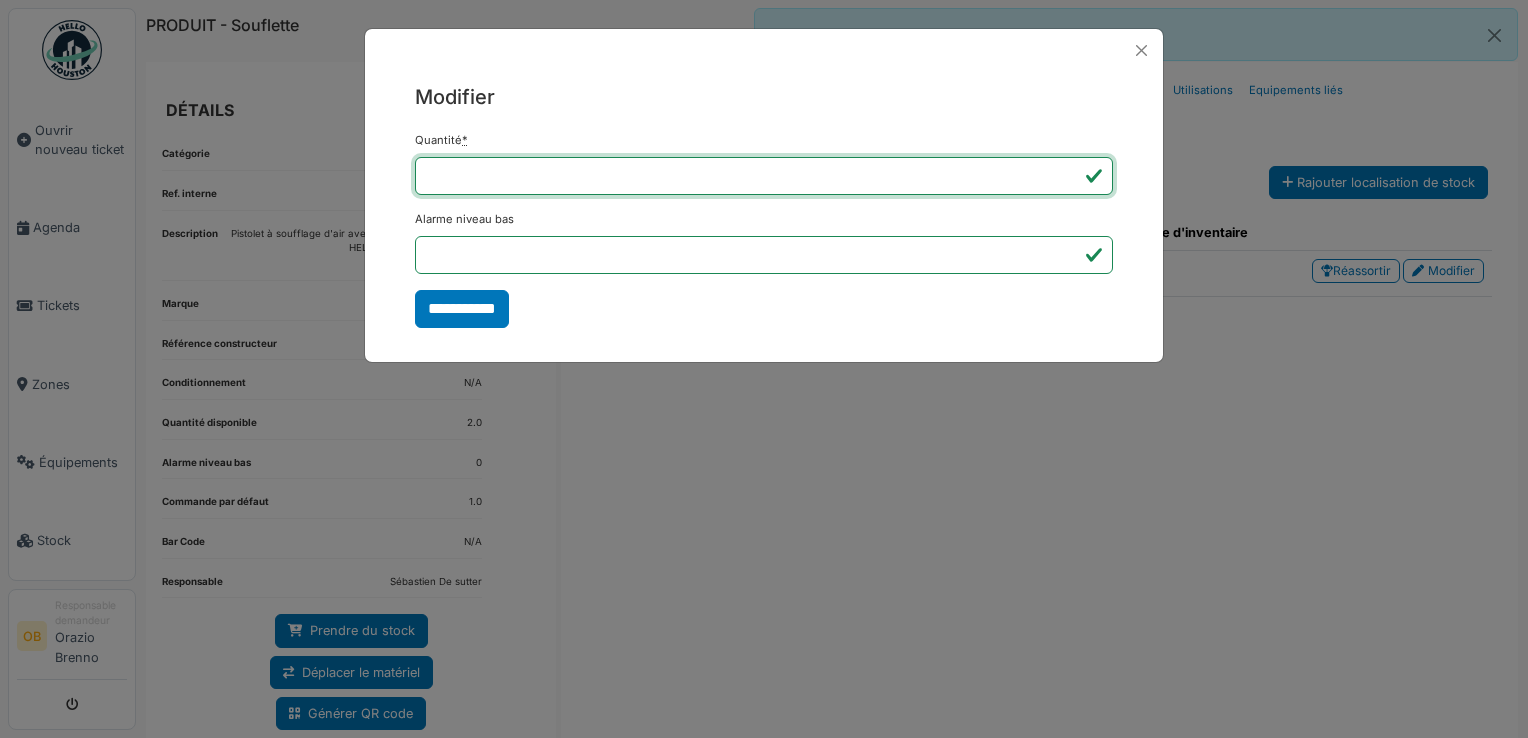 click on "*" at bounding box center [764, 176] 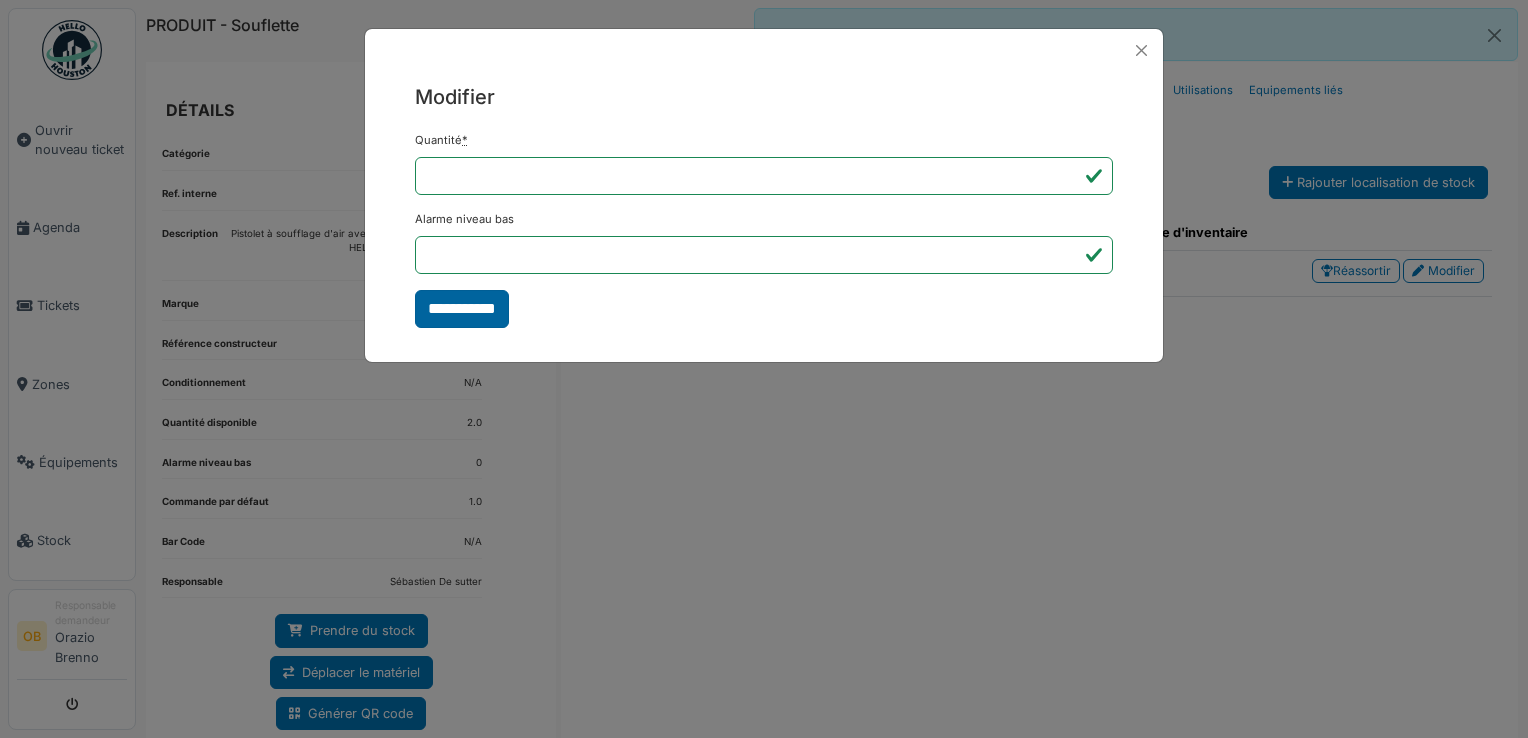 click on "**********" at bounding box center (462, 309) 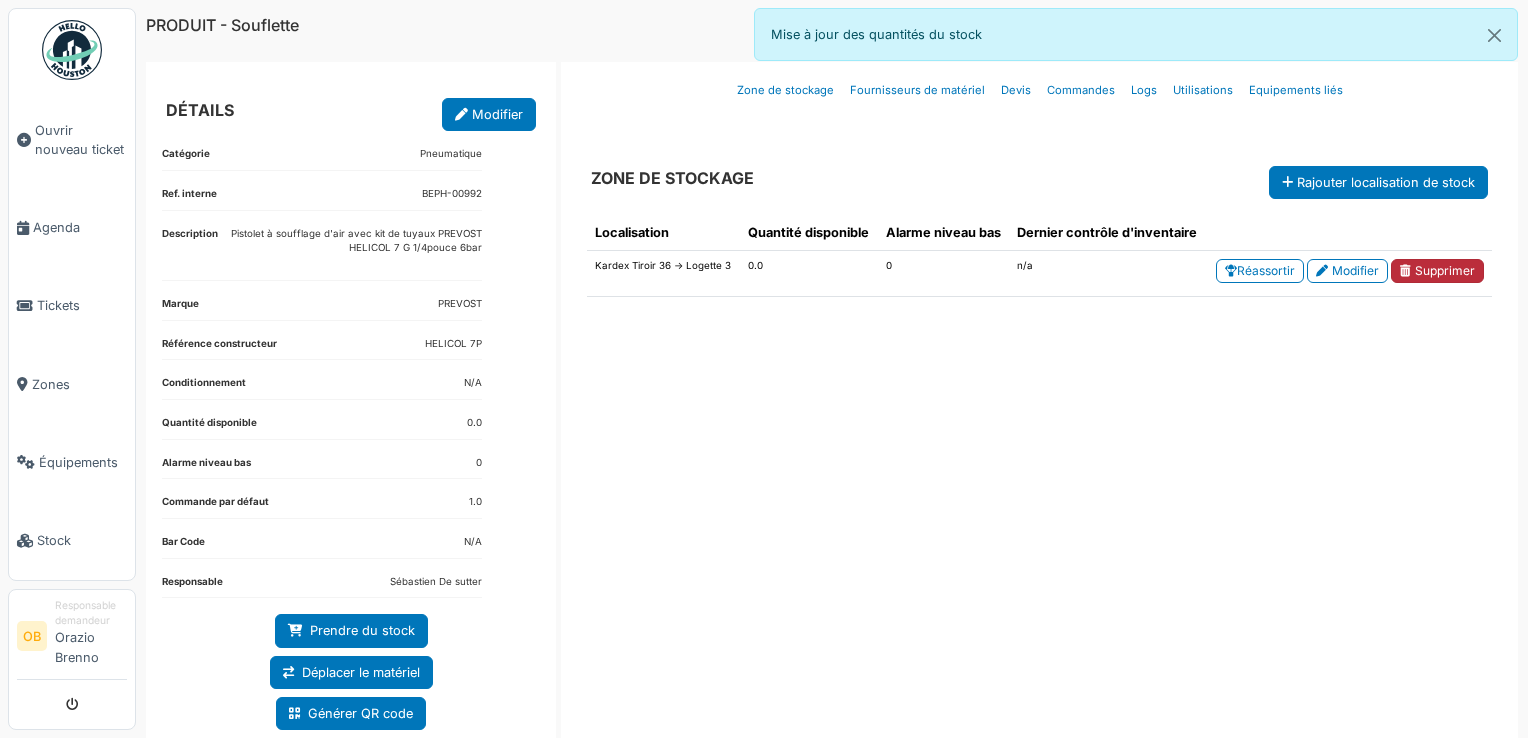 click on "Supprimer" at bounding box center (1437, 271) 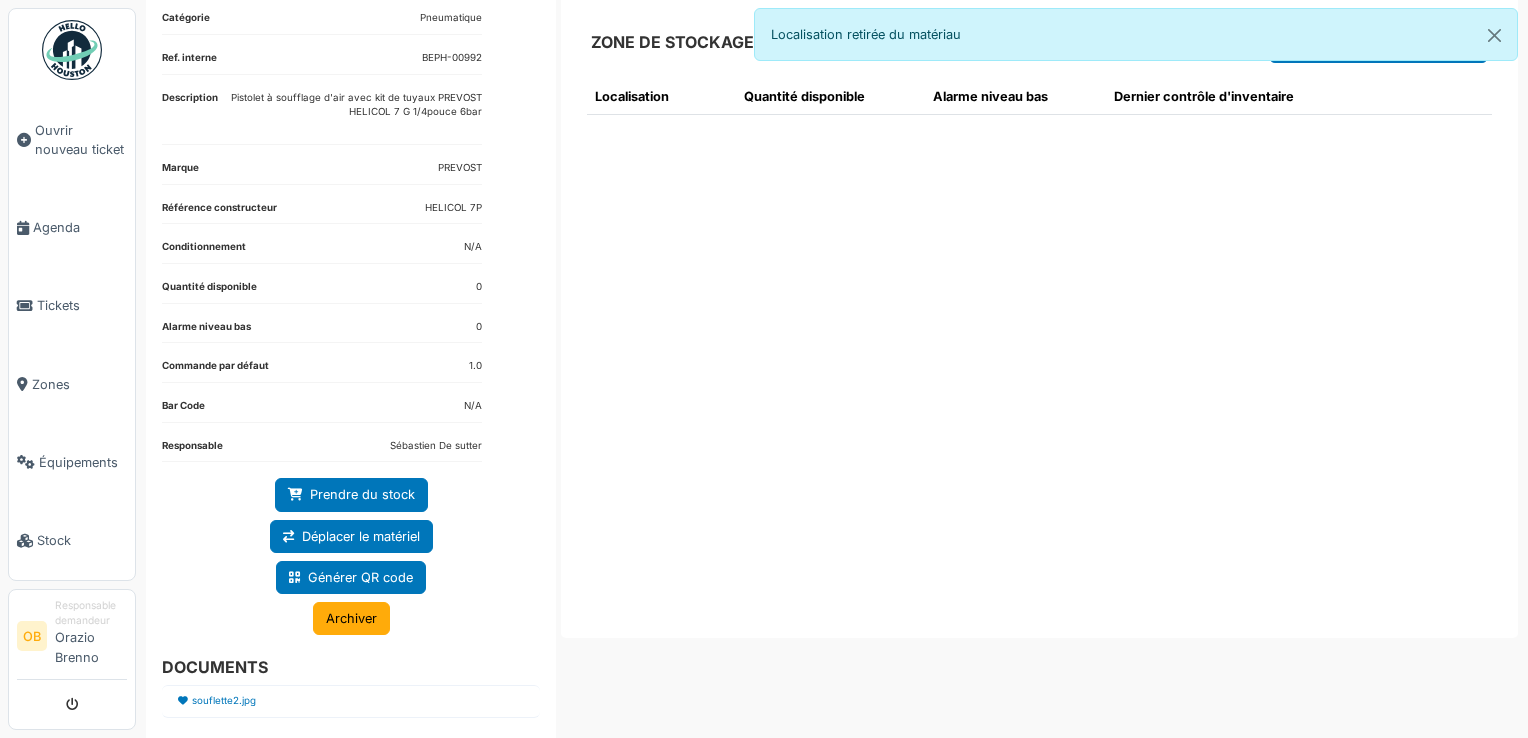 scroll, scrollTop: 0, scrollLeft: 0, axis: both 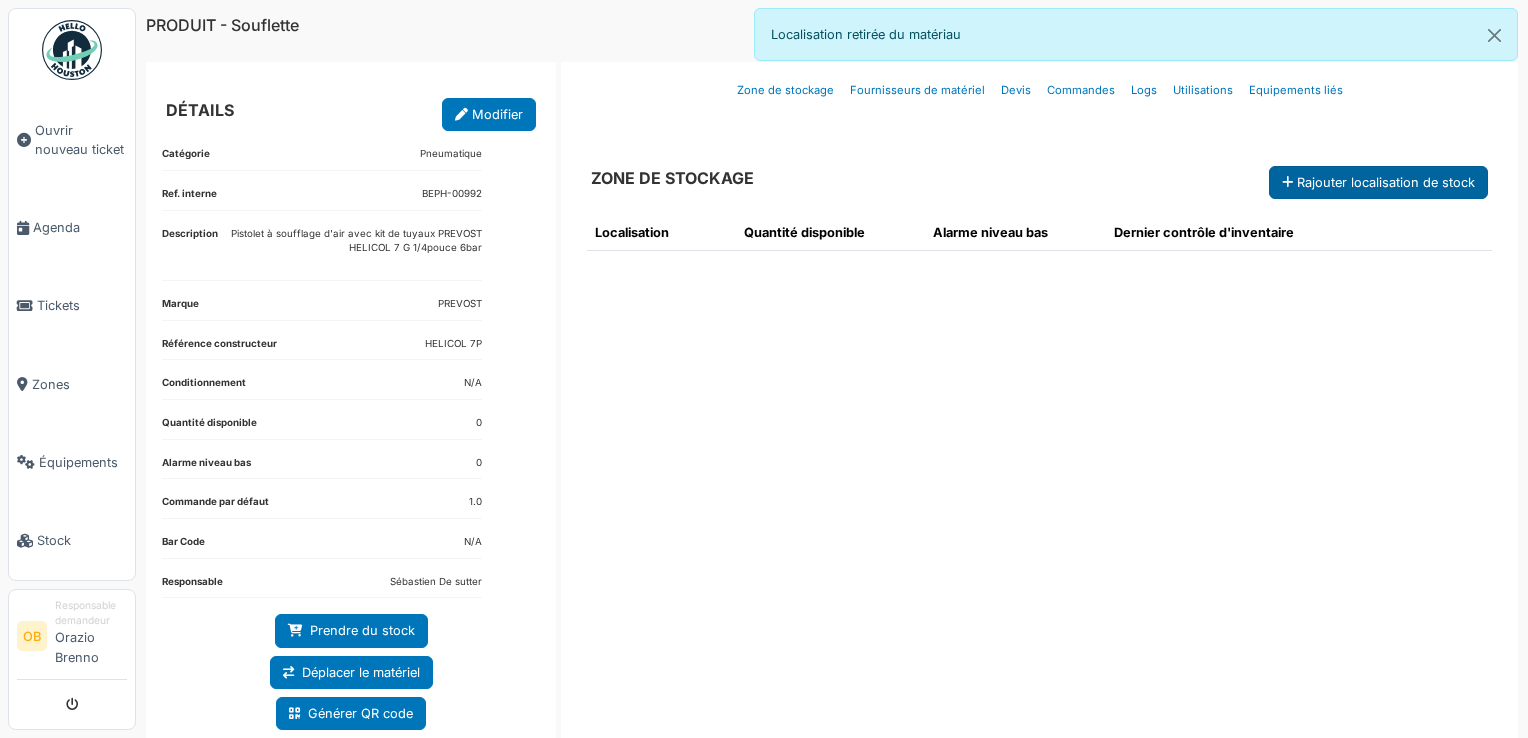 click on "Rajouter localisation de stock" at bounding box center [1378, 182] 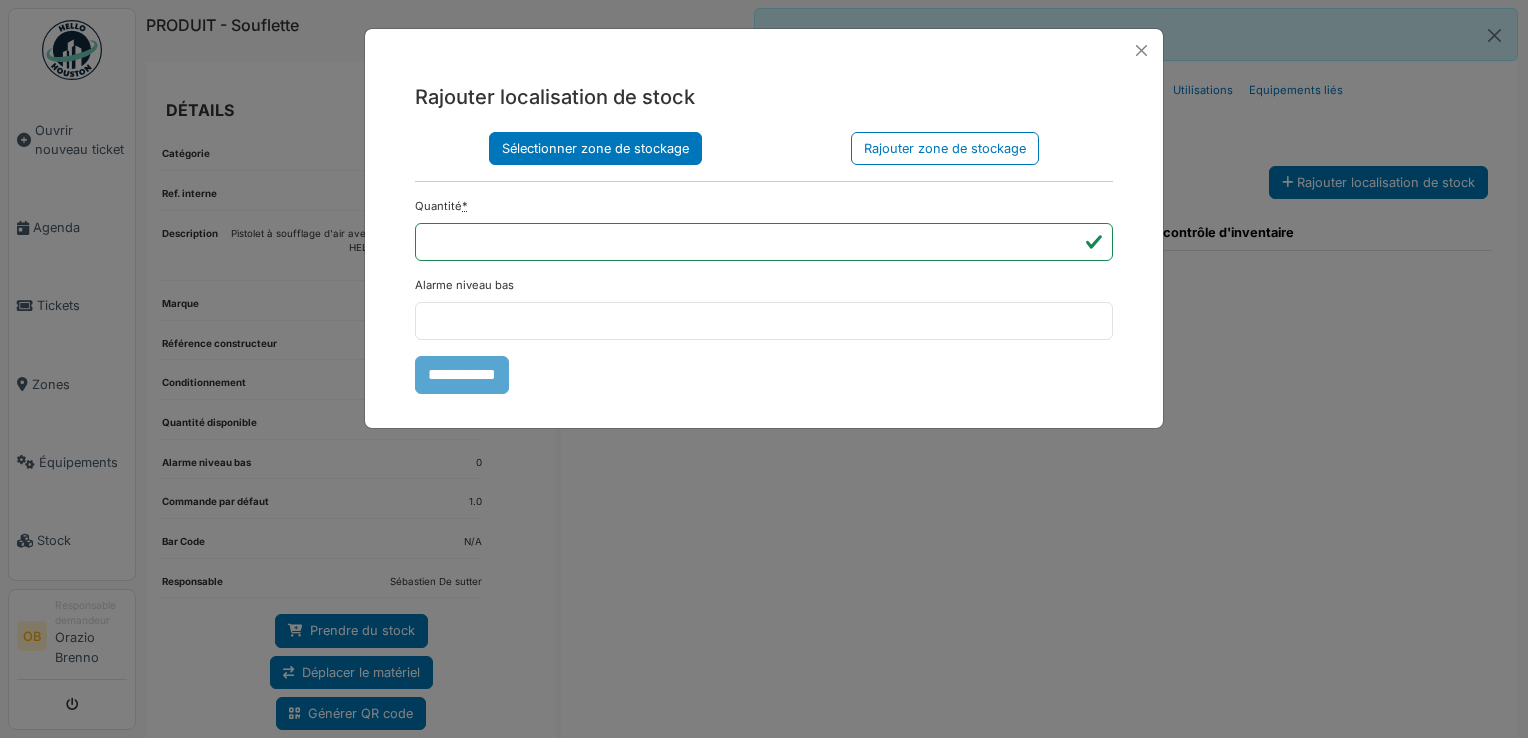 click on "Sélectionner zone de stockage" at bounding box center (595, 148) 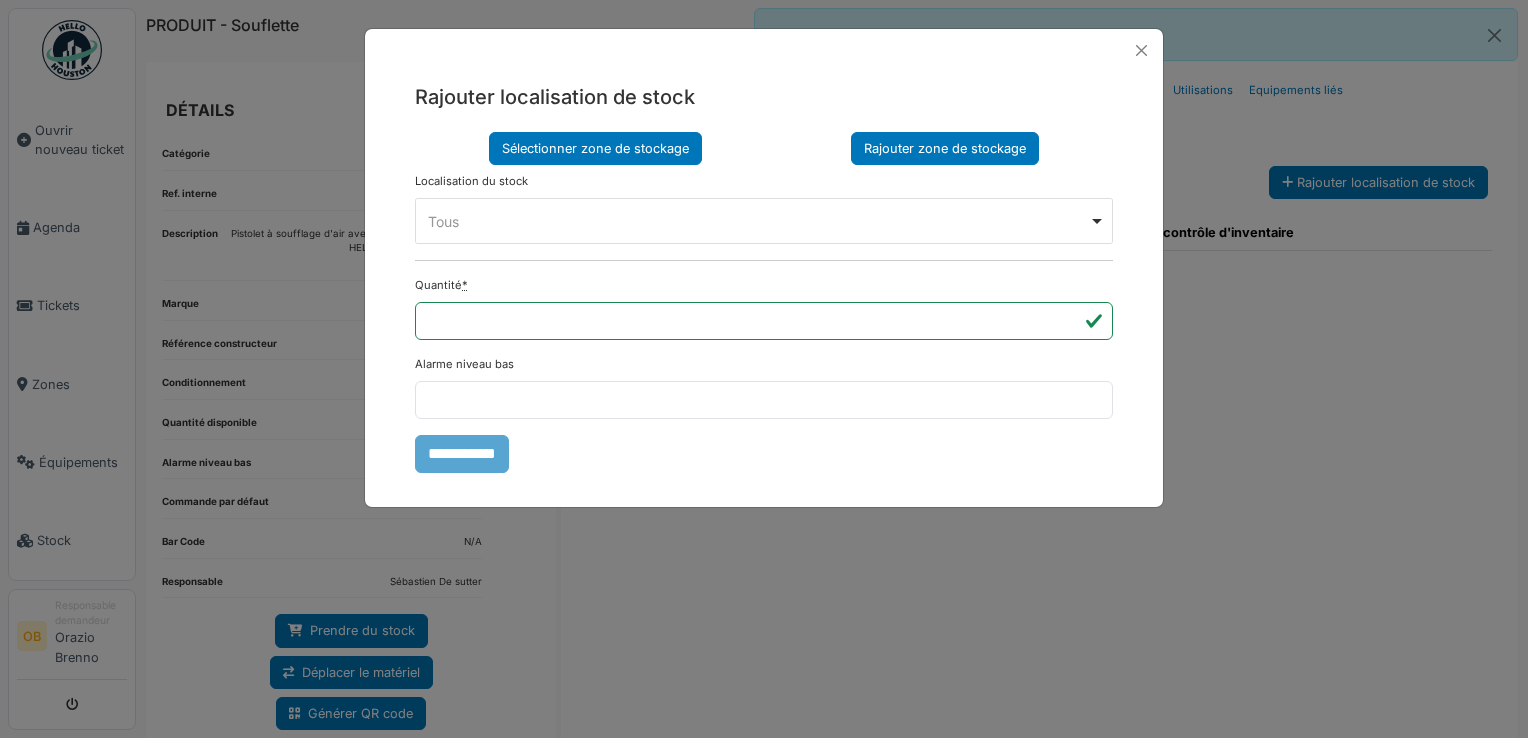 click on "Rajouter zone de stockage" at bounding box center (945, 148) 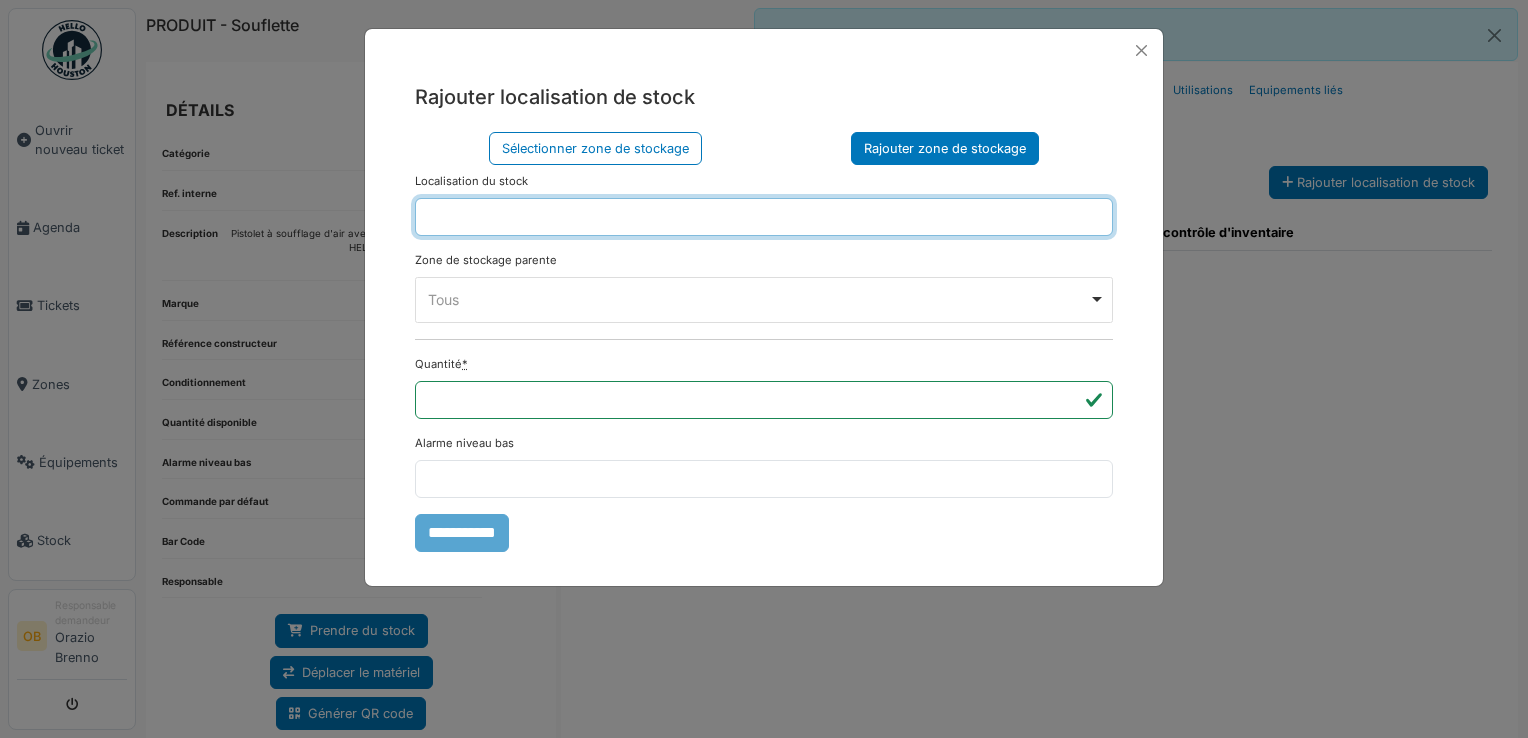 click at bounding box center [764, 217] 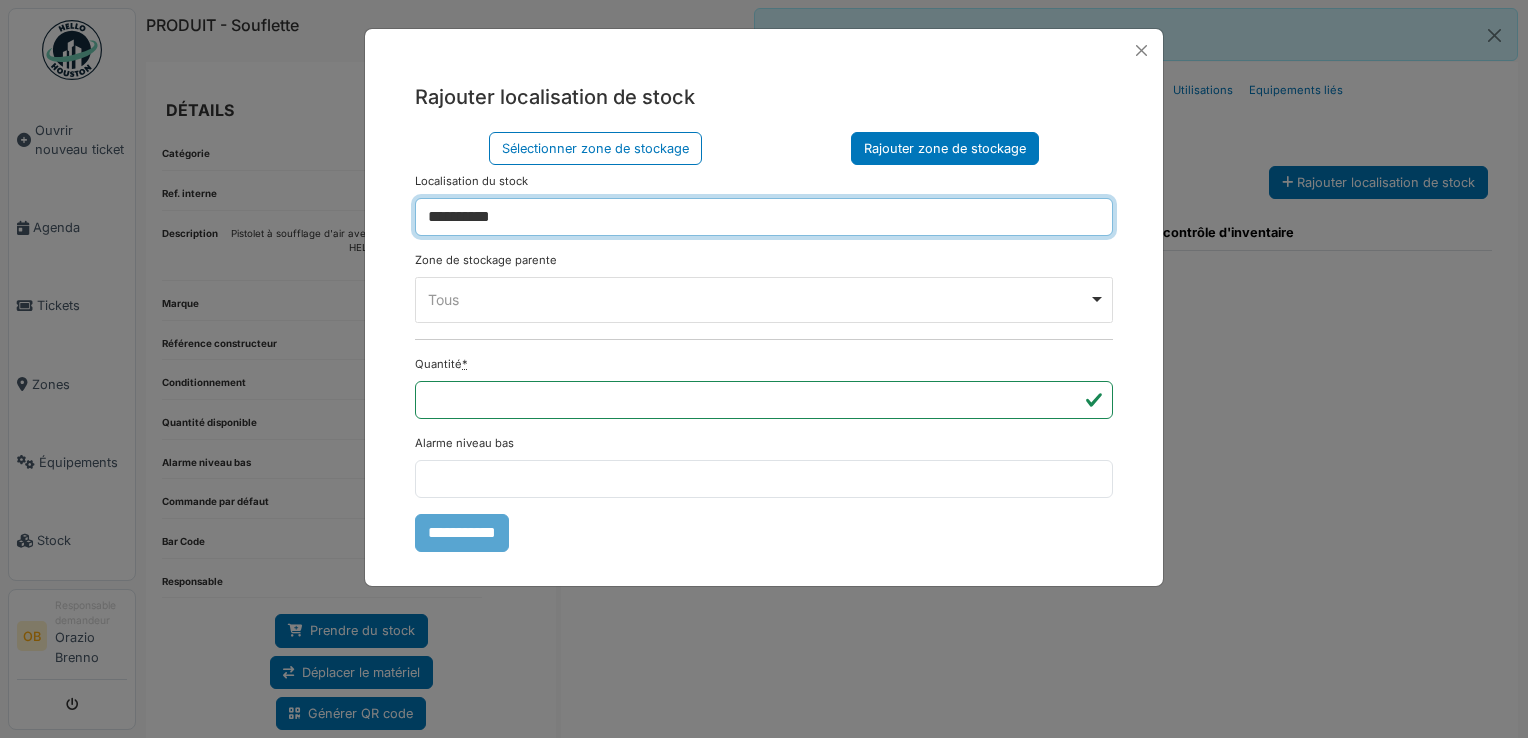 click on "Tous Remove item" at bounding box center [758, 299] 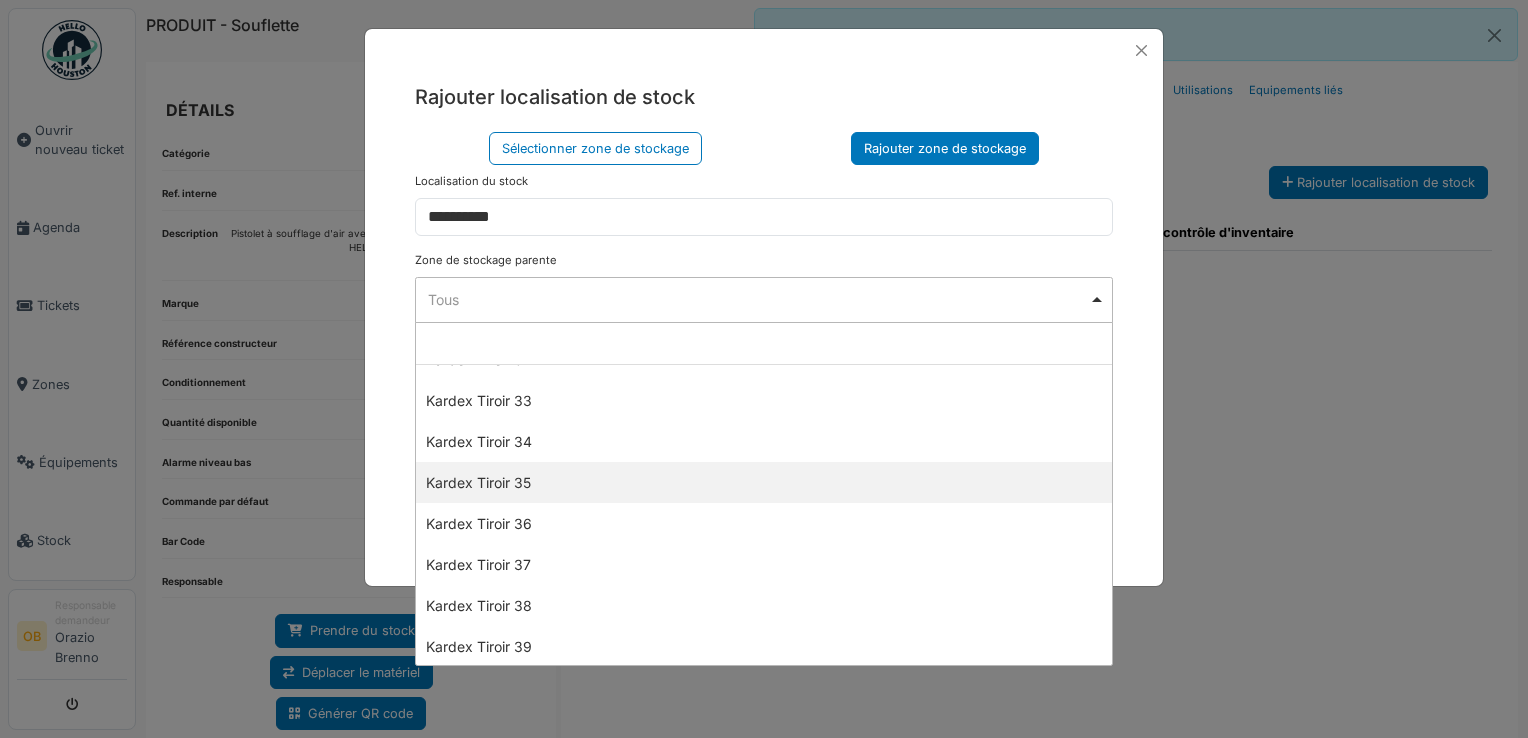 scroll, scrollTop: 1466, scrollLeft: 0, axis: vertical 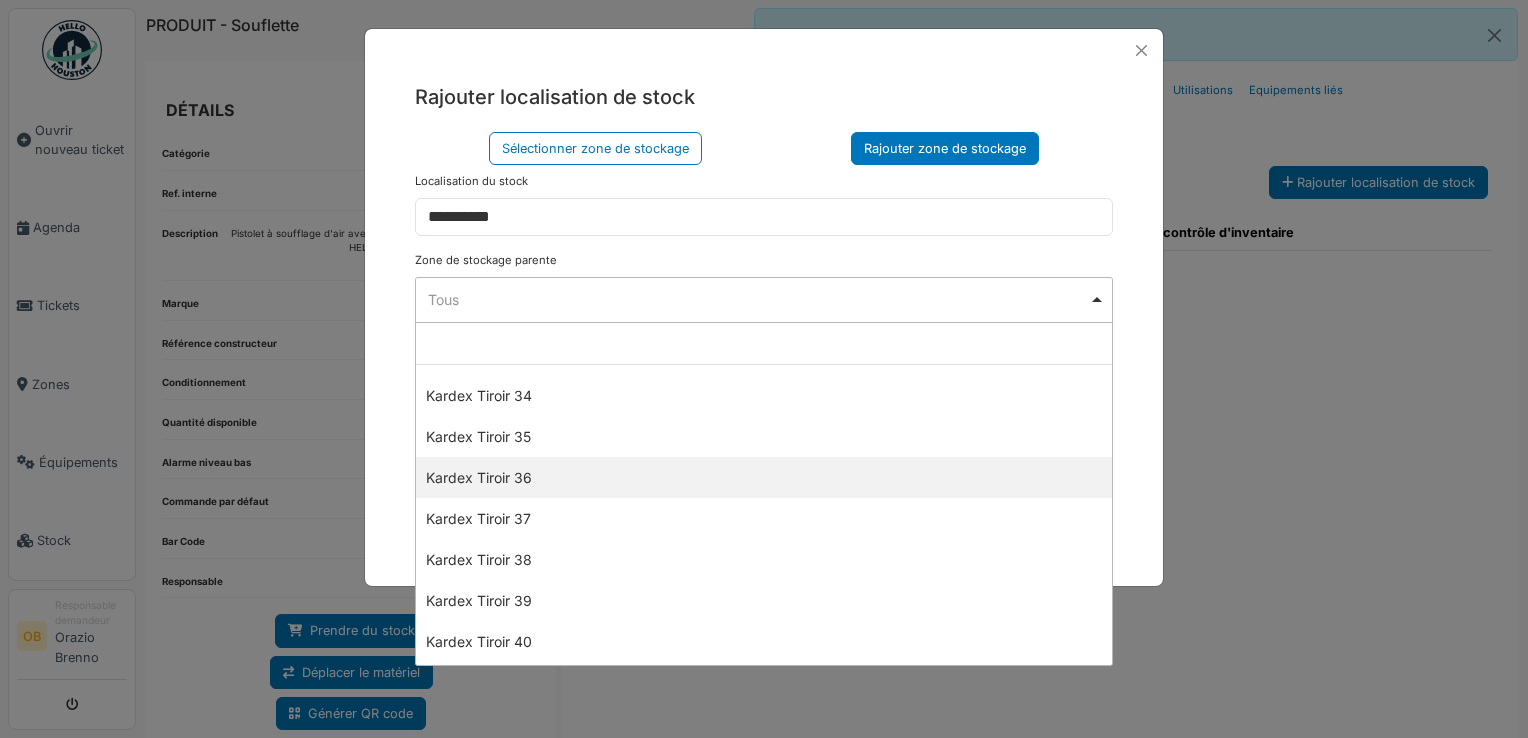 select on "****" 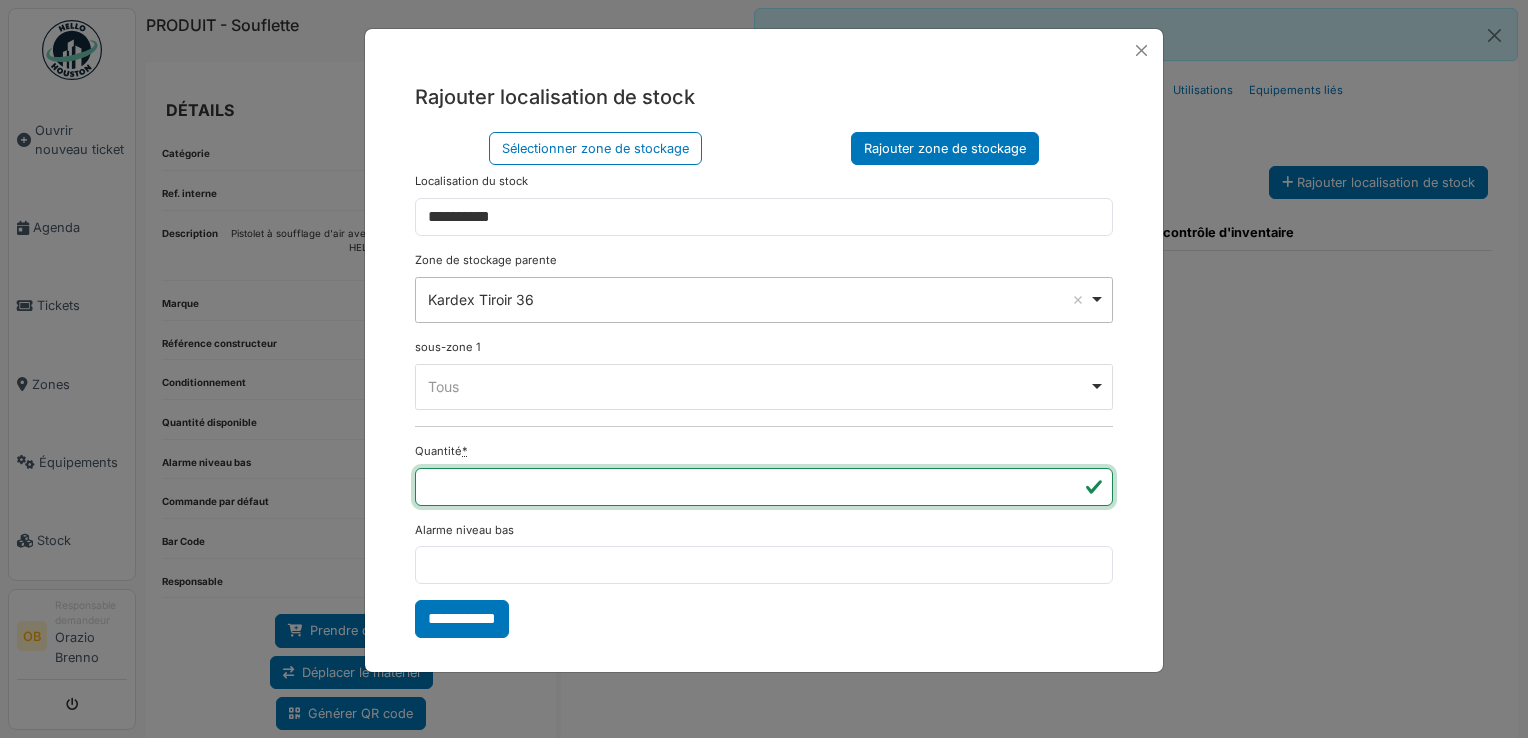 click on "**" at bounding box center (764, 487) 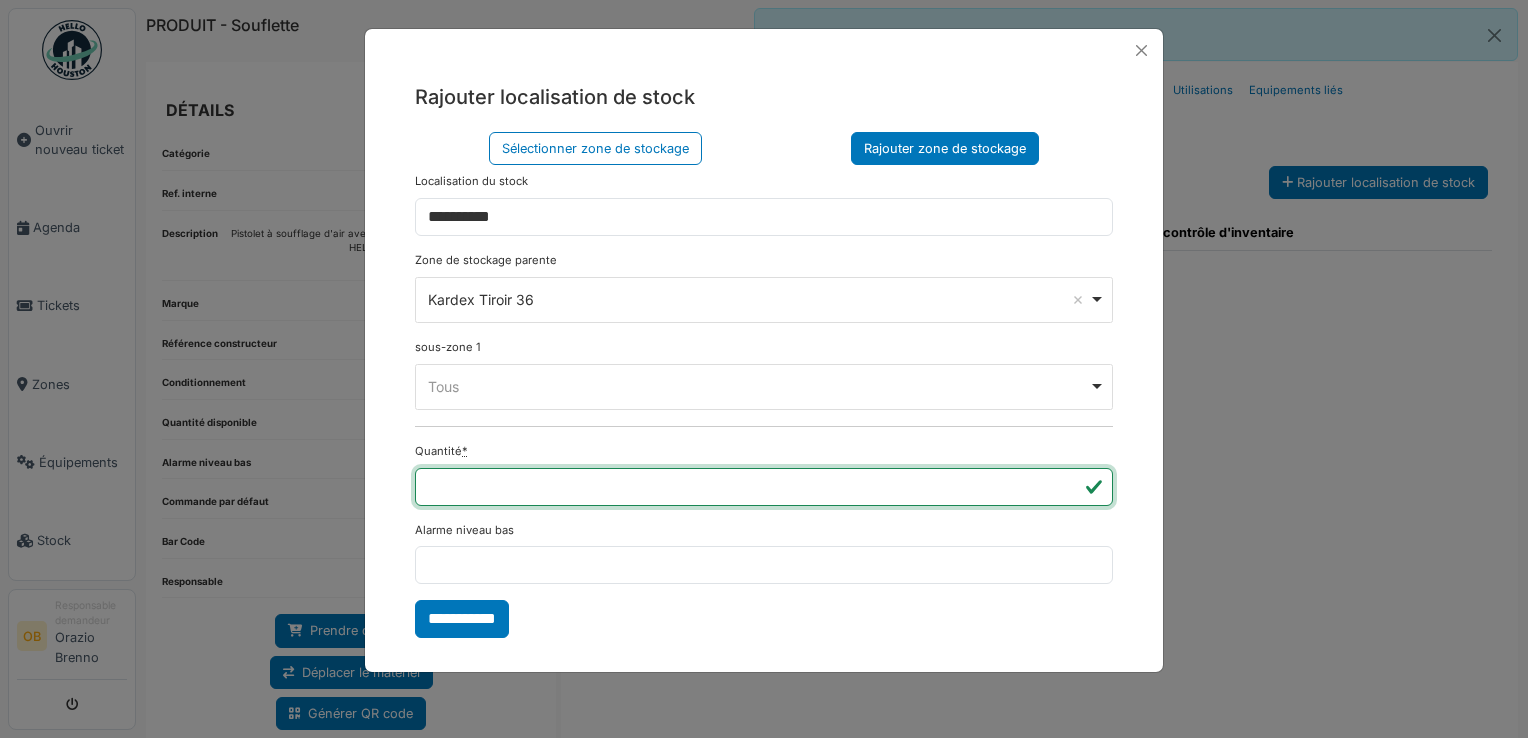 click on "**" at bounding box center [764, 487] 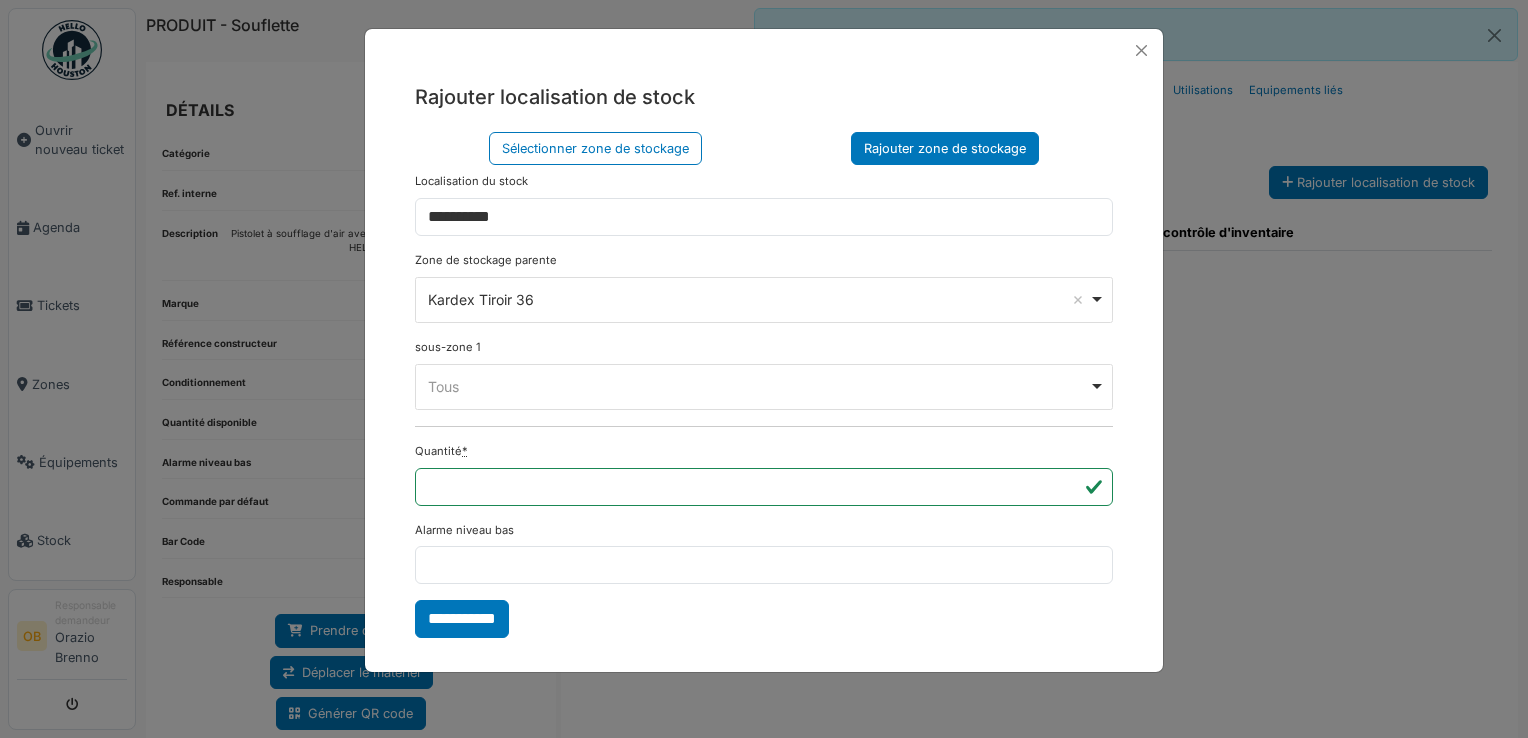 click on "**********" at bounding box center [462, 619] 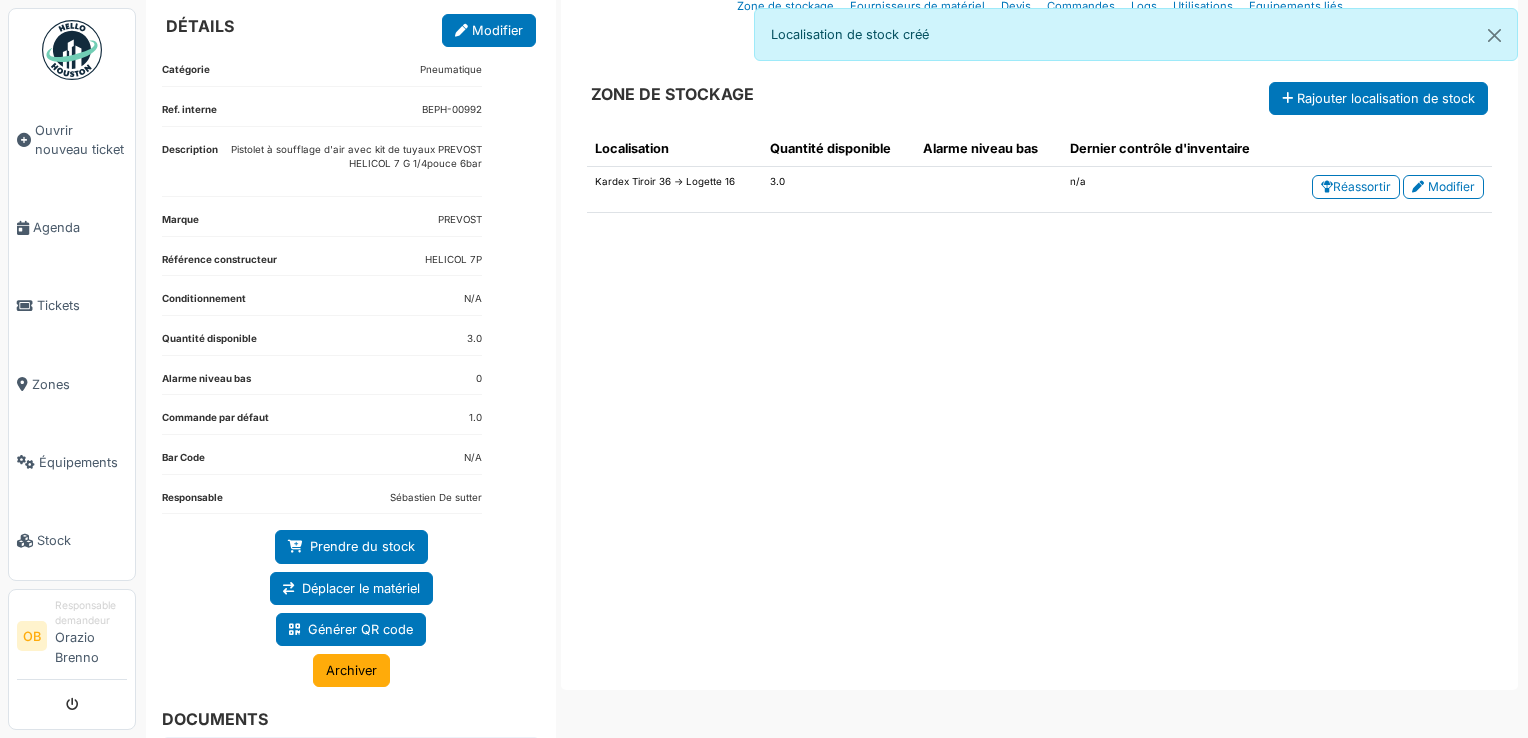 scroll, scrollTop: 136, scrollLeft: 0, axis: vertical 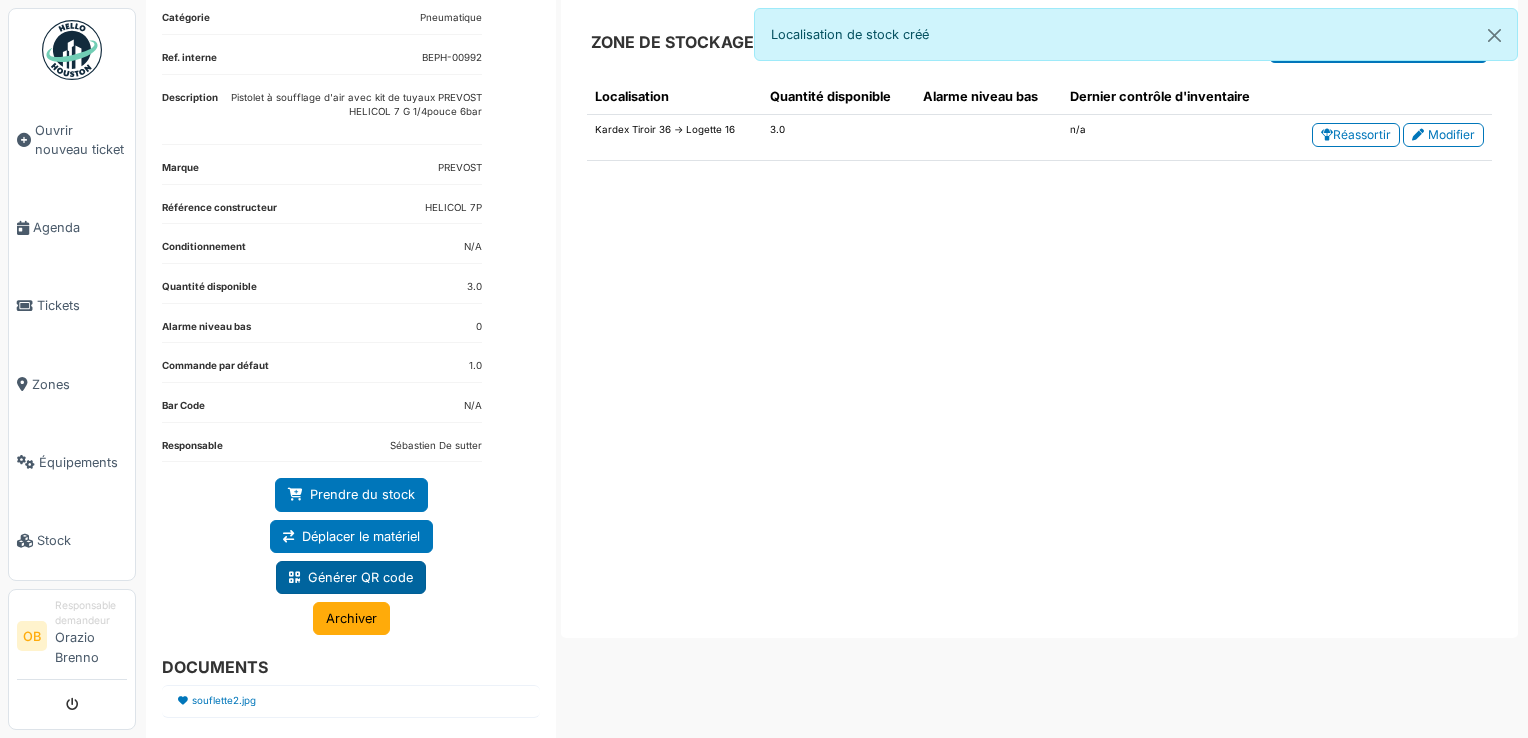click on "Générer QR code" at bounding box center (351, 577) 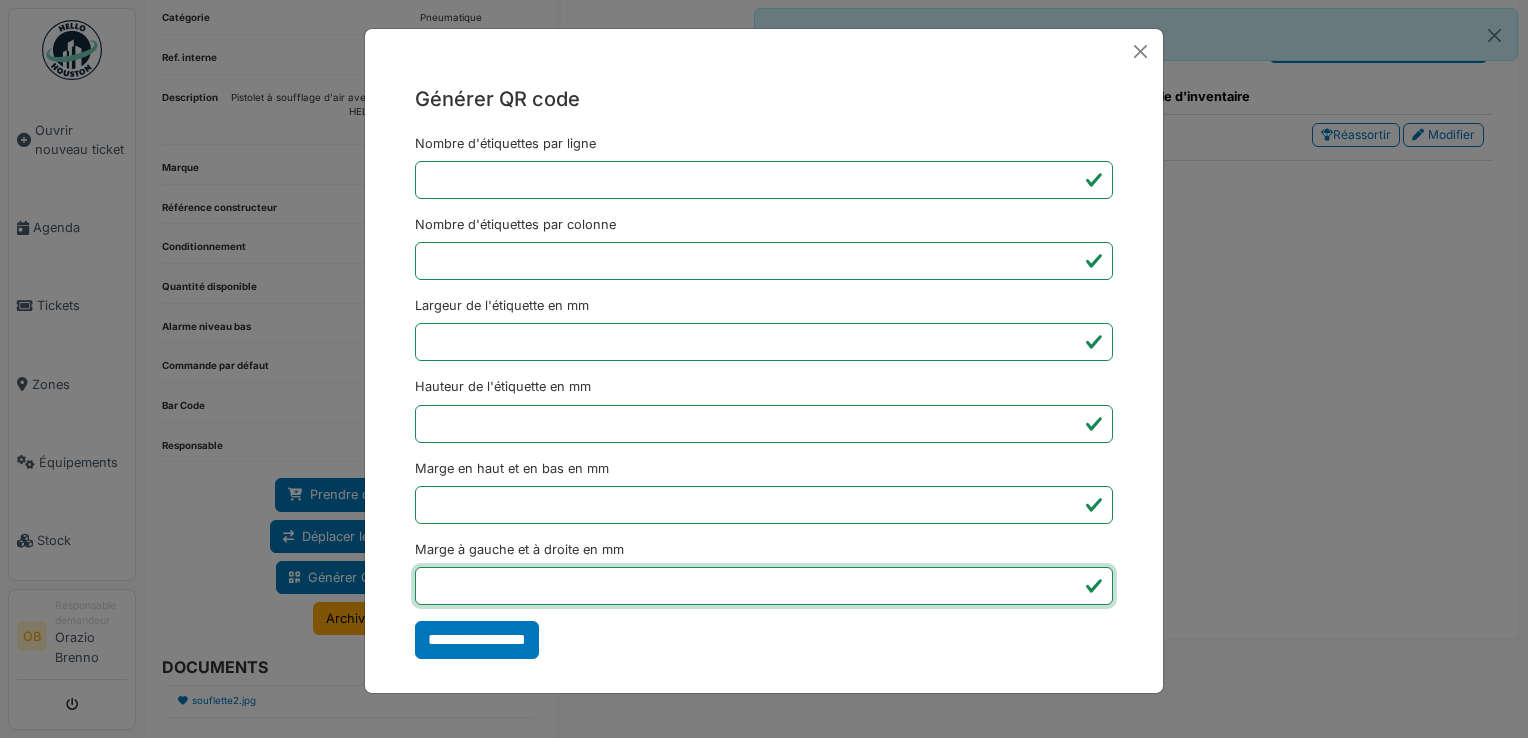 click on "*" at bounding box center [764, 586] 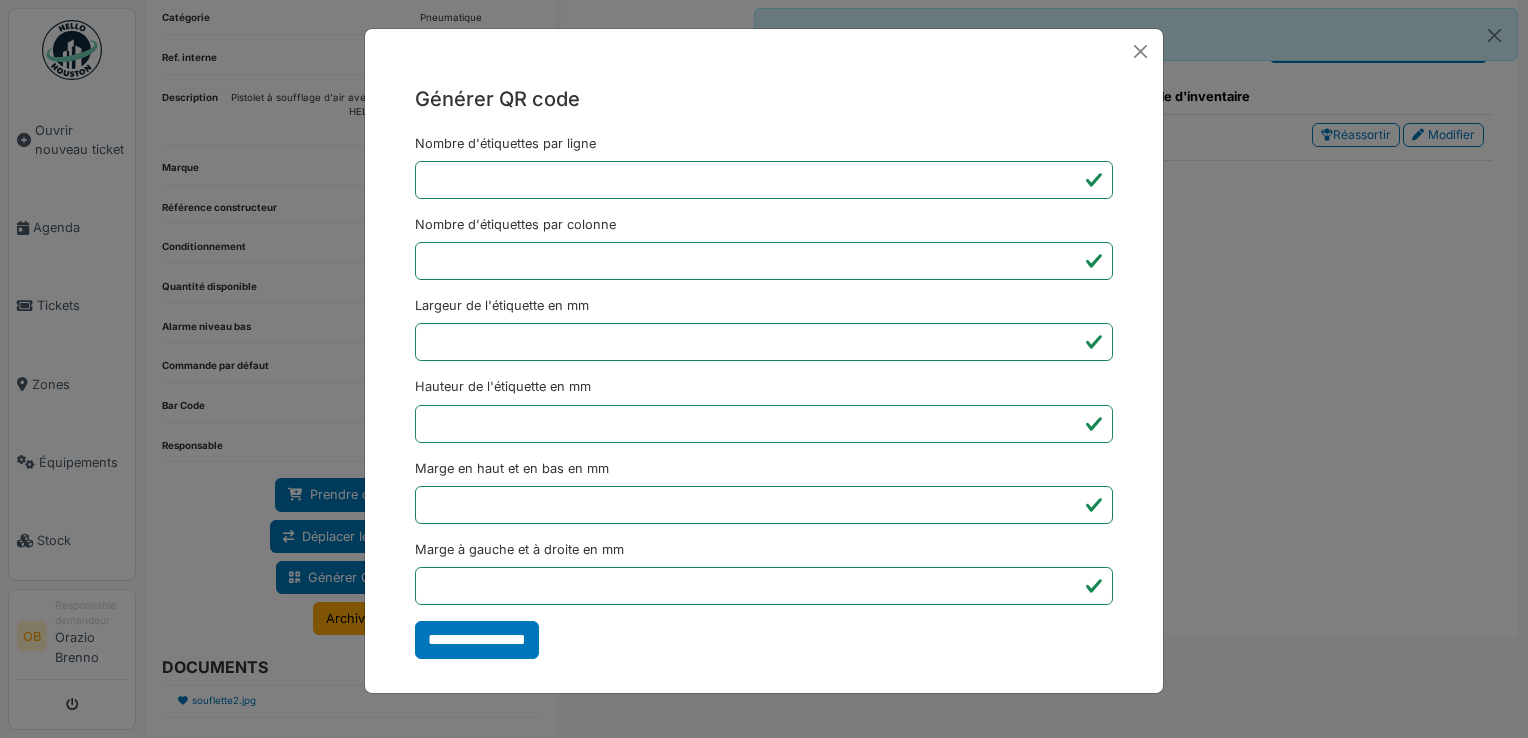 type on "*******" 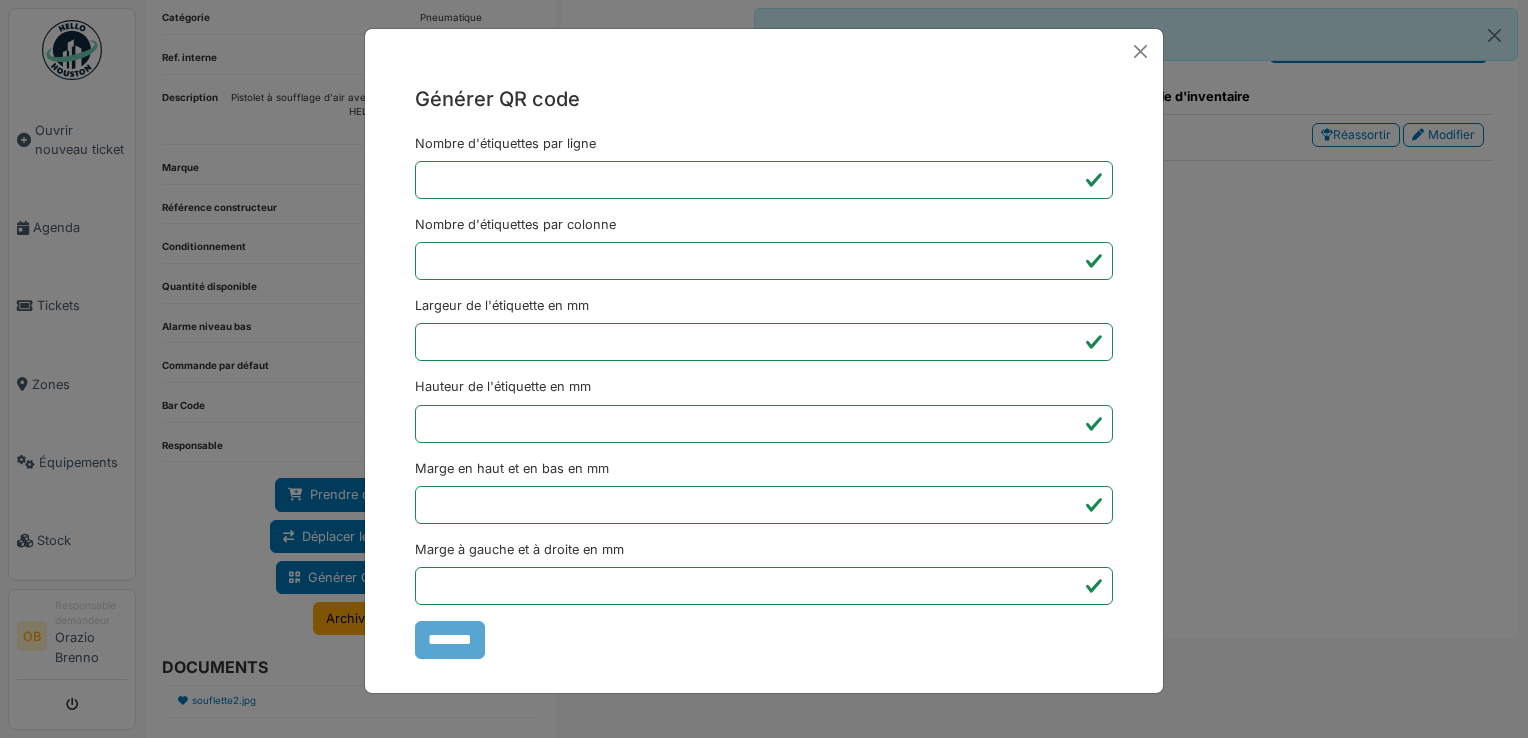 click on "Générer QR code
Nombre d'étiquettes par ligne
*
Nombre d'étiquettes par colonne
*
Largeur de l'étiquette en mm
**
Hauteur de l'étiquette en mm
**
Marge en haut et en bas en mm
*
Marge à gauche et à droite en mm
***
*******" at bounding box center [764, 369] 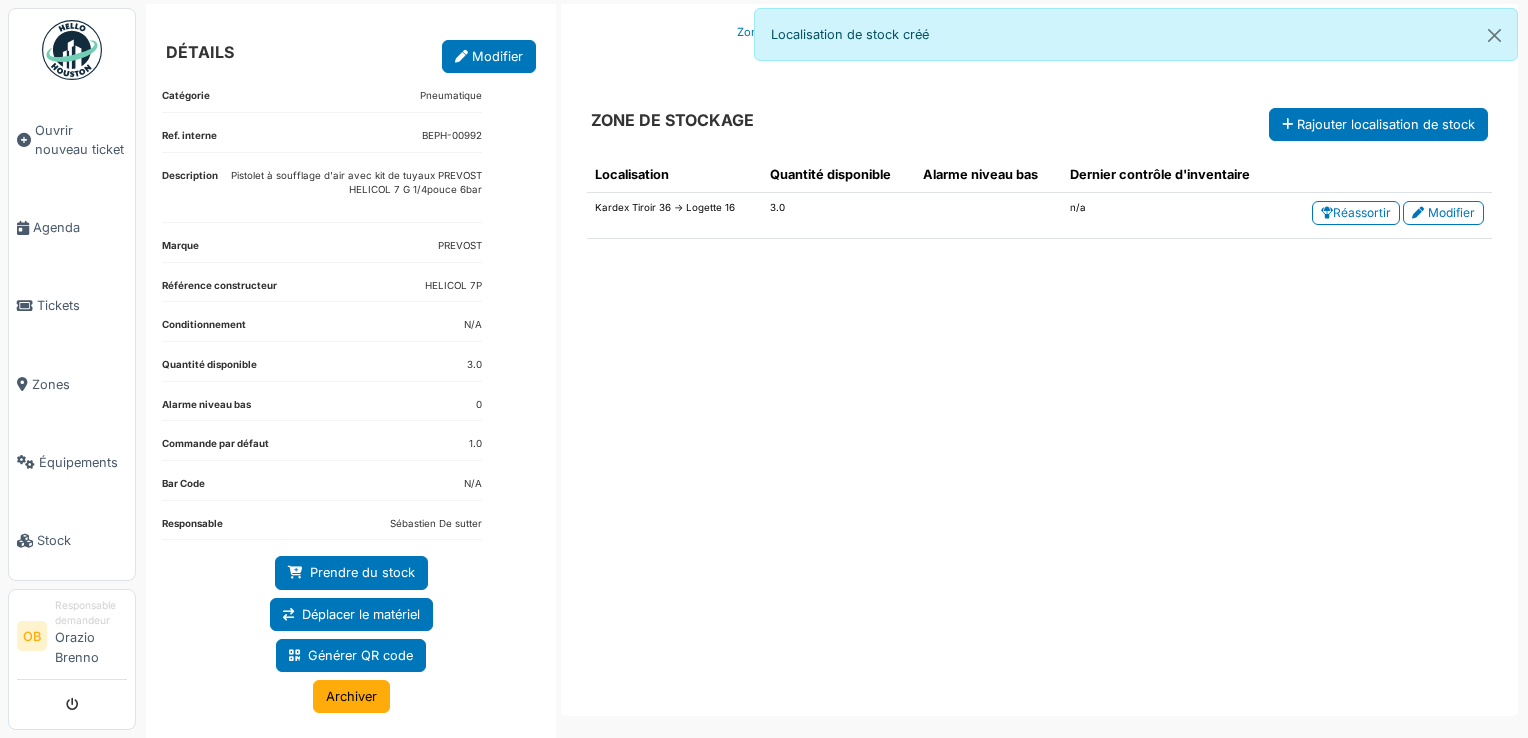 scroll, scrollTop: 0, scrollLeft: 0, axis: both 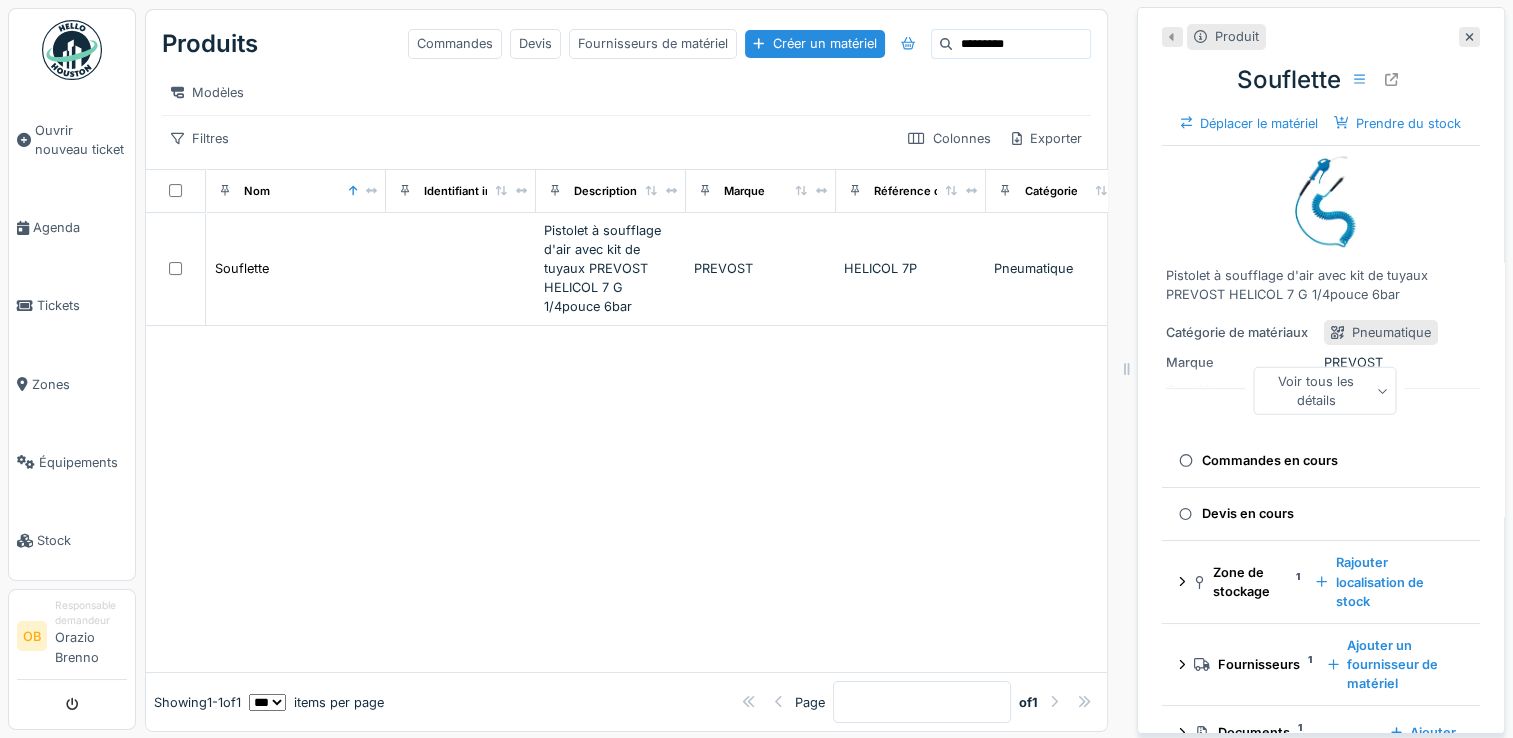click at bounding box center (626, 499) 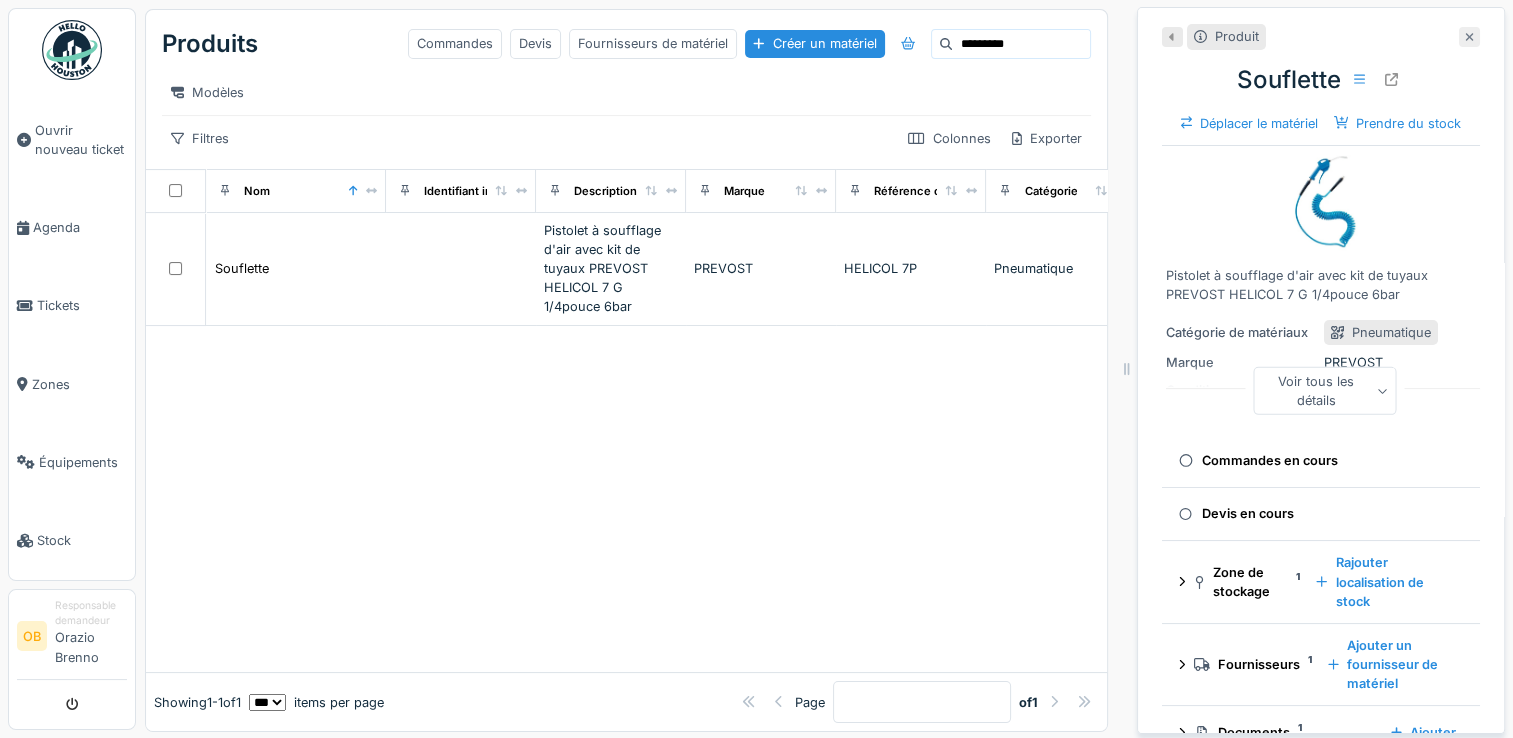 click 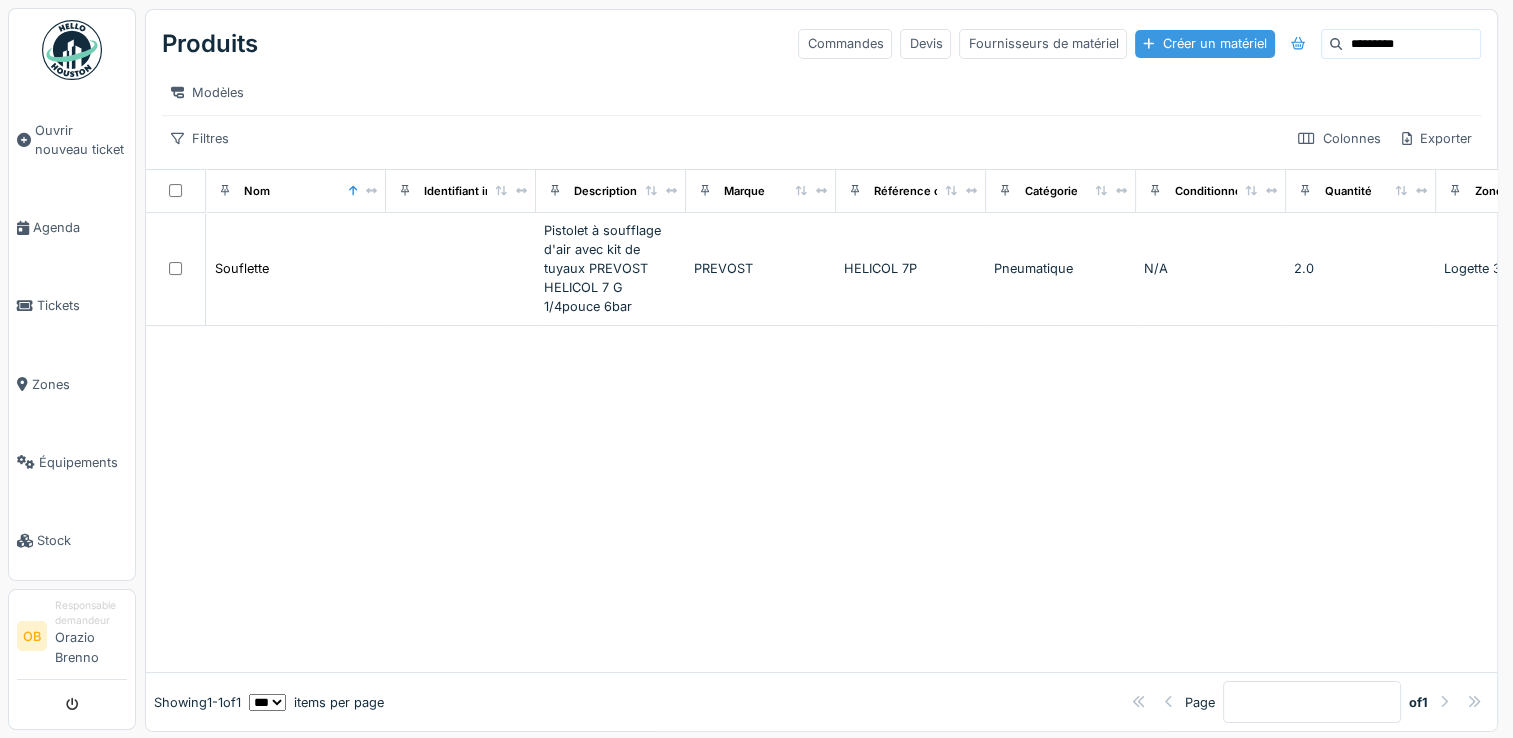 click on "Créer un matériel" at bounding box center (1204, 43) 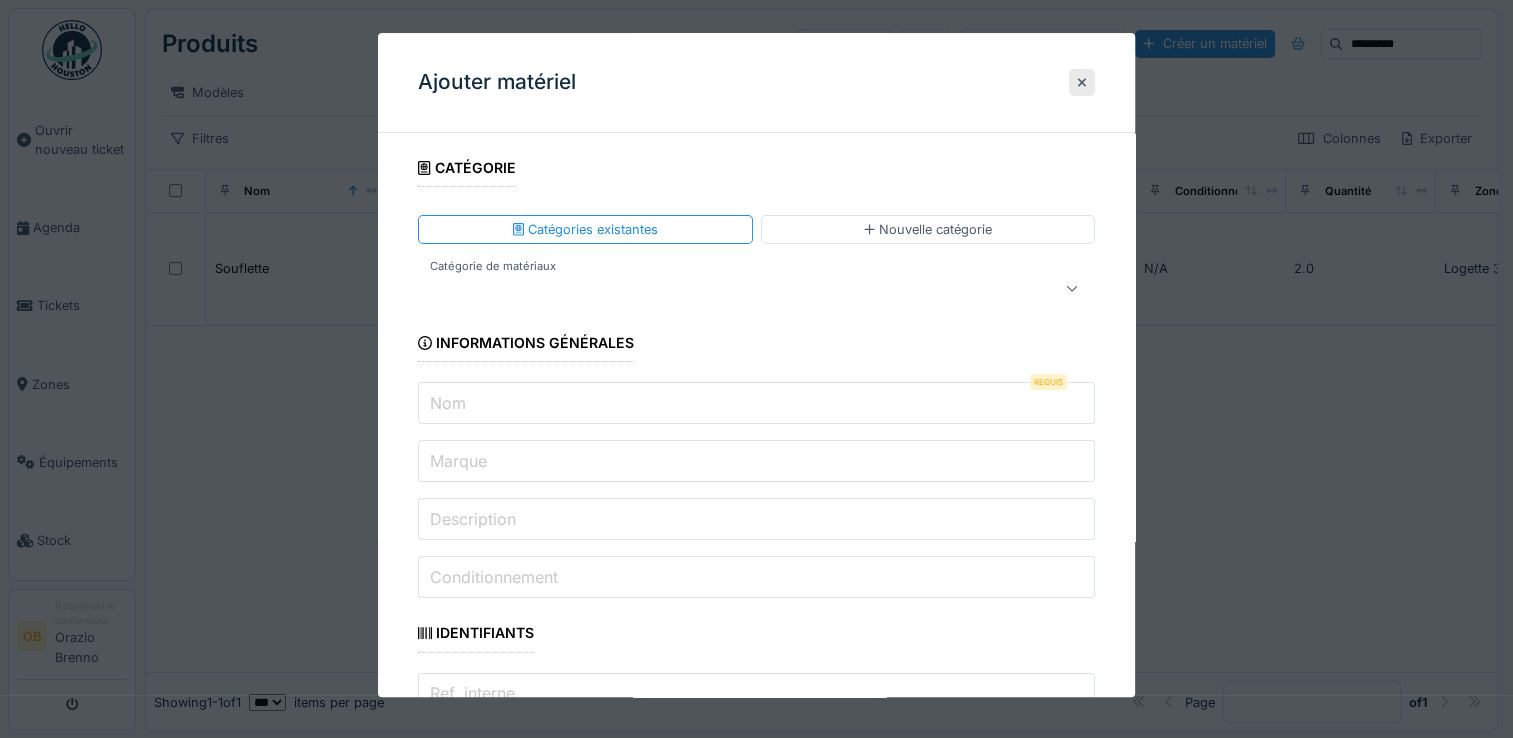 click at bounding box center [722, 289] 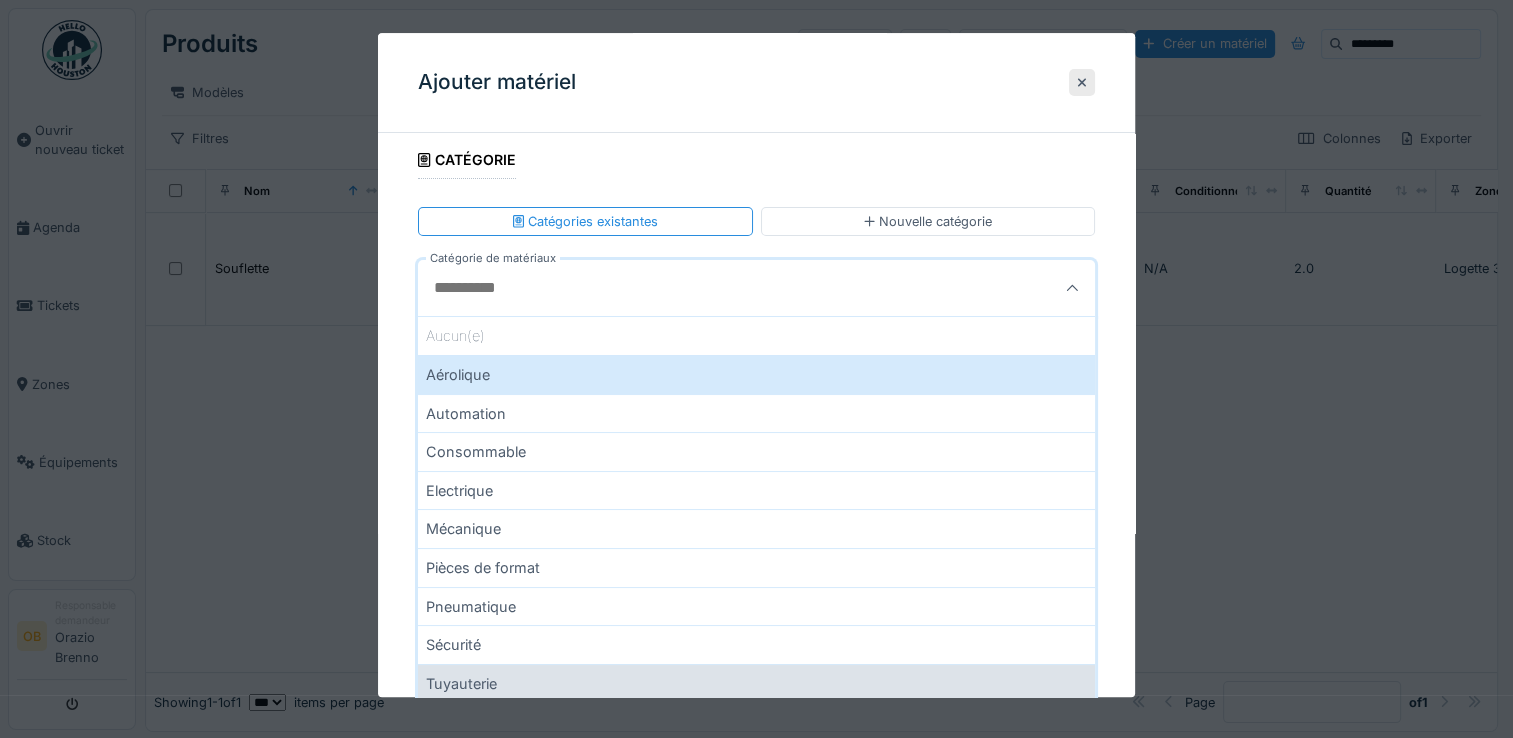 scroll, scrollTop: 0, scrollLeft: 0, axis: both 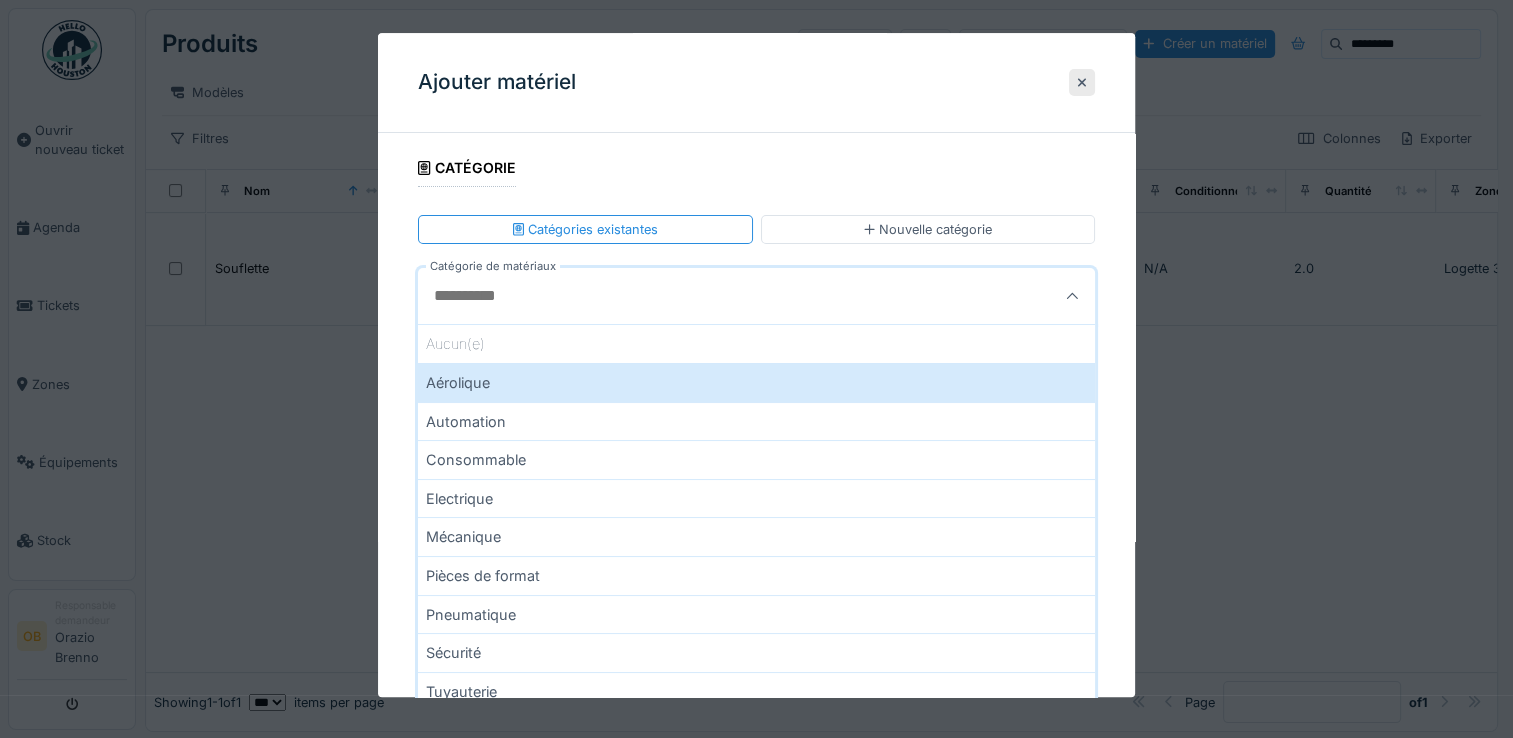 click on "**********" at bounding box center [756, 1035] 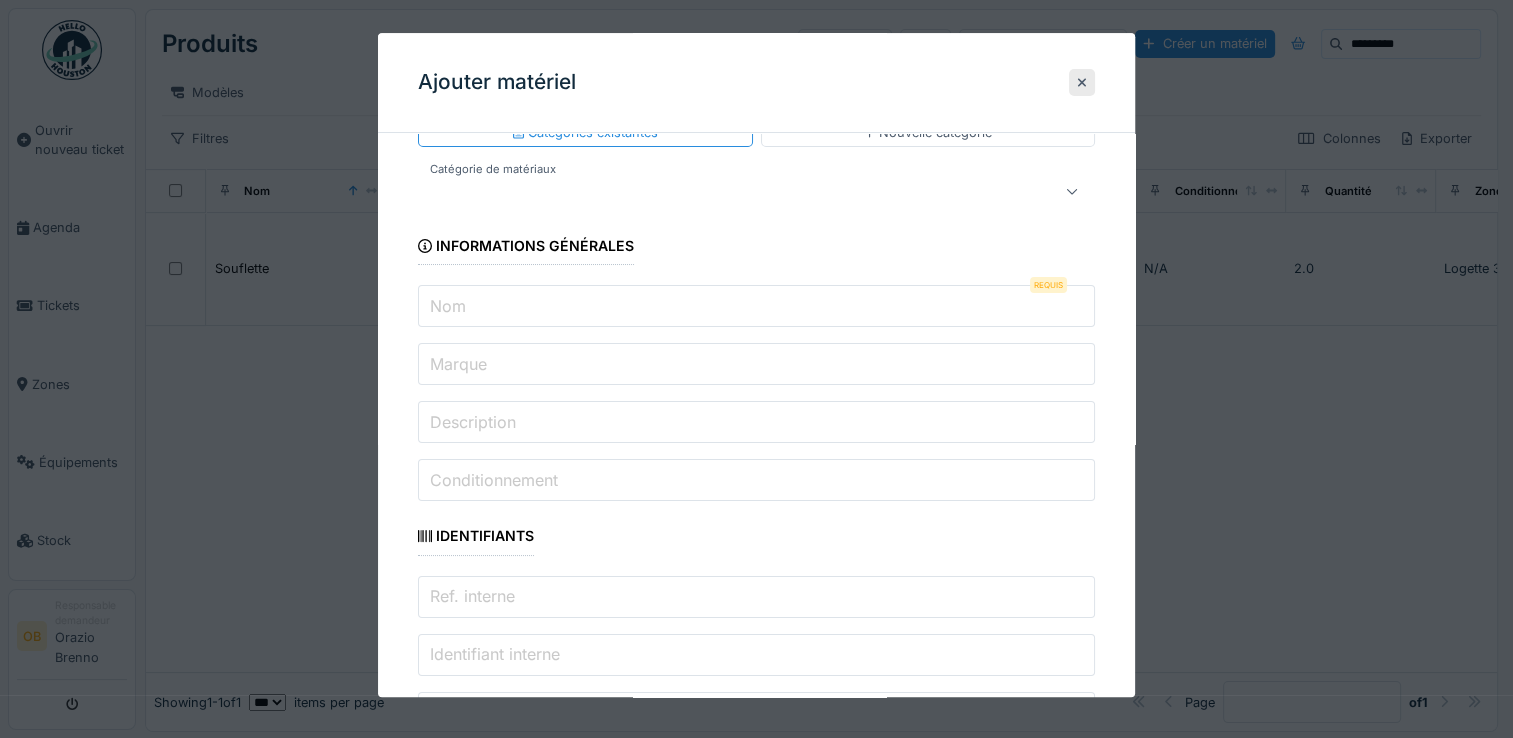 scroll, scrollTop: 133, scrollLeft: 0, axis: vertical 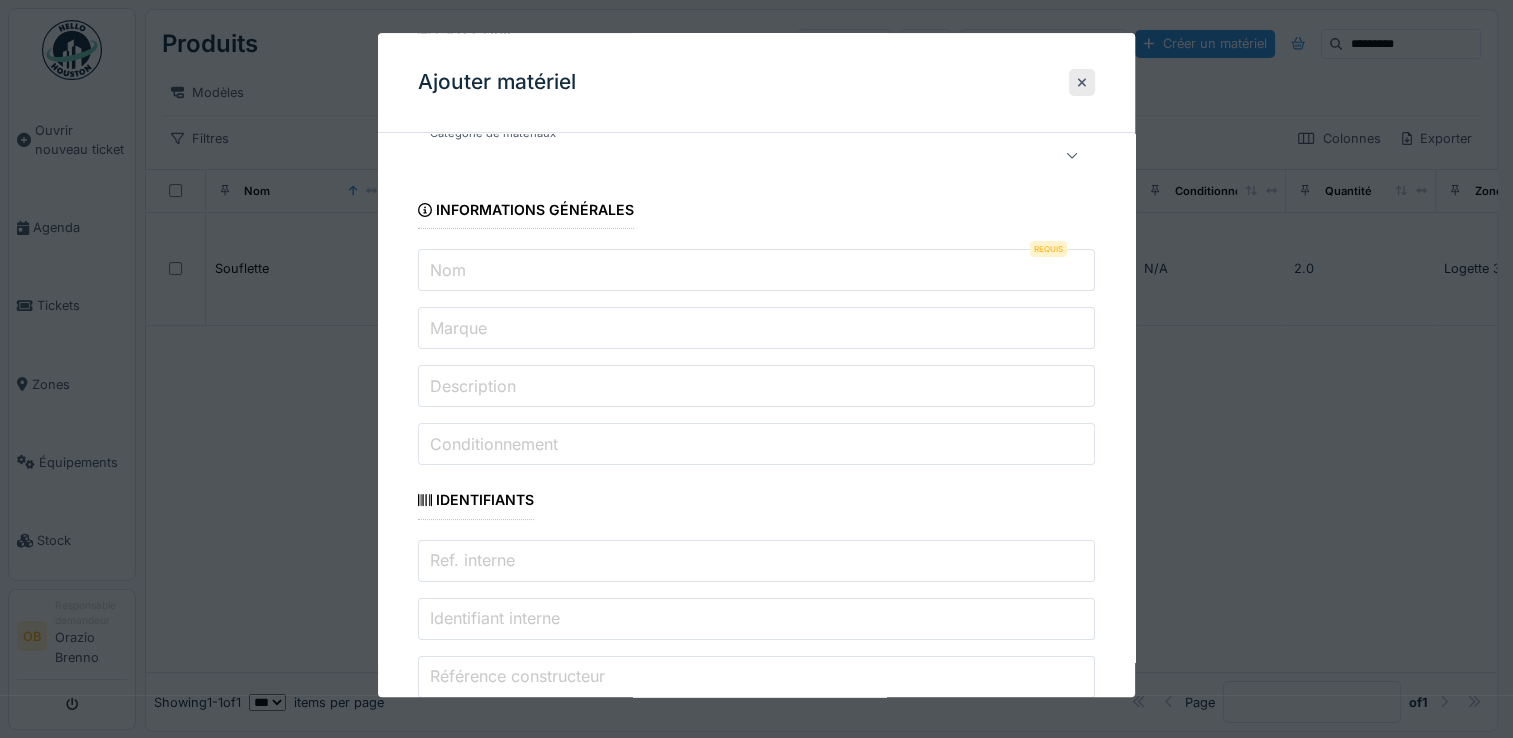 drag, startPoint x: 578, startPoint y: 284, endPoint x: 570, endPoint y: 277, distance: 10.630146 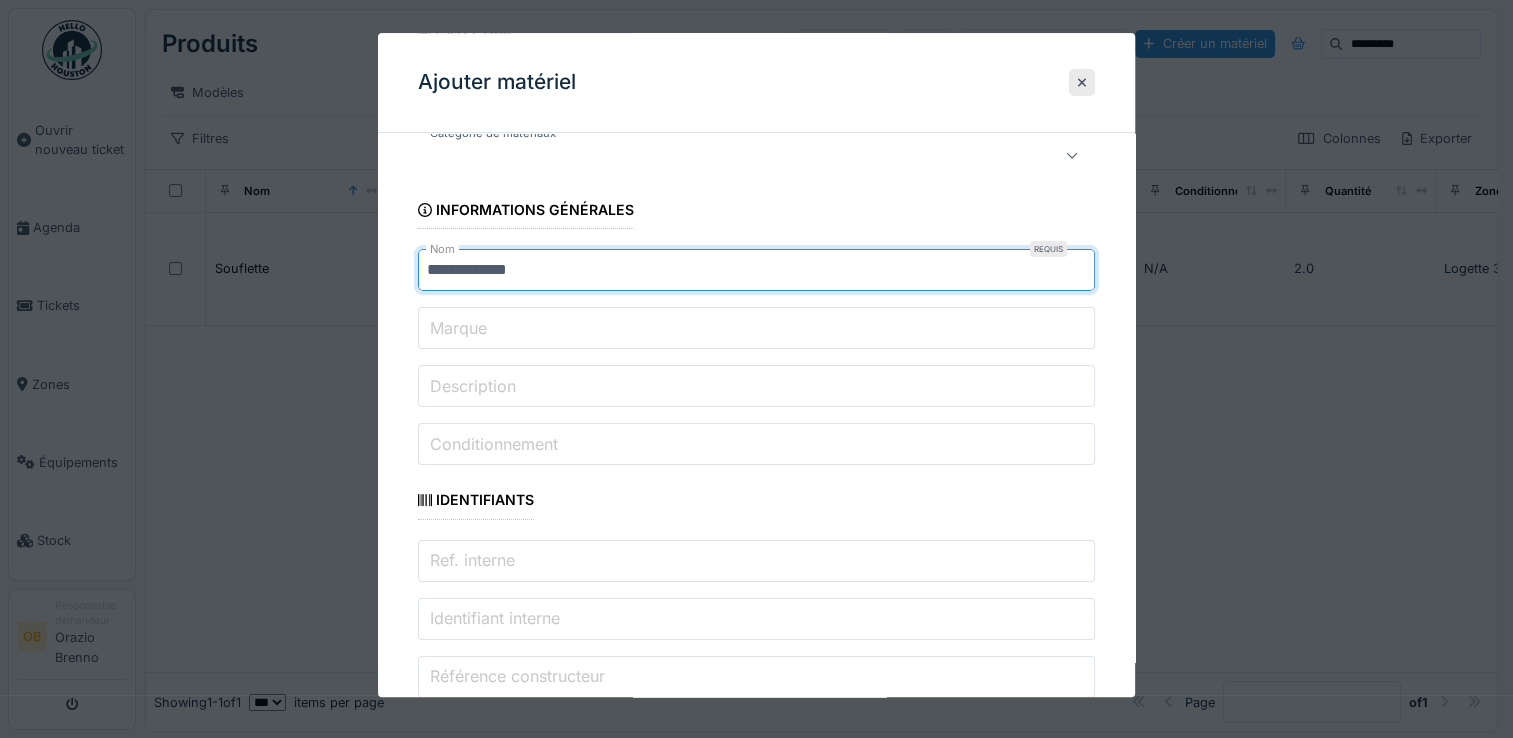 type on "**********" 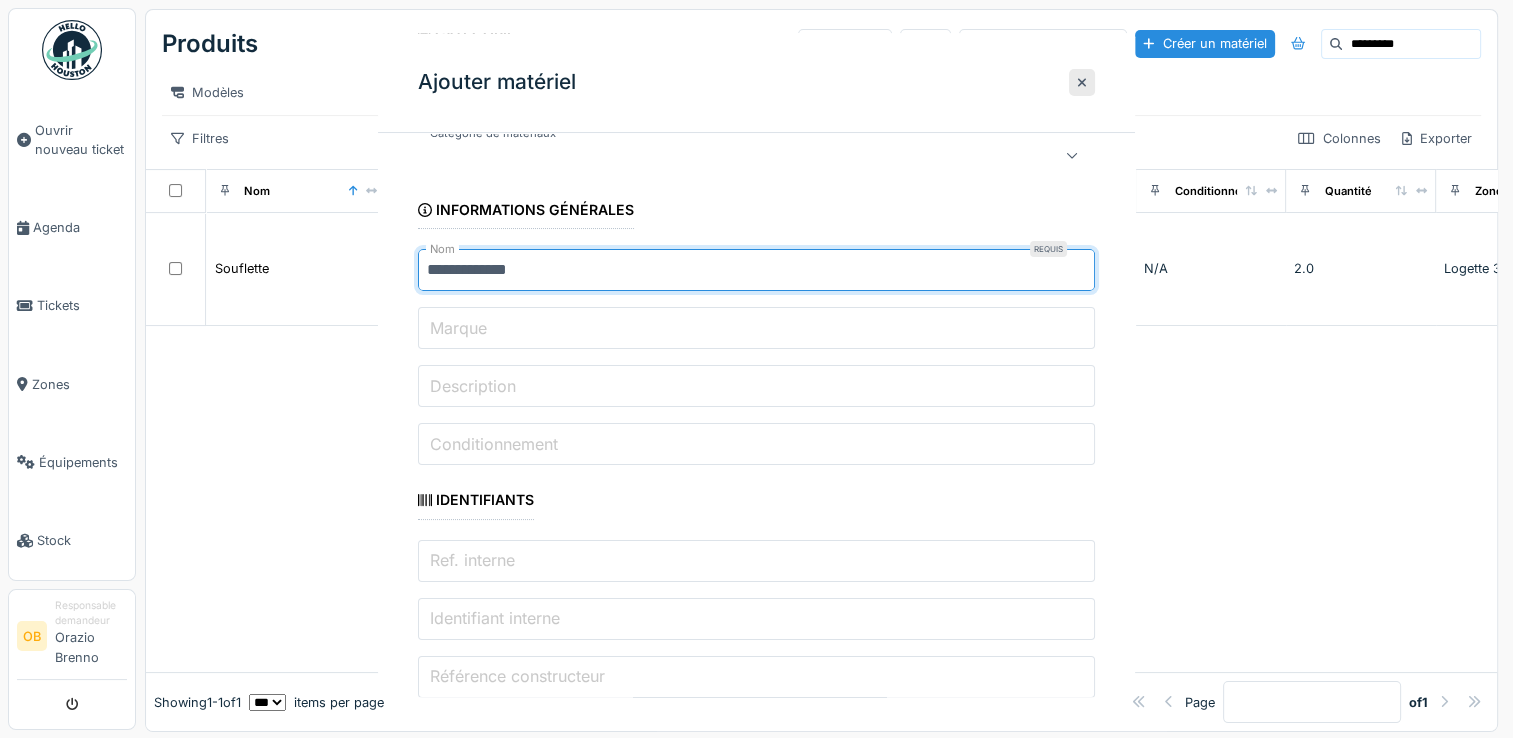 scroll, scrollTop: 0, scrollLeft: 0, axis: both 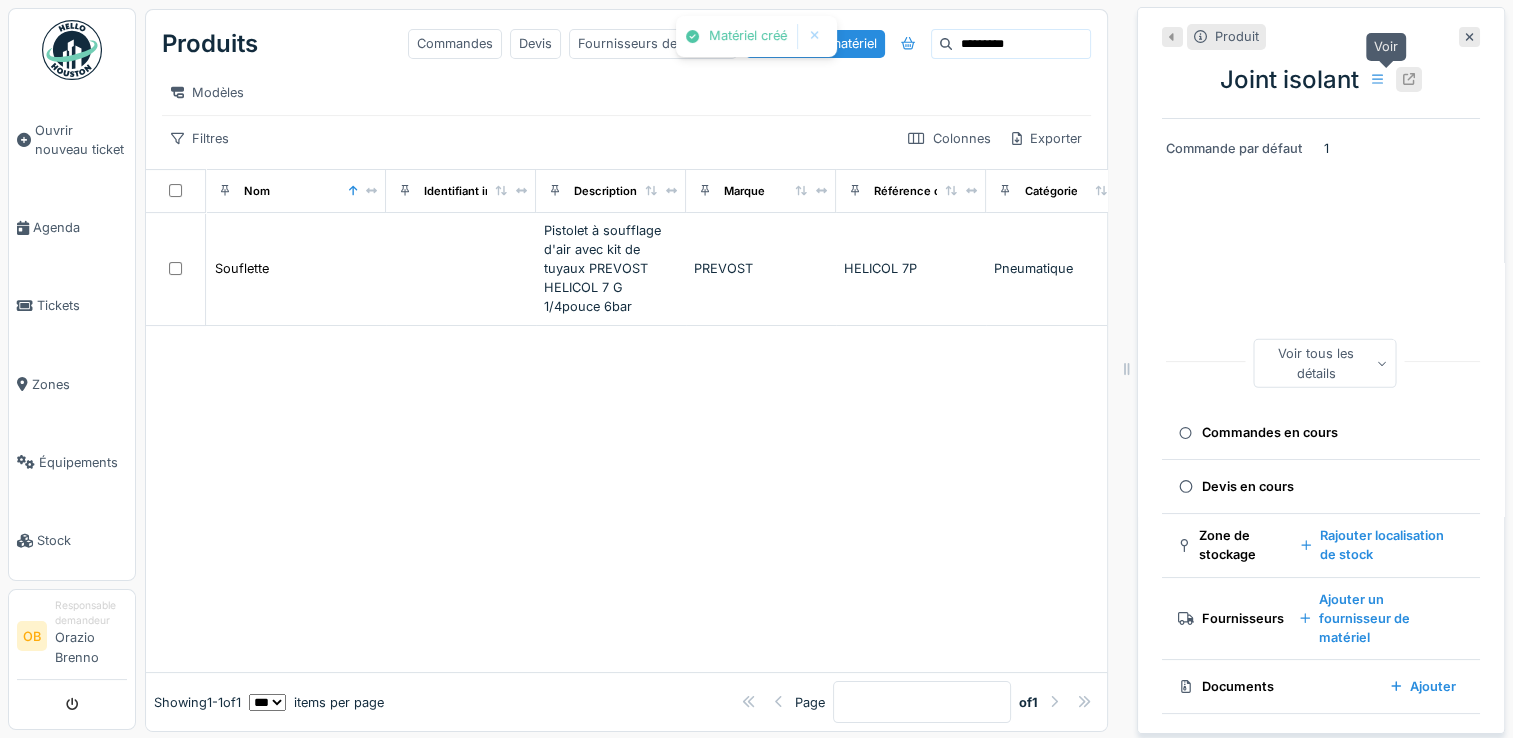 click at bounding box center [1409, 79] 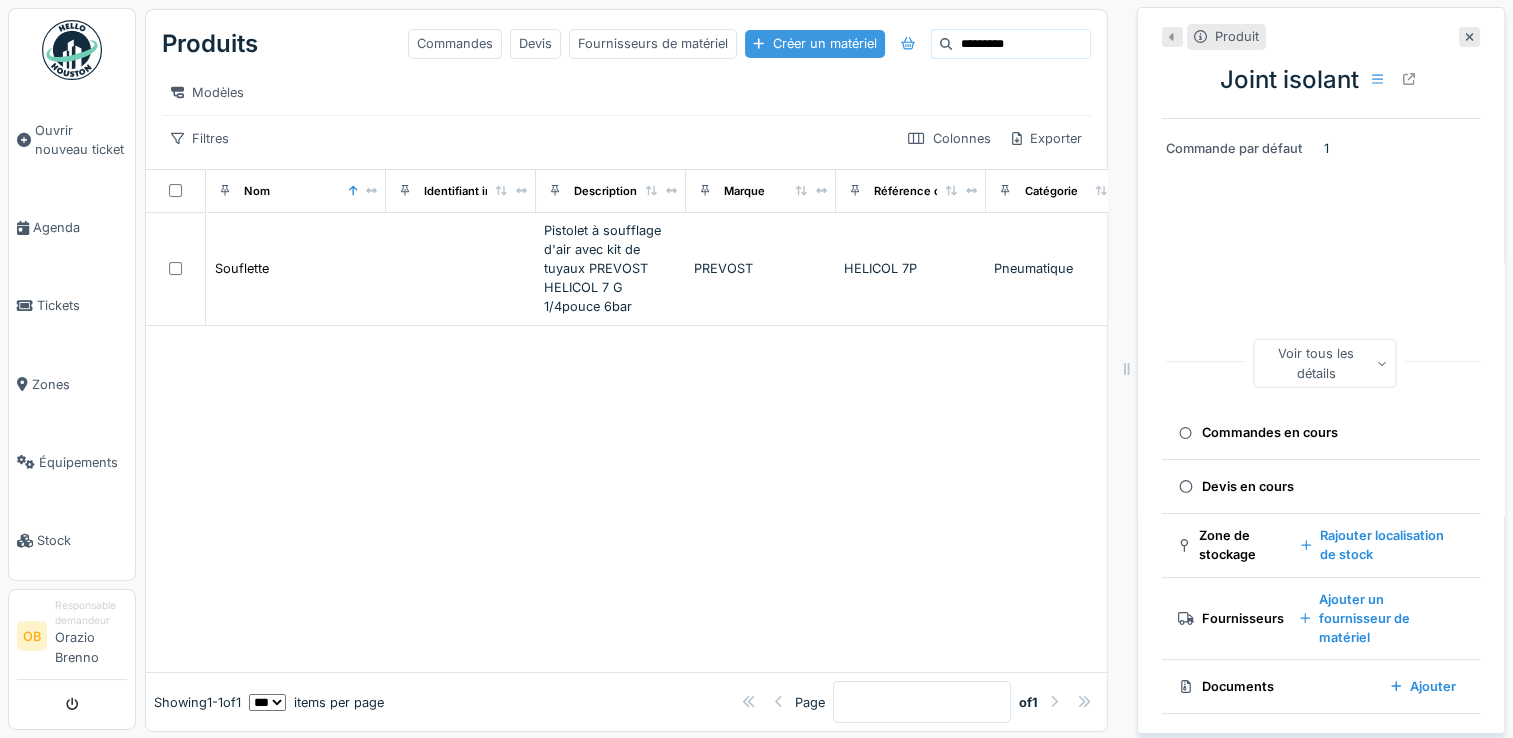 click on "Créer un matériel" at bounding box center (814, 43) 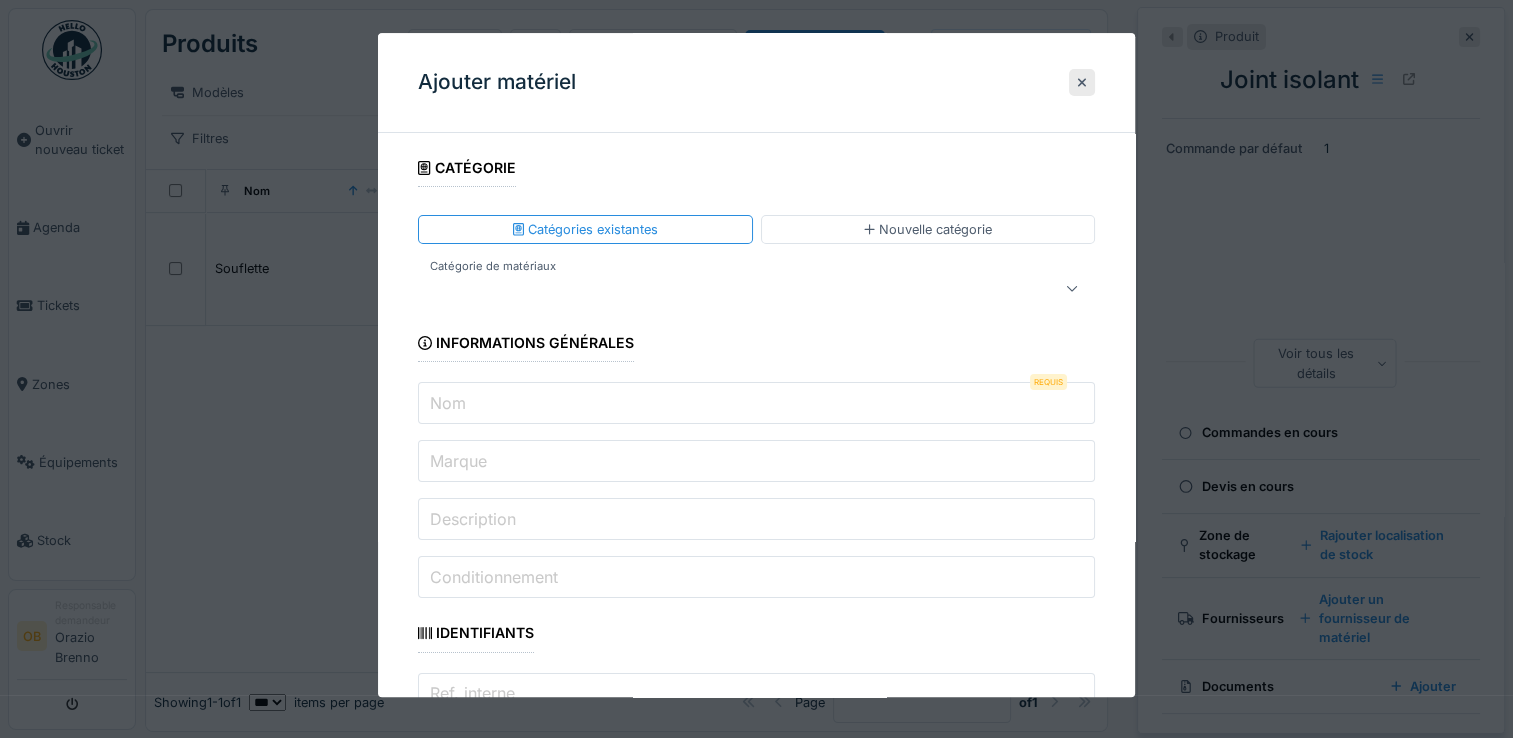 click at bounding box center (756, 289) 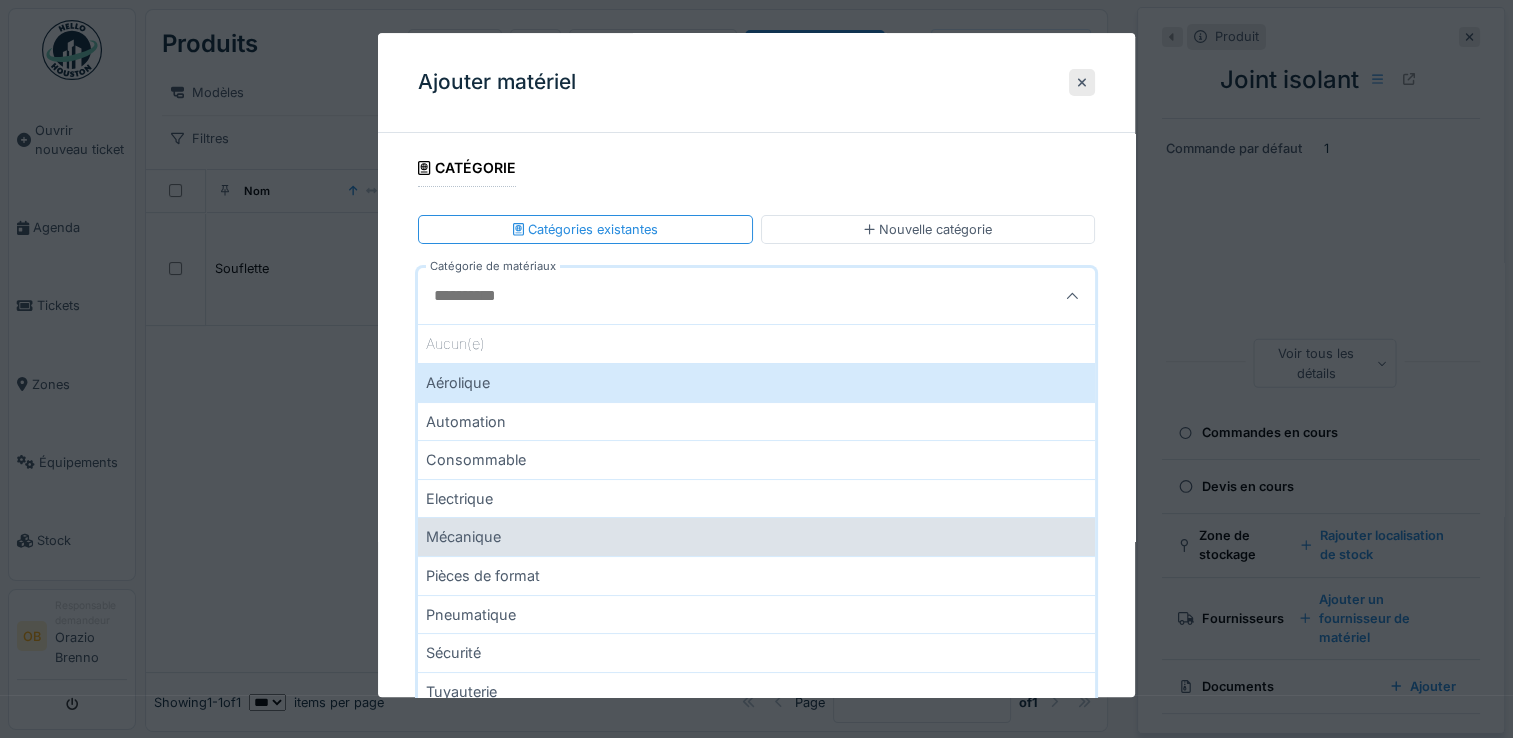 click on "Mécanique" at bounding box center (756, 537) 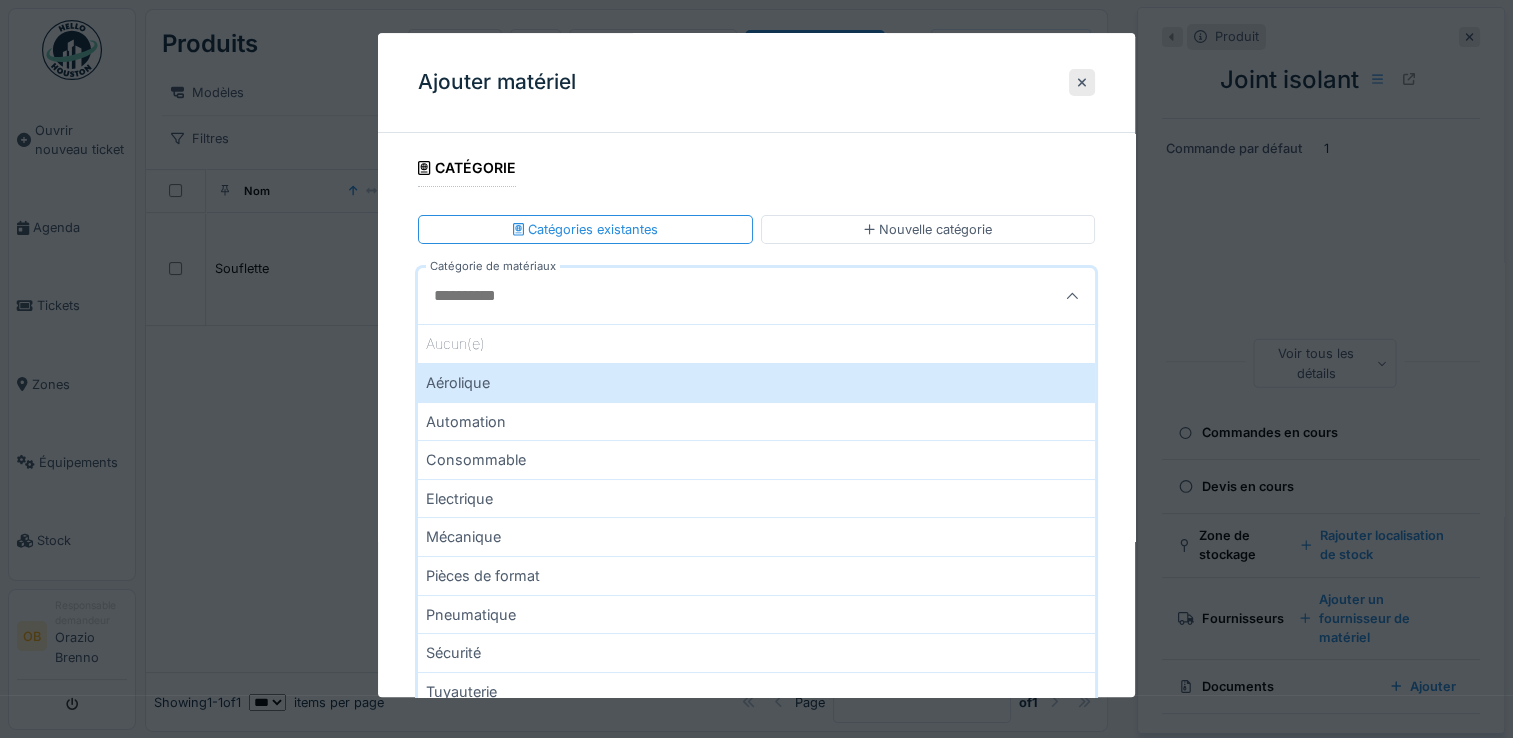 type on "***" 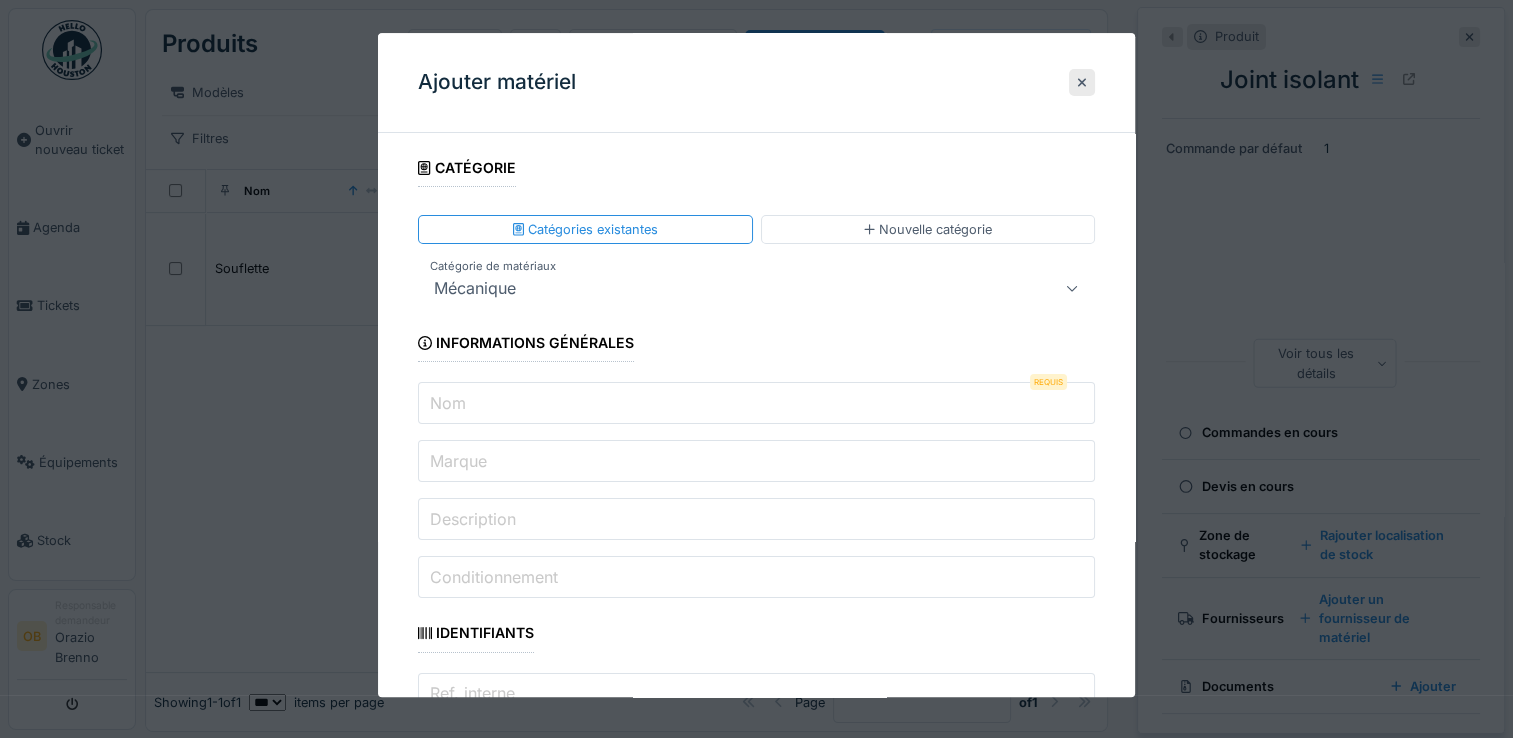 click on "Nom" at bounding box center [448, 403] 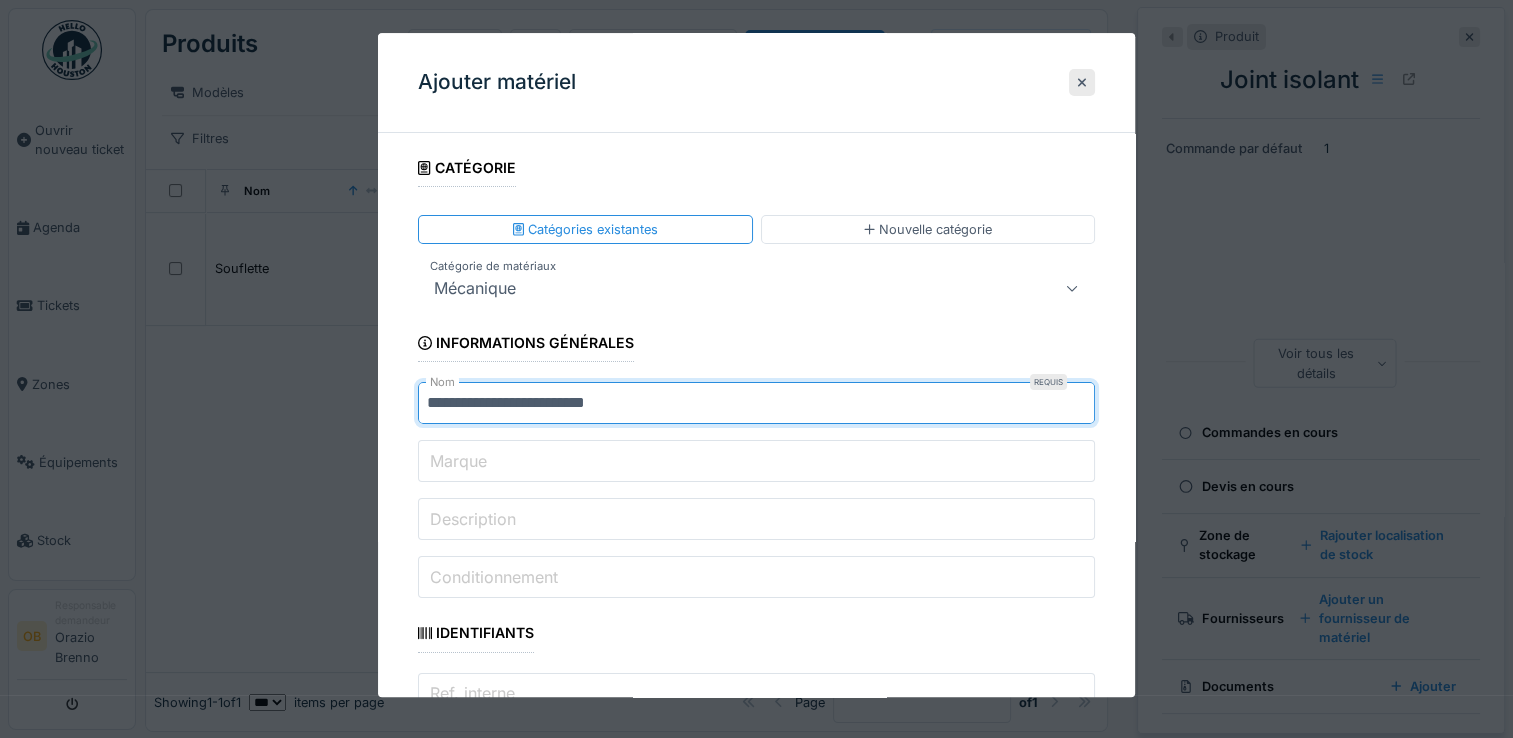 click on "**********" at bounding box center [756, 404] 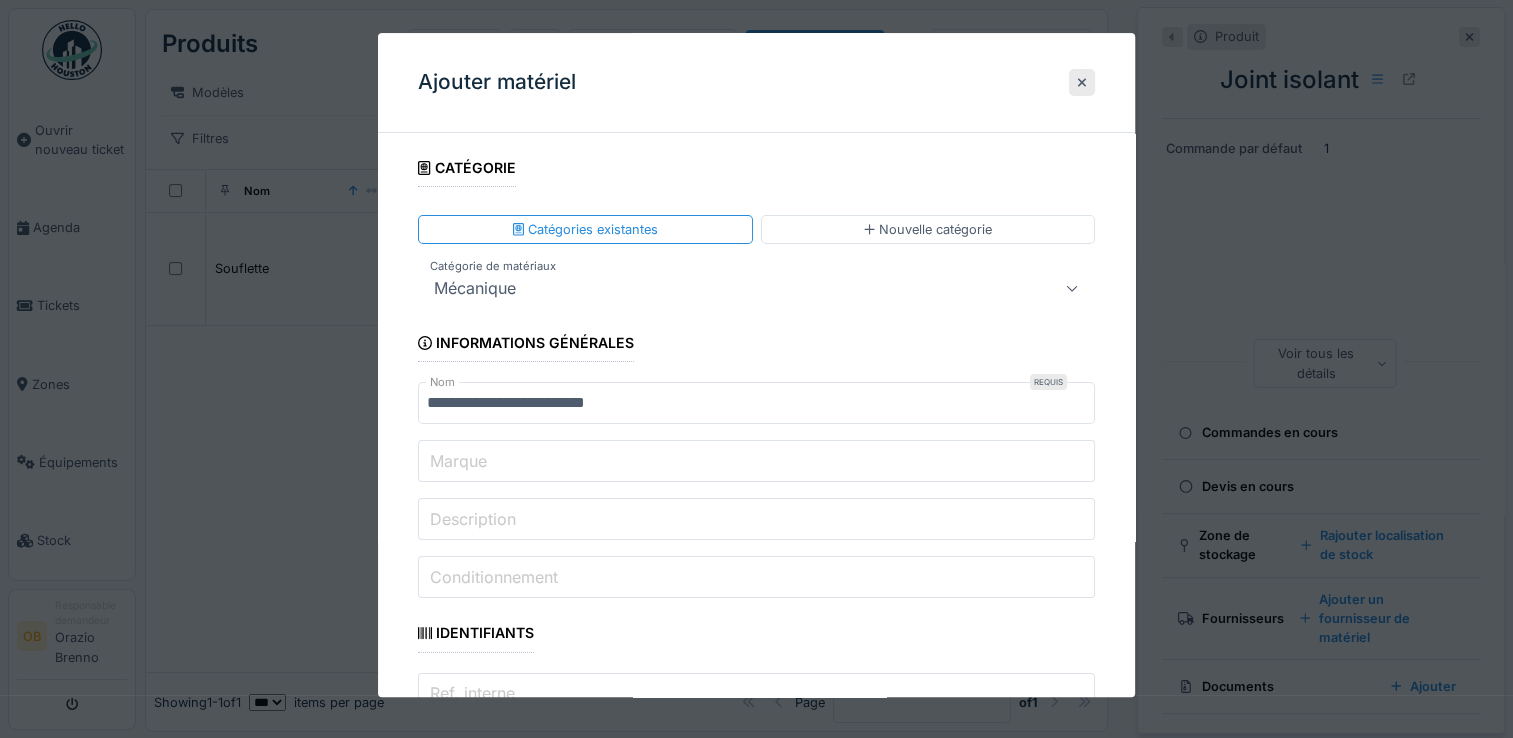 click on "Marque" at bounding box center [756, 462] 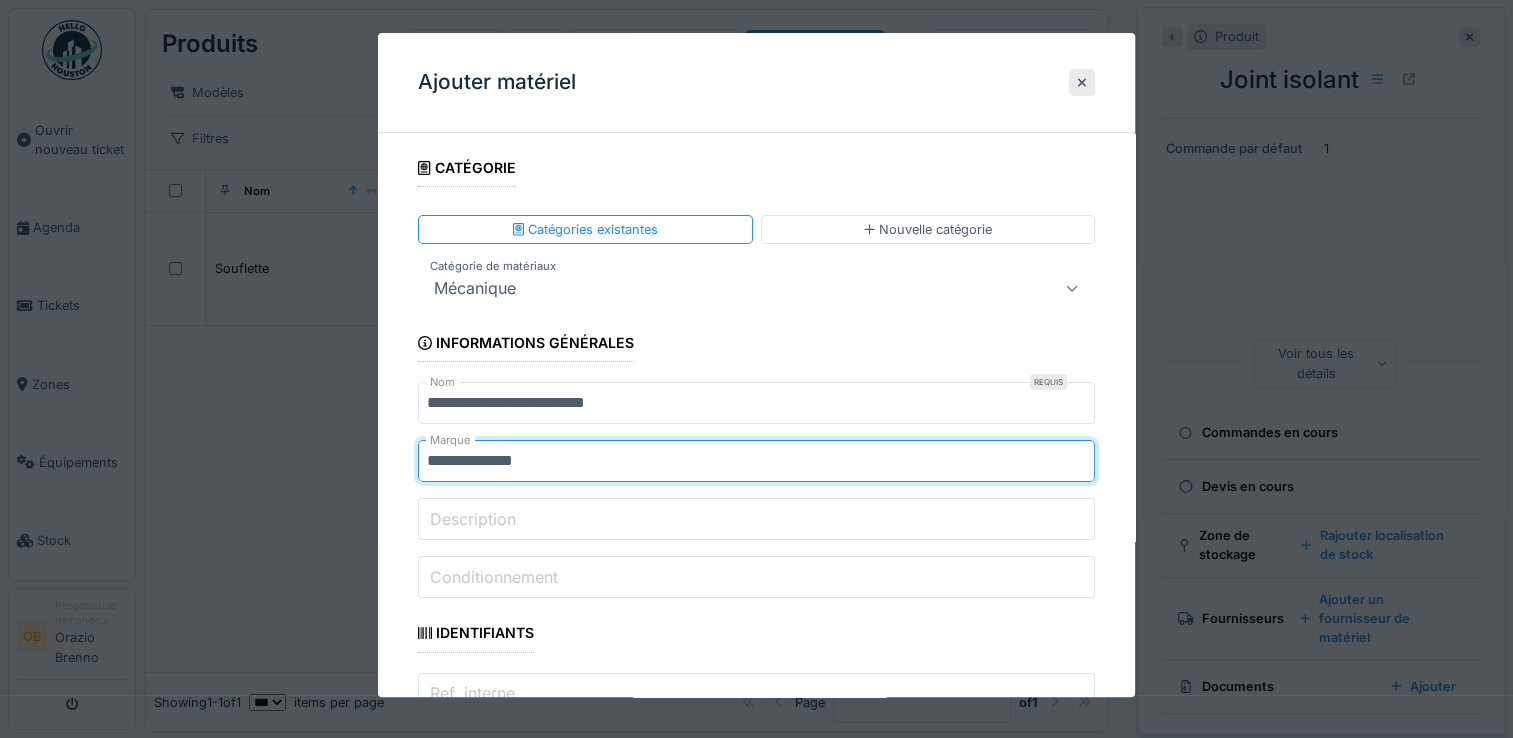 type on "**********" 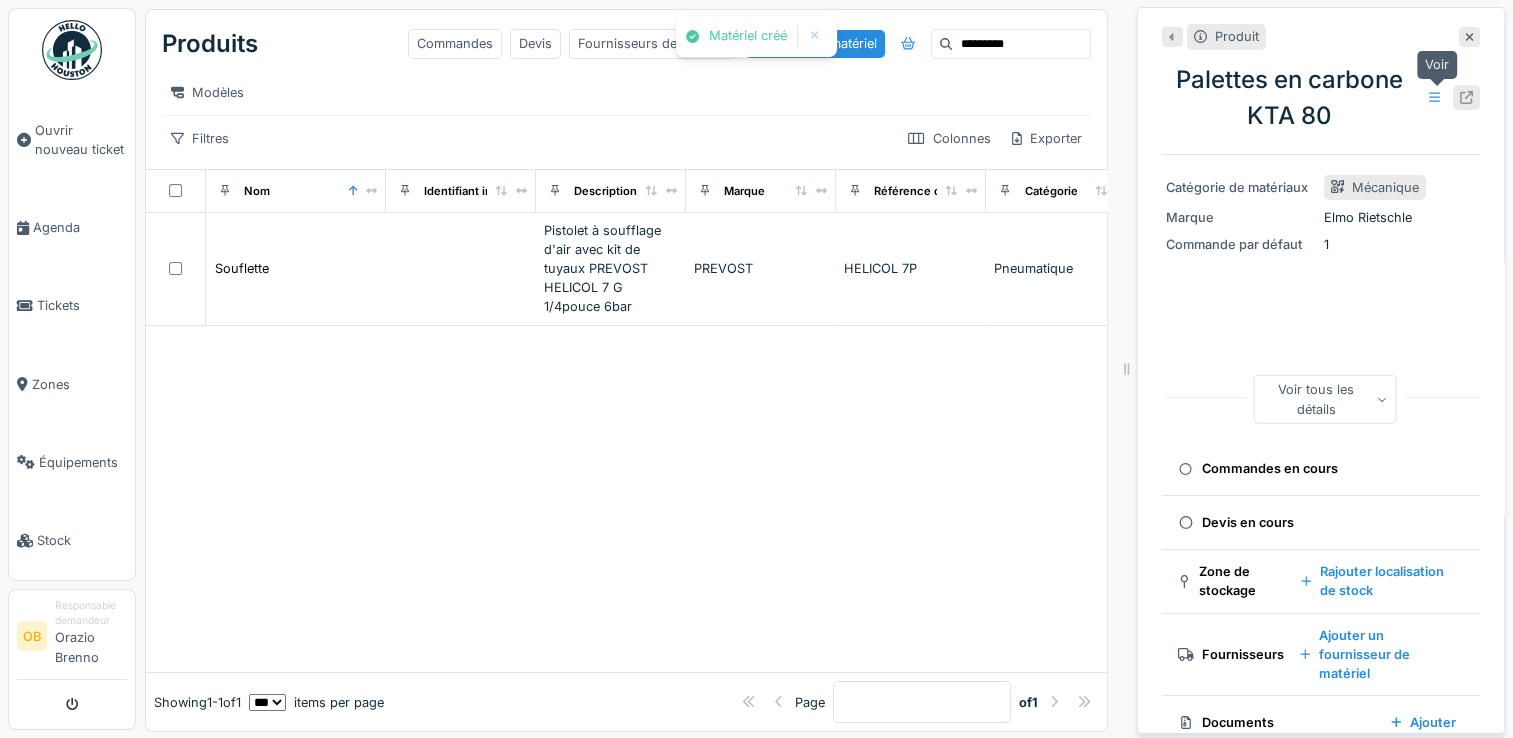 click at bounding box center [1466, 97] 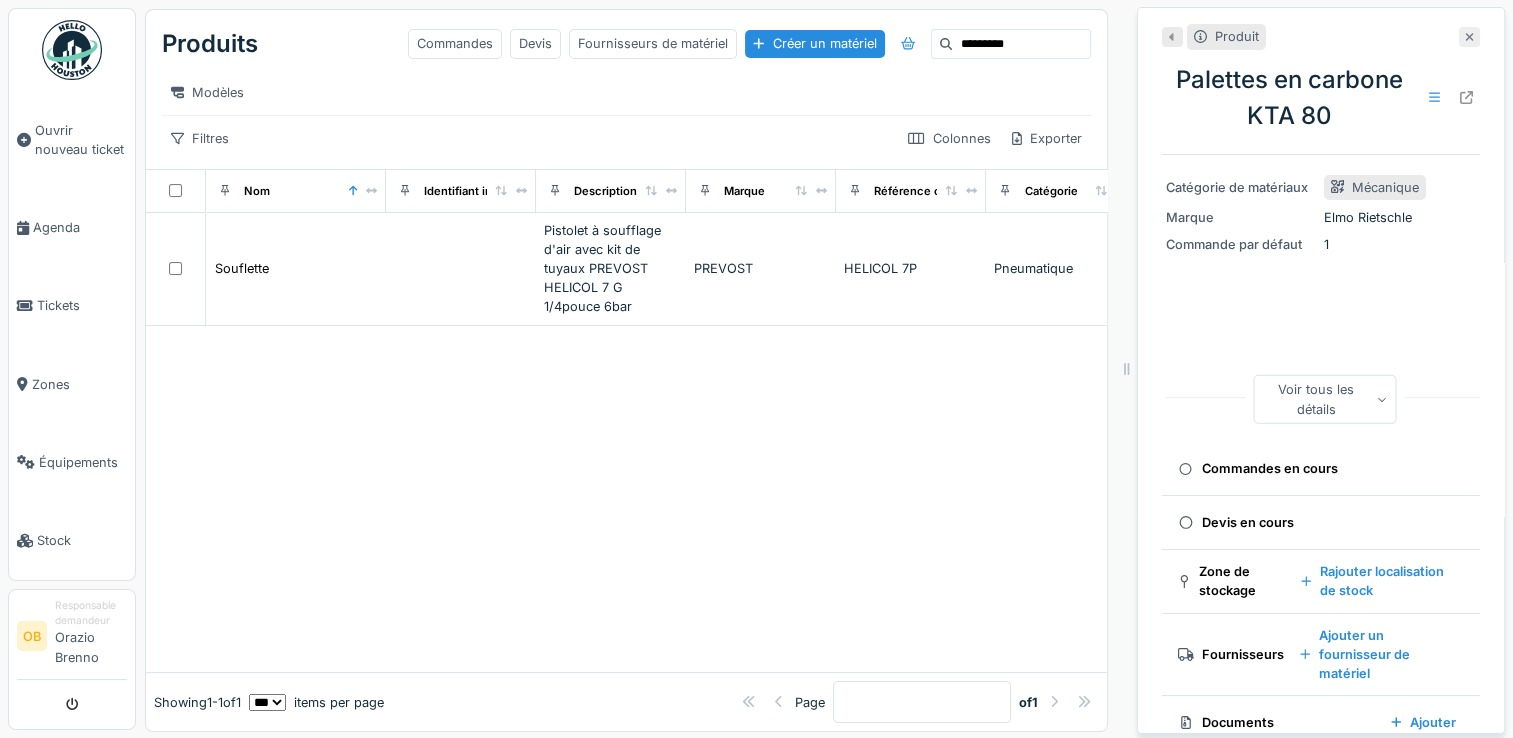 click at bounding box center (1469, 37) 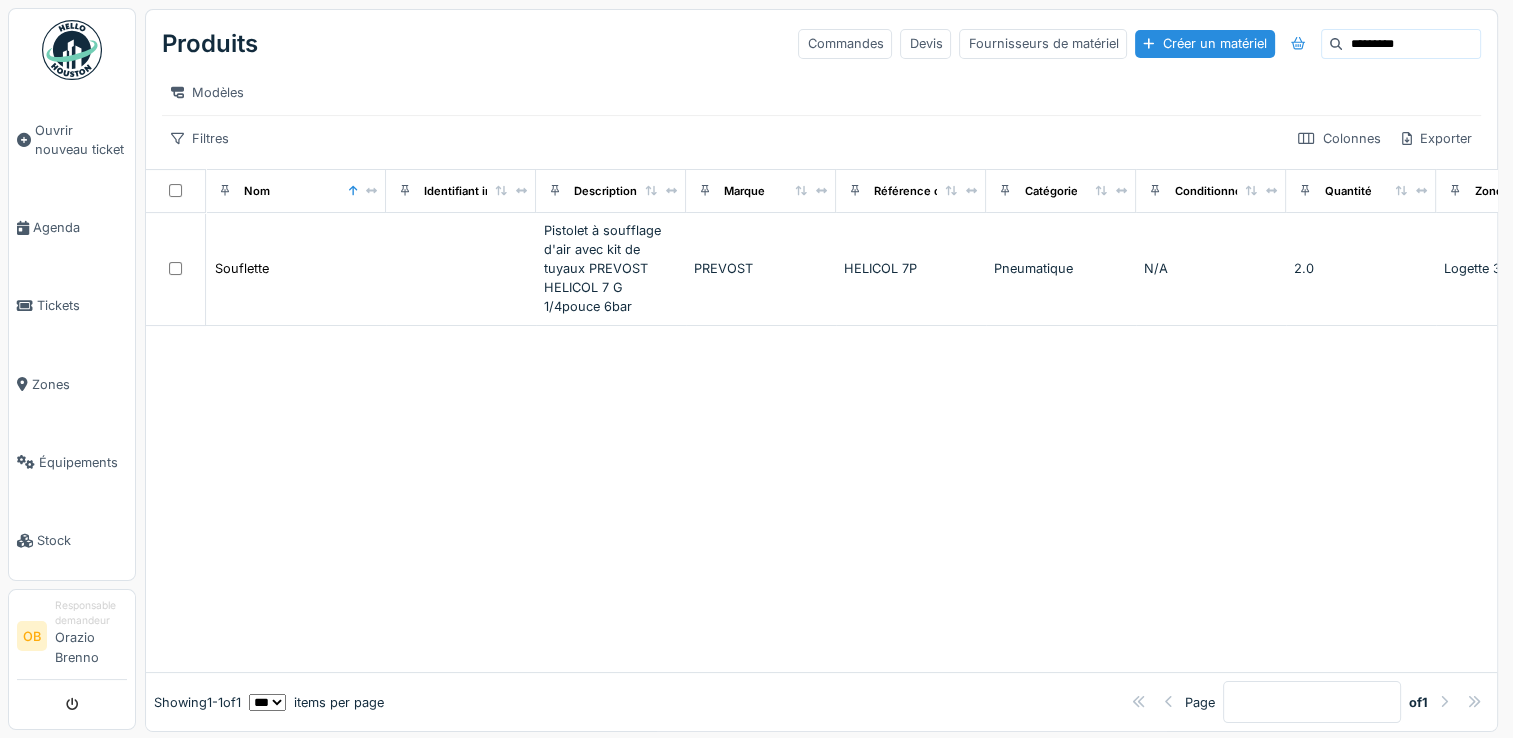 click on "Produits Commandes Devis Fournisseurs de matériel Créer un matériel *********" at bounding box center (821, 44) 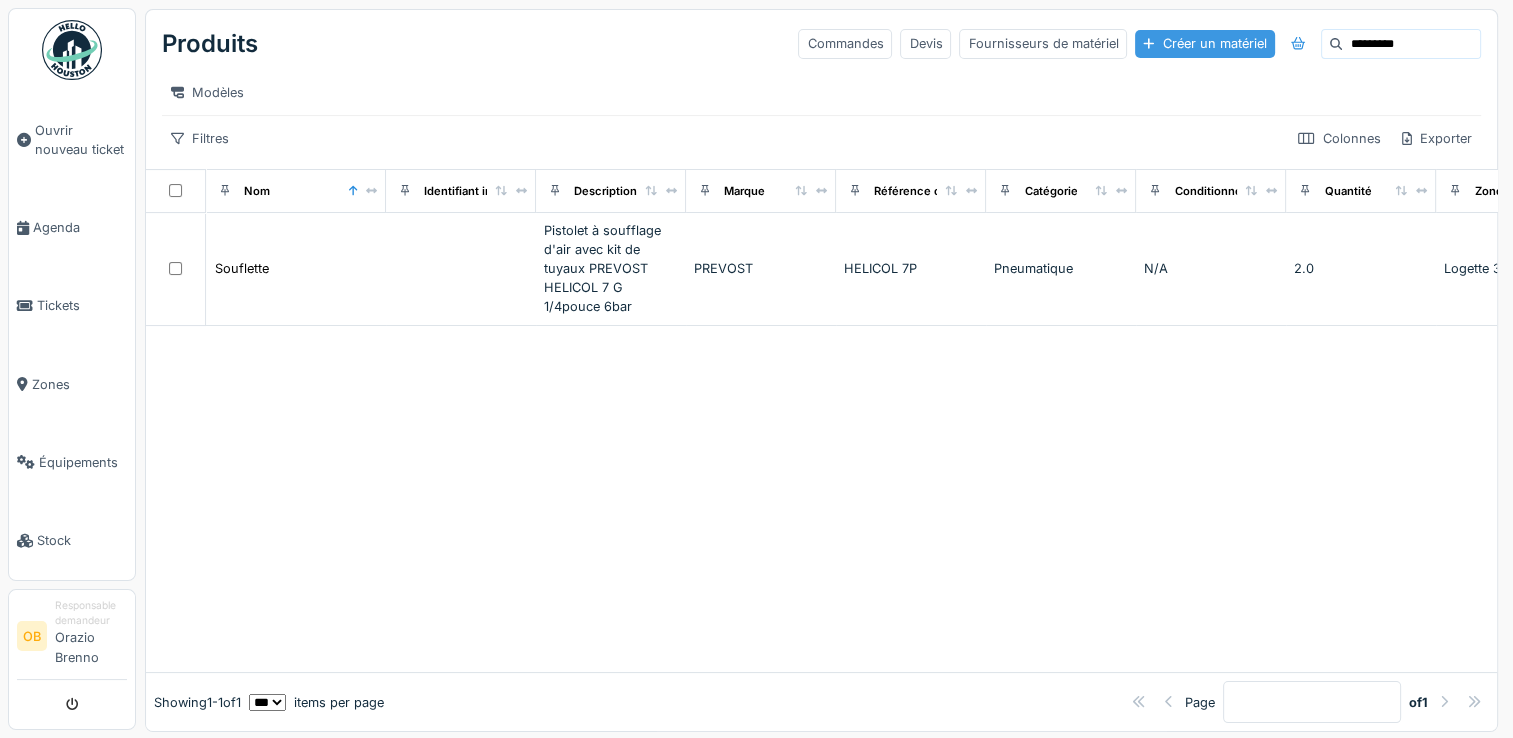 click on "Créer un matériel" at bounding box center (1204, 43) 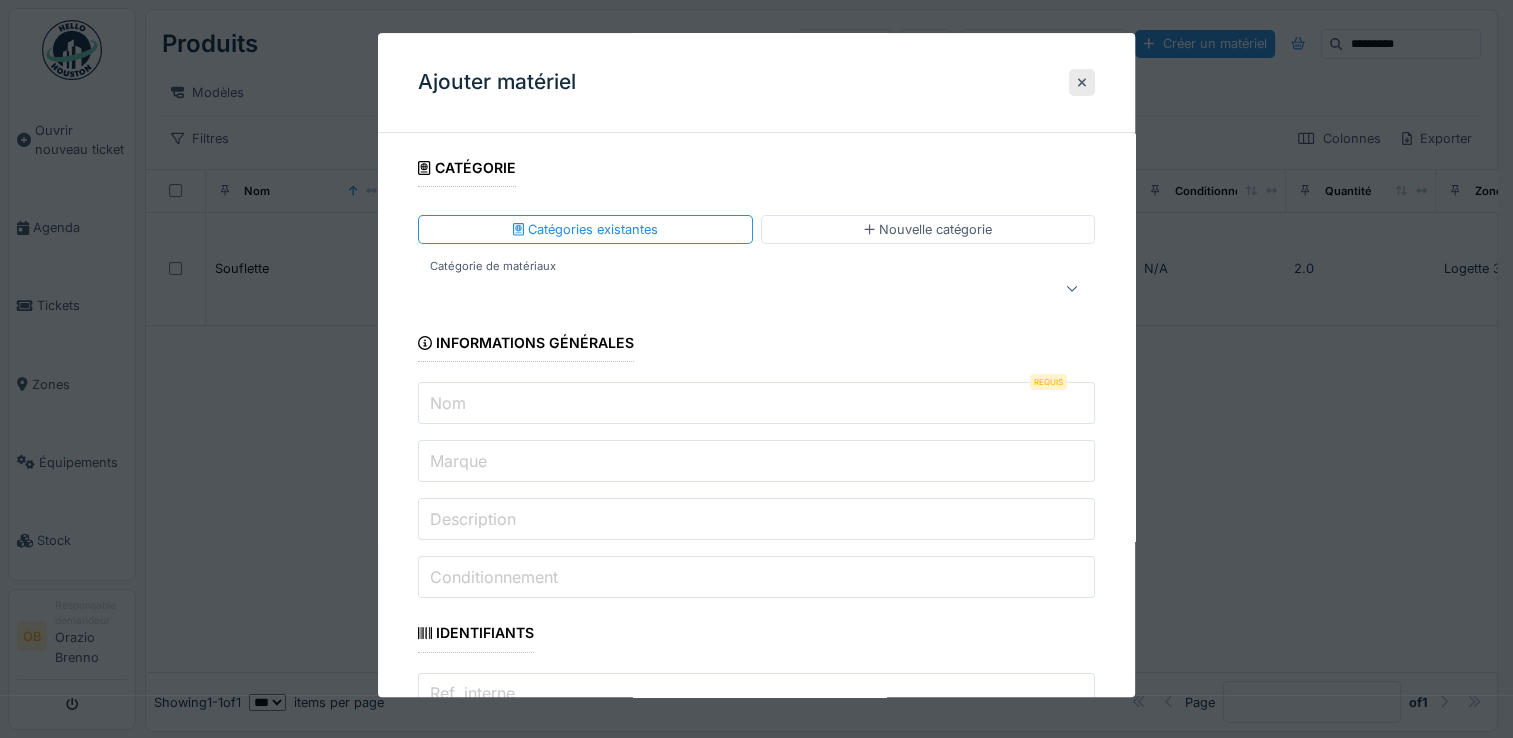 click on "Nom" at bounding box center (756, 404) 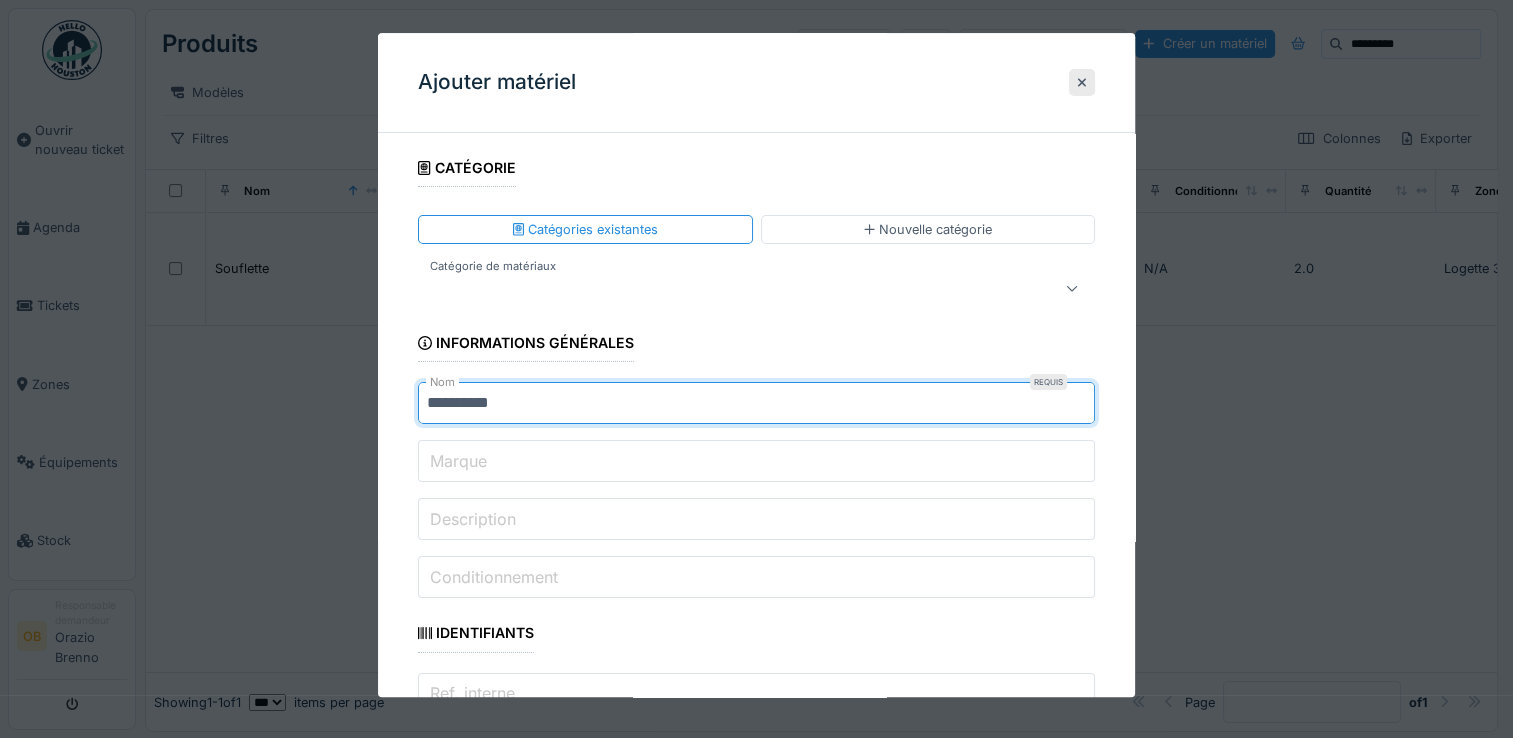 click on "**********" at bounding box center (756, 404) 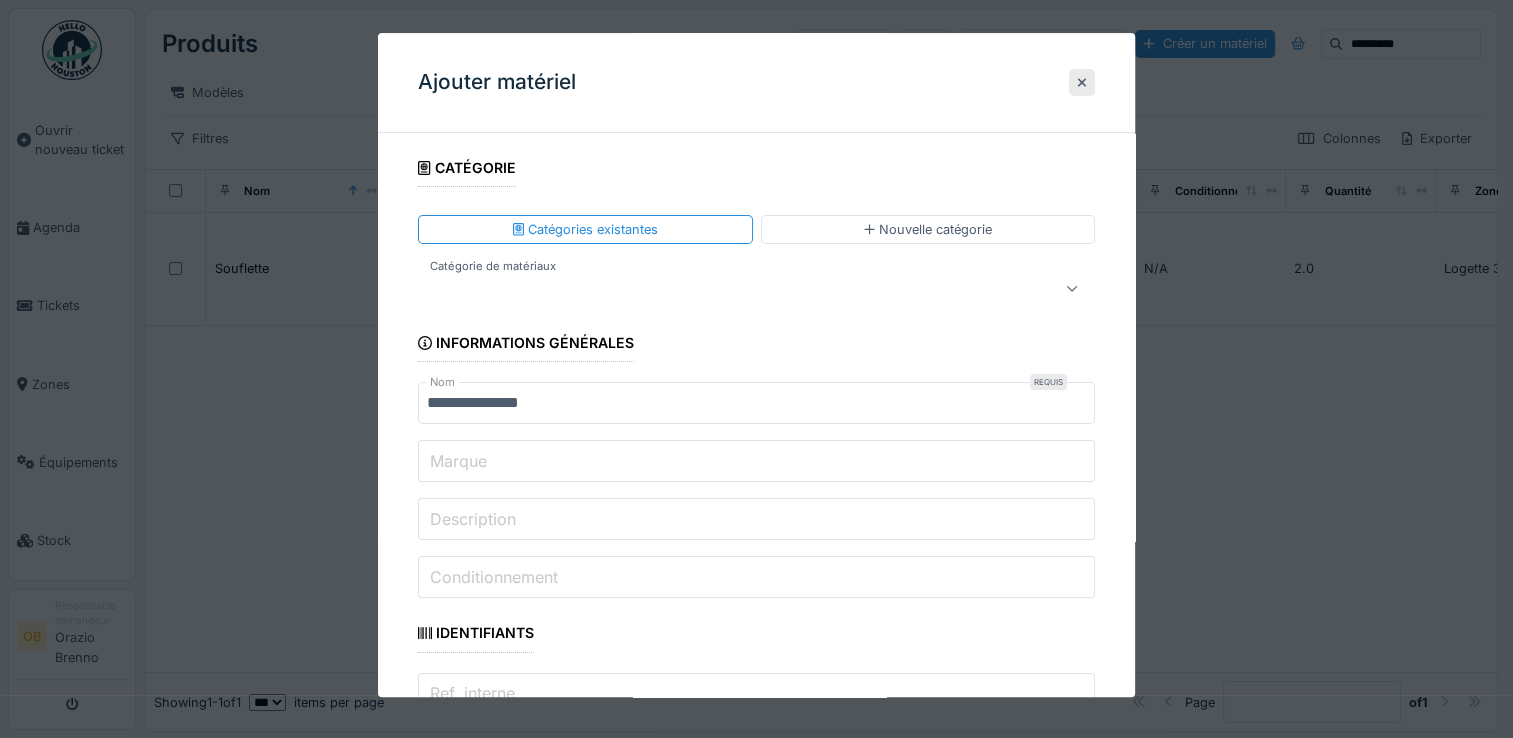 click on "Marque" at bounding box center (458, 461) 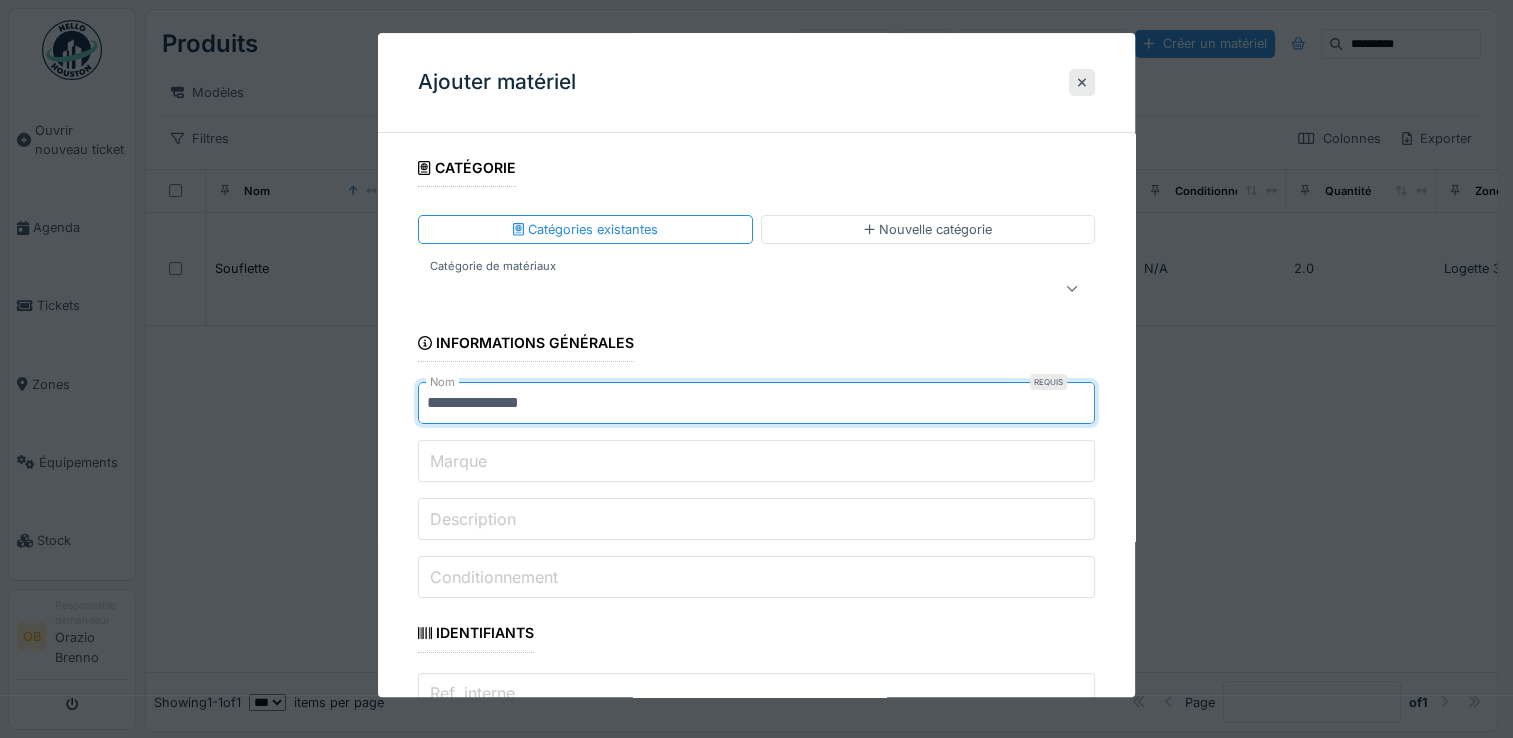 click on "**********" at bounding box center [756, 404] 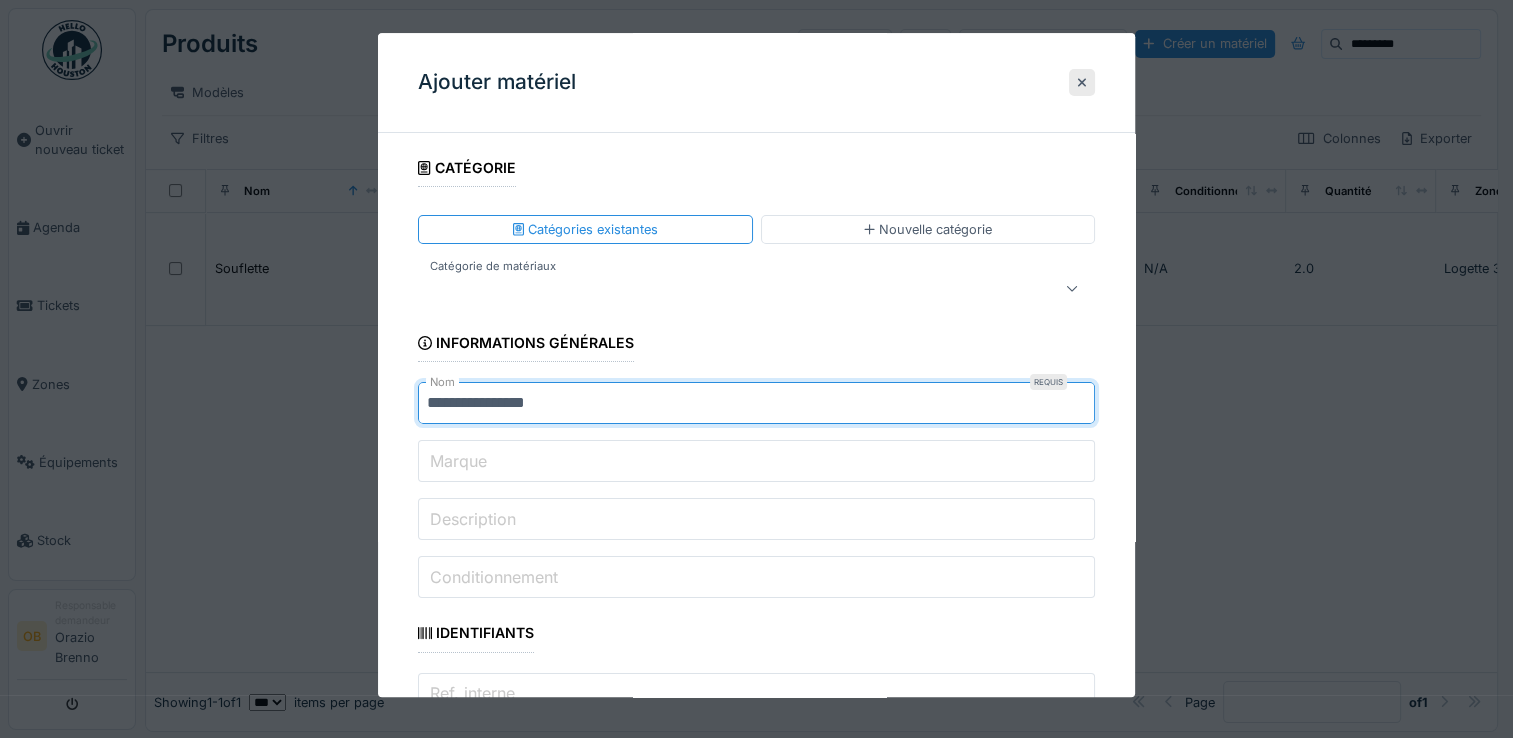type on "**********" 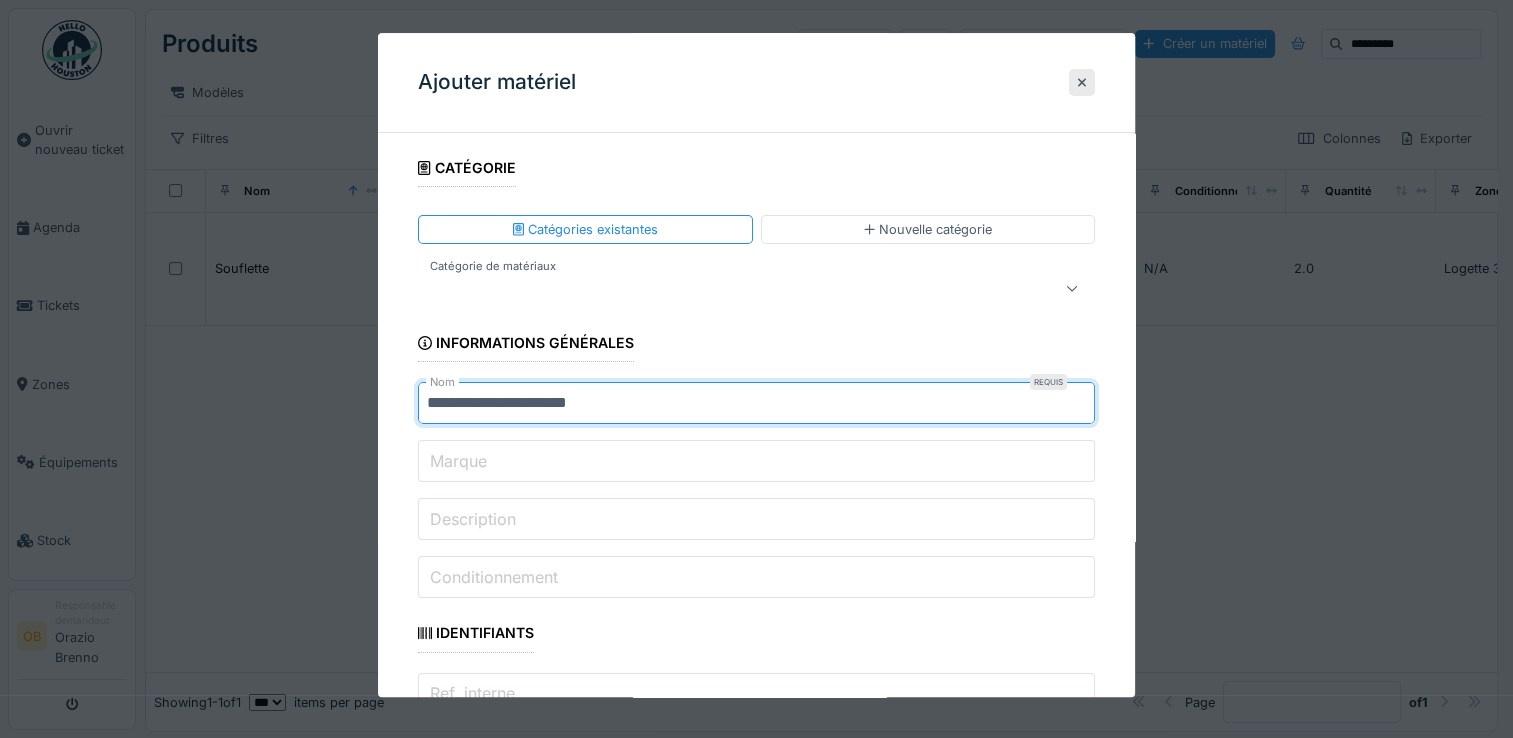 type on "*******" 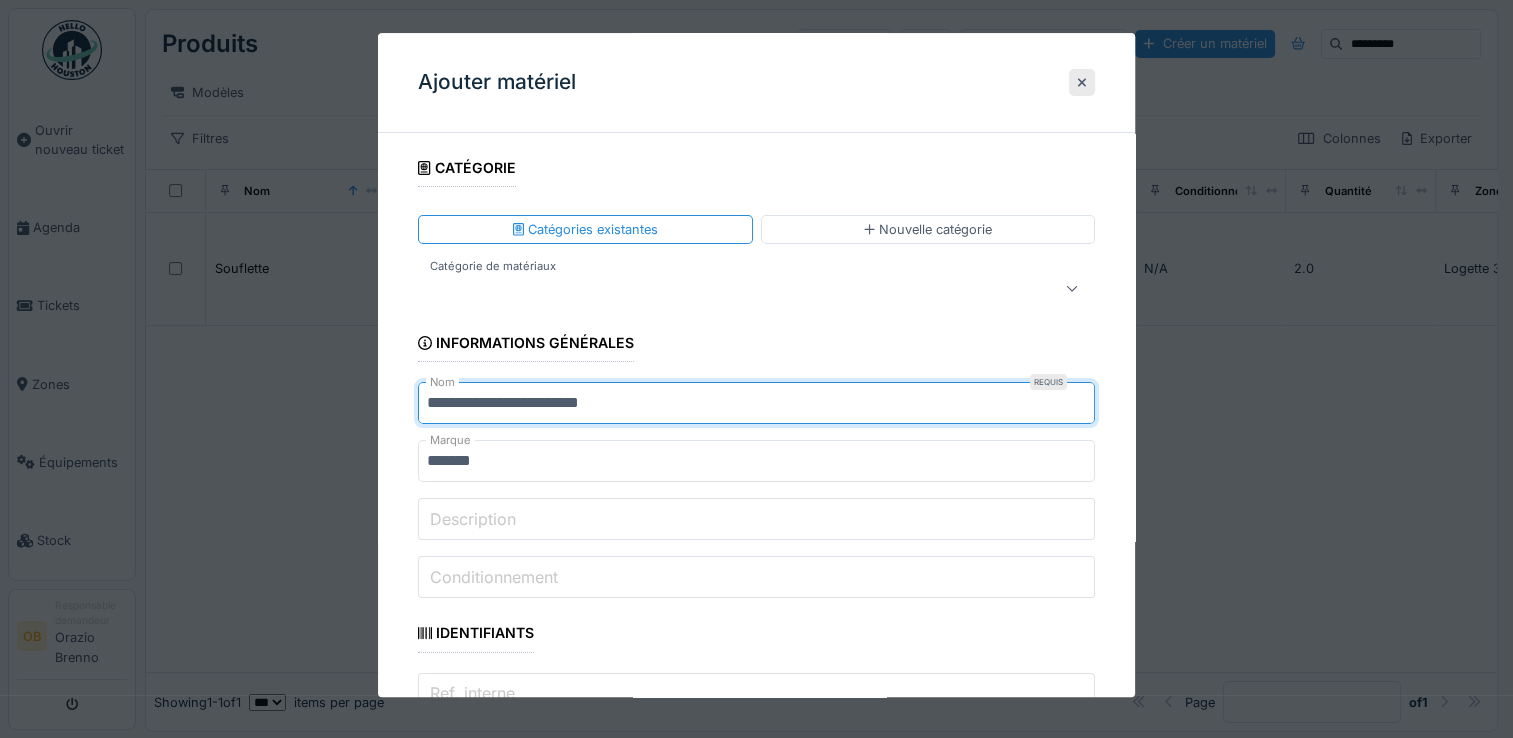 scroll, scrollTop: 133, scrollLeft: 0, axis: vertical 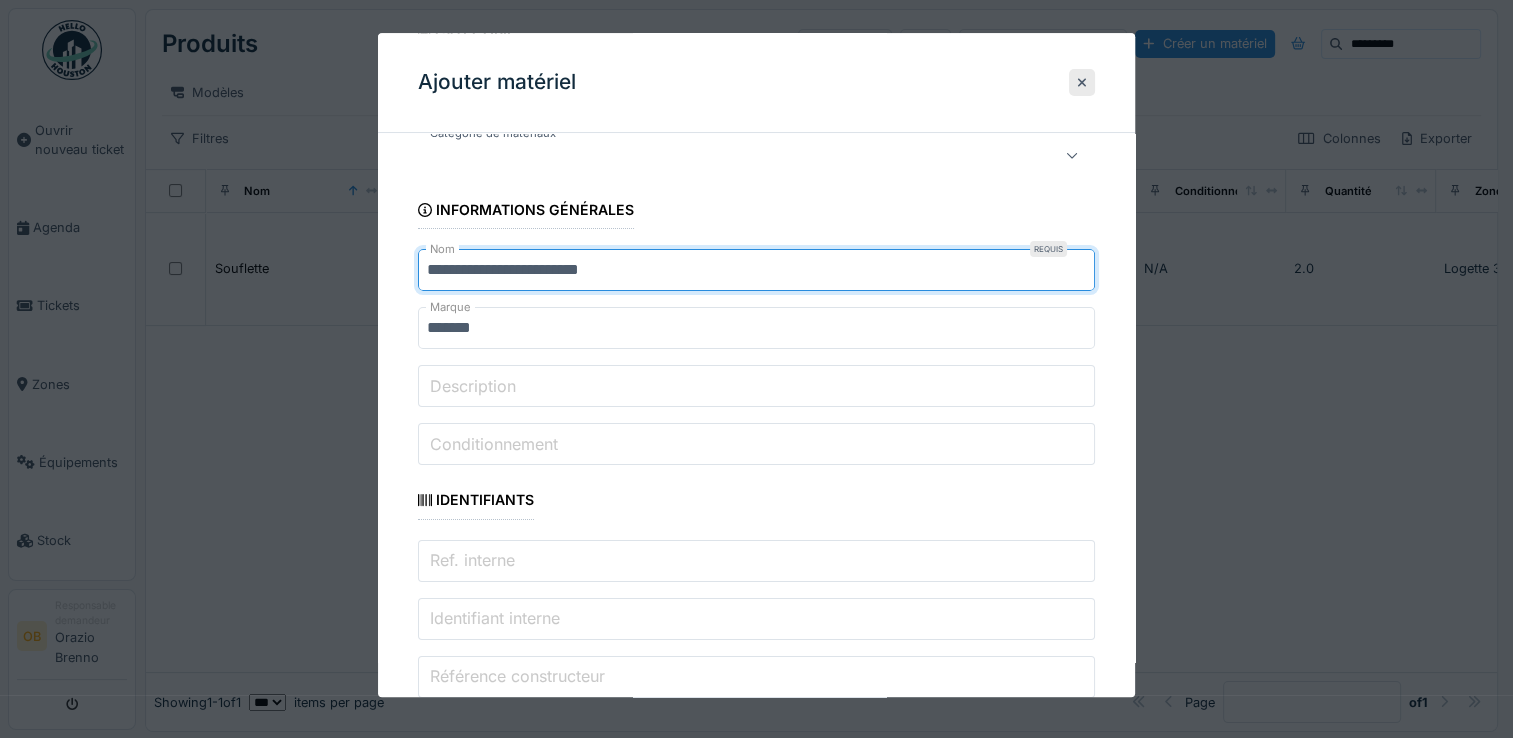type on "**********" 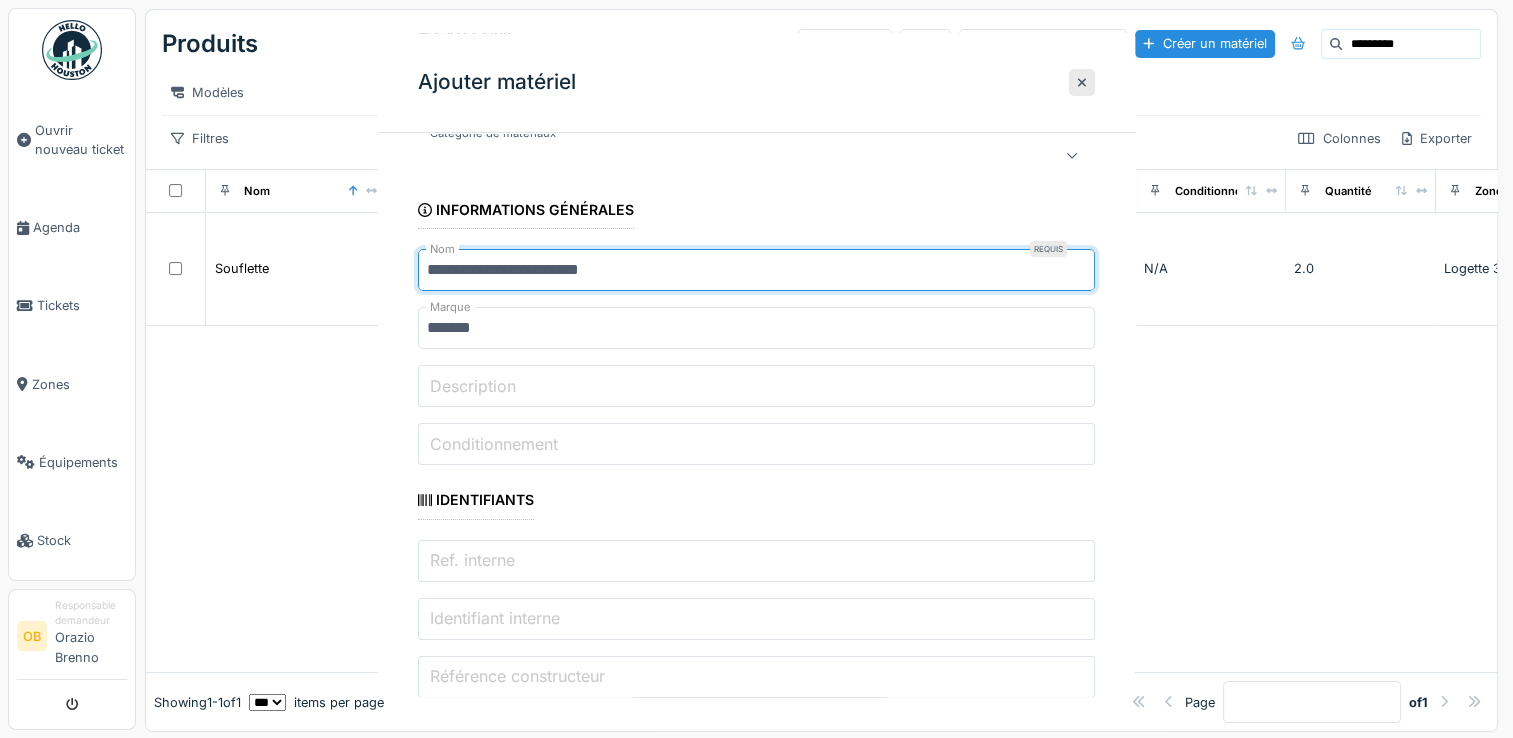 scroll, scrollTop: 0, scrollLeft: 0, axis: both 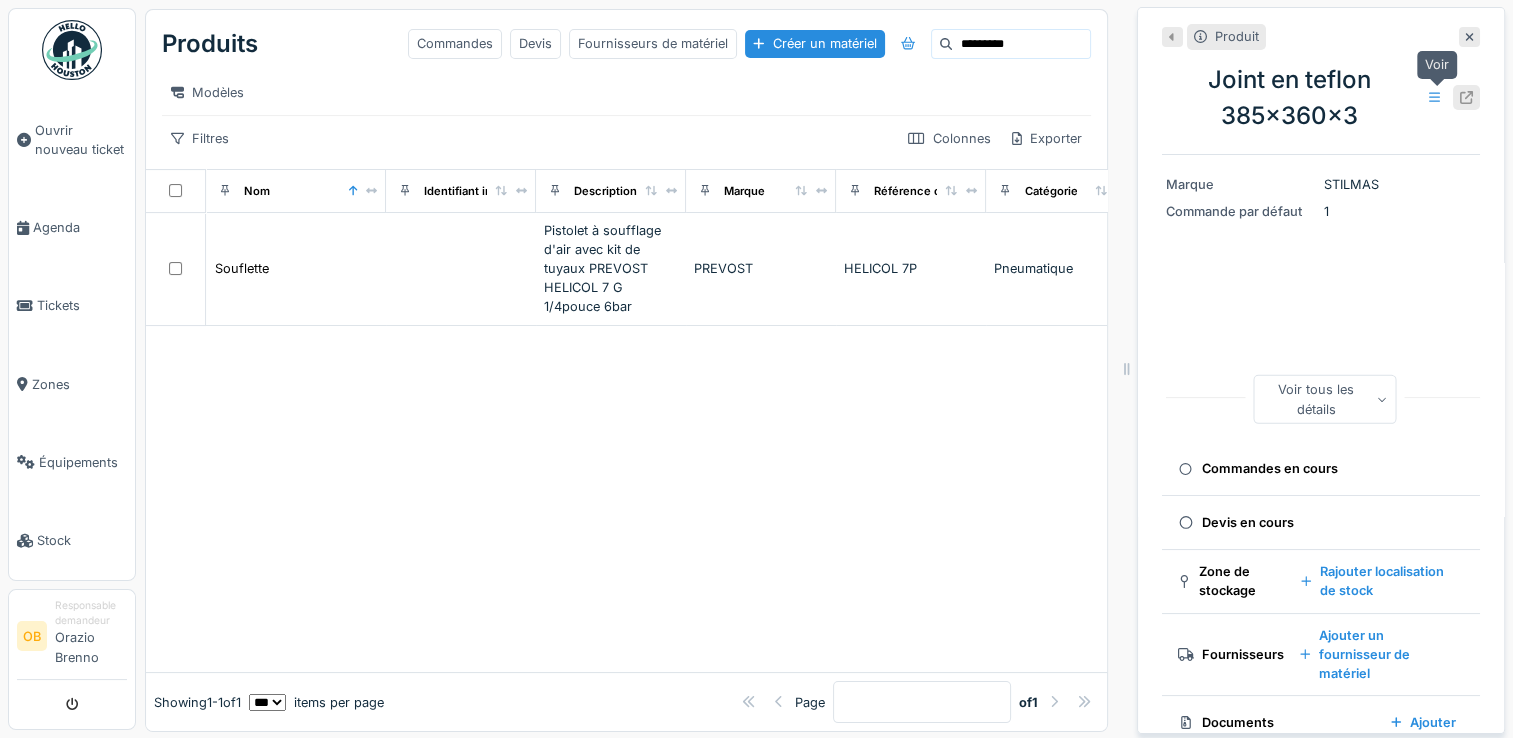 click 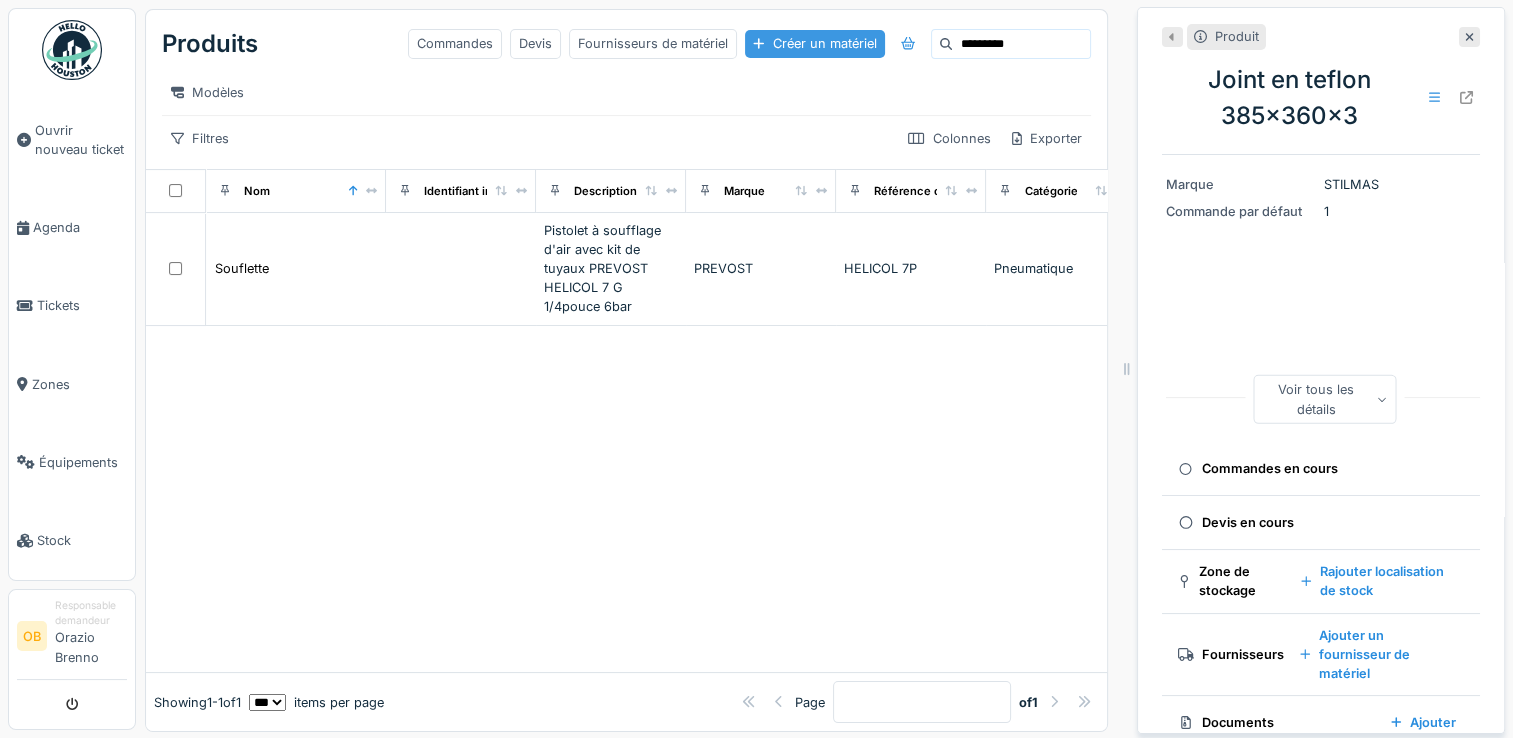 click on "Créer un matériel" at bounding box center (814, 43) 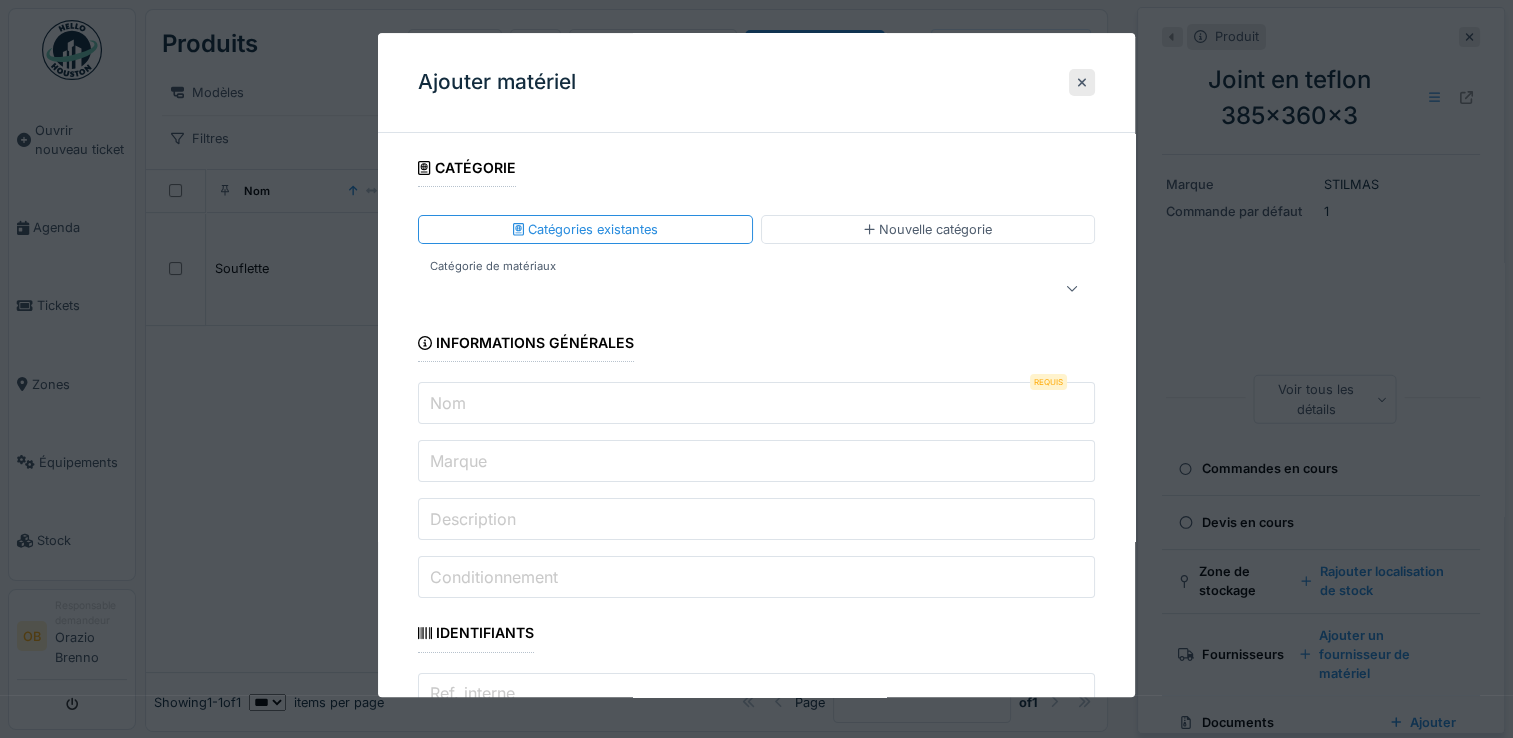 click at bounding box center [722, 289] 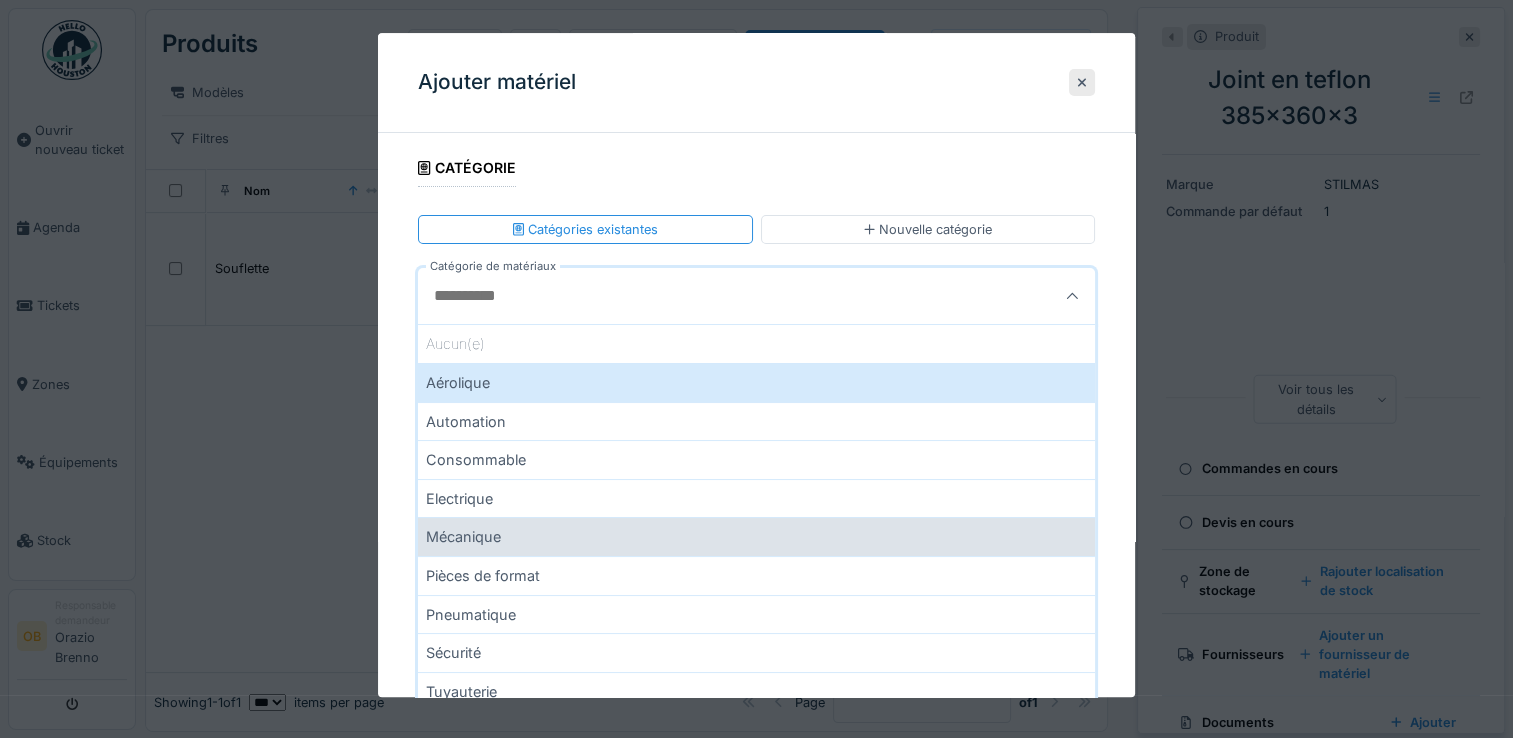click on "Mécanique" at bounding box center (756, 537) 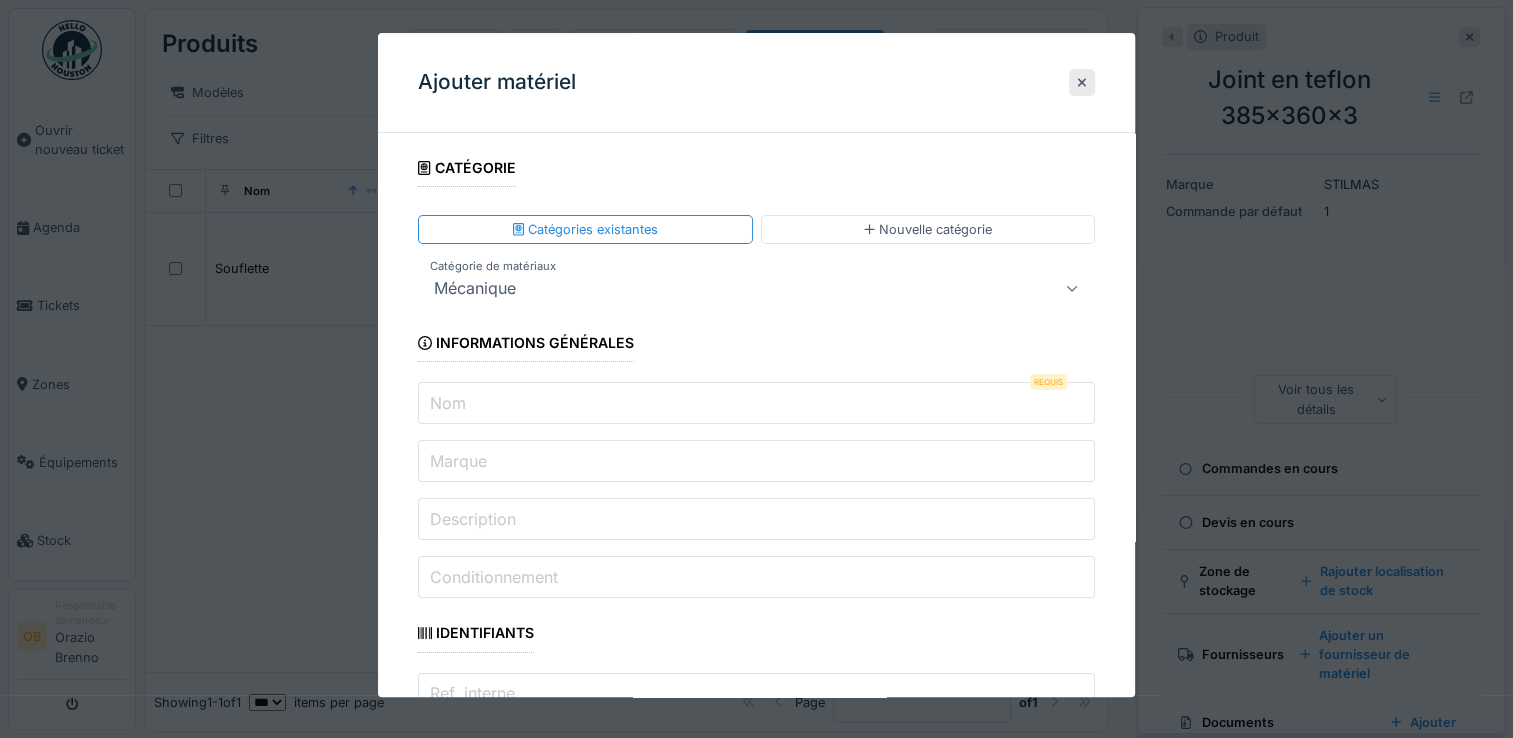 click on "Nom" at bounding box center [756, 404] 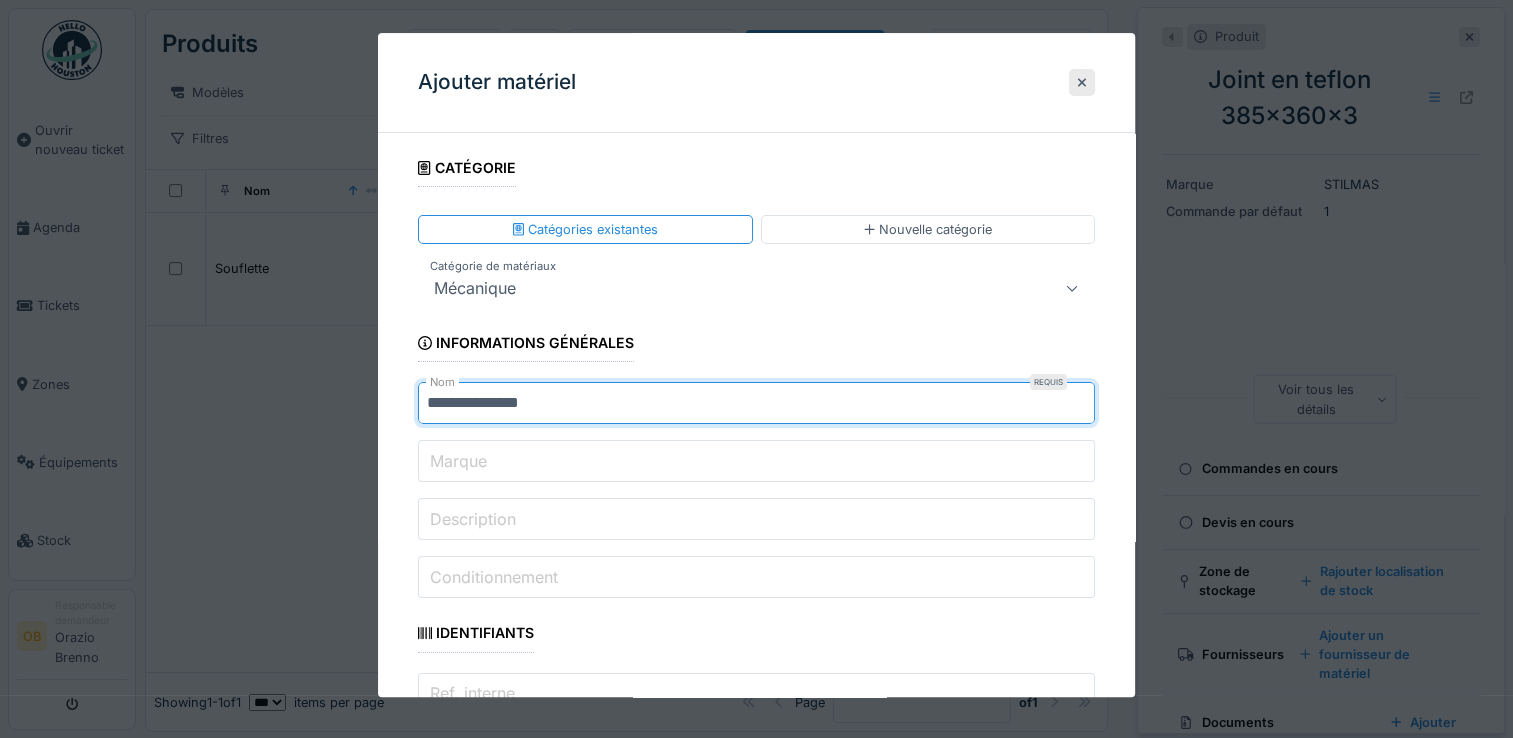 click on "**********" at bounding box center [756, 404] 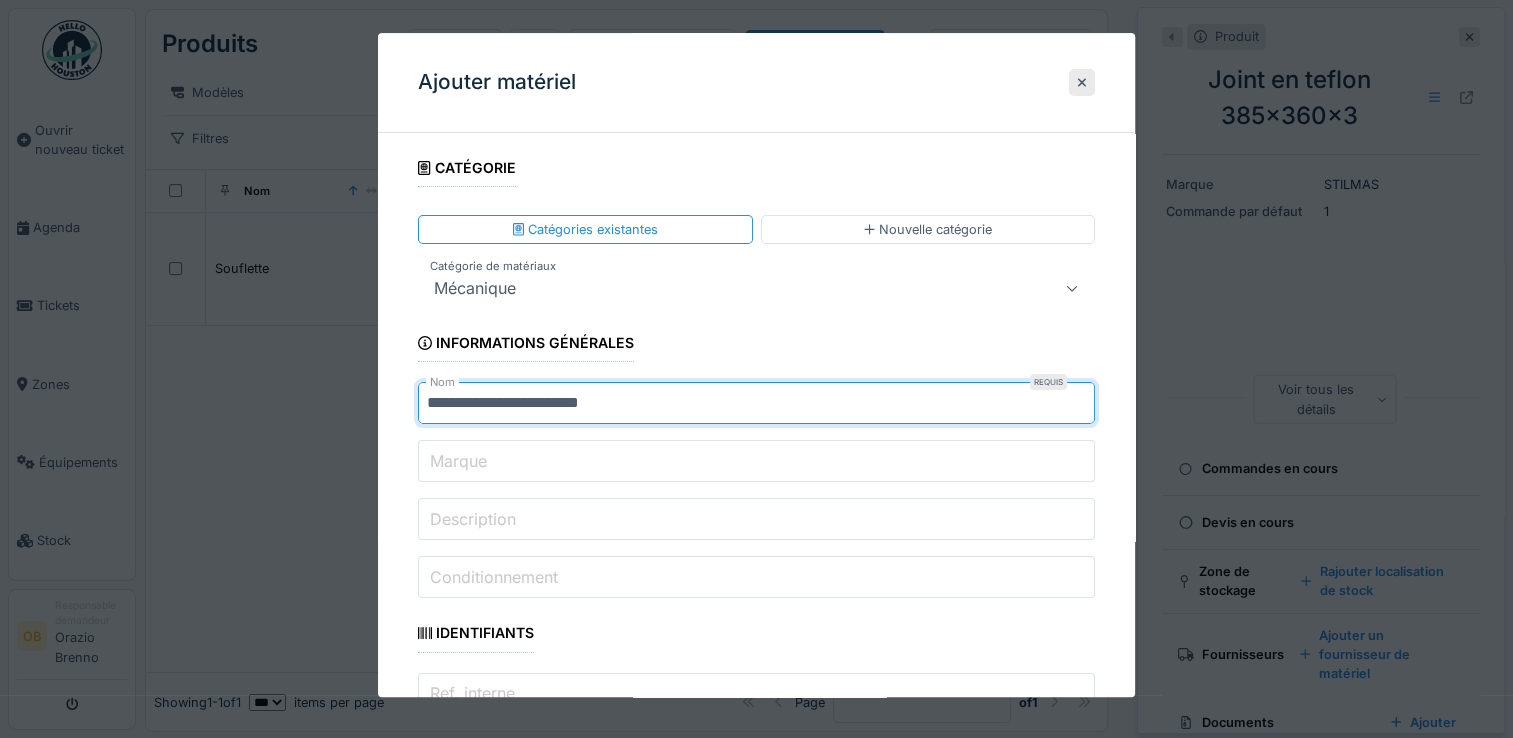 type on "**********" 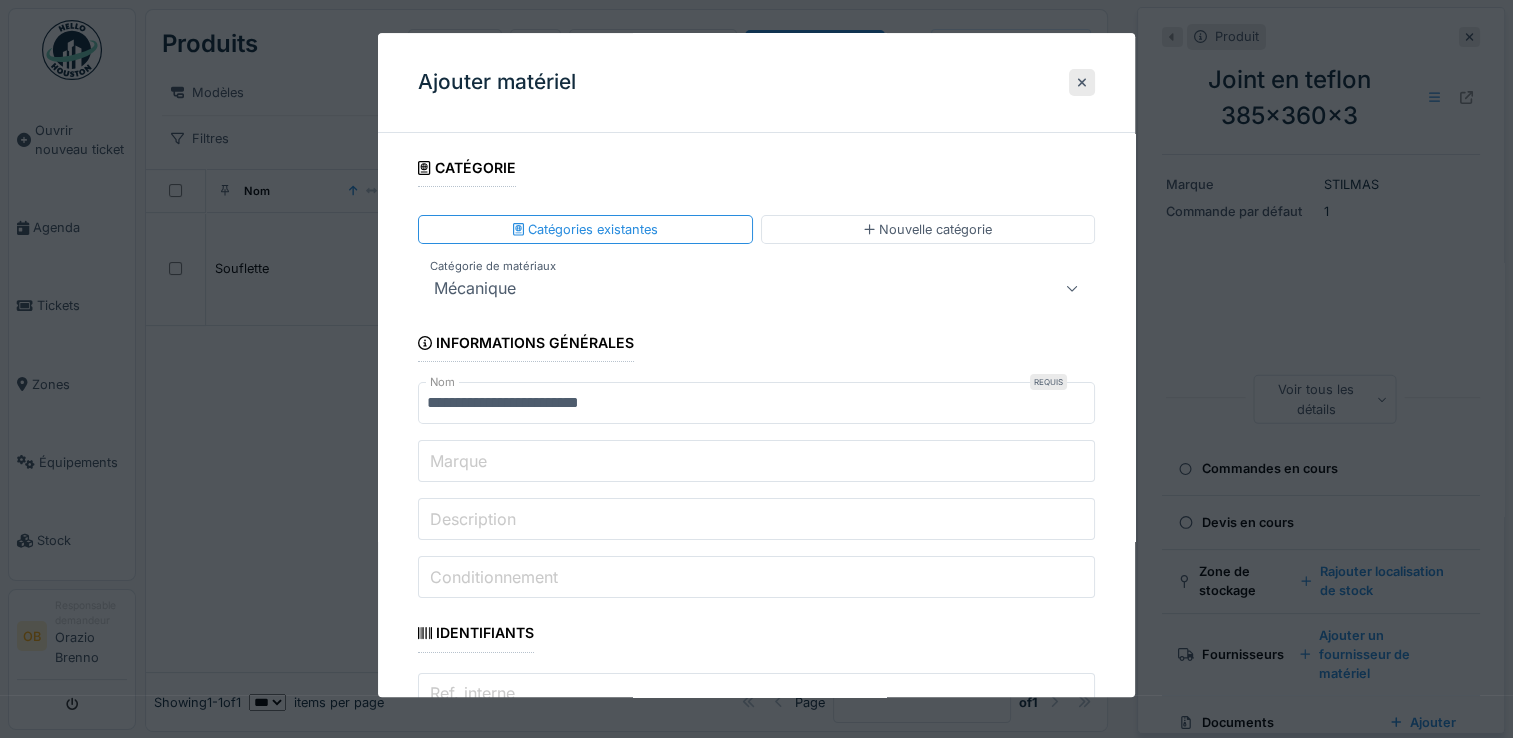 click on "Marque" at bounding box center [756, 462] 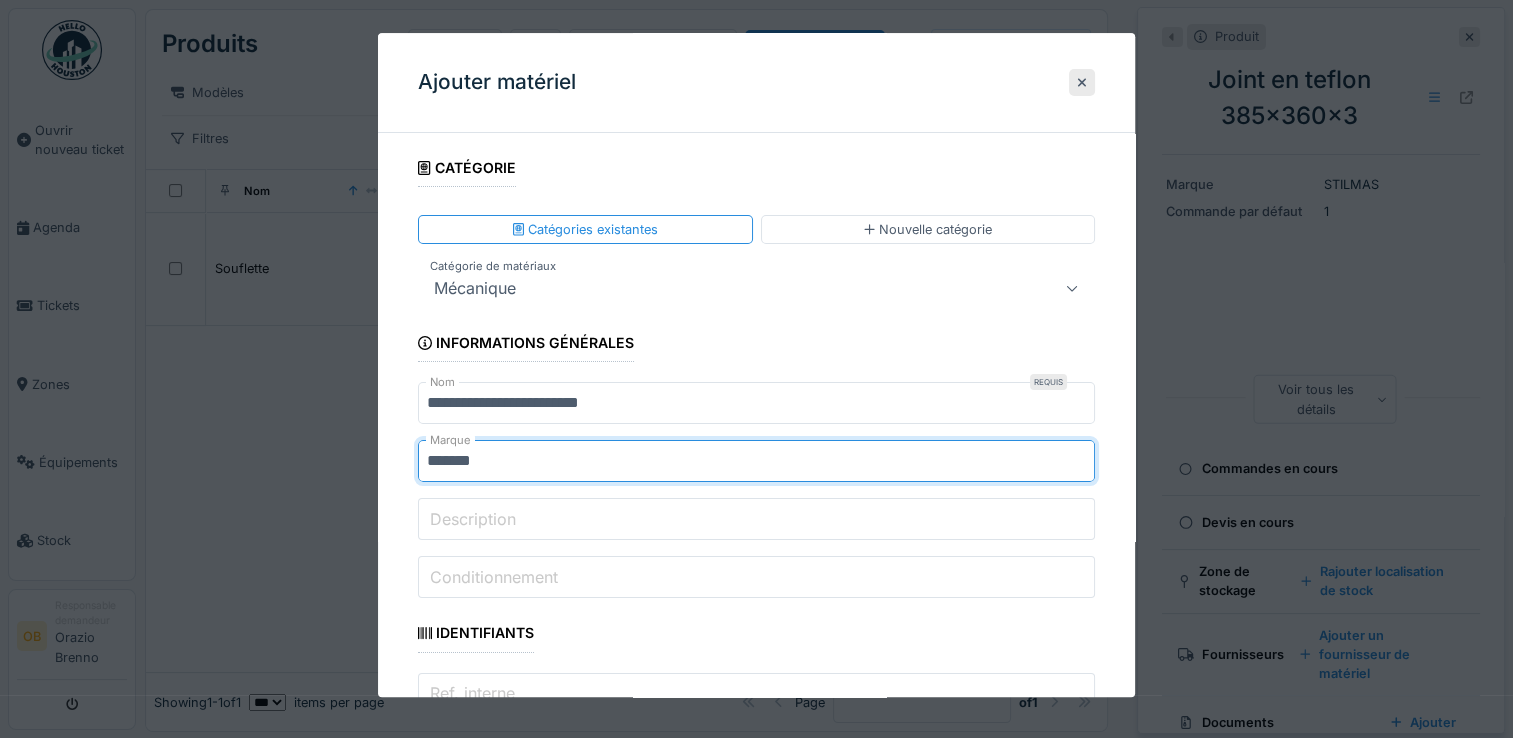 click on "**********" at bounding box center [756, 1869] 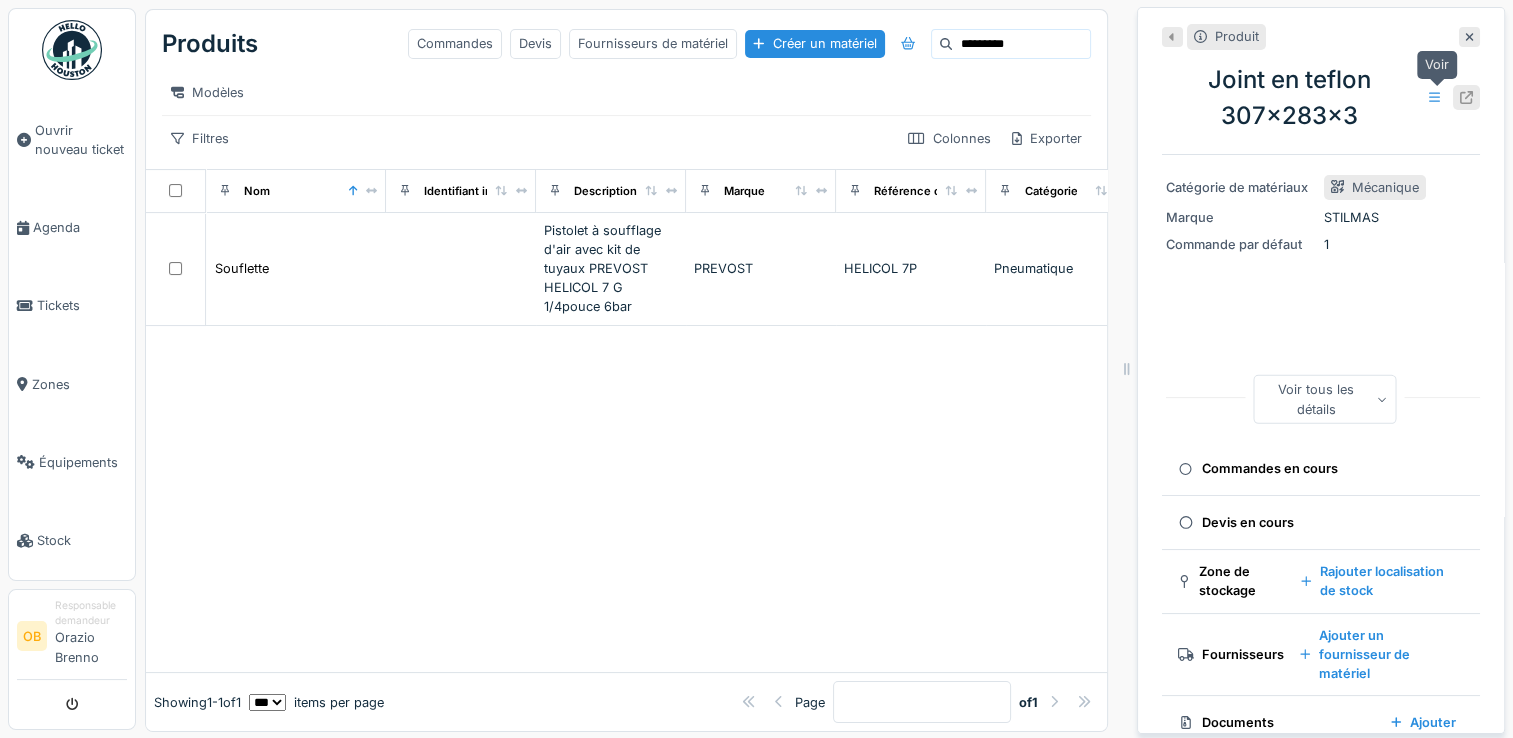 click 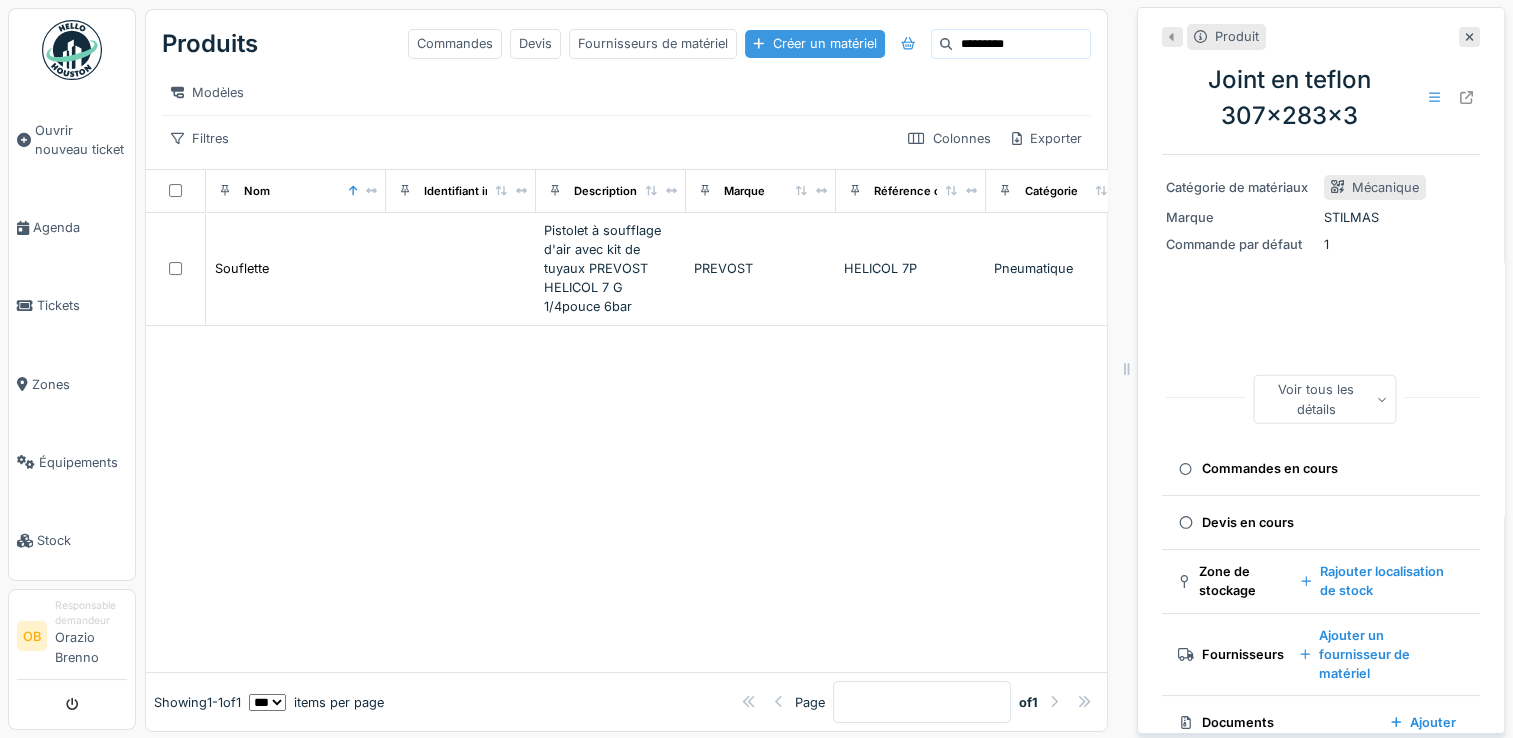 click on "Créer un matériel" at bounding box center [814, 43] 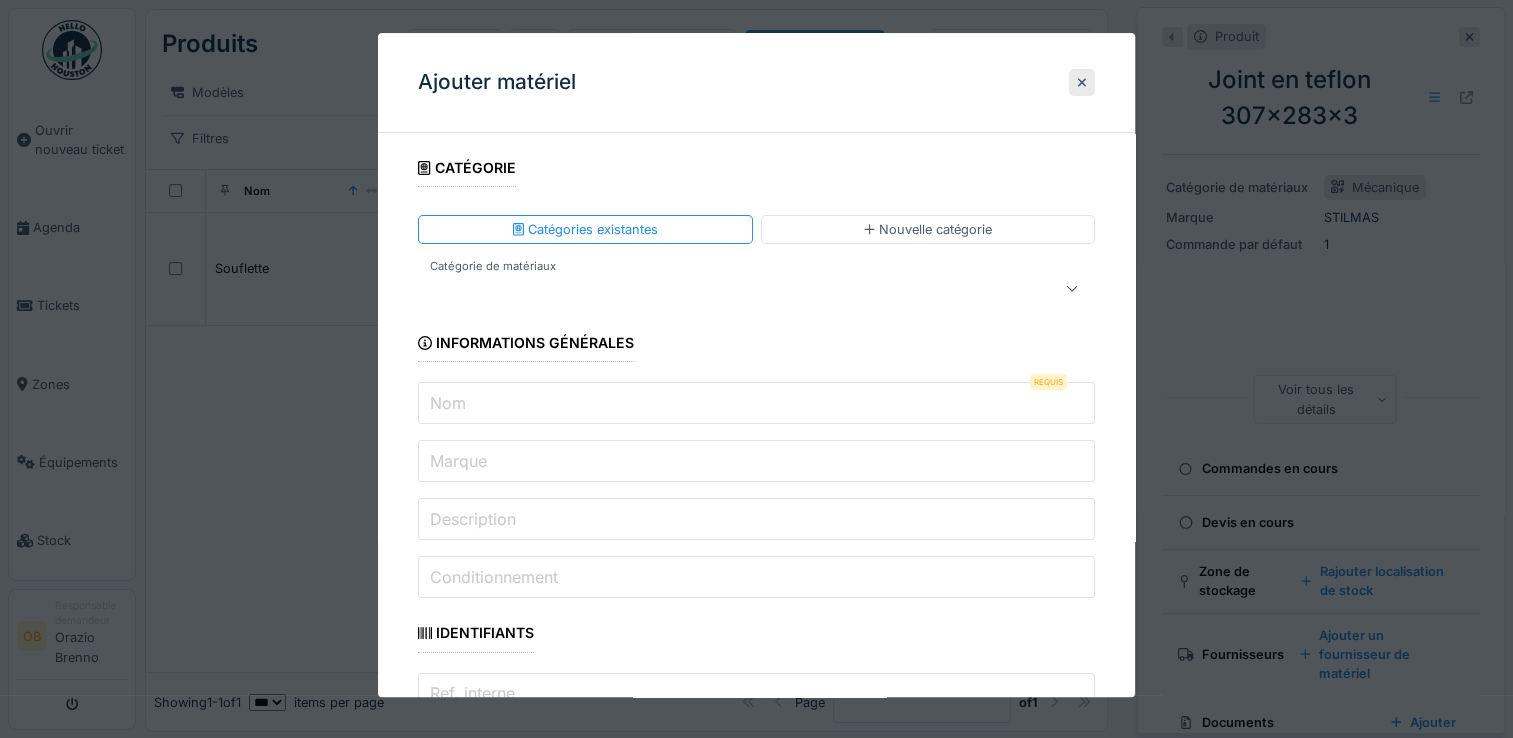click on "**********" at bounding box center [756, 1047] 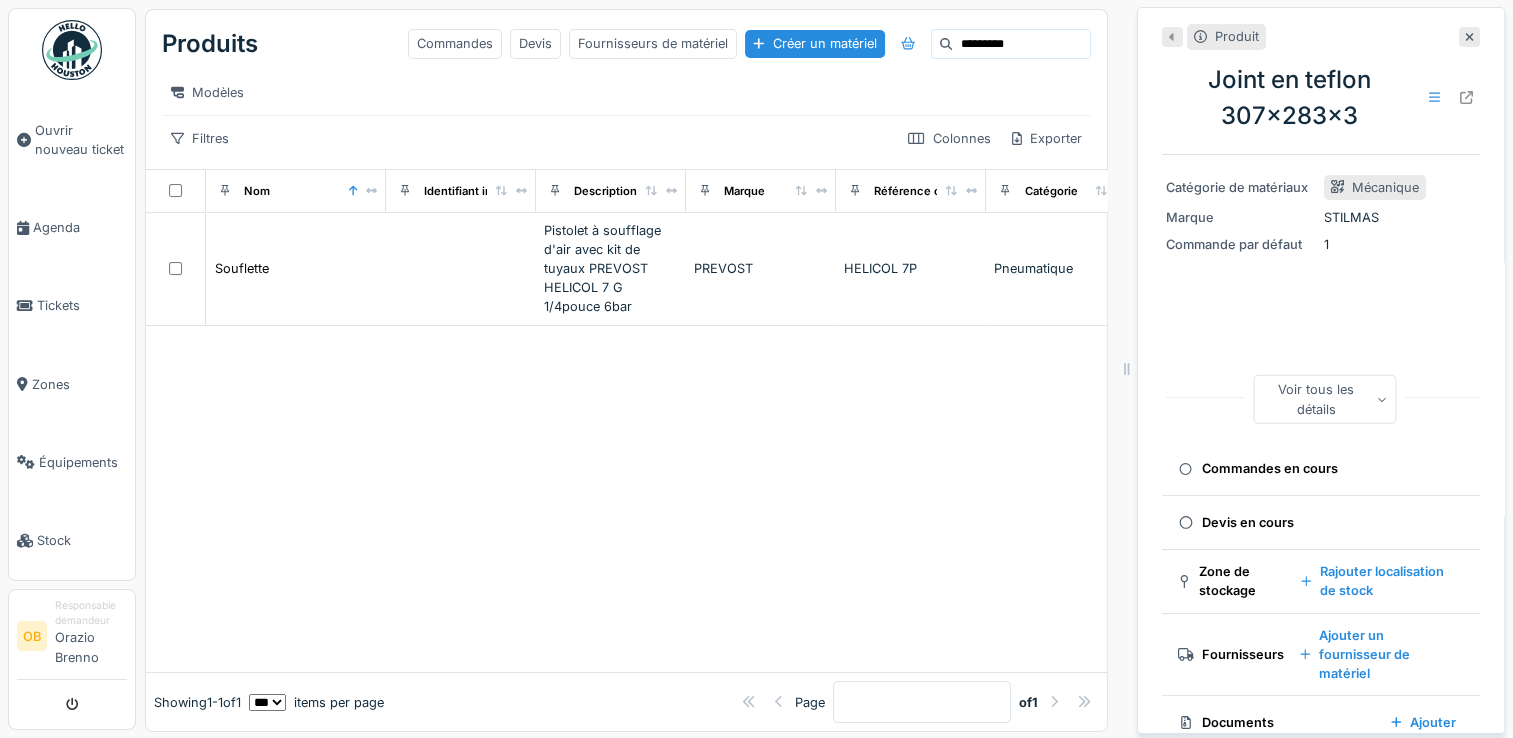 drag, startPoint x: 997, startPoint y: 28, endPoint x: 788, endPoint y: 94, distance: 219.17345 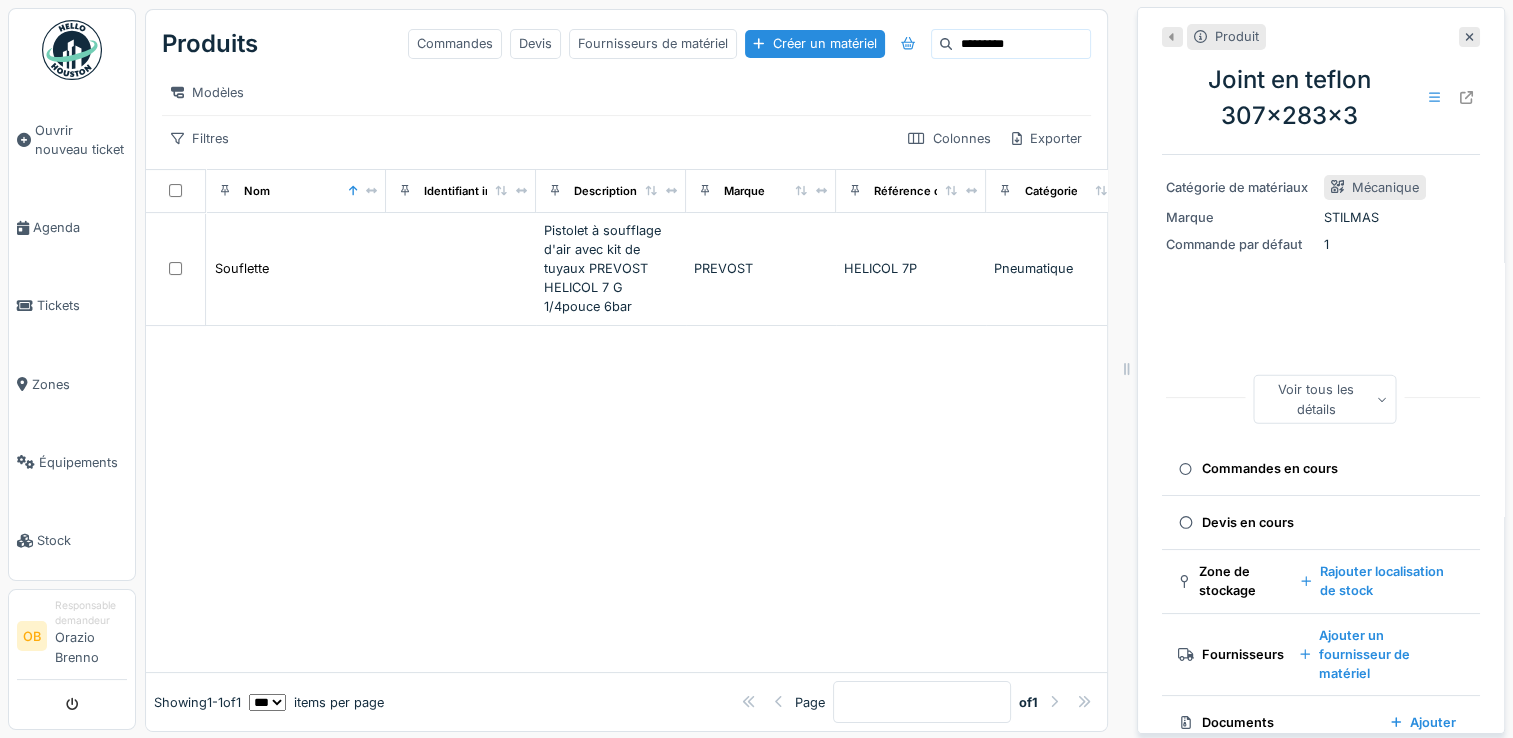 drag, startPoint x: 995, startPoint y: 54, endPoint x: 709, endPoint y: 70, distance: 286.4472 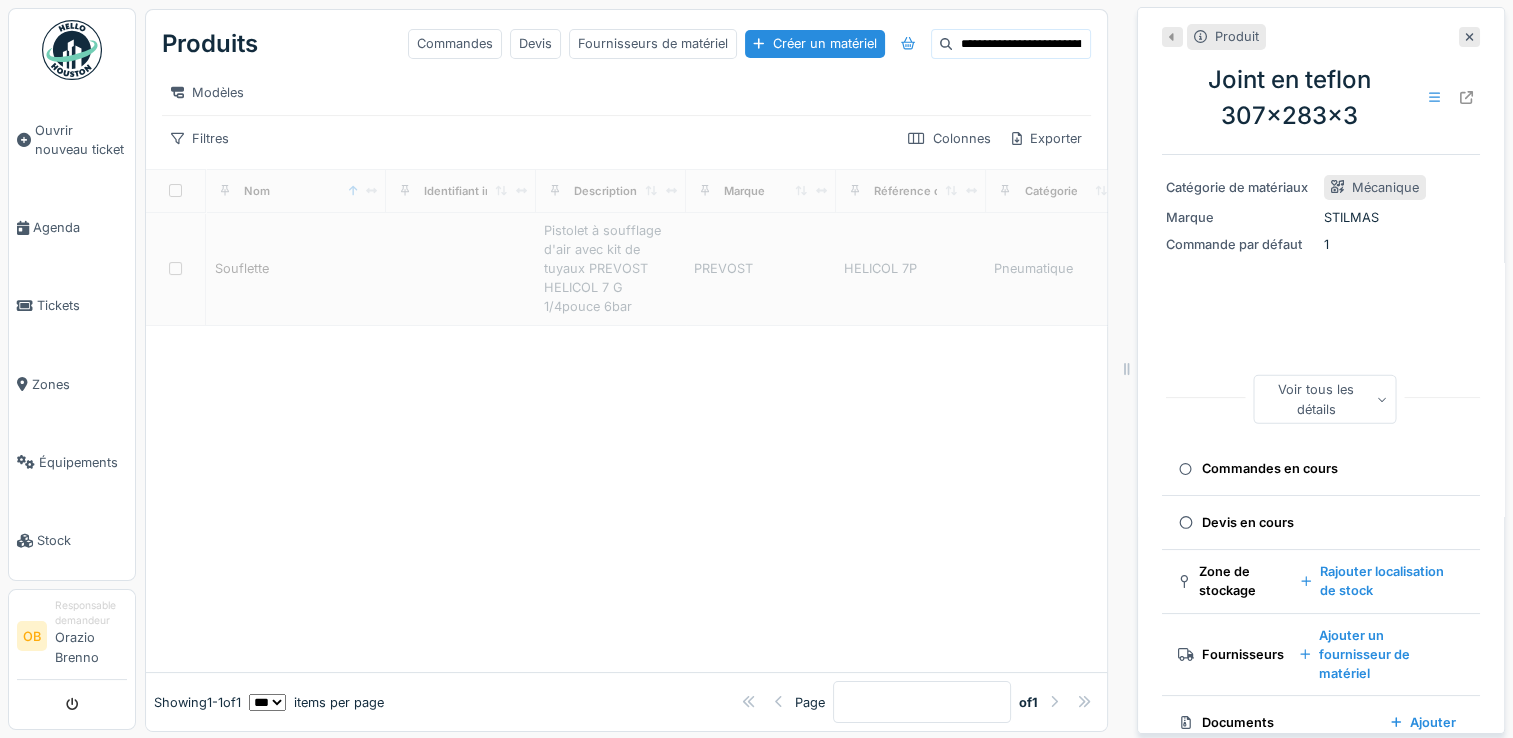type on "**********" 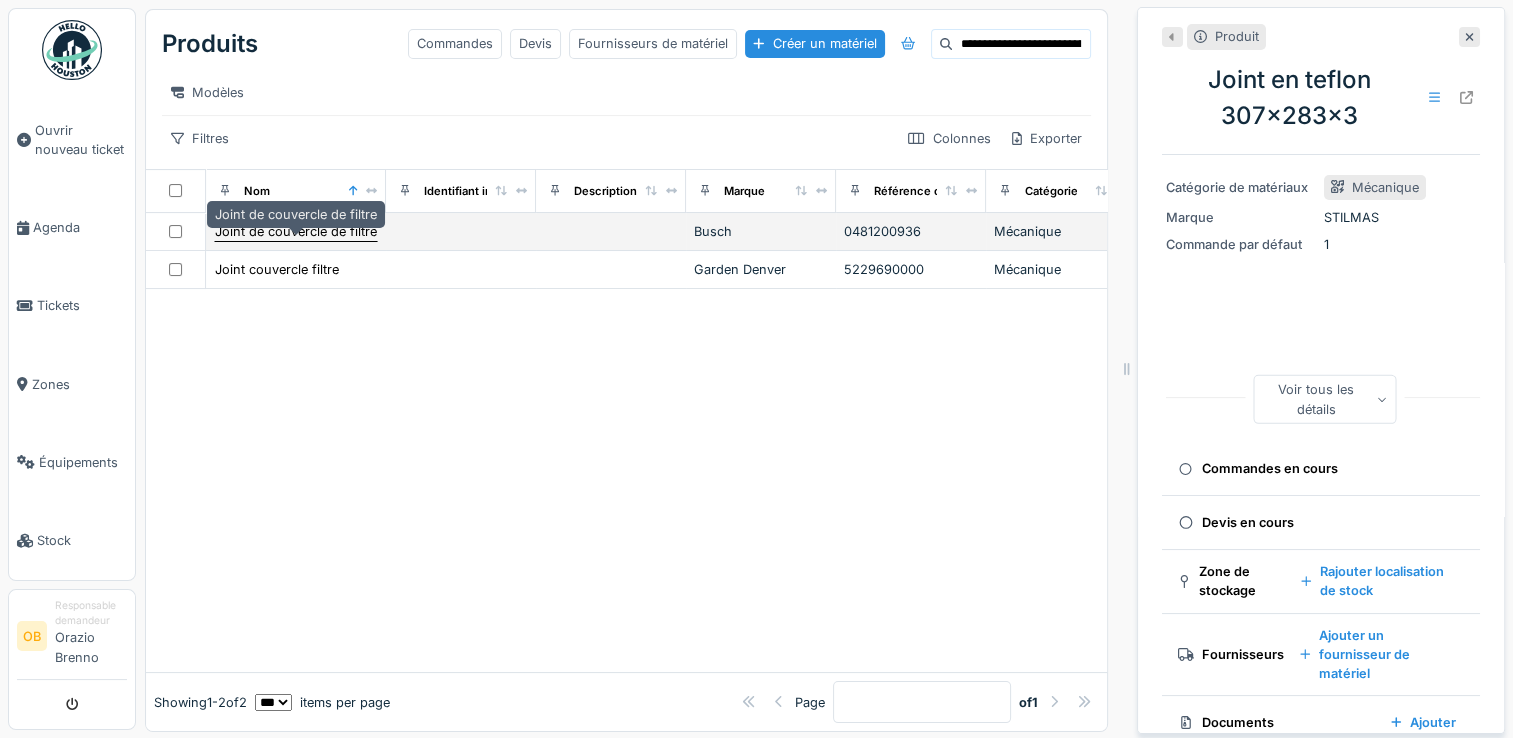 click on "Joint de couvercle de filtre" at bounding box center [296, 231] 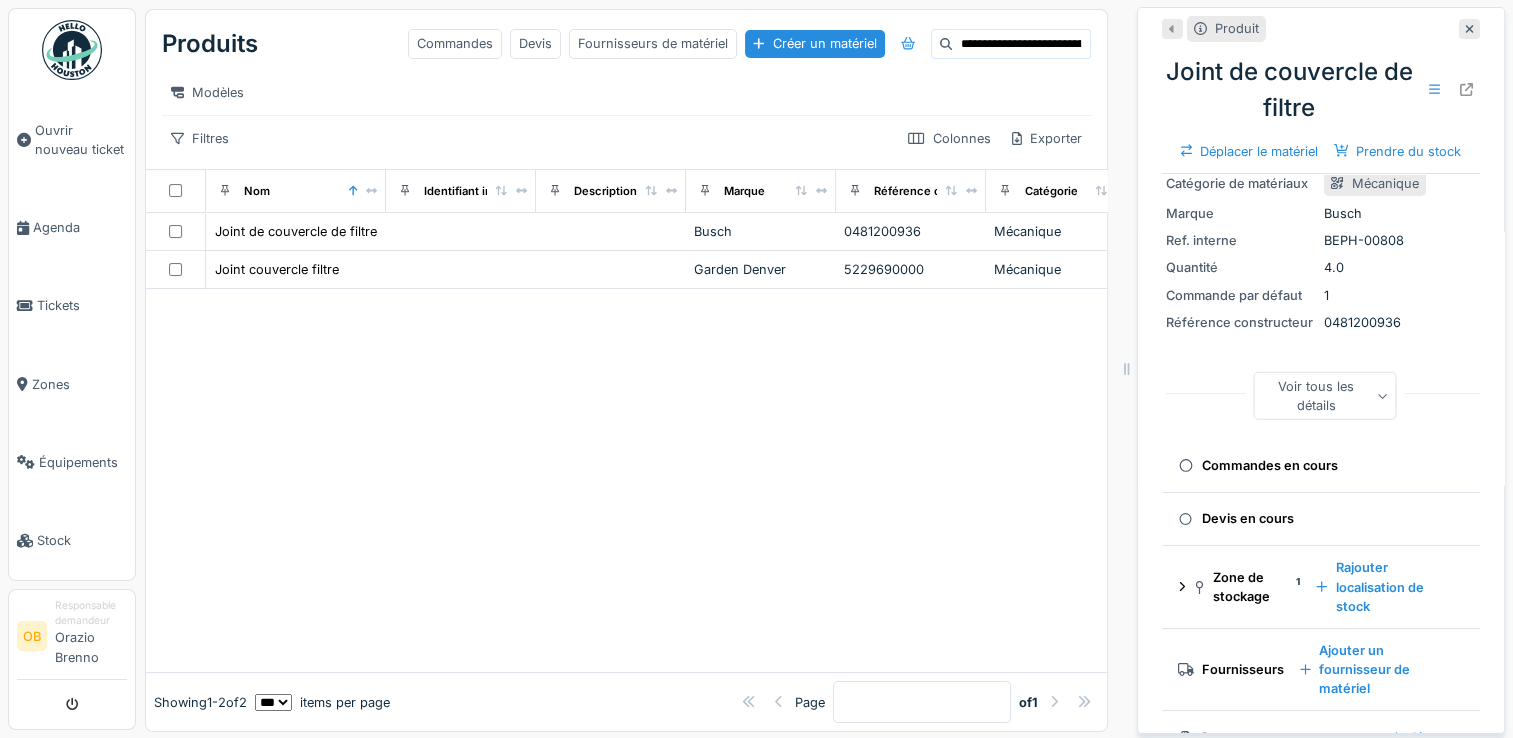 scroll, scrollTop: 0, scrollLeft: 0, axis: both 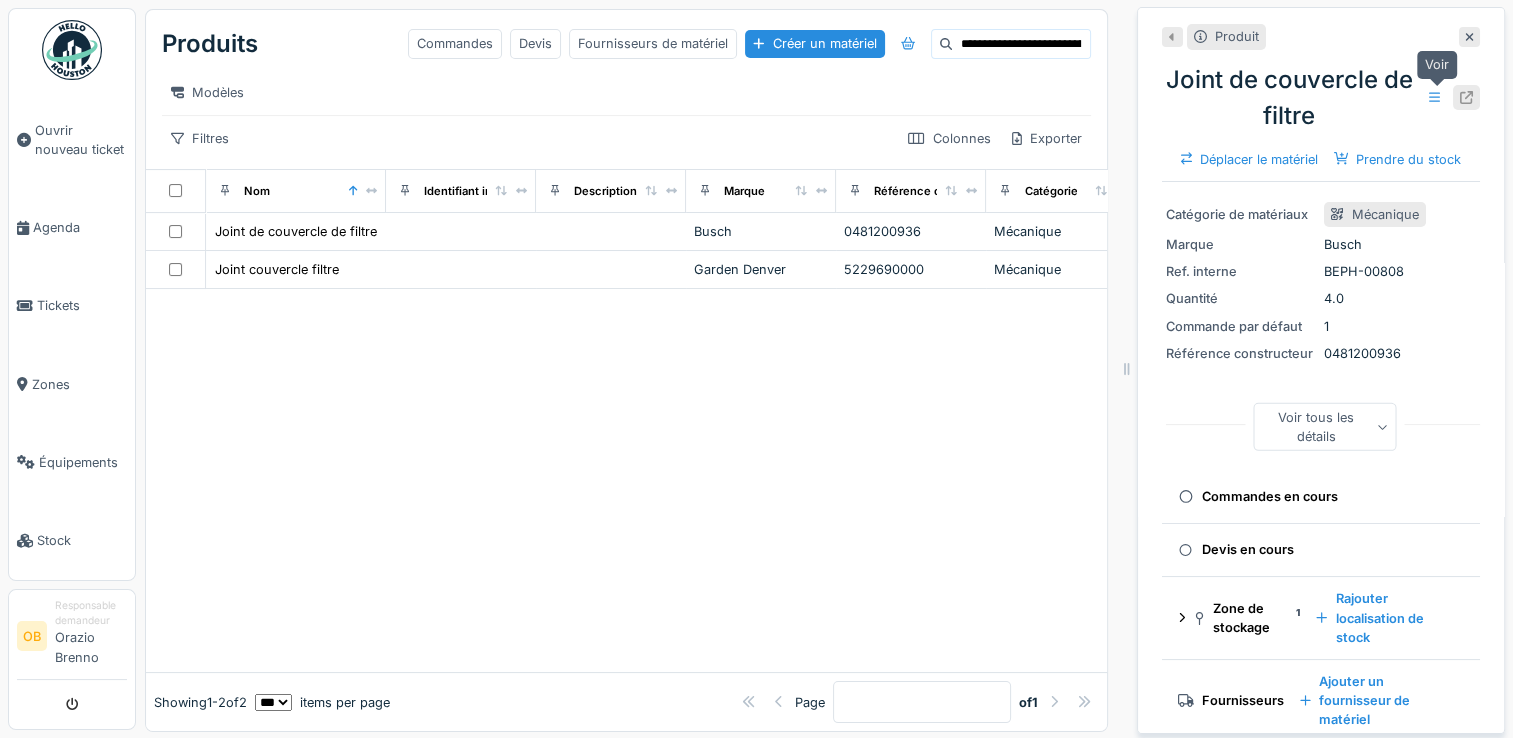 click at bounding box center [1466, 97] 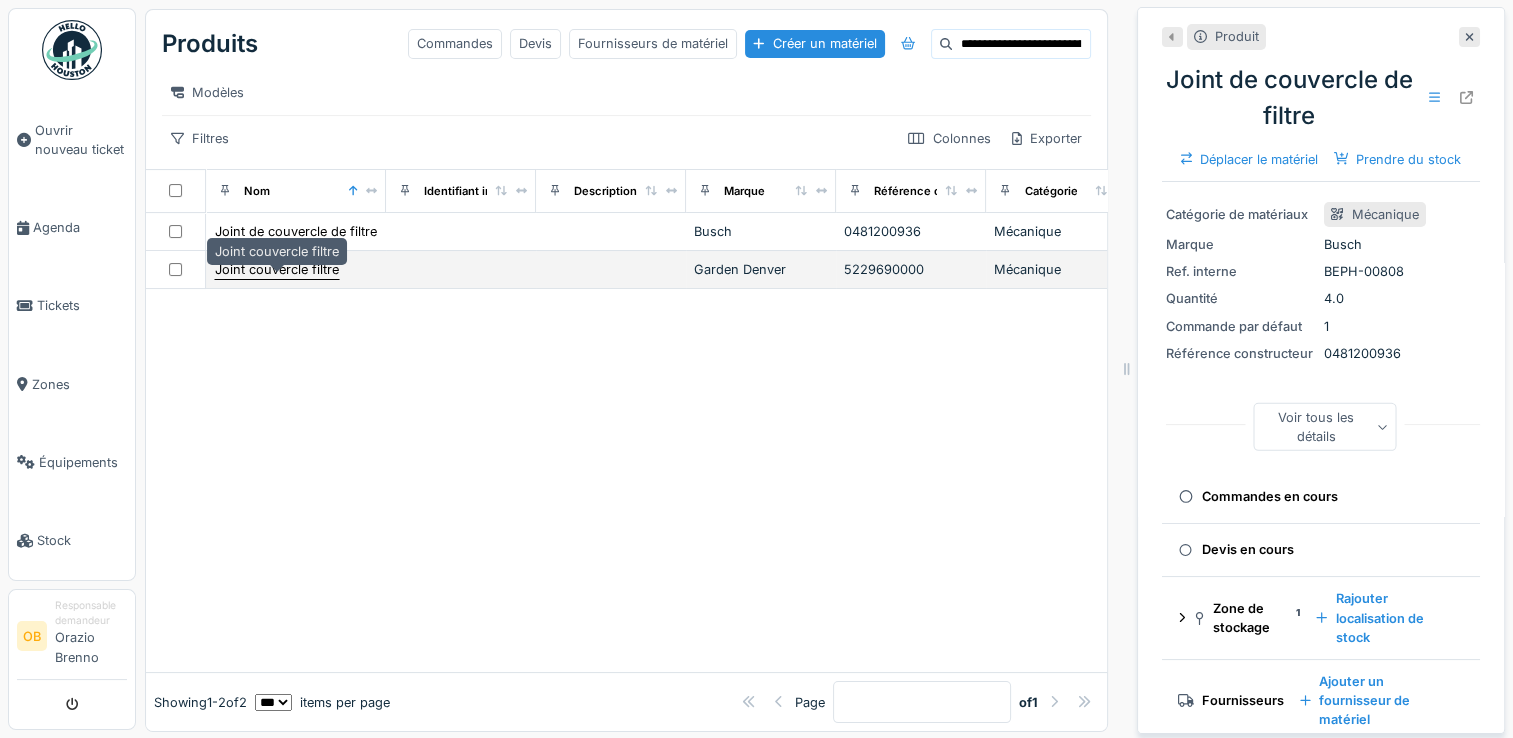 click on "Joint couvercle filtre" at bounding box center [277, 269] 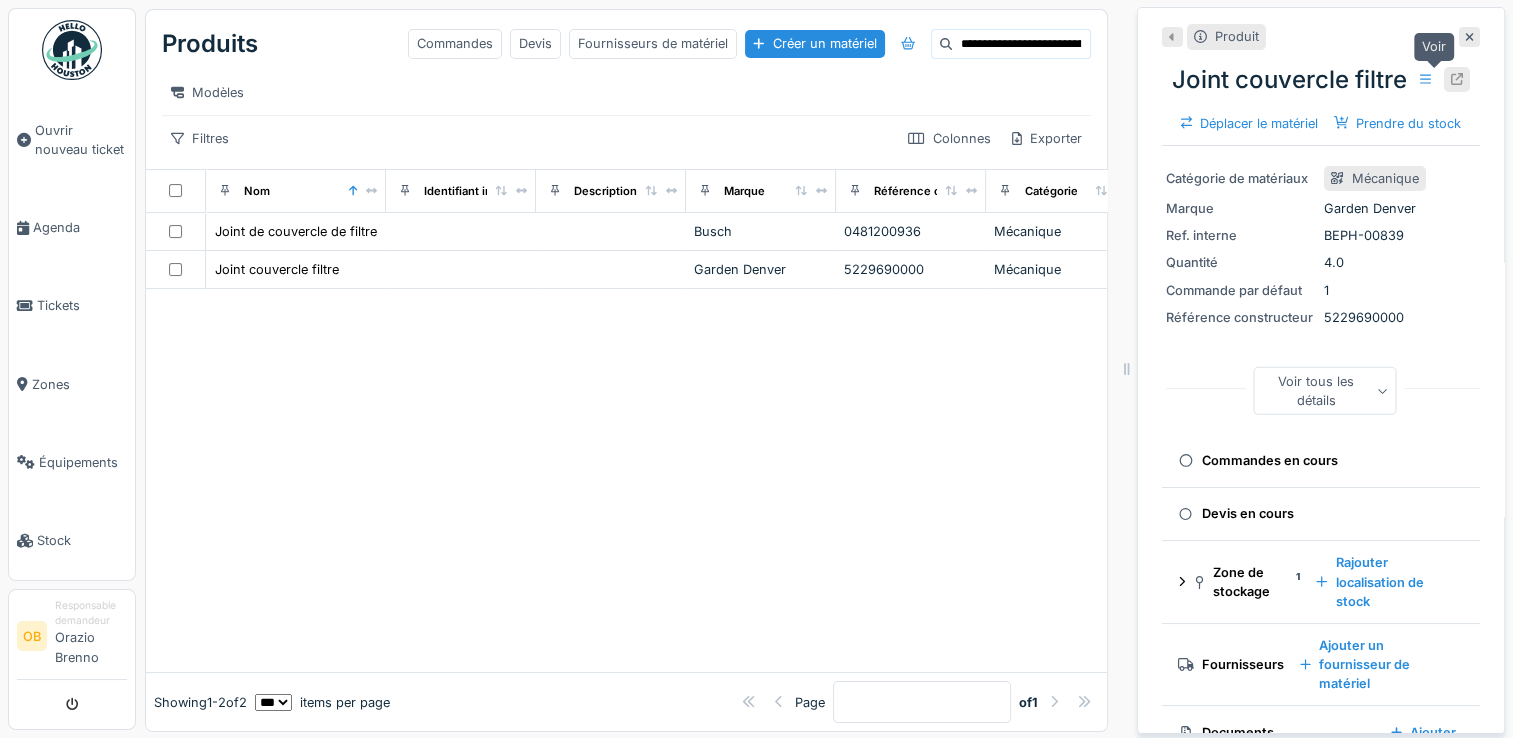 click at bounding box center (1457, 79) 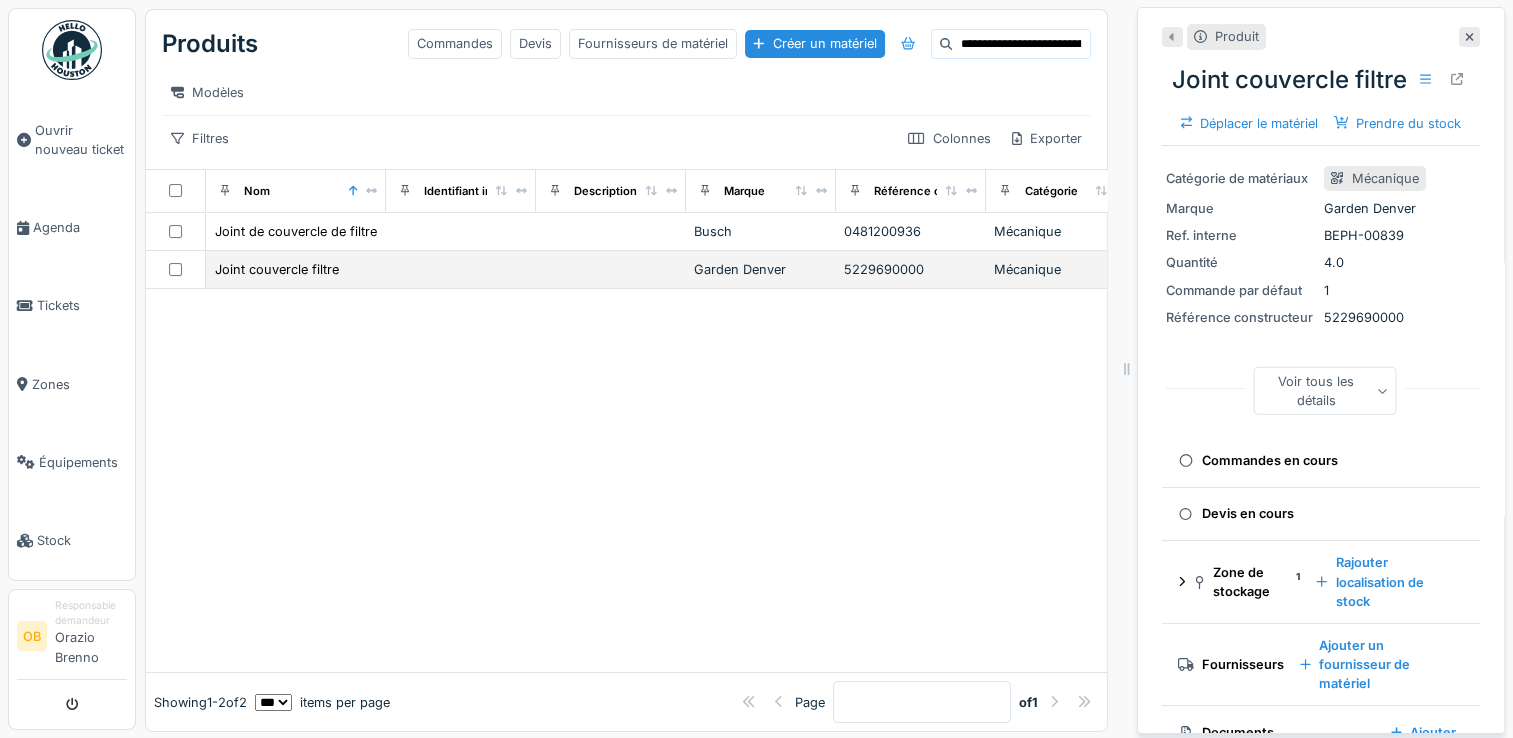 click on "Joint couvercle filtre" at bounding box center (296, 270) 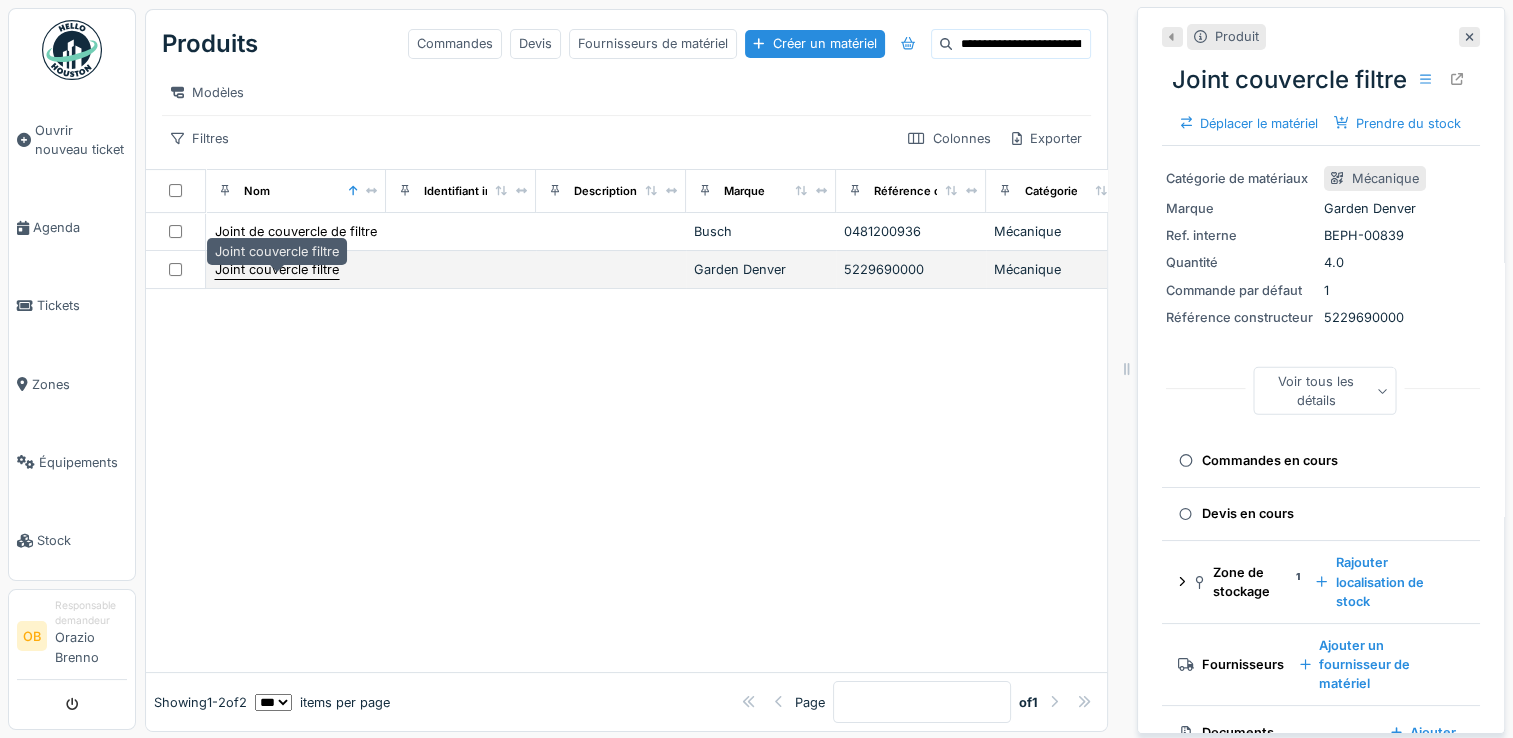 click on "Joint couvercle filtre" at bounding box center (277, 269) 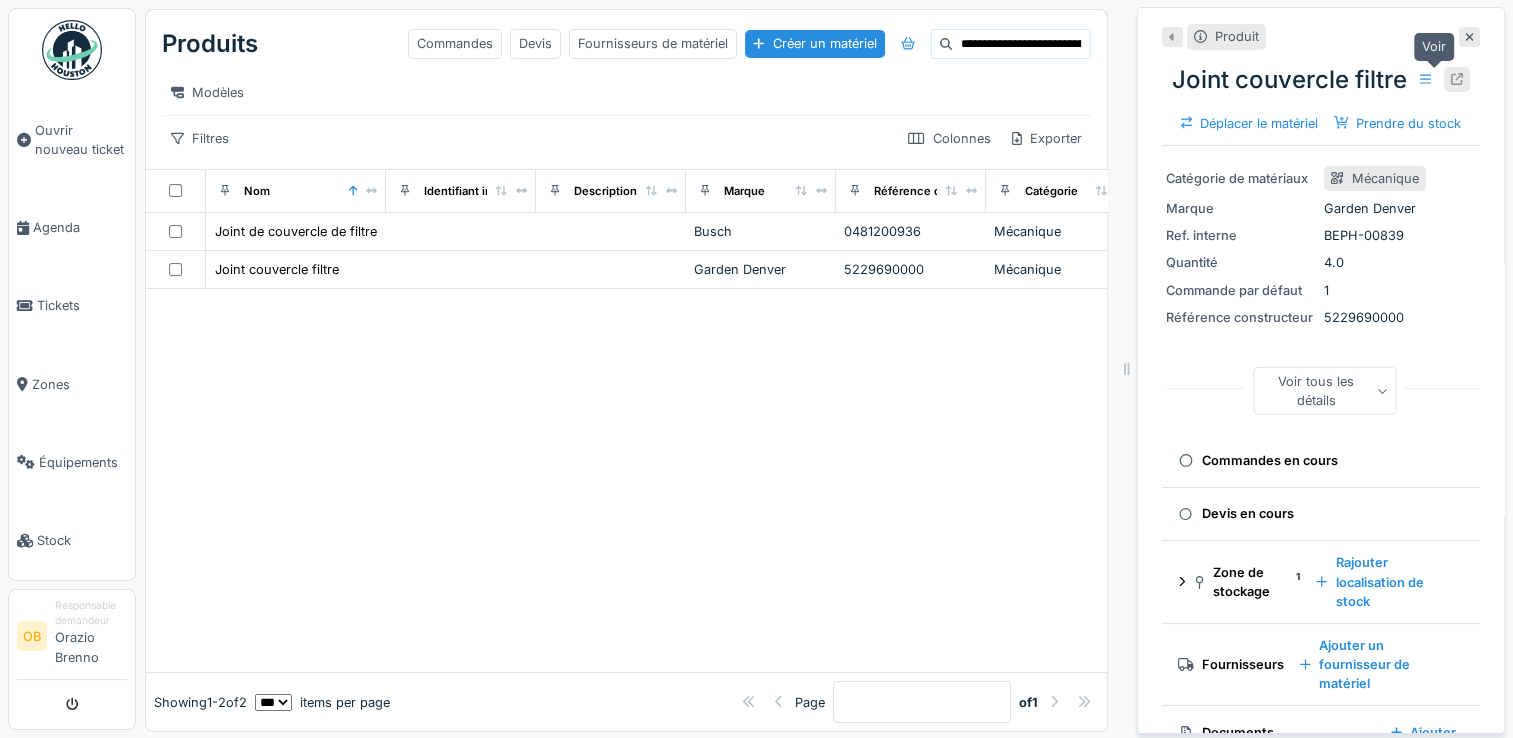 click 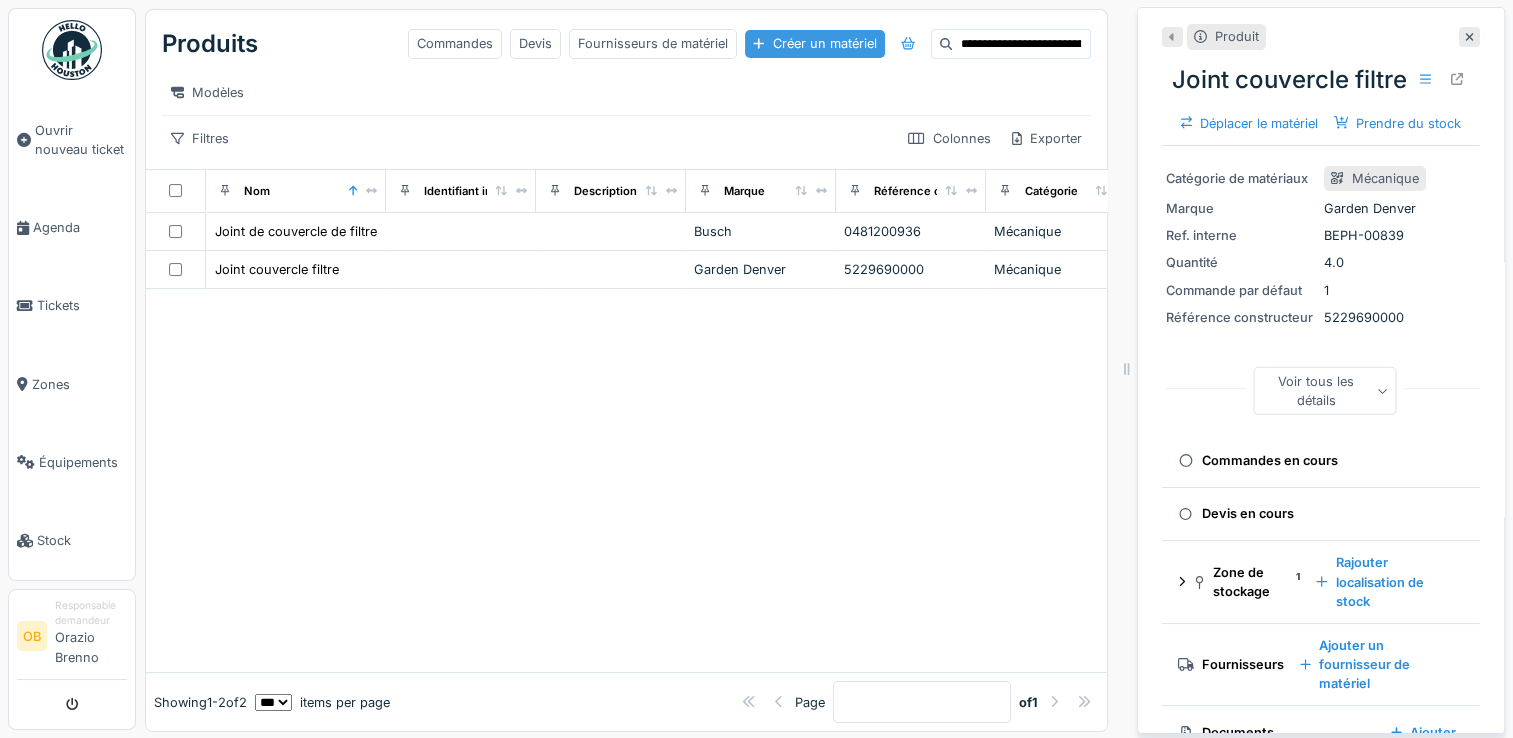 click on "Créer un matériel" at bounding box center (814, 43) 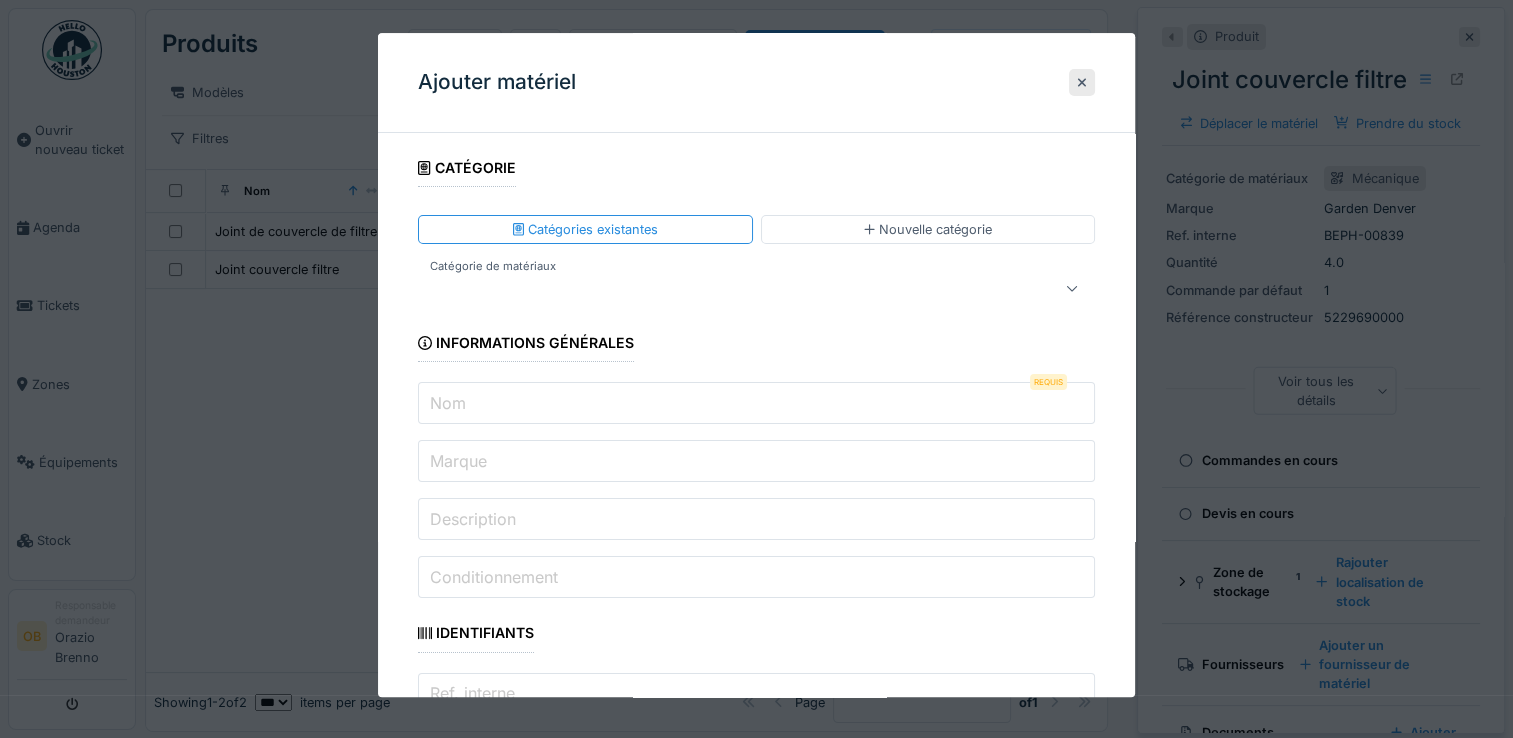 click at bounding box center (722, 289) 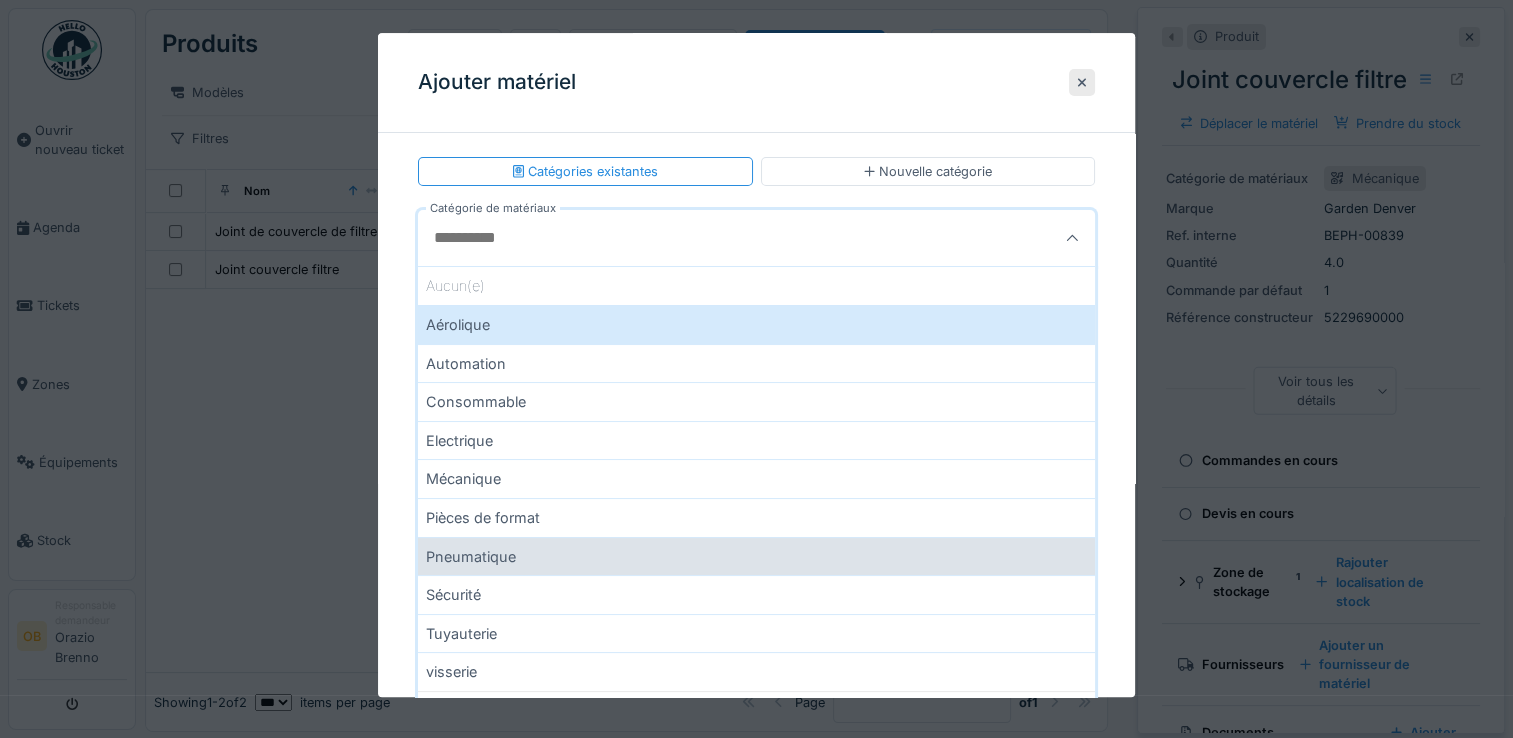 scroll, scrollTop: 133, scrollLeft: 0, axis: vertical 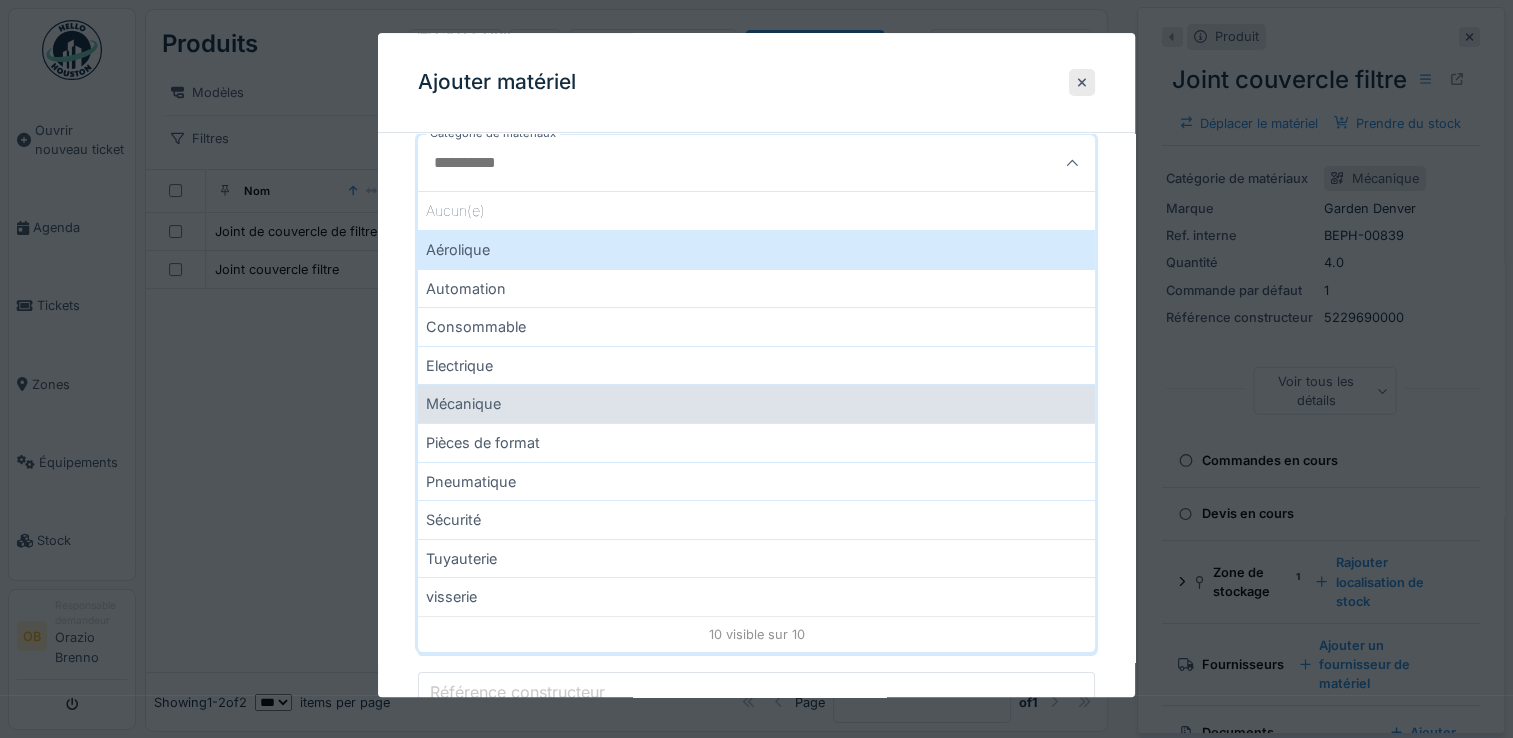 click on "Mécanique" at bounding box center (756, 404) 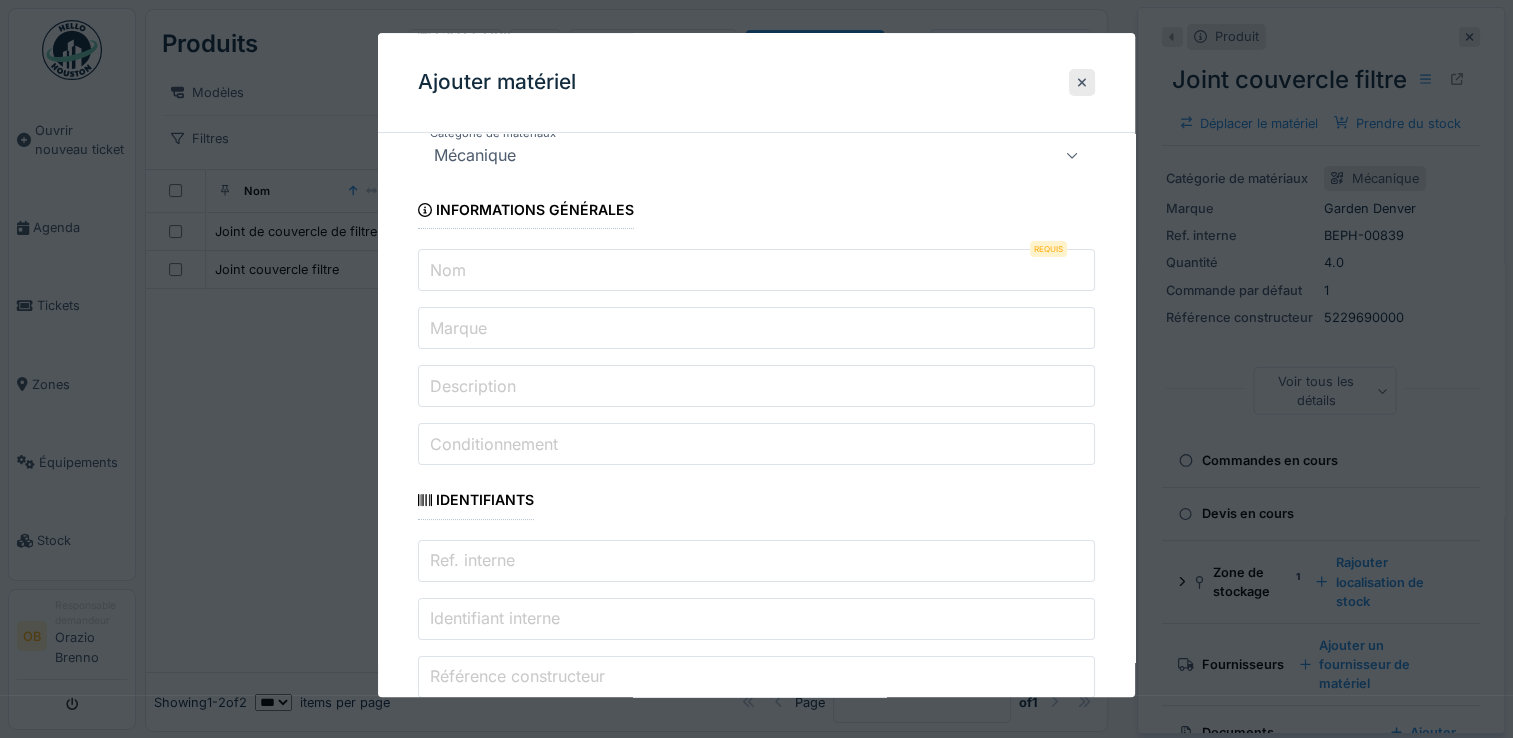 click on "Nom" at bounding box center [756, 271] 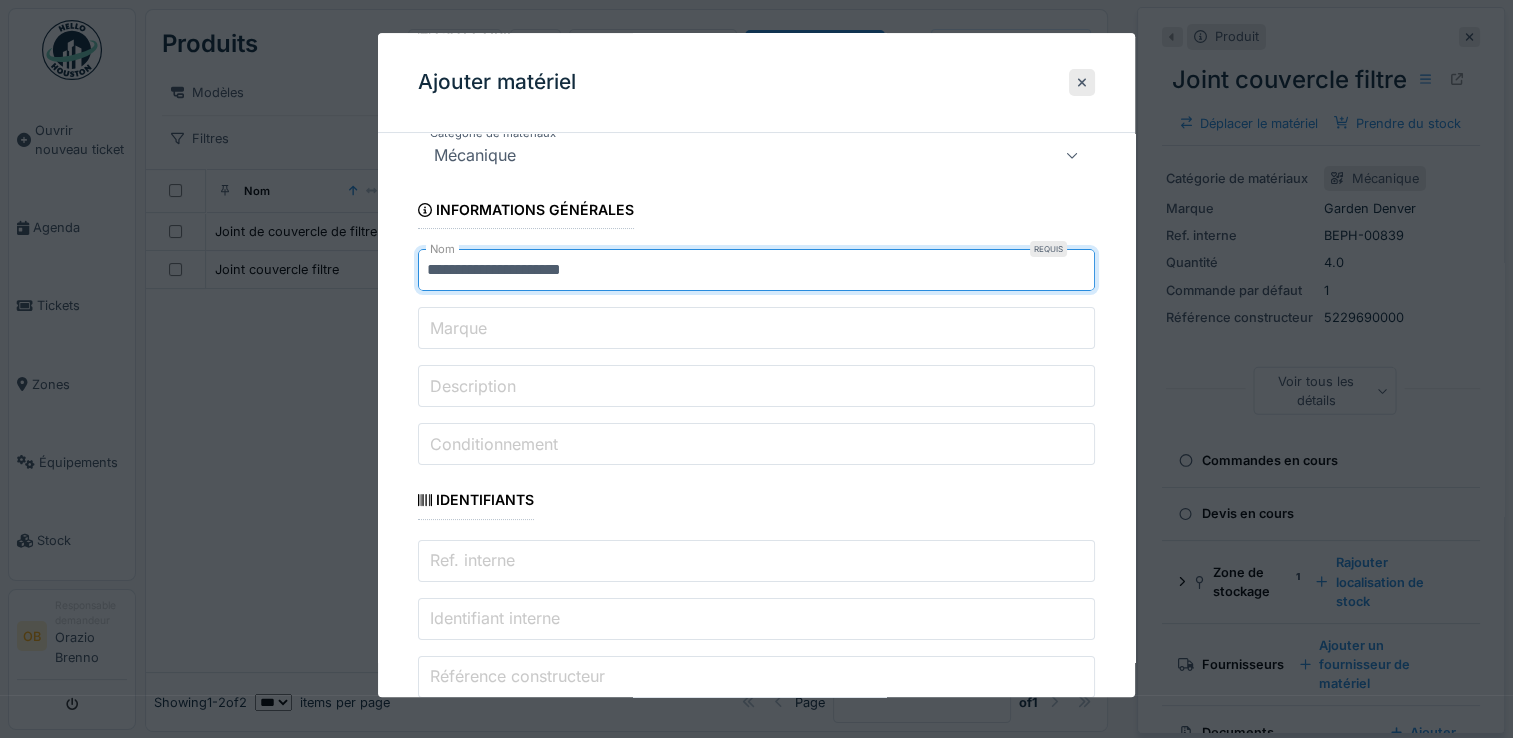 type on "**********" 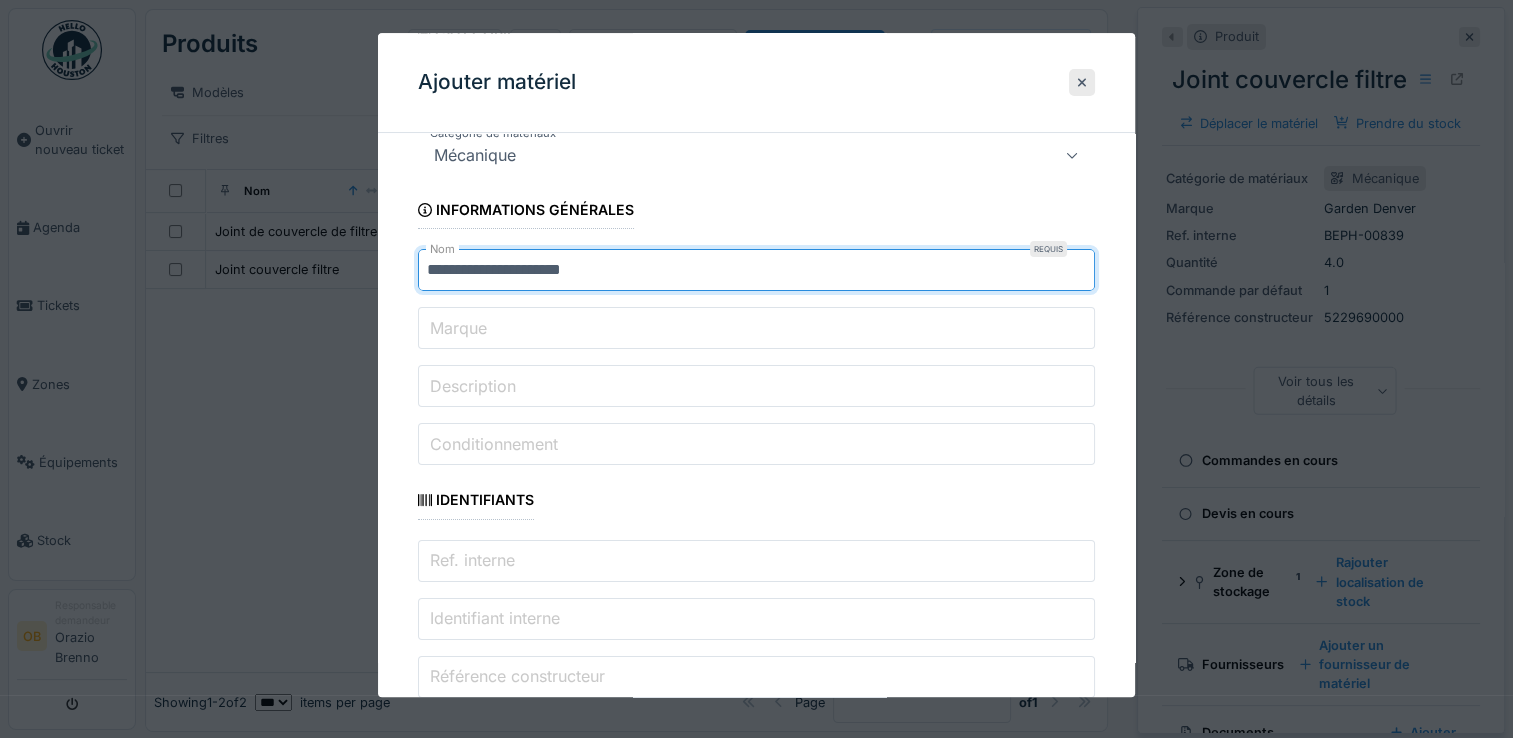 click on "Marque" at bounding box center (458, 328) 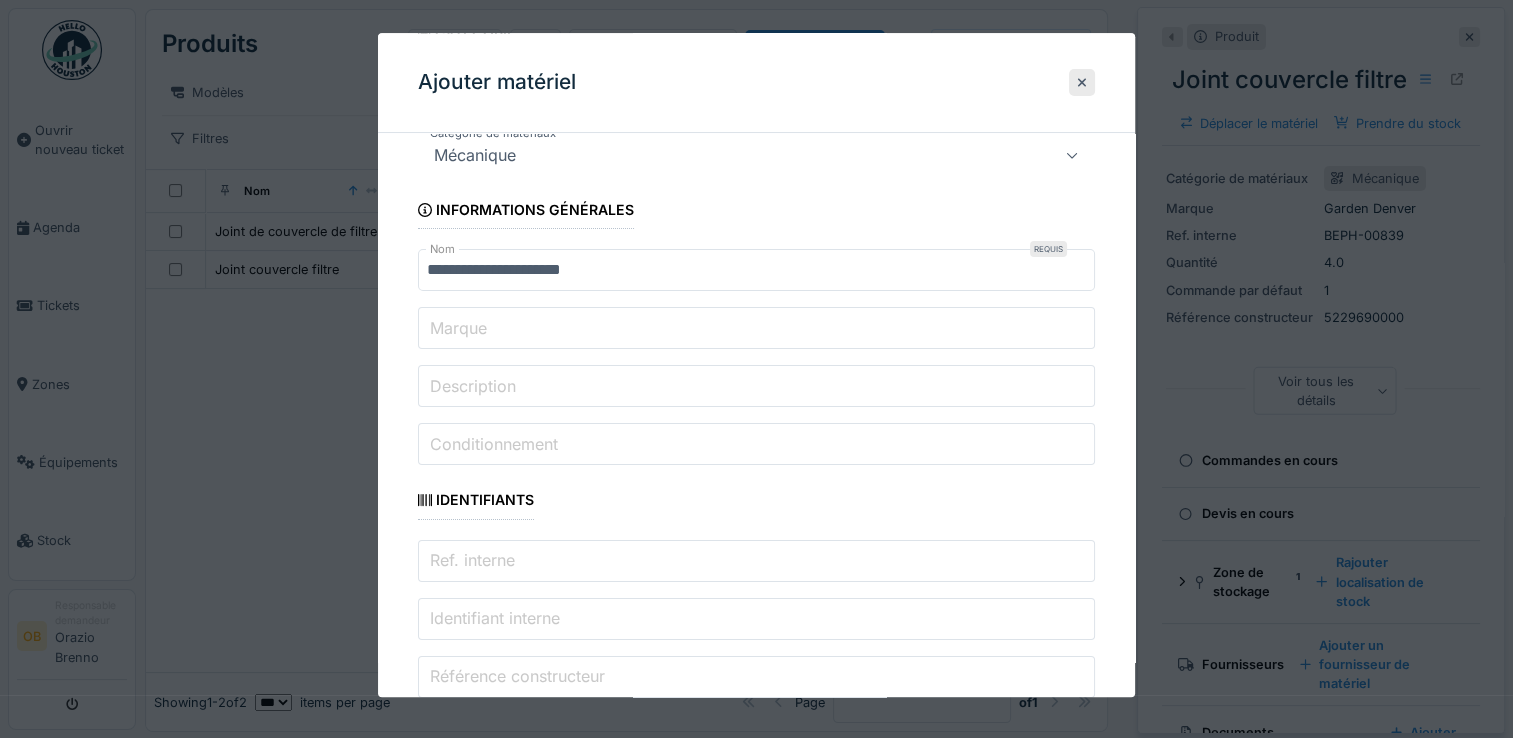 paste on "**********" 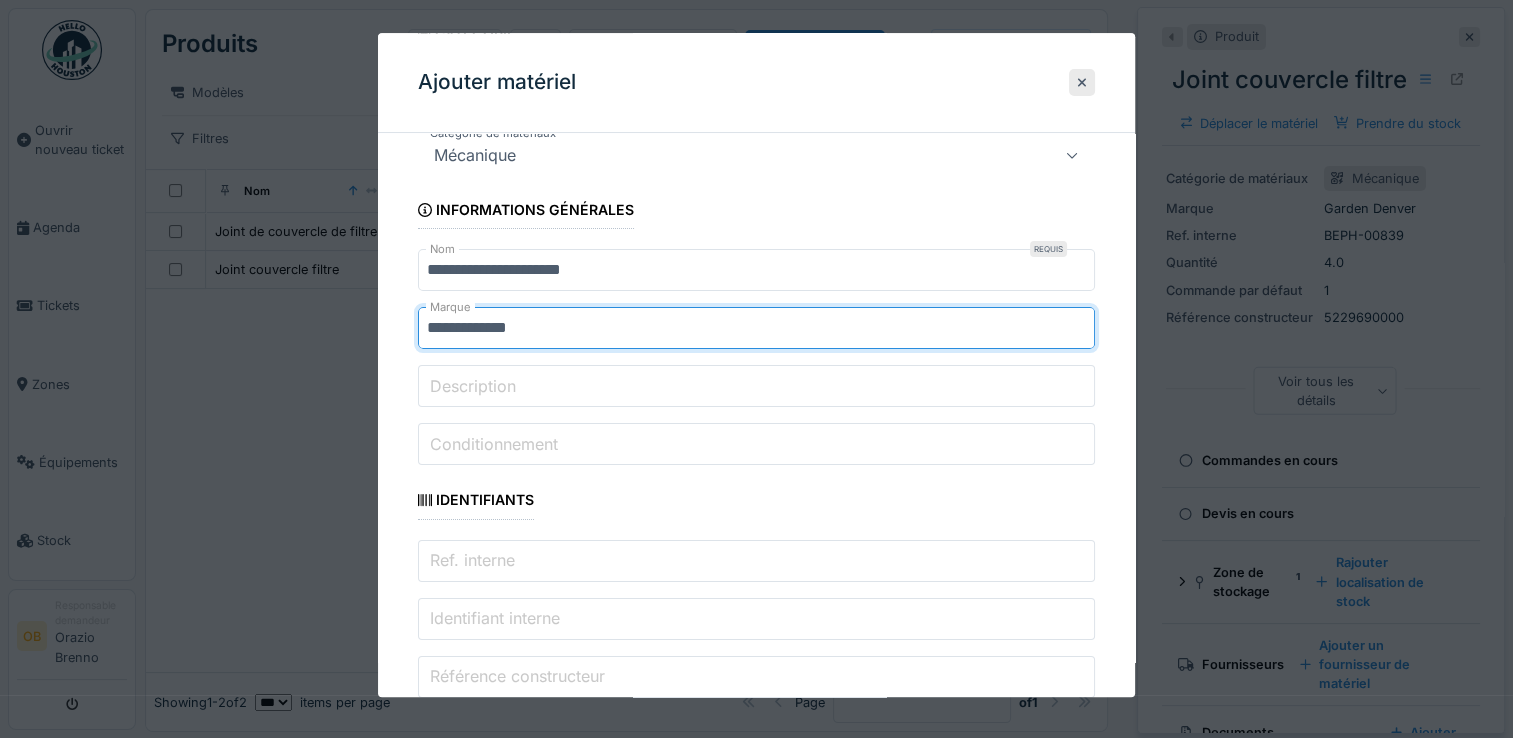 type on "**********" 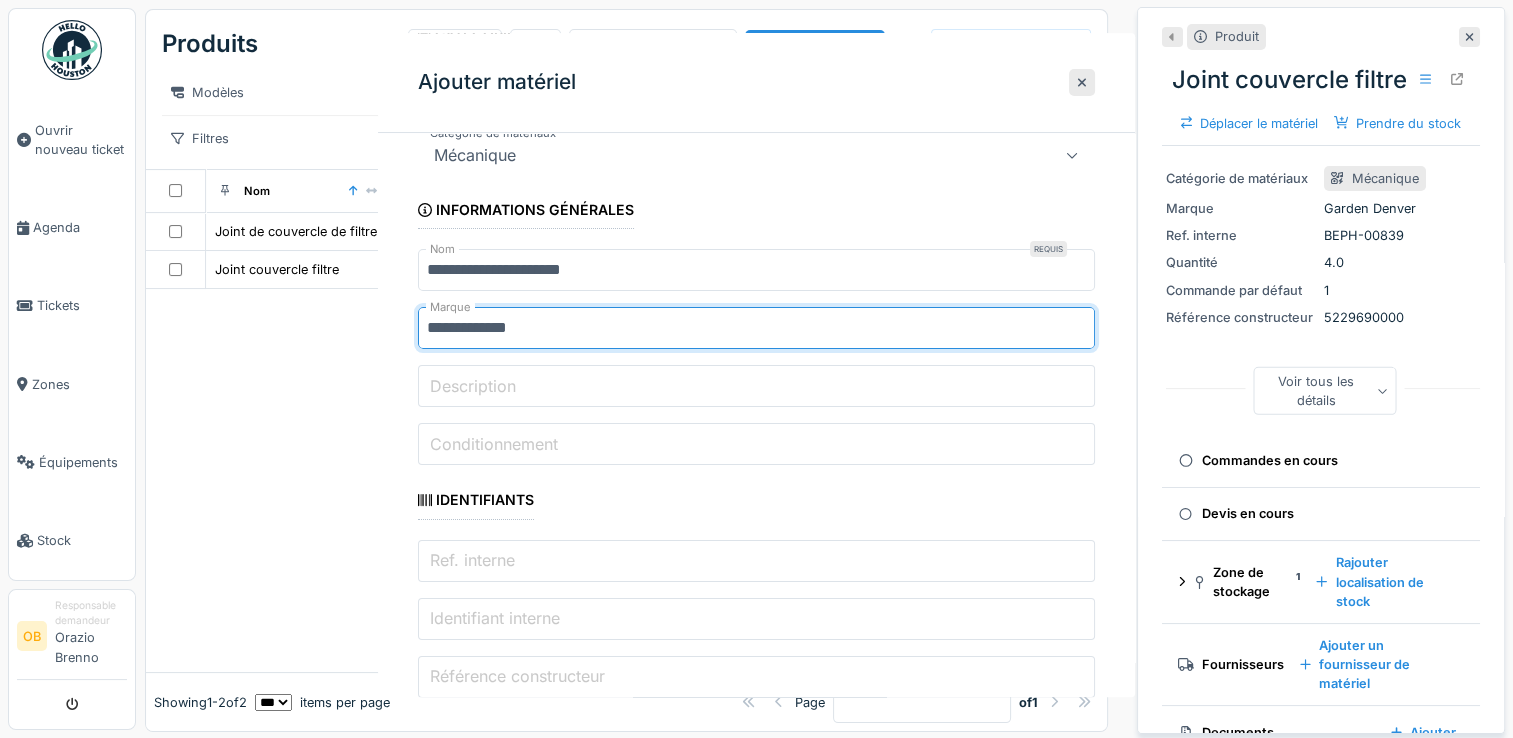 scroll, scrollTop: 0, scrollLeft: 0, axis: both 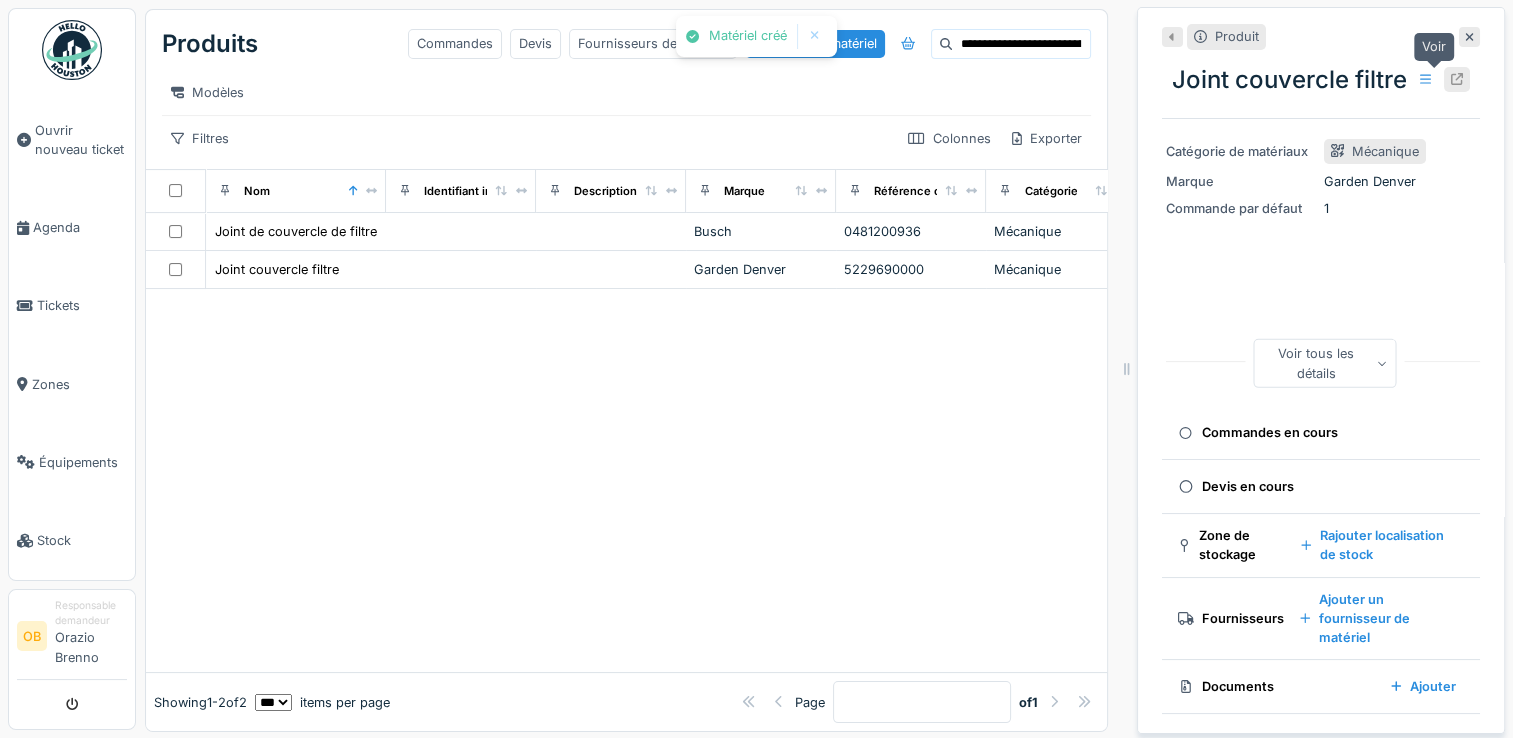 click at bounding box center [1457, 79] 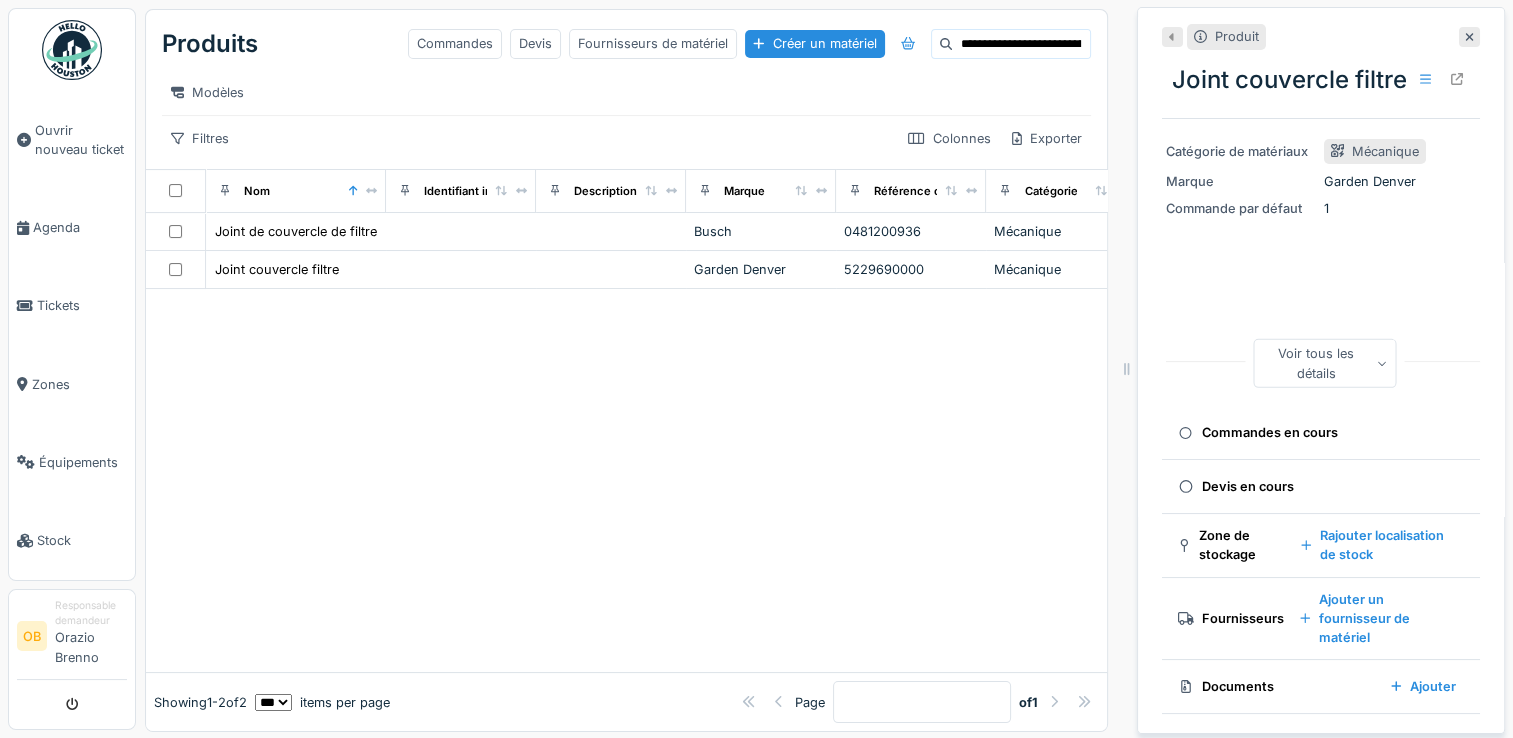 drag, startPoint x: 1041, startPoint y: 49, endPoint x: 524, endPoint y: 86, distance: 518.32227 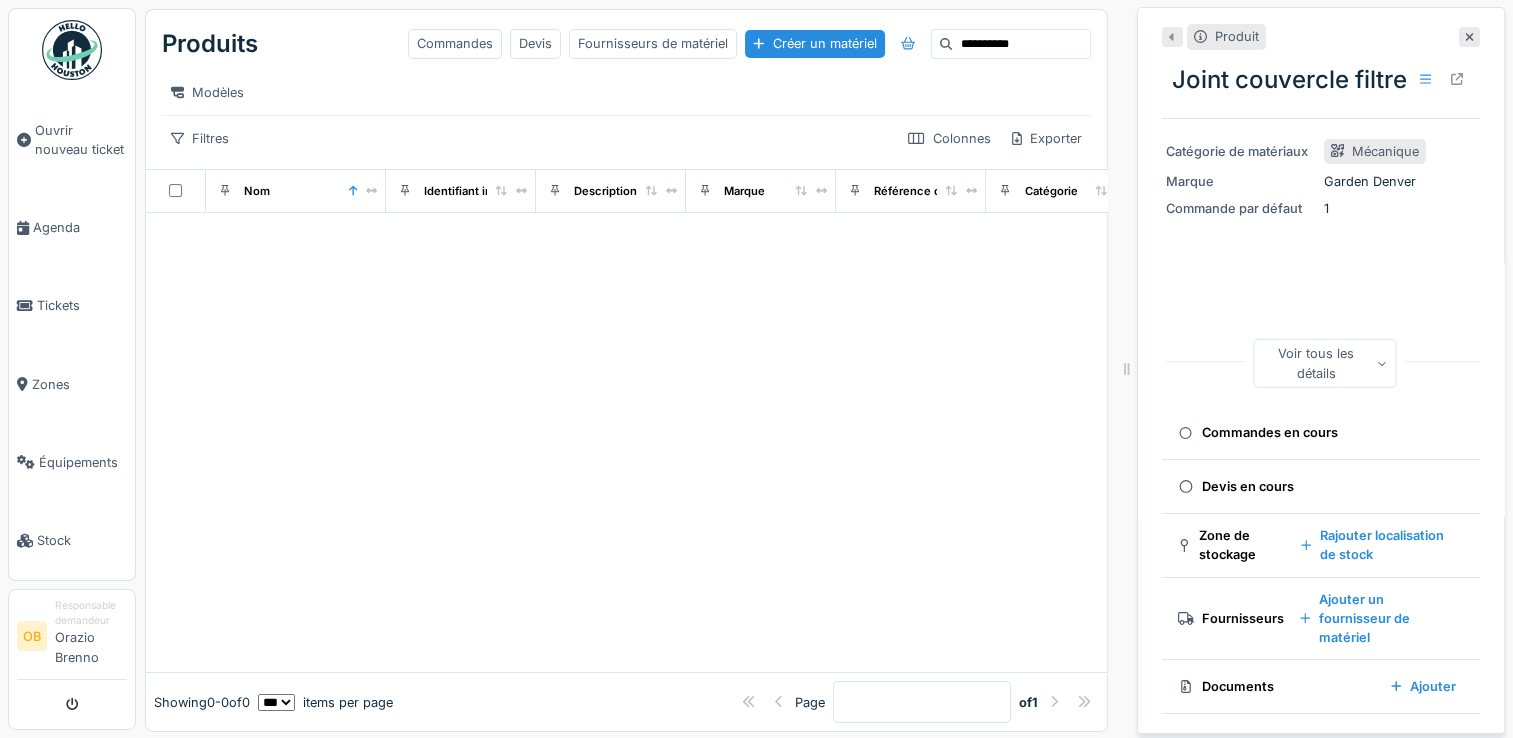 type on "*********" 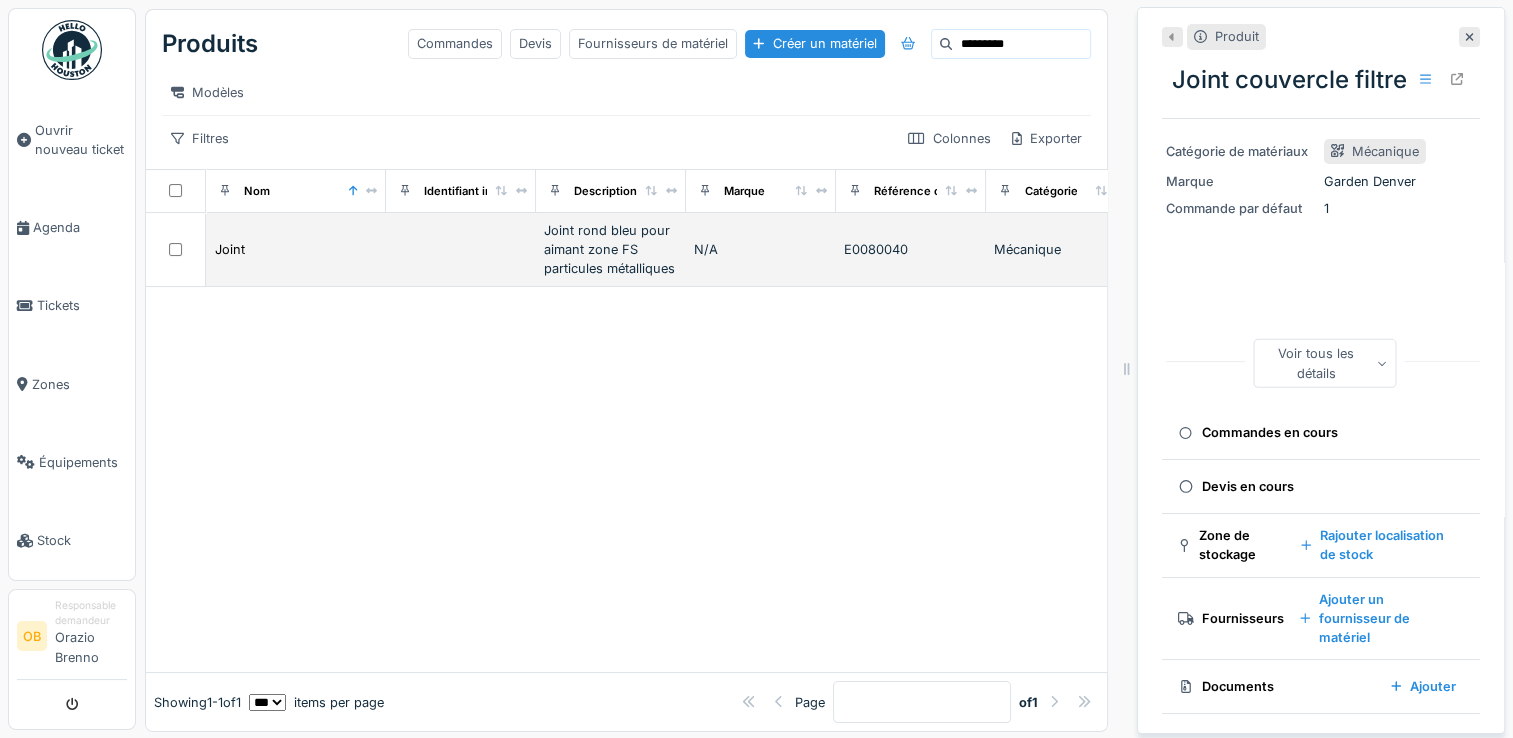 click at bounding box center (461, 250) 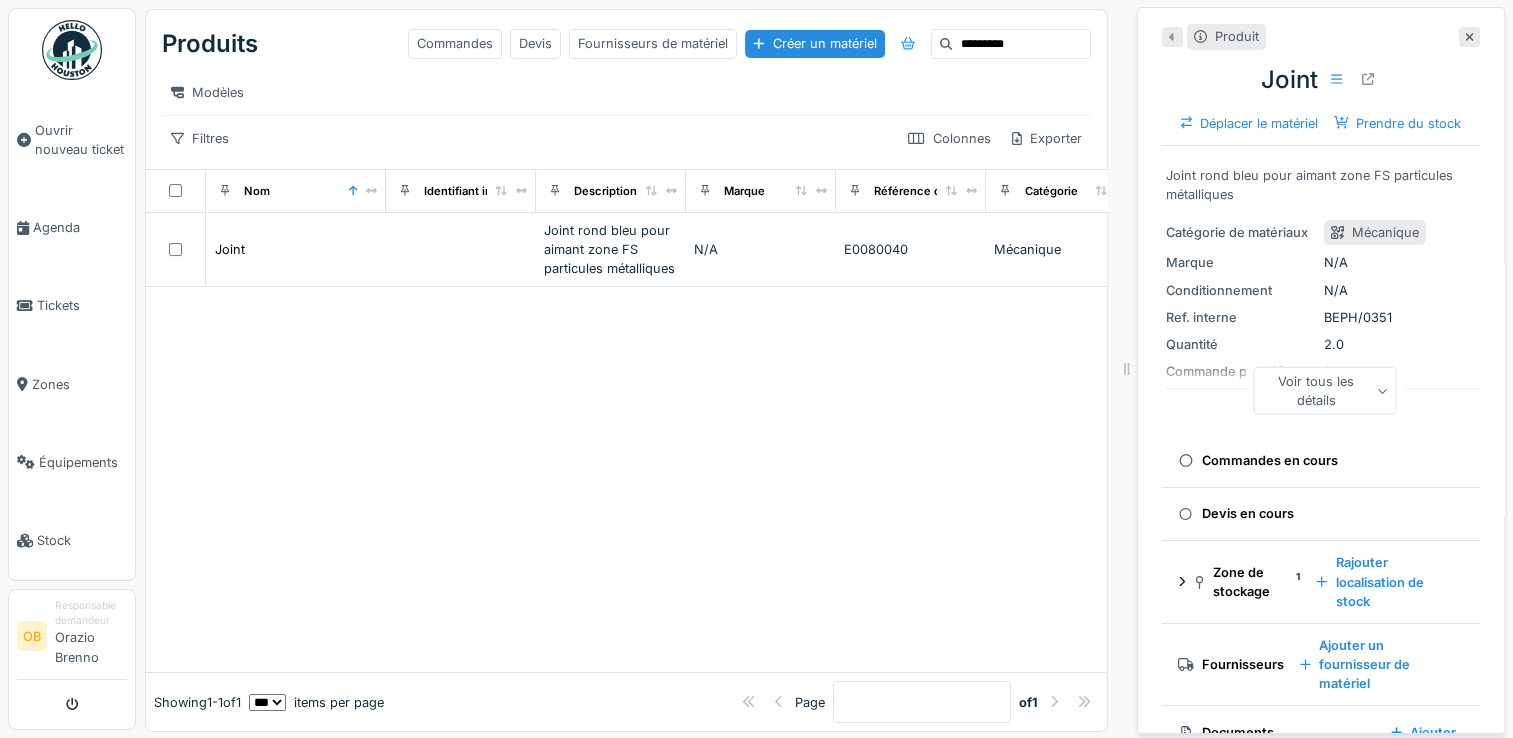 click on "Joint Déplacer le matériel Prendre du stock" at bounding box center [1321, 97] 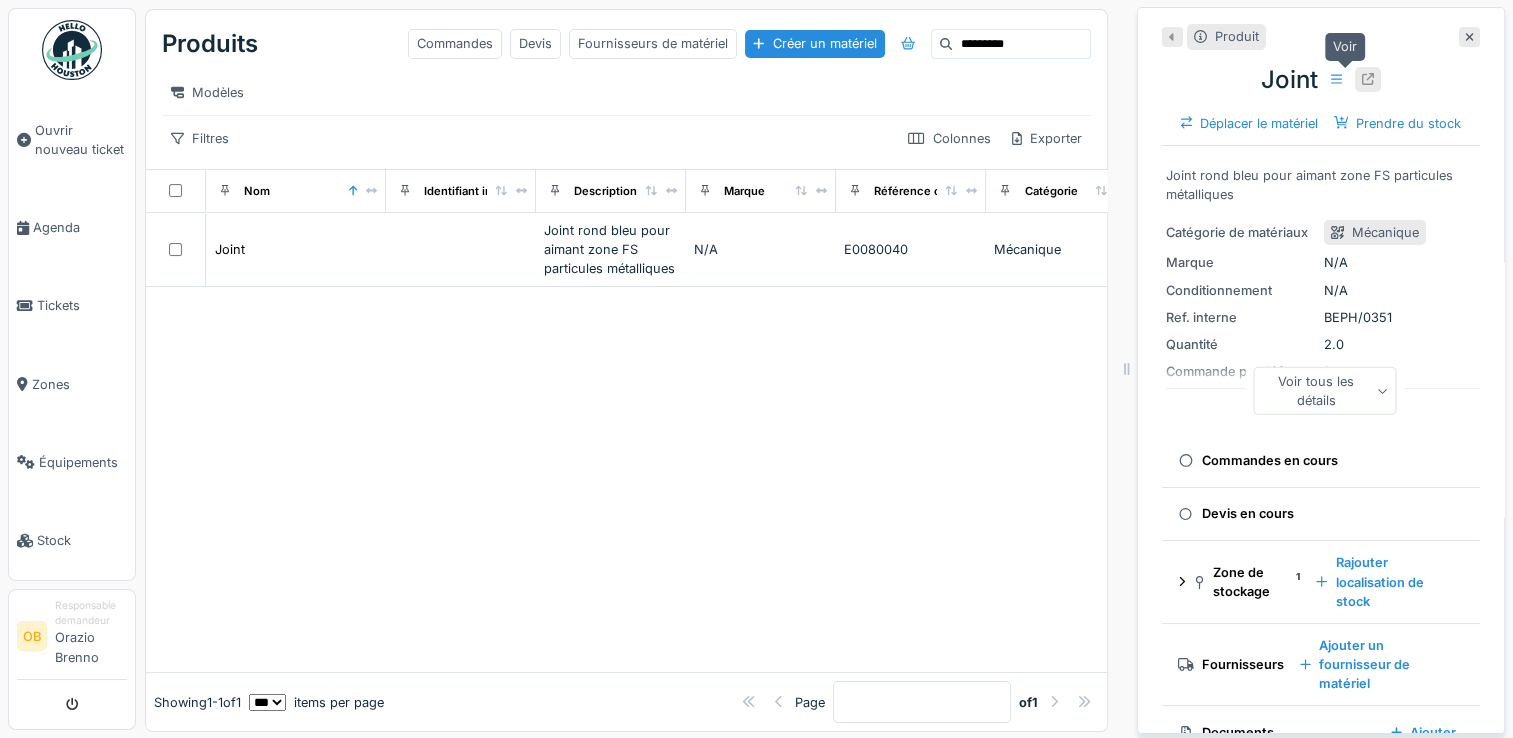 click at bounding box center [1368, 79] 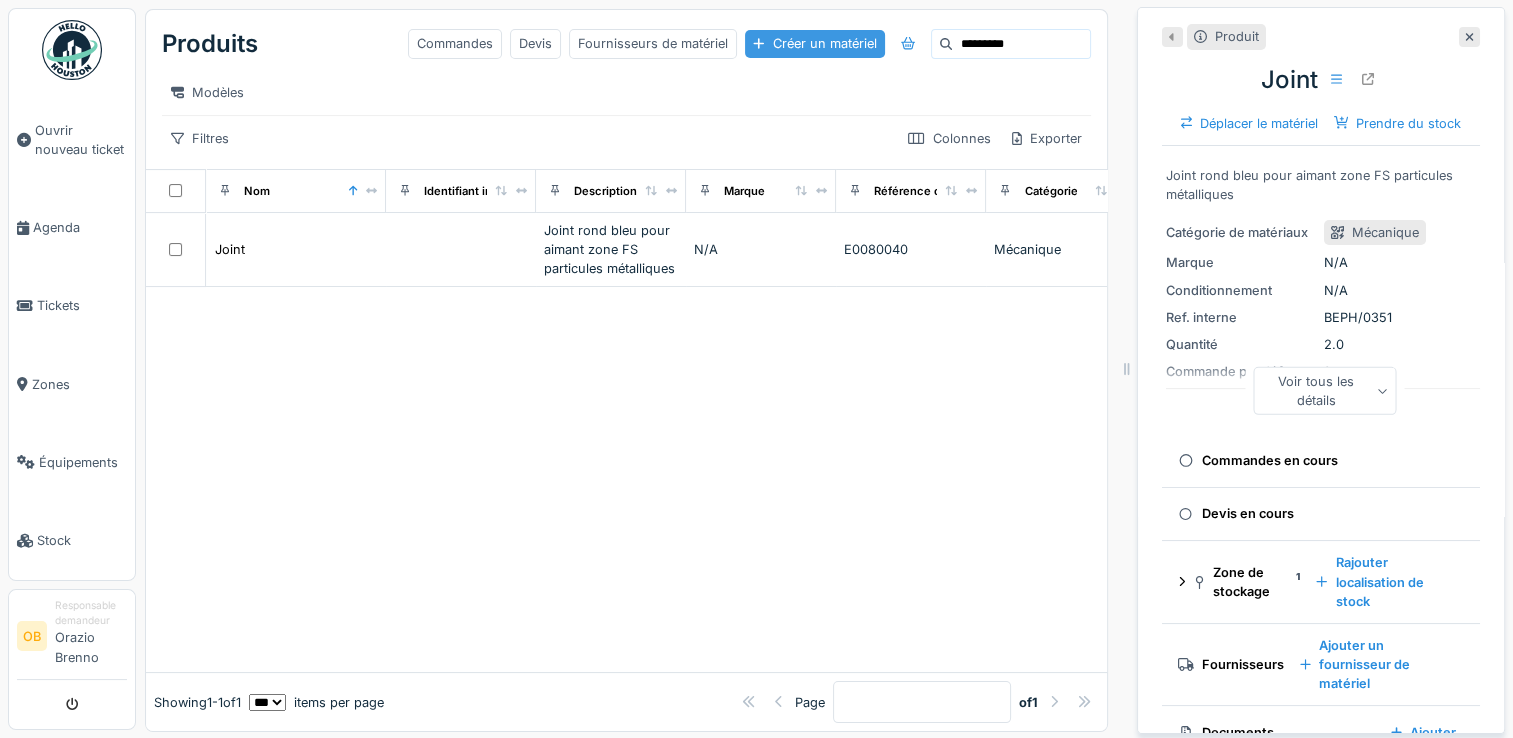 click on "Créer un matériel" at bounding box center [814, 43] 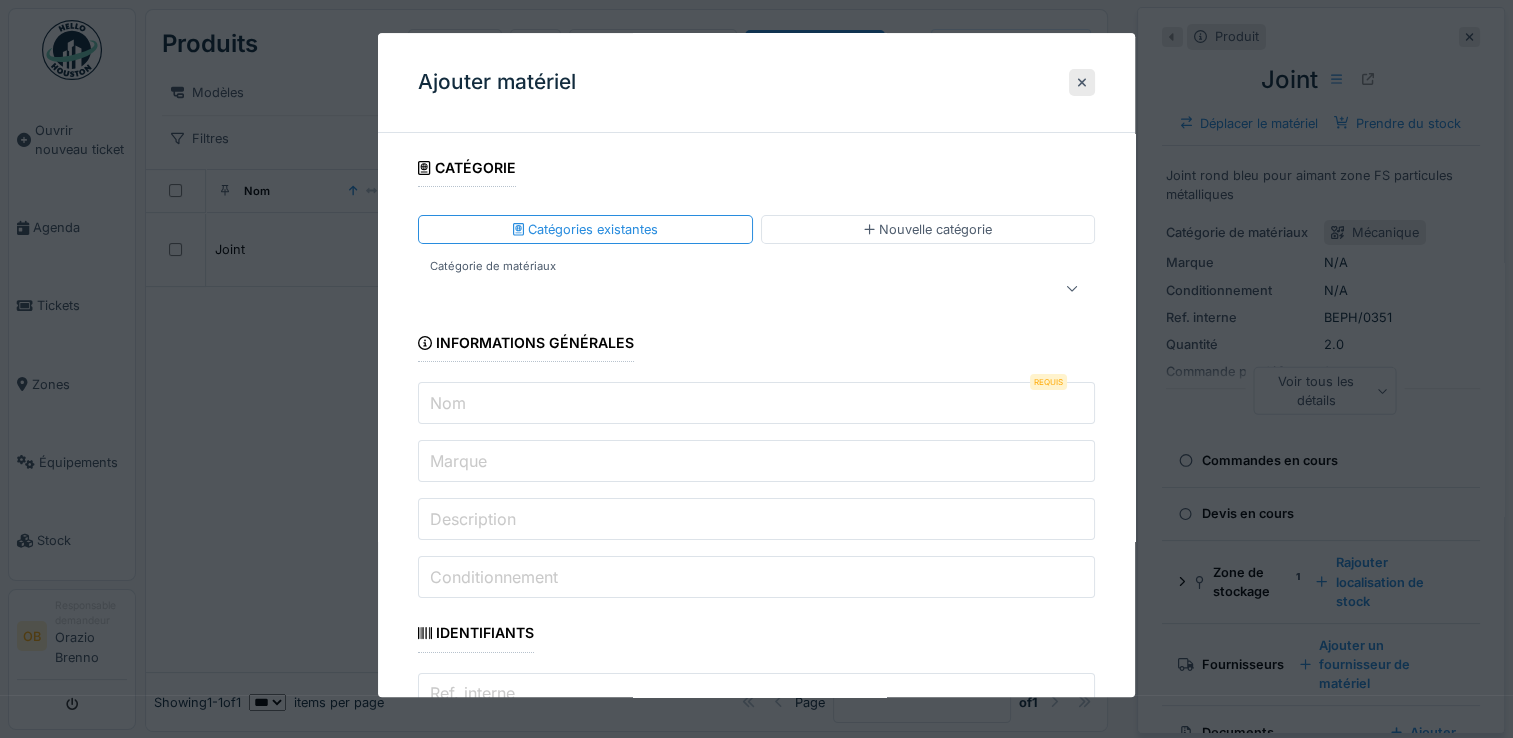 click at bounding box center [756, 289] 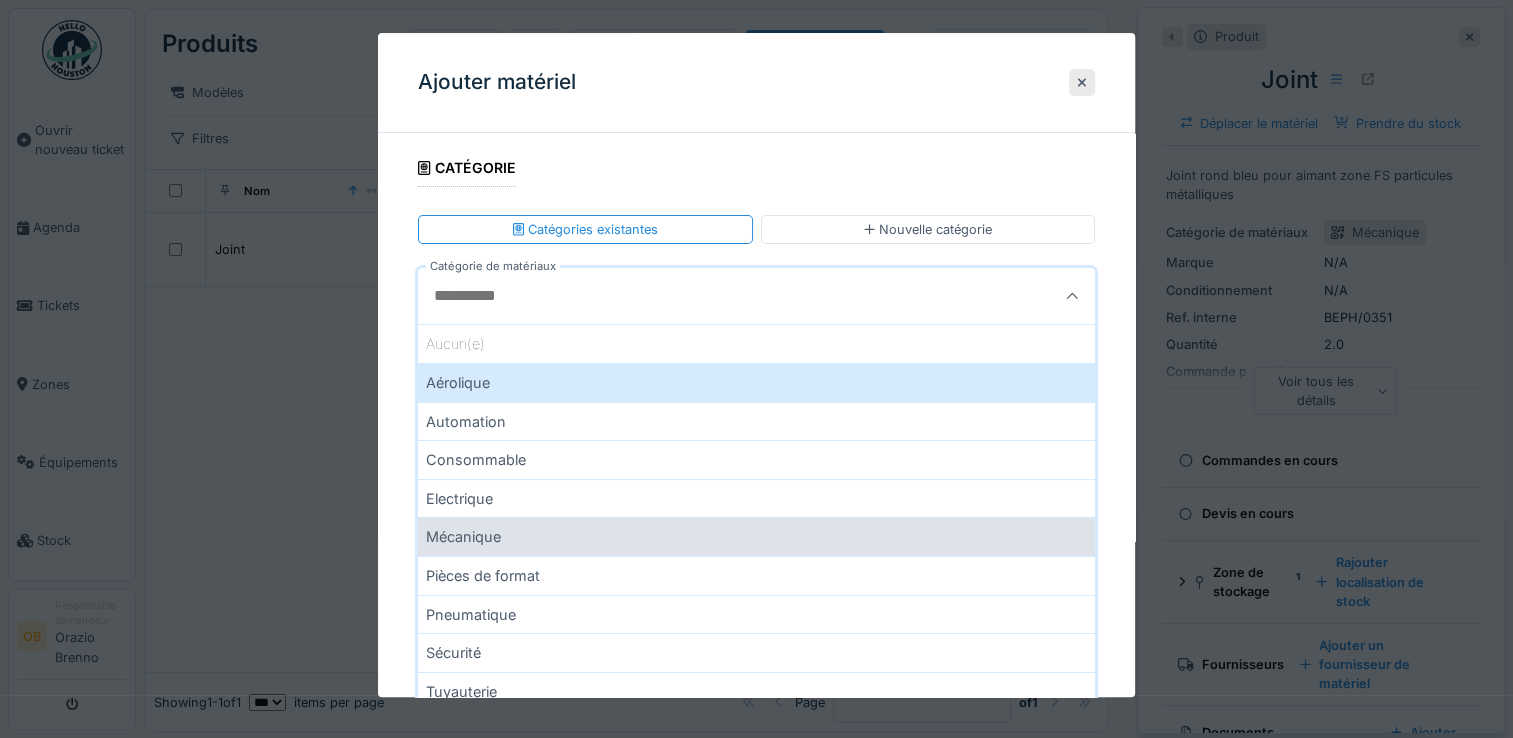 click on "Mécanique" at bounding box center [756, 537] 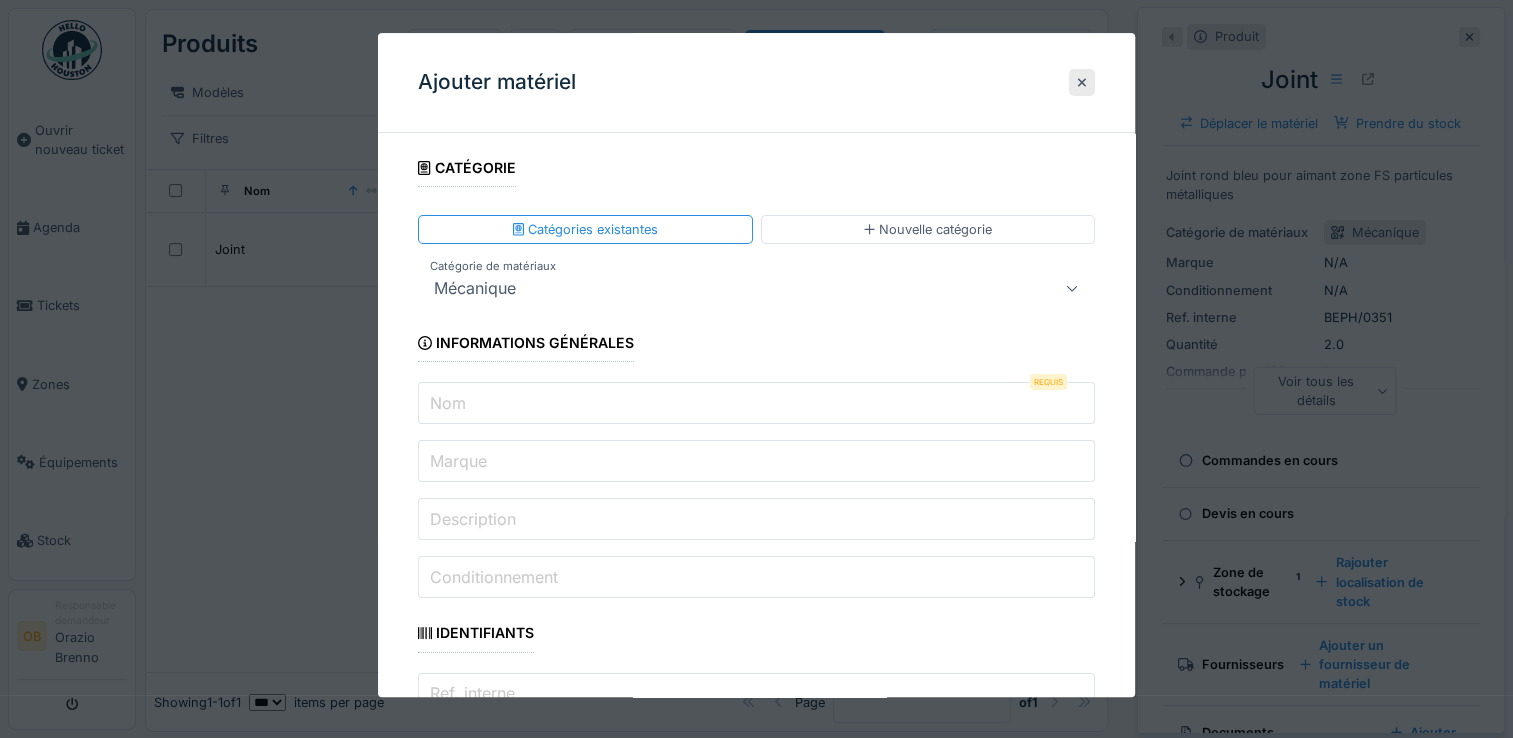 click on "Nom" at bounding box center (756, 404) 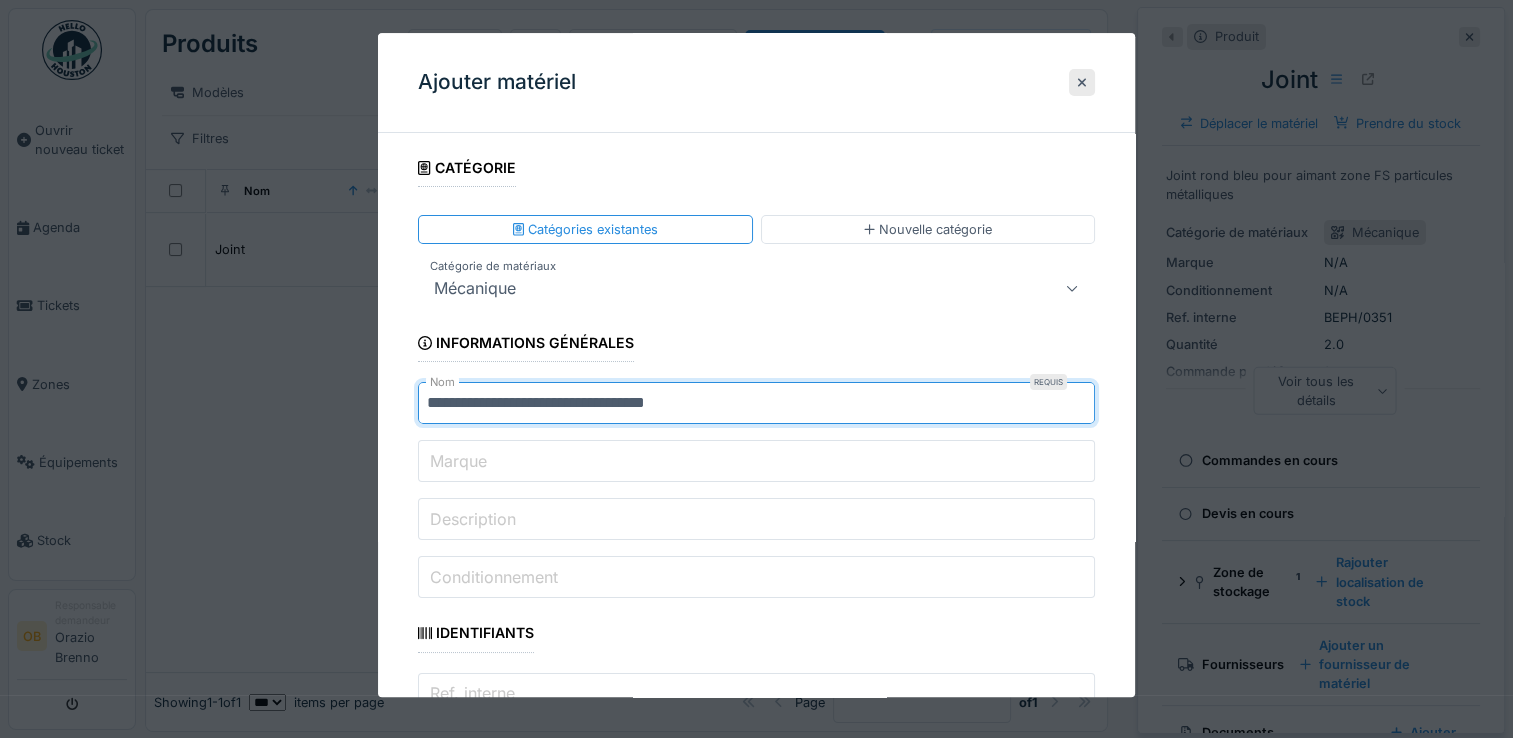type on "**********" 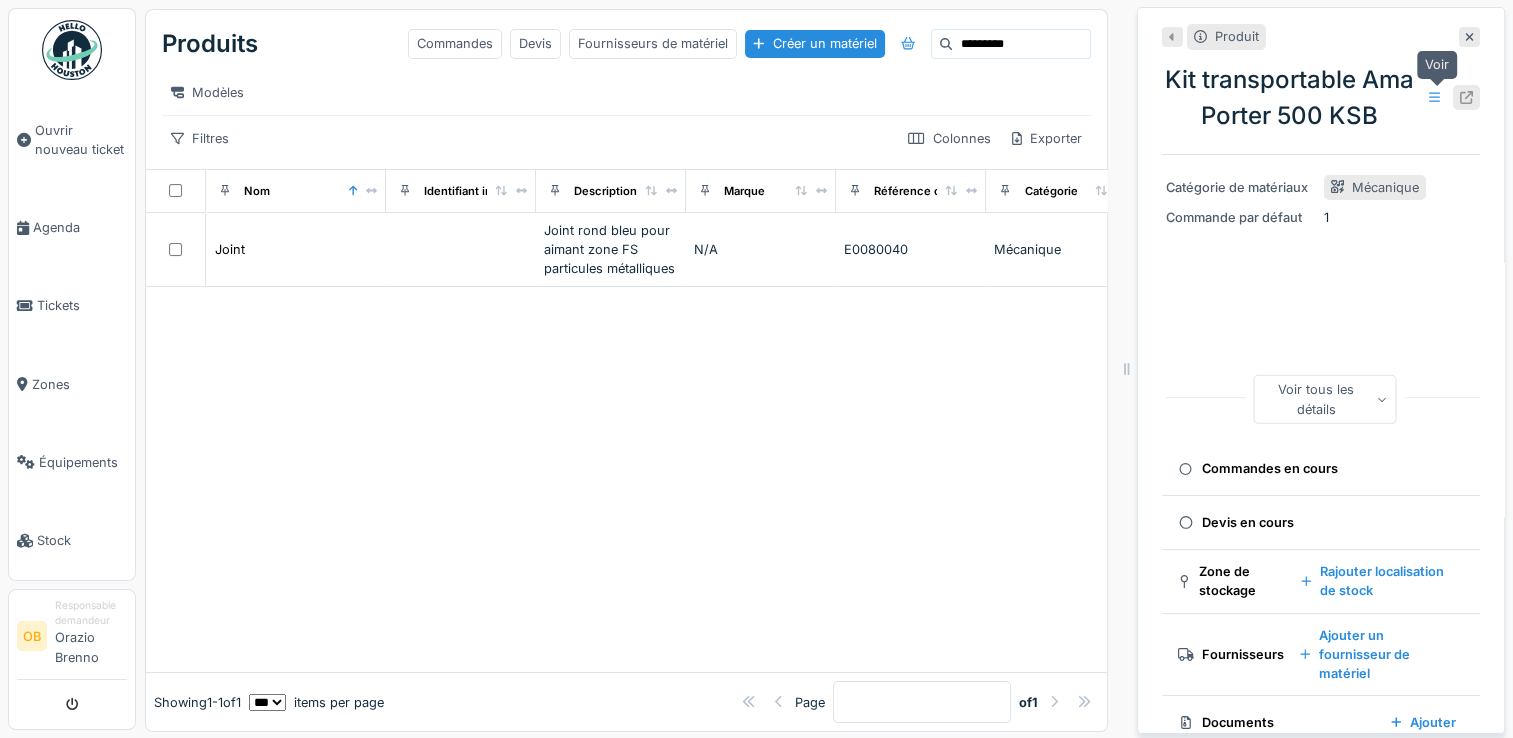 click at bounding box center (1466, 97) 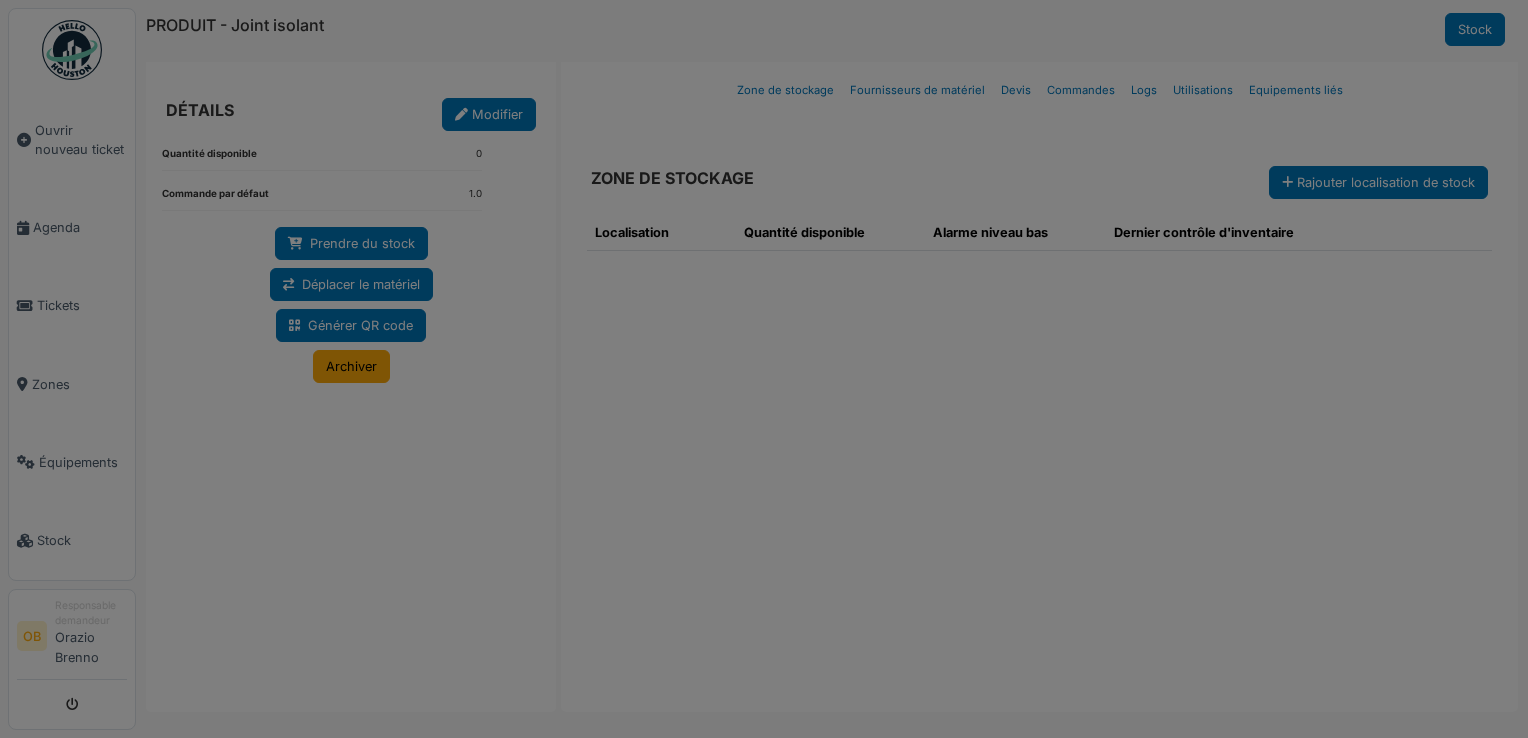 scroll, scrollTop: 0, scrollLeft: 0, axis: both 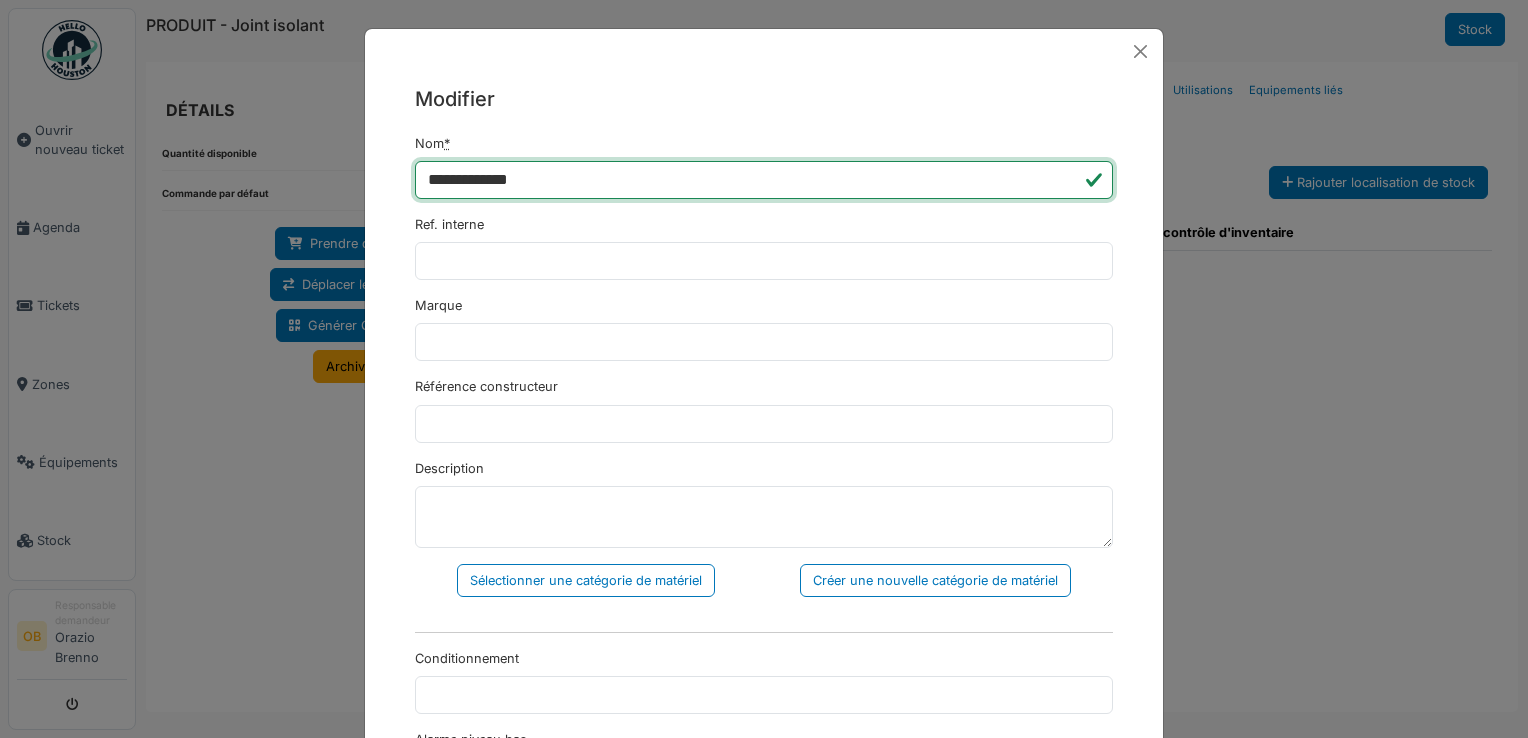 click on "**********" at bounding box center (764, 180) 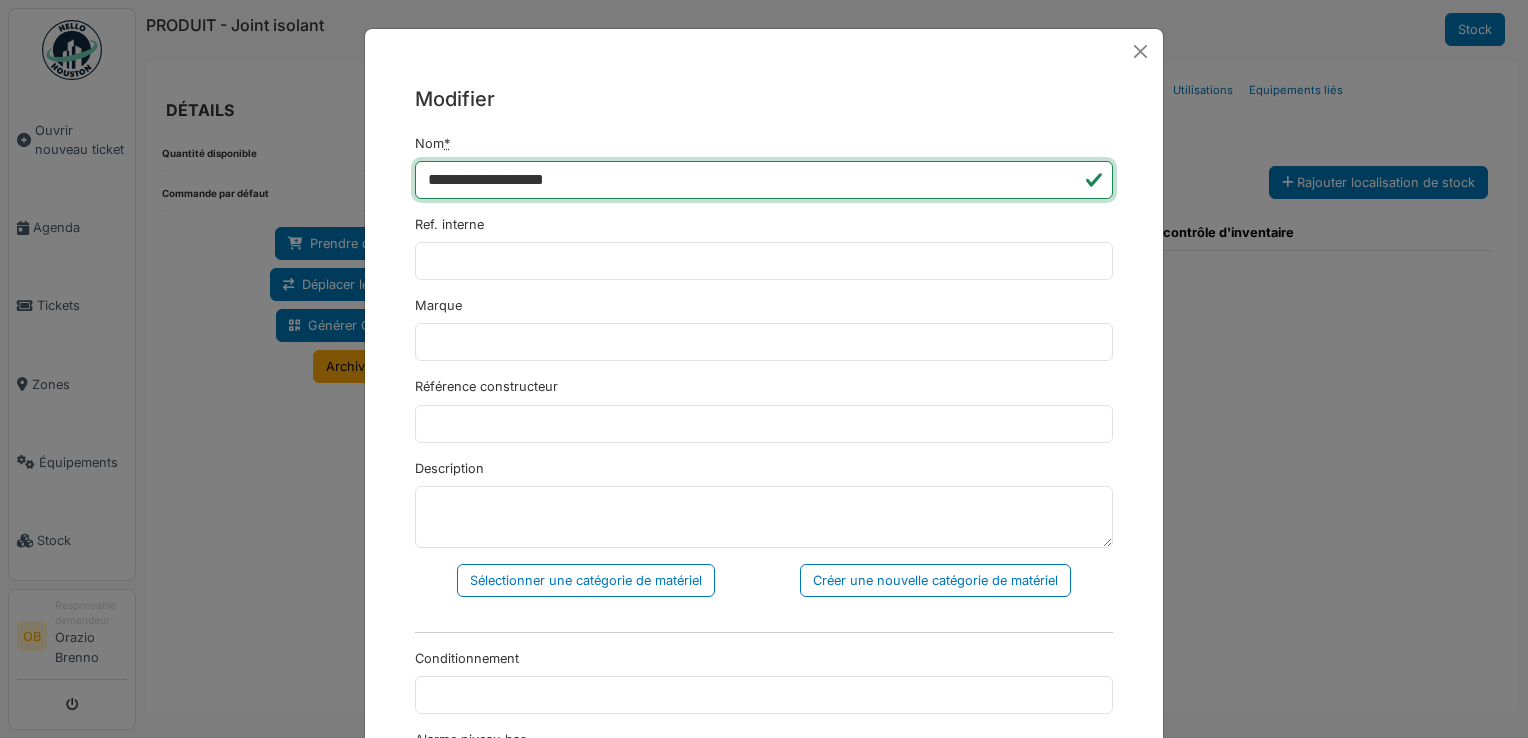 type on "**********" 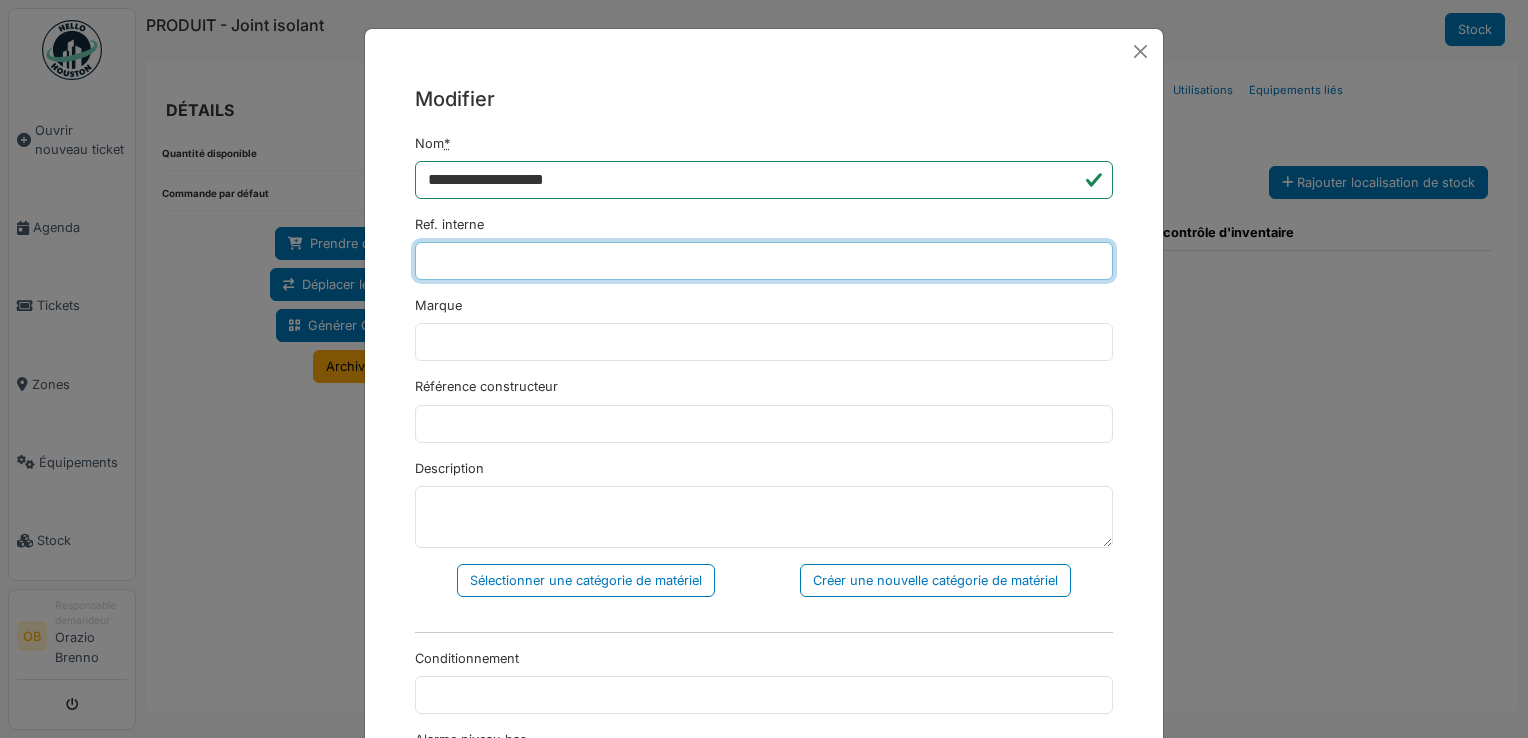 click on "Ref. interne" at bounding box center [764, 261] 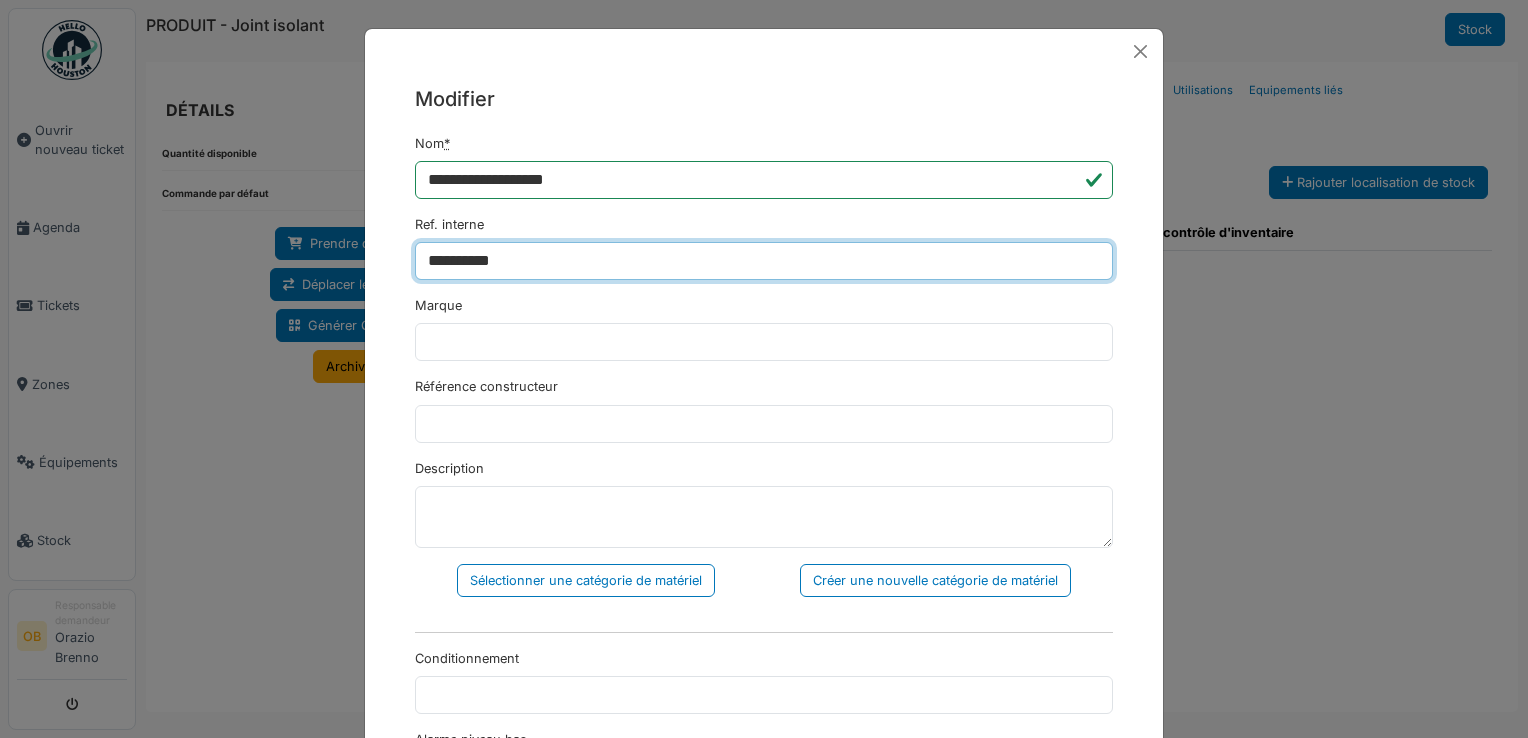 type on "******" 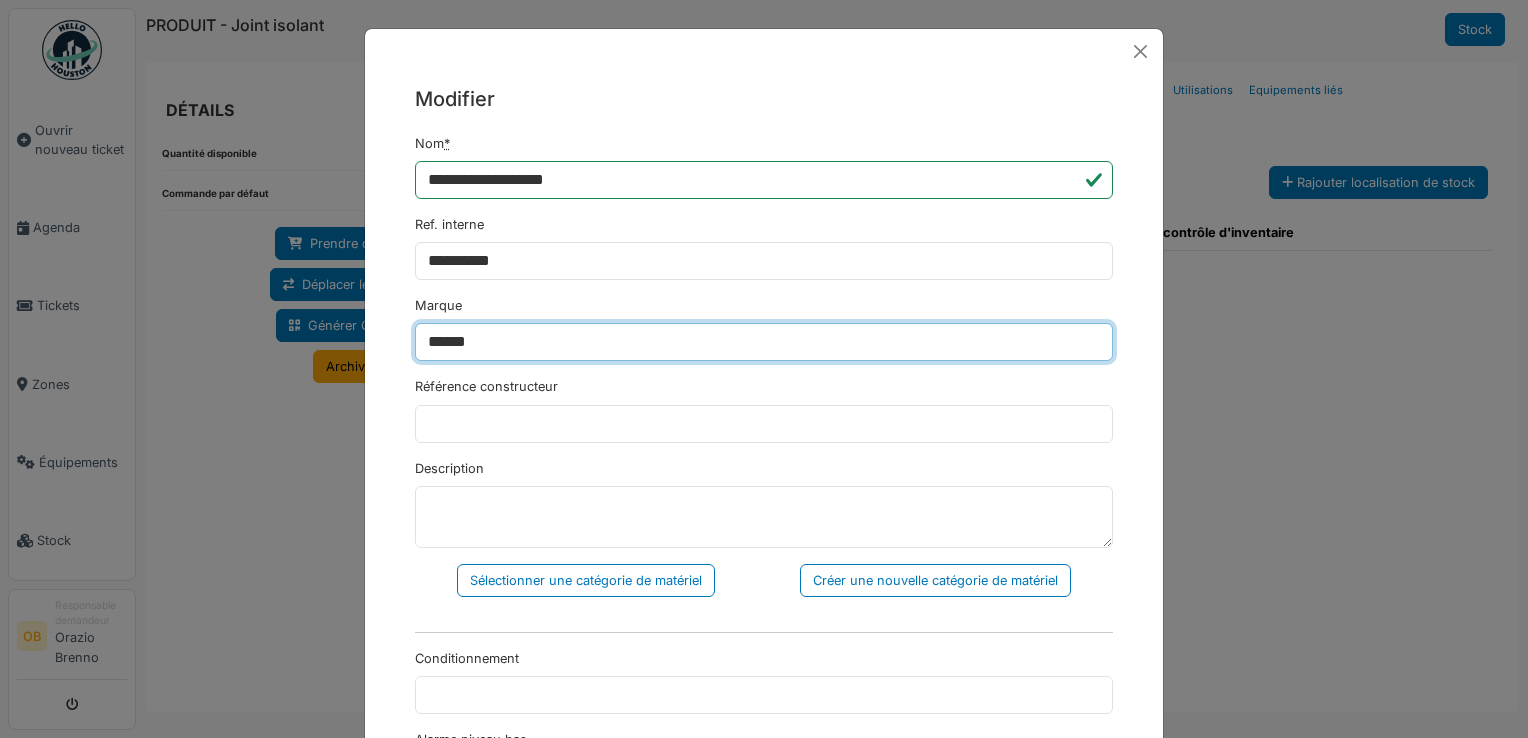 type on "**********" 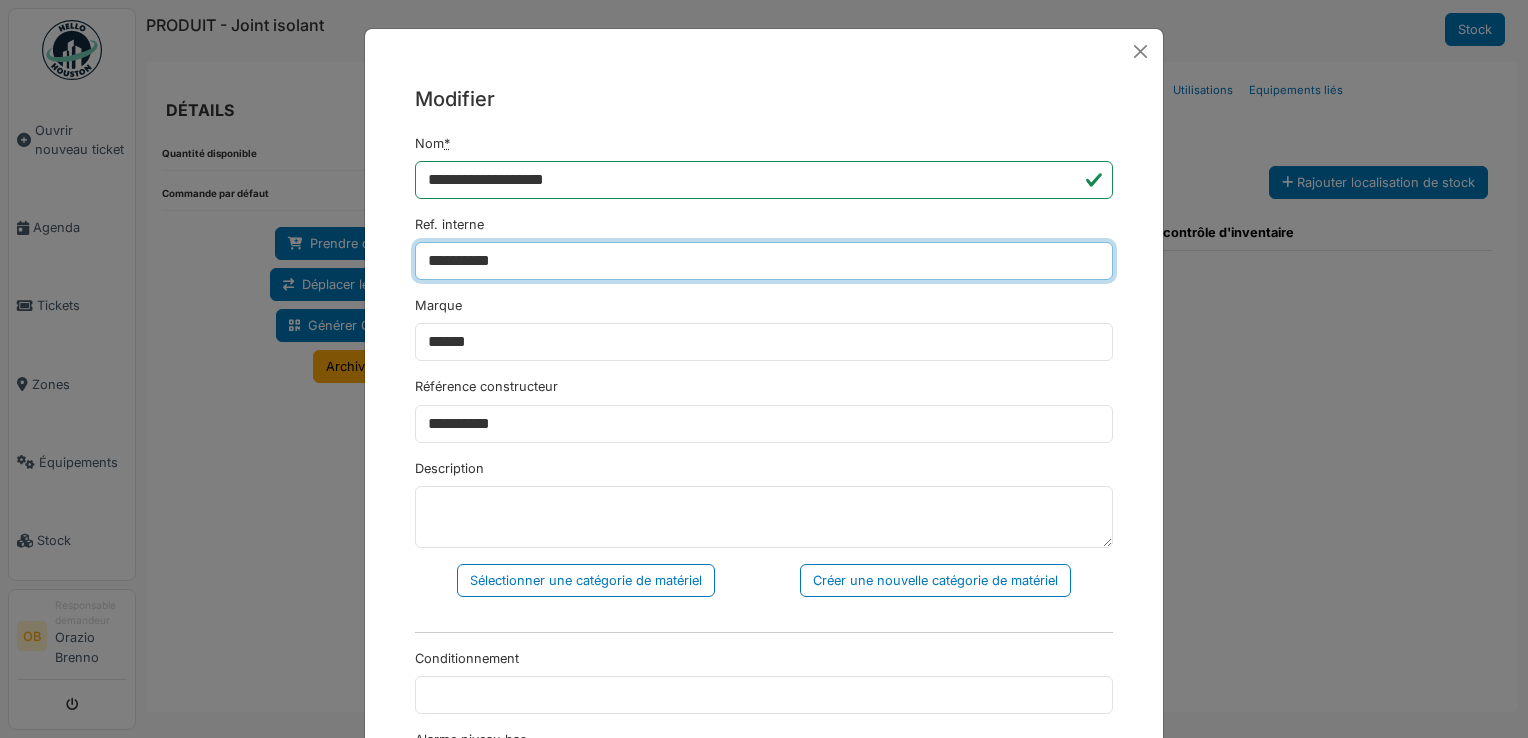 type on "**********" 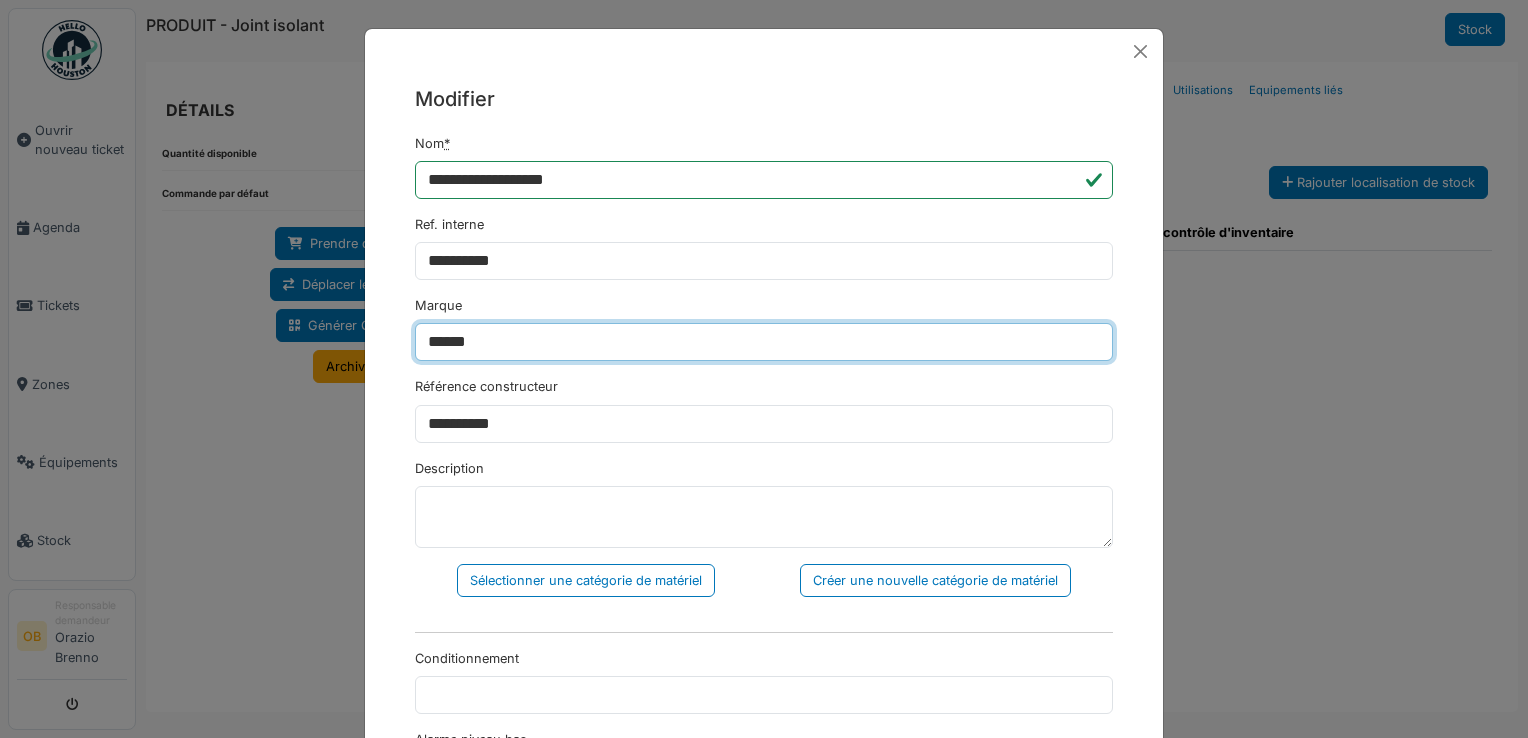 drag, startPoint x: 527, startPoint y: 328, endPoint x: 300, endPoint y: 374, distance: 231.6139 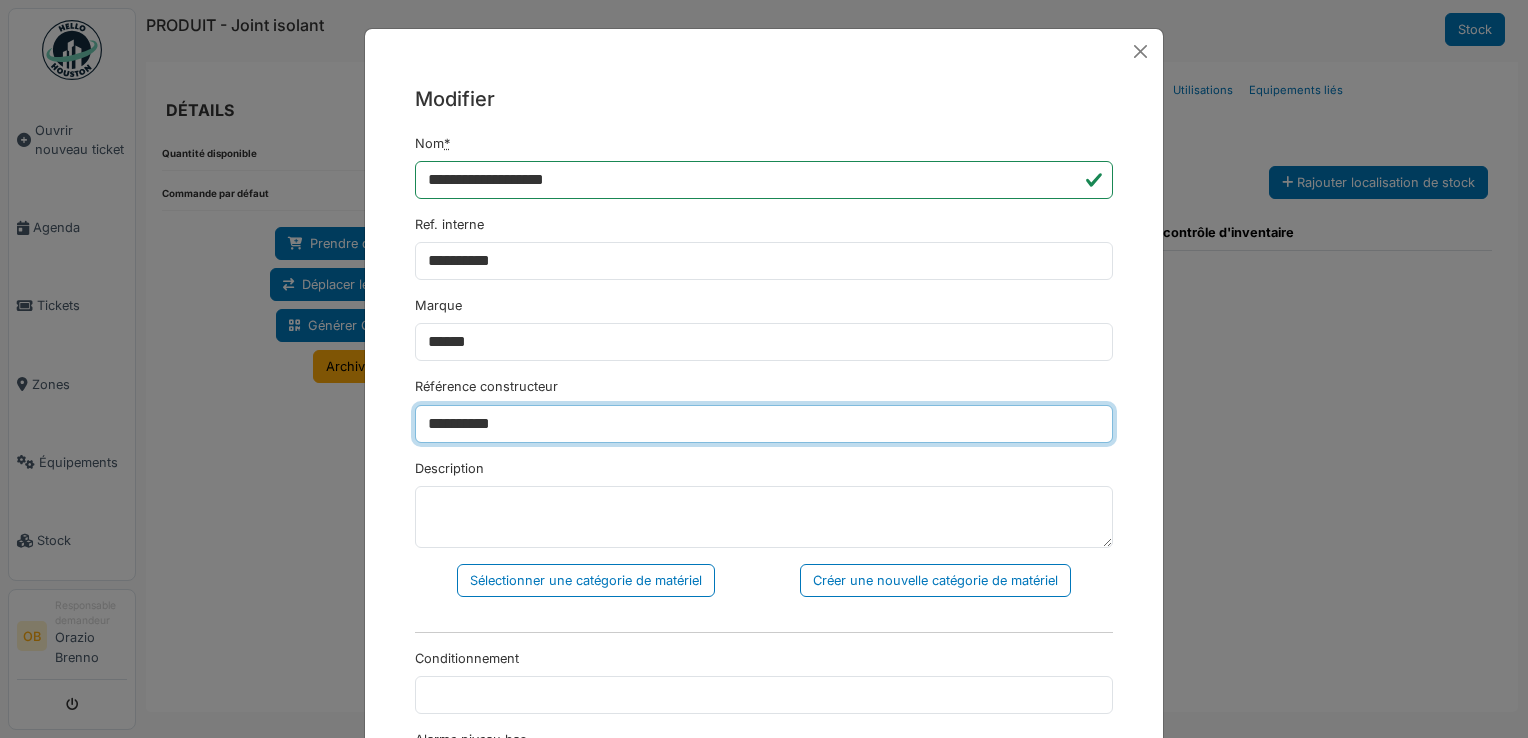 drag, startPoint x: 564, startPoint y: 422, endPoint x: 304, endPoint y: 507, distance: 273.5416 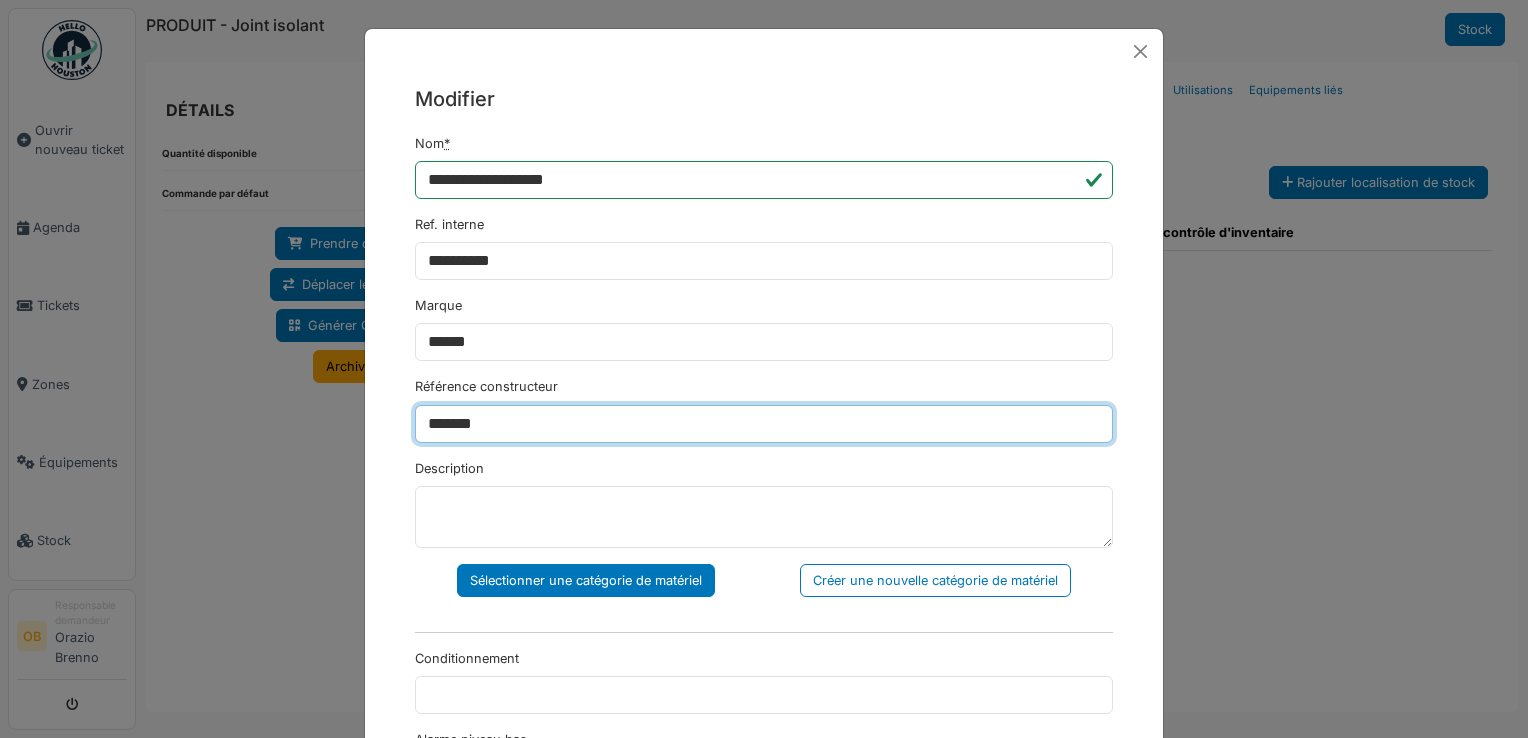 type on "*******" 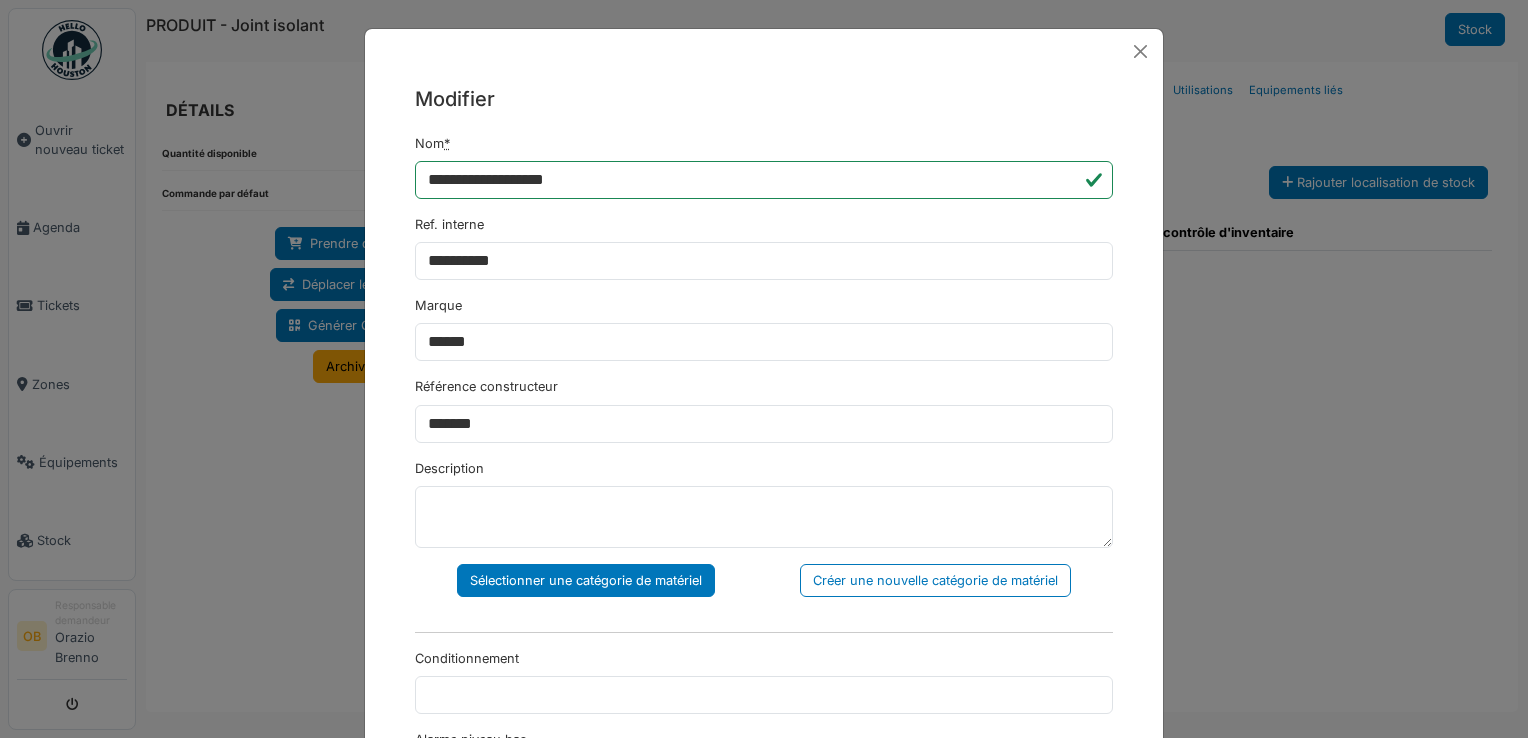 click on "Sélectionner une catégorie de matériel" at bounding box center [586, 580] 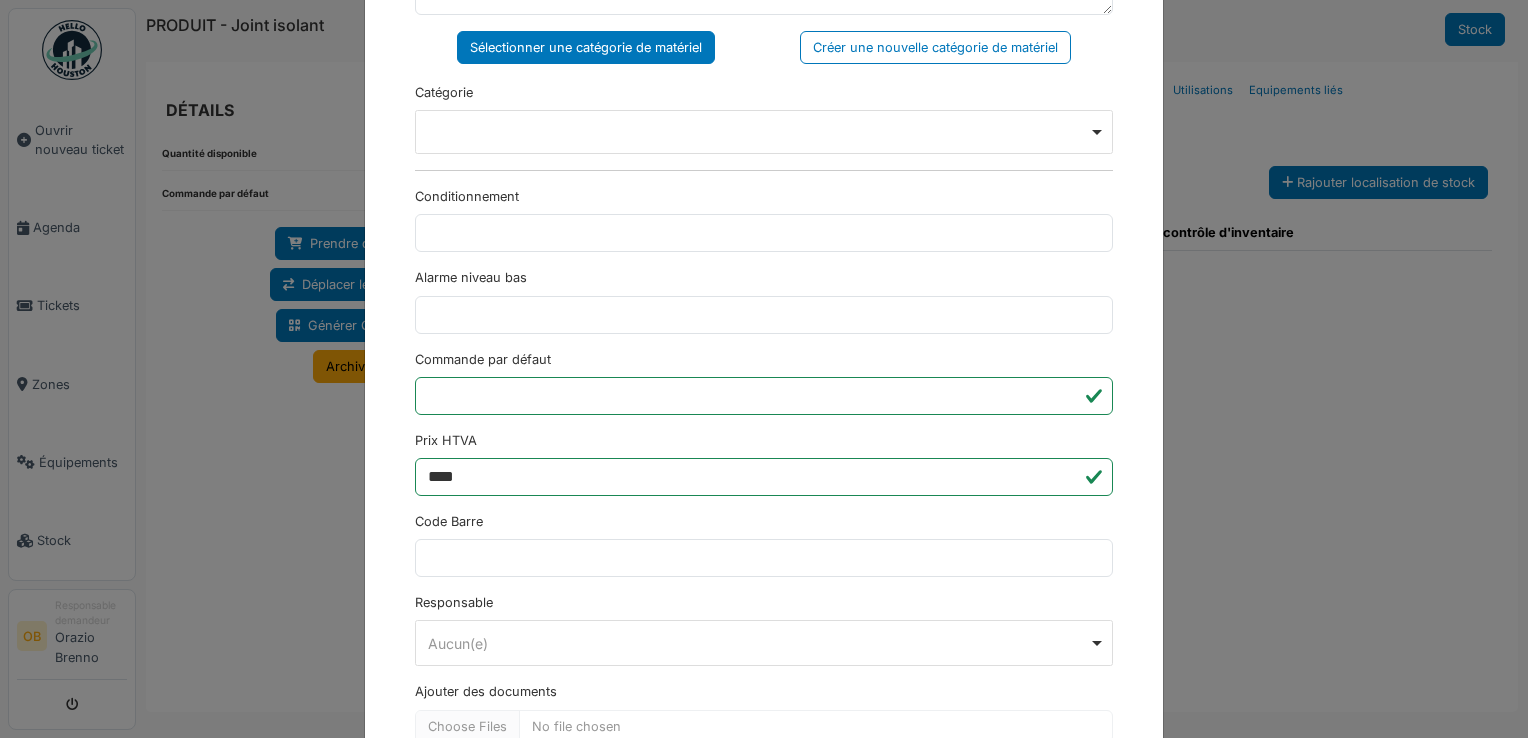 scroll, scrollTop: 648, scrollLeft: 0, axis: vertical 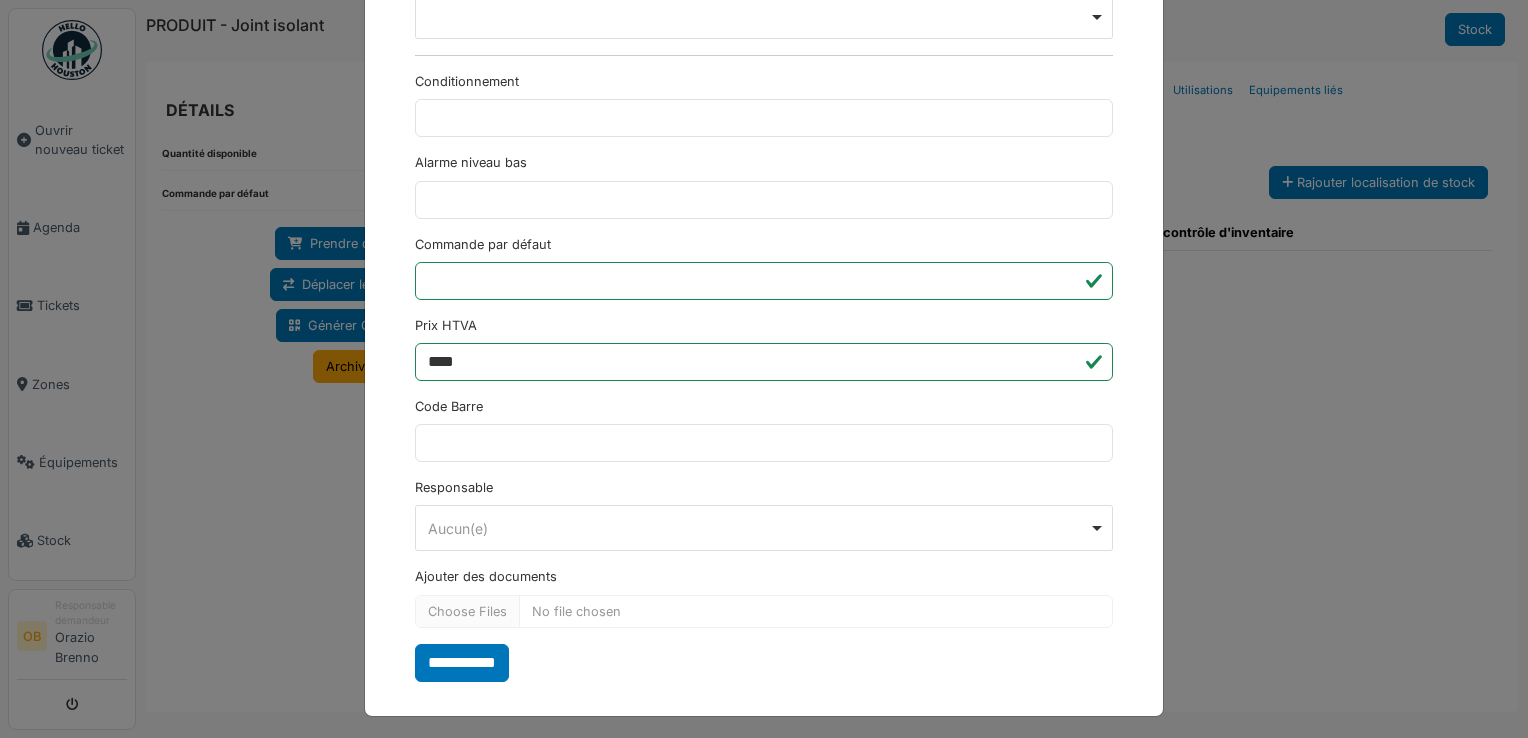 click on "**********" at bounding box center (764, 84) 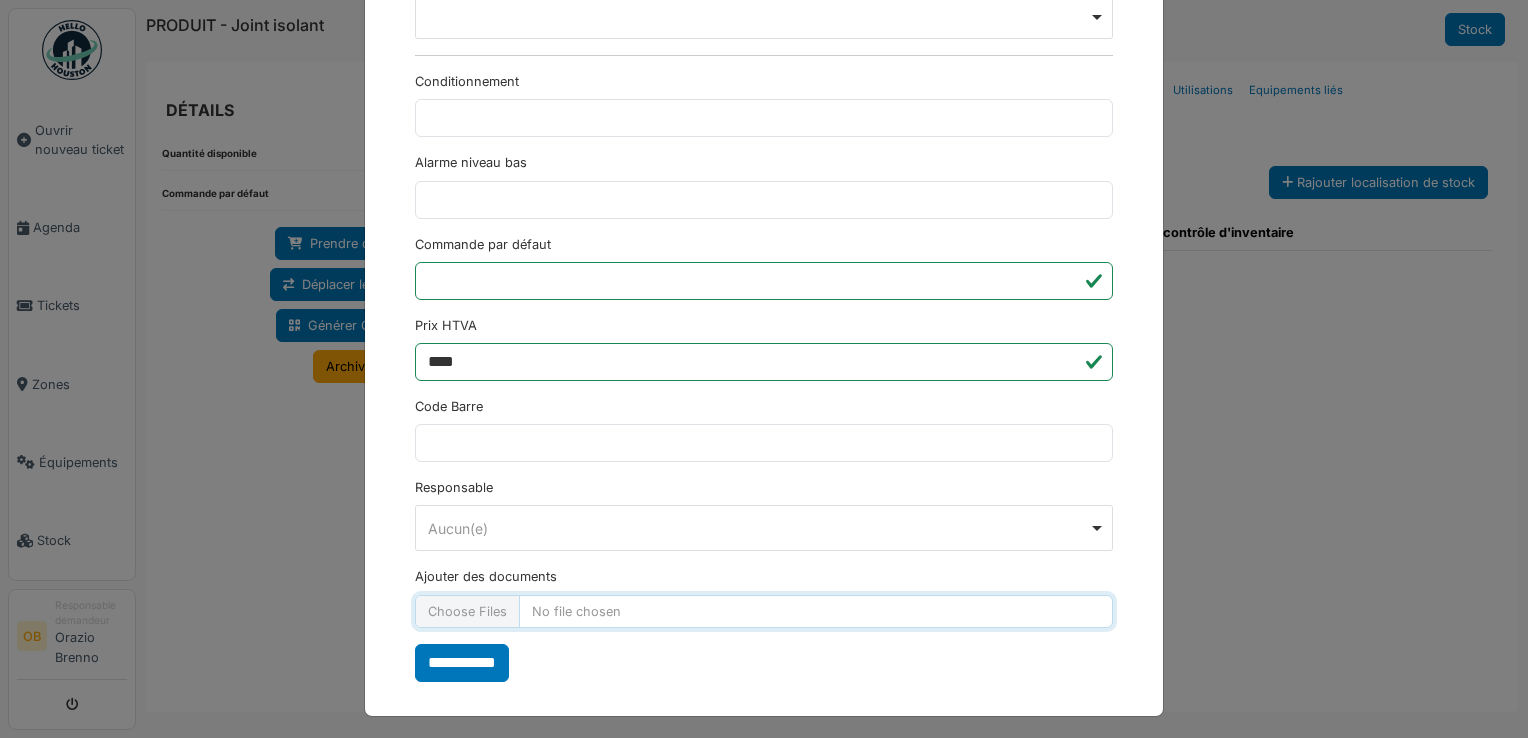 click on "Ajouter des documents" at bounding box center [764, 611] 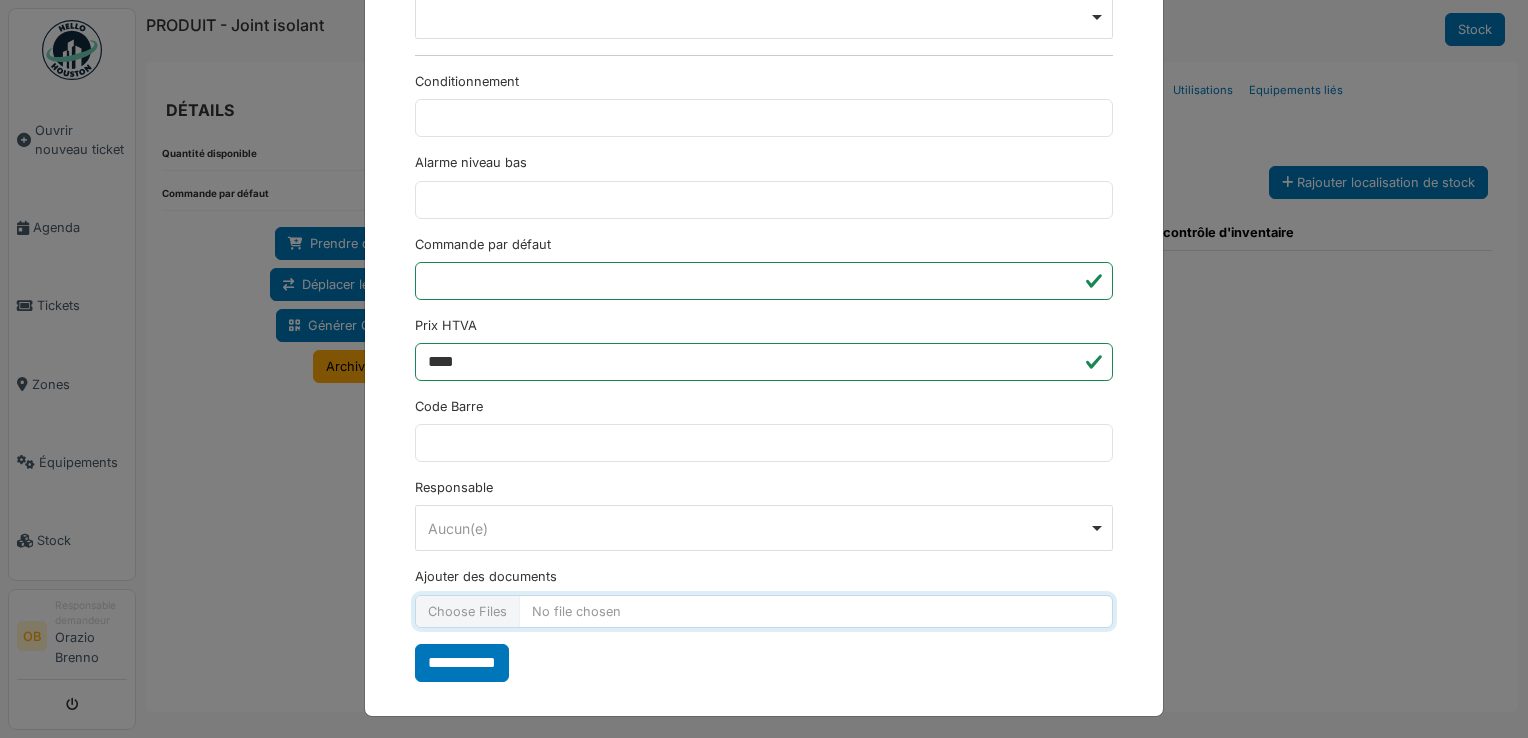 type on "**********" 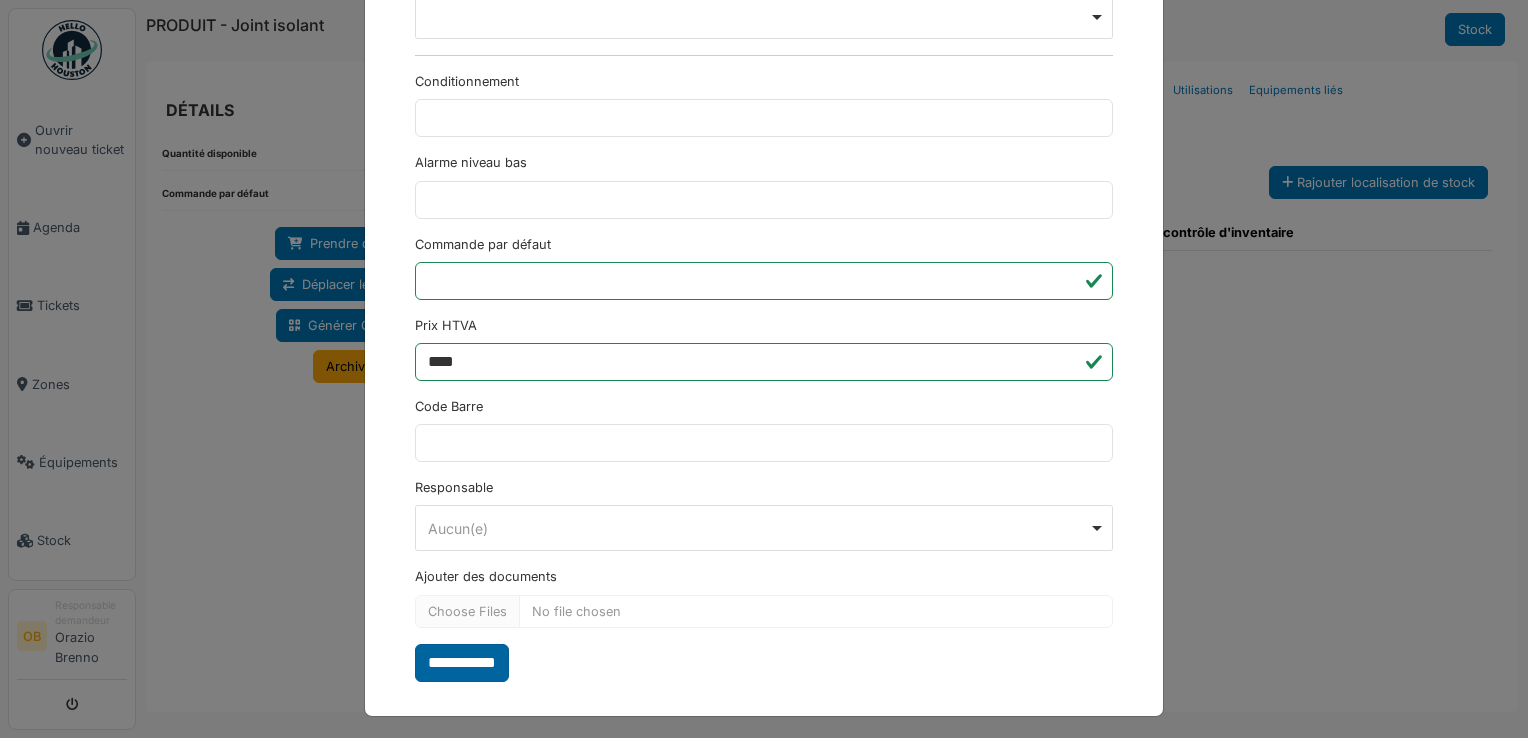 click on "**********" at bounding box center [462, 663] 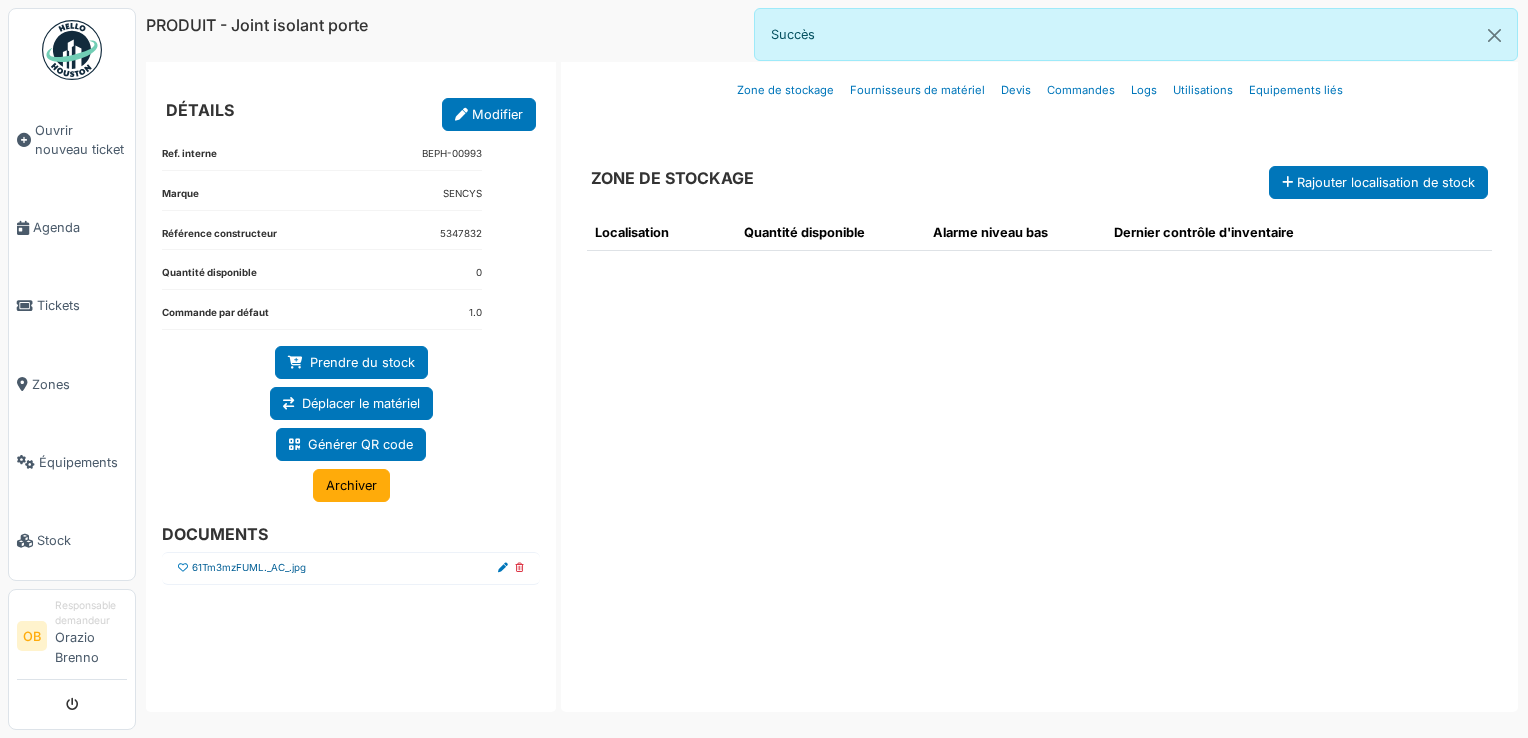 click on "61Tm3mzFUML._AC_.jpg" at bounding box center (249, 568) 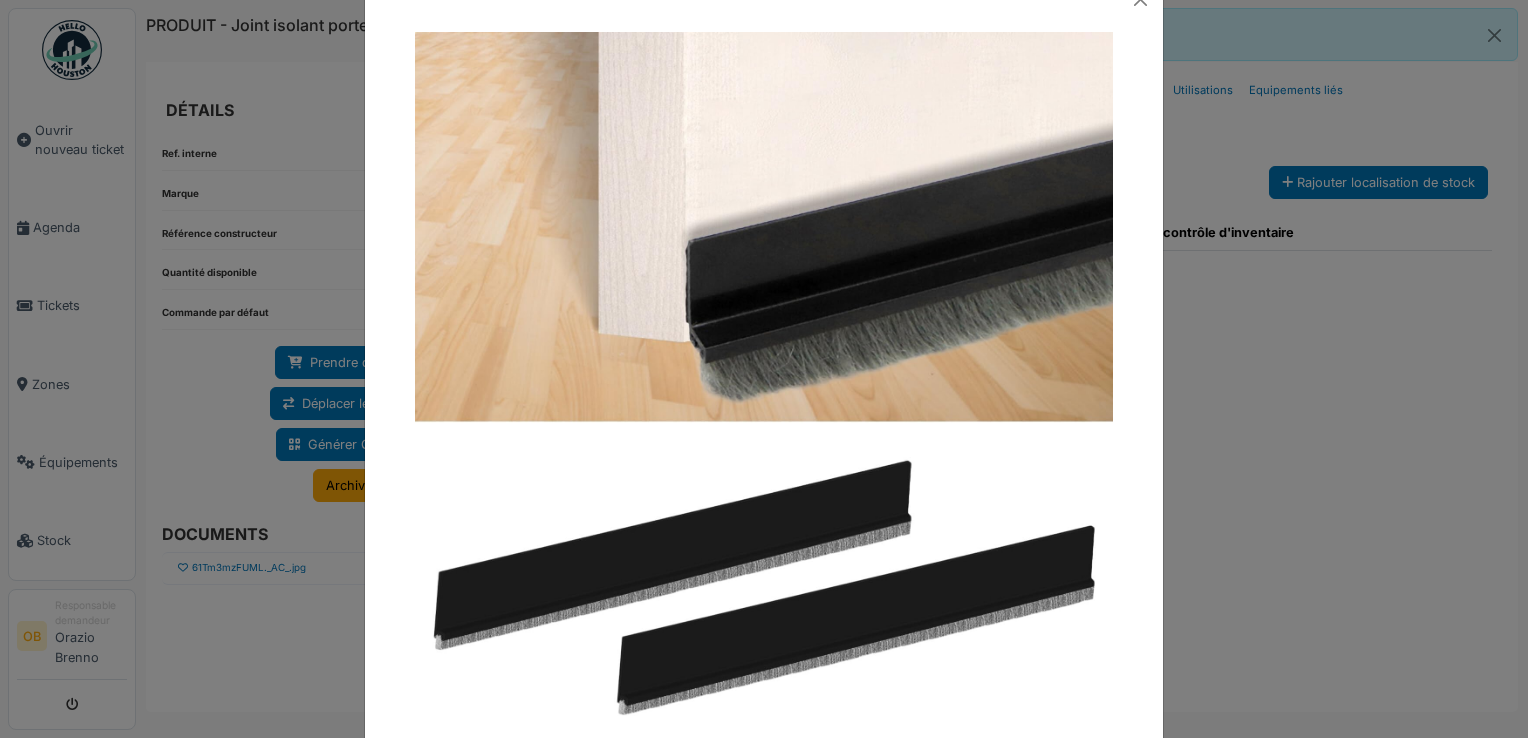 scroll, scrollTop: 92, scrollLeft: 0, axis: vertical 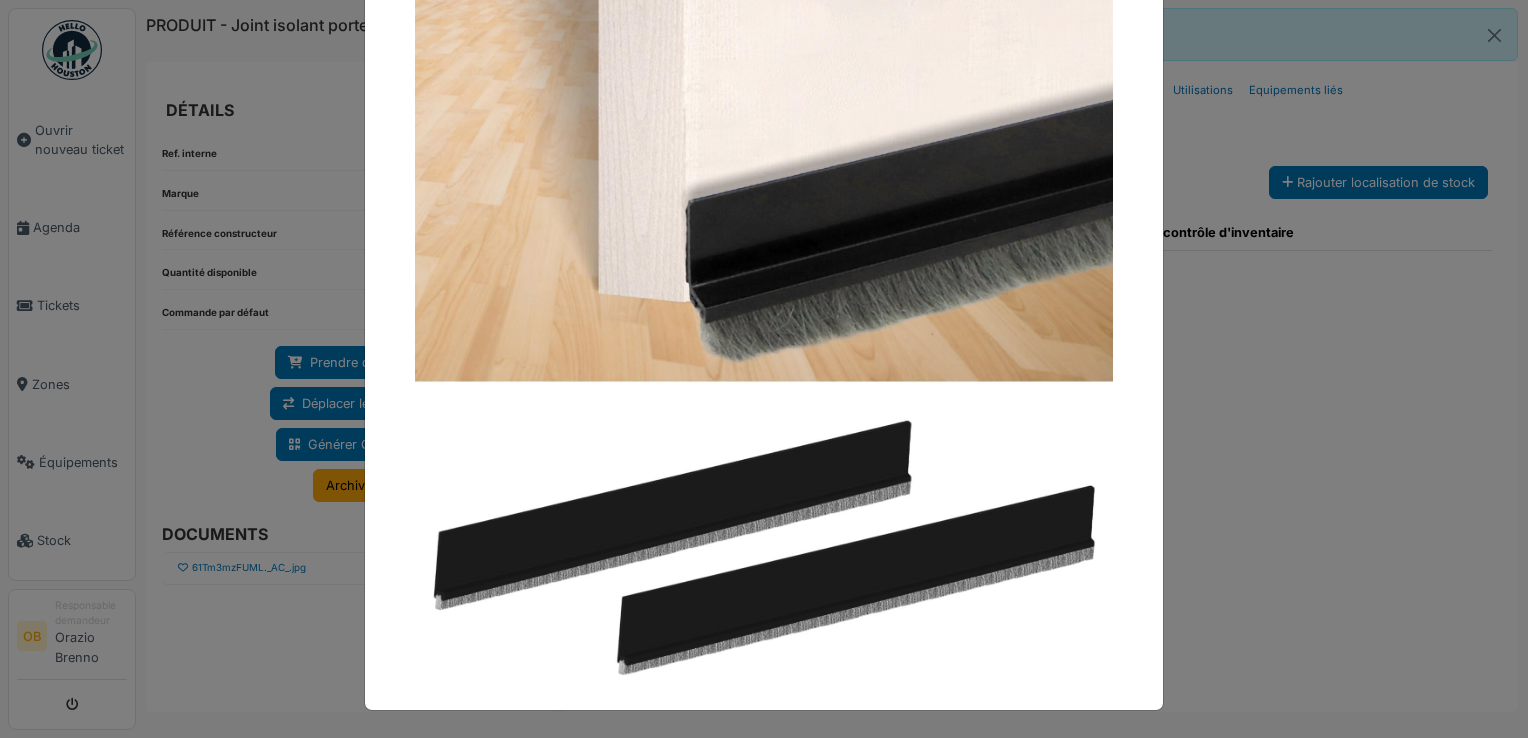 click at bounding box center (764, 369) 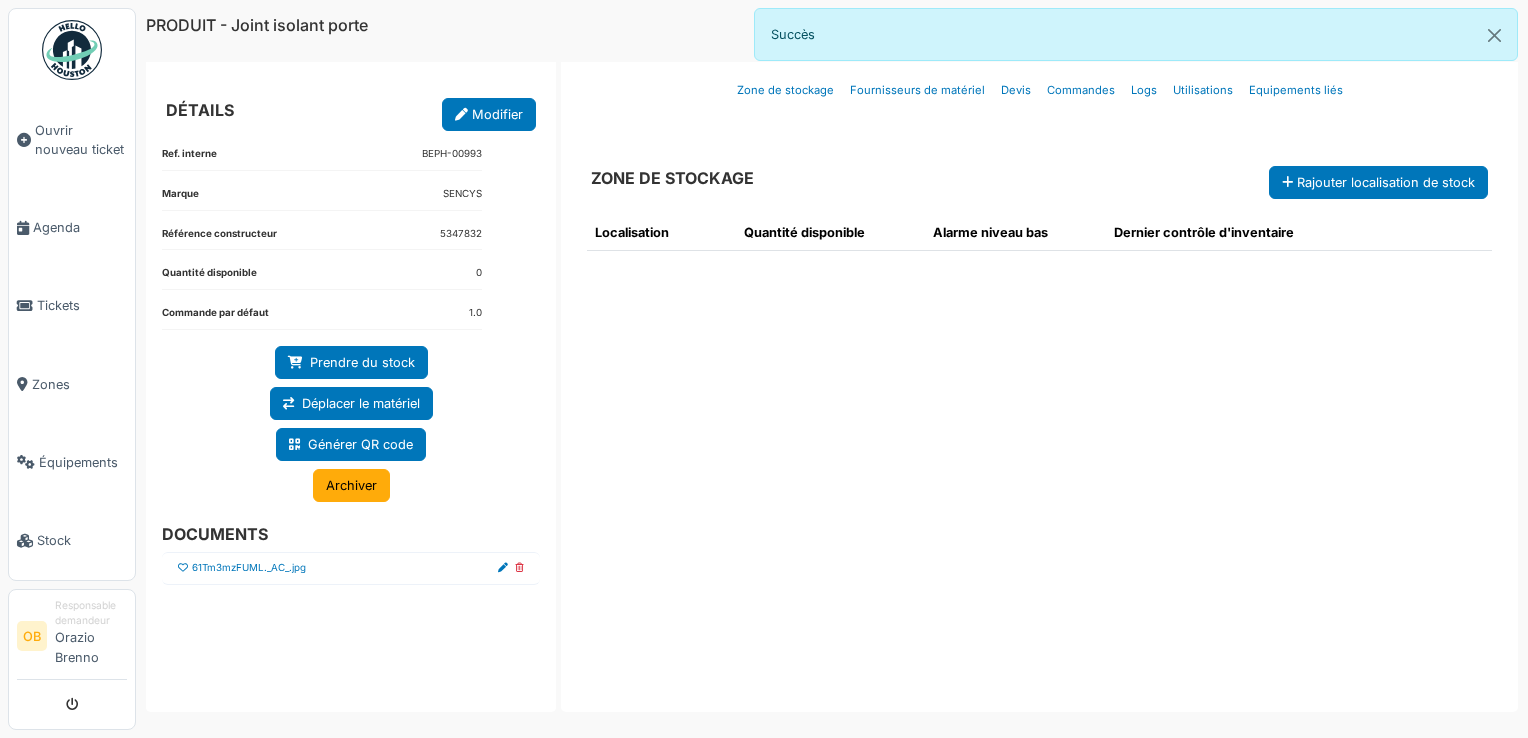 click on "61Tm3mzFUML._AC_.jpg" at bounding box center [351, 568] 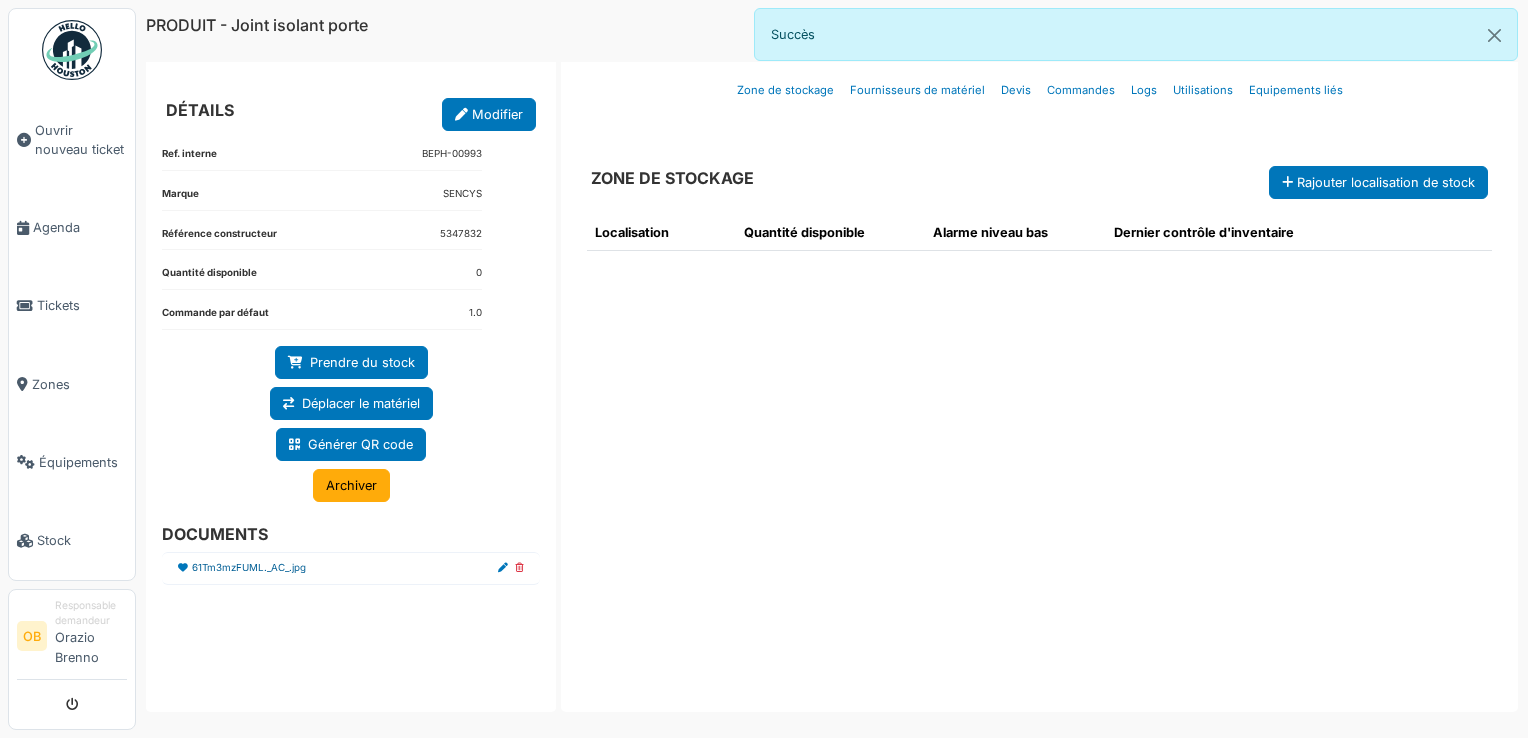 click on "61Tm3mzFUML._AC_.jpg" at bounding box center (249, 568) 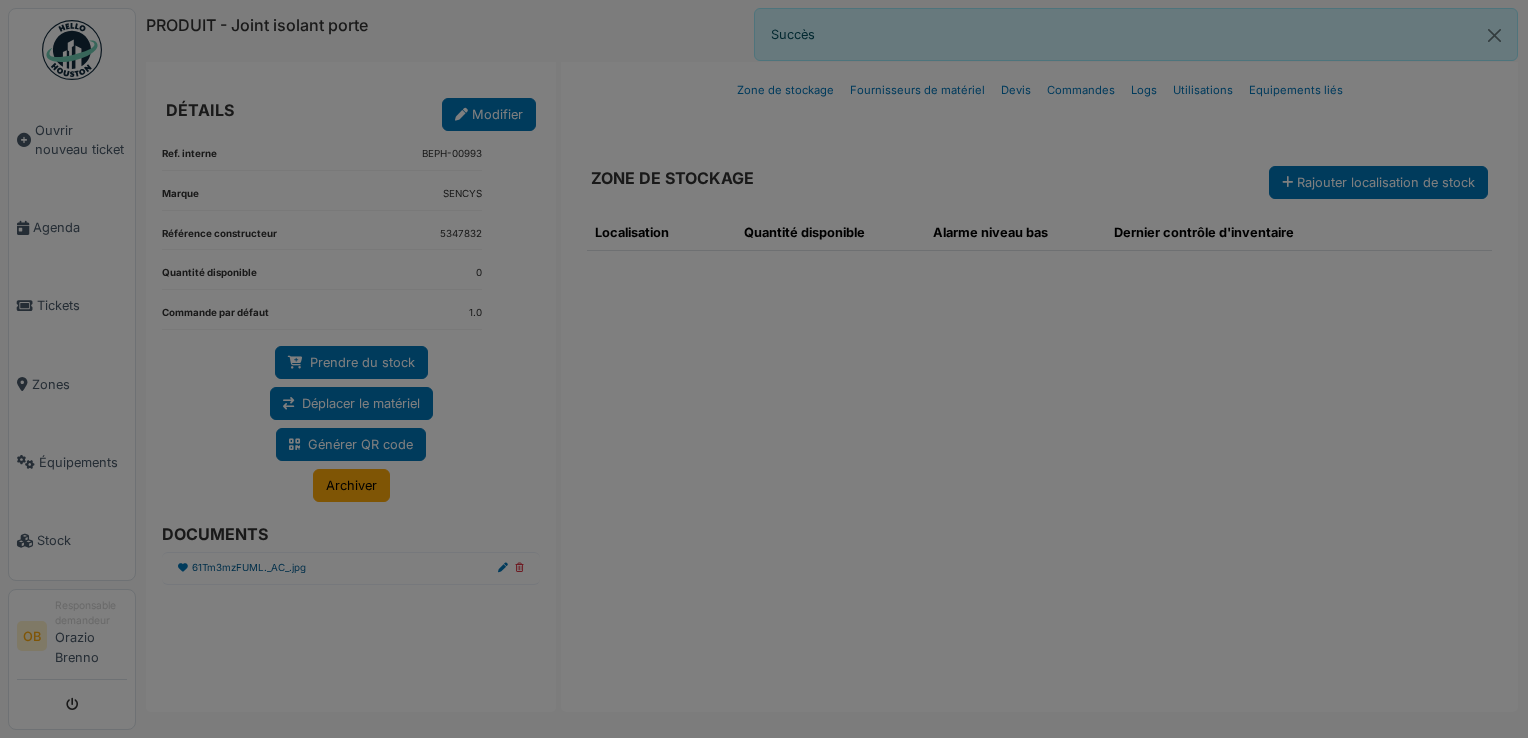 scroll, scrollTop: 0, scrollLeft: 0, axis: both 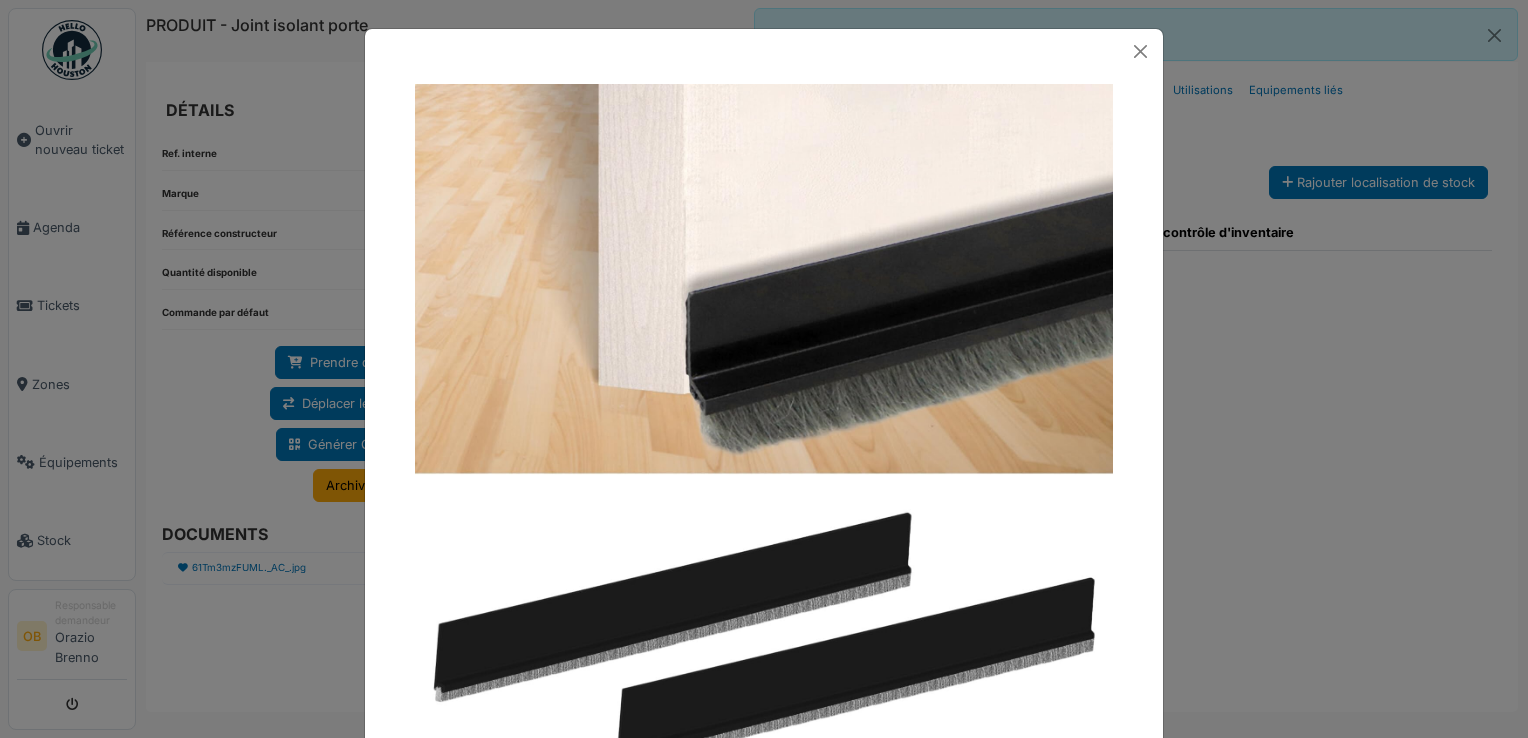 click at bounding box center [764, 369] 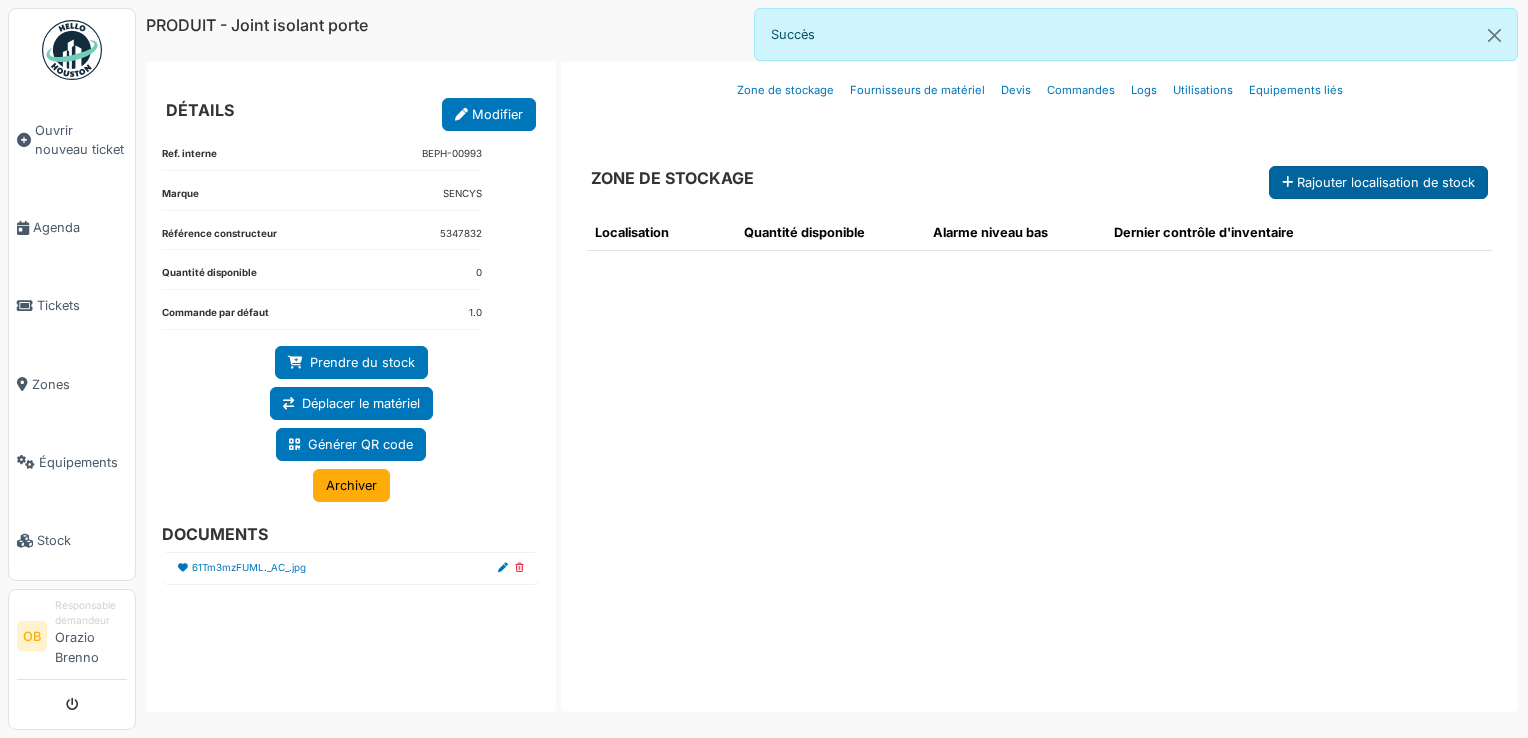 click on "Rajouter localisation de stock" at bounding box center [1378, 182] 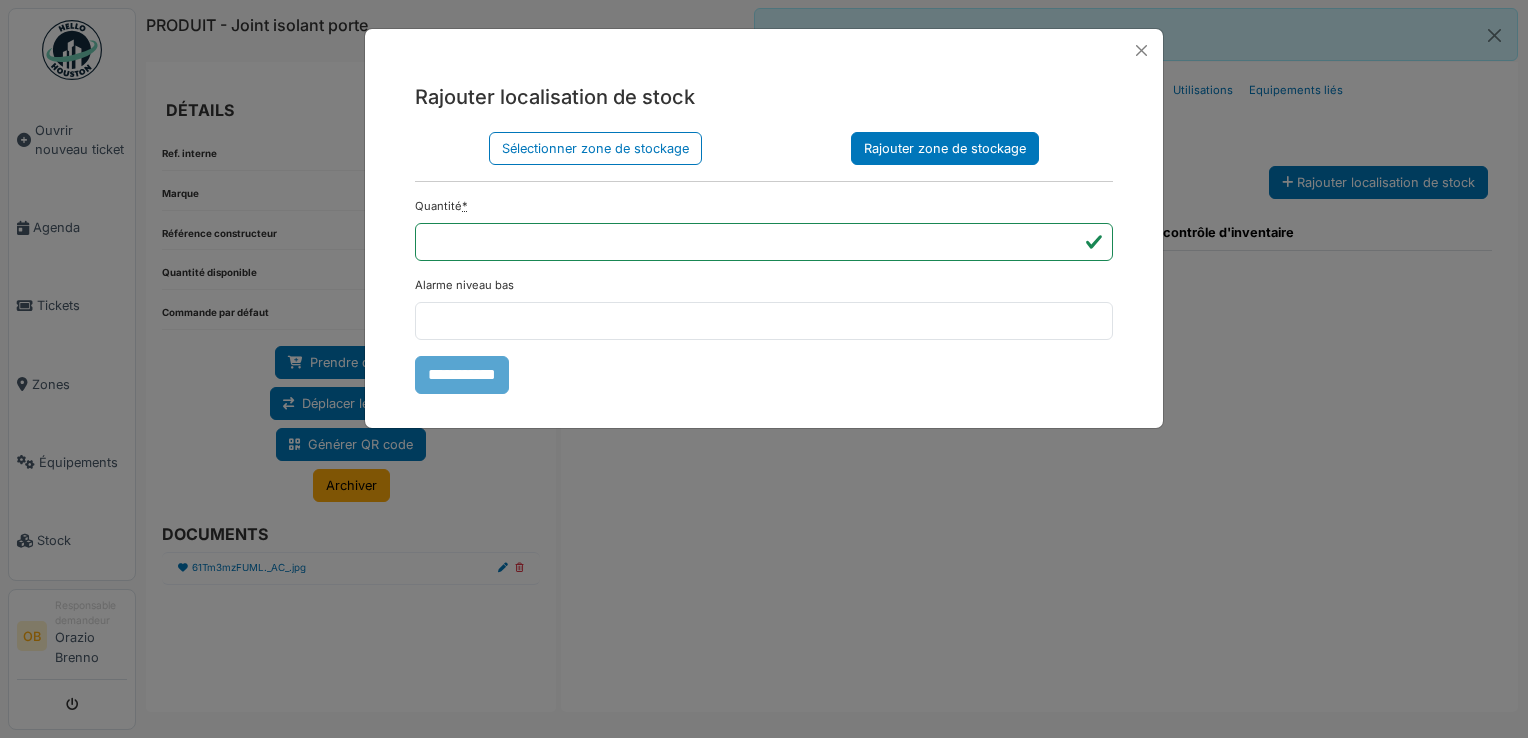 click on "Rajouter zone de stockage" at bounding box center (945, 148) 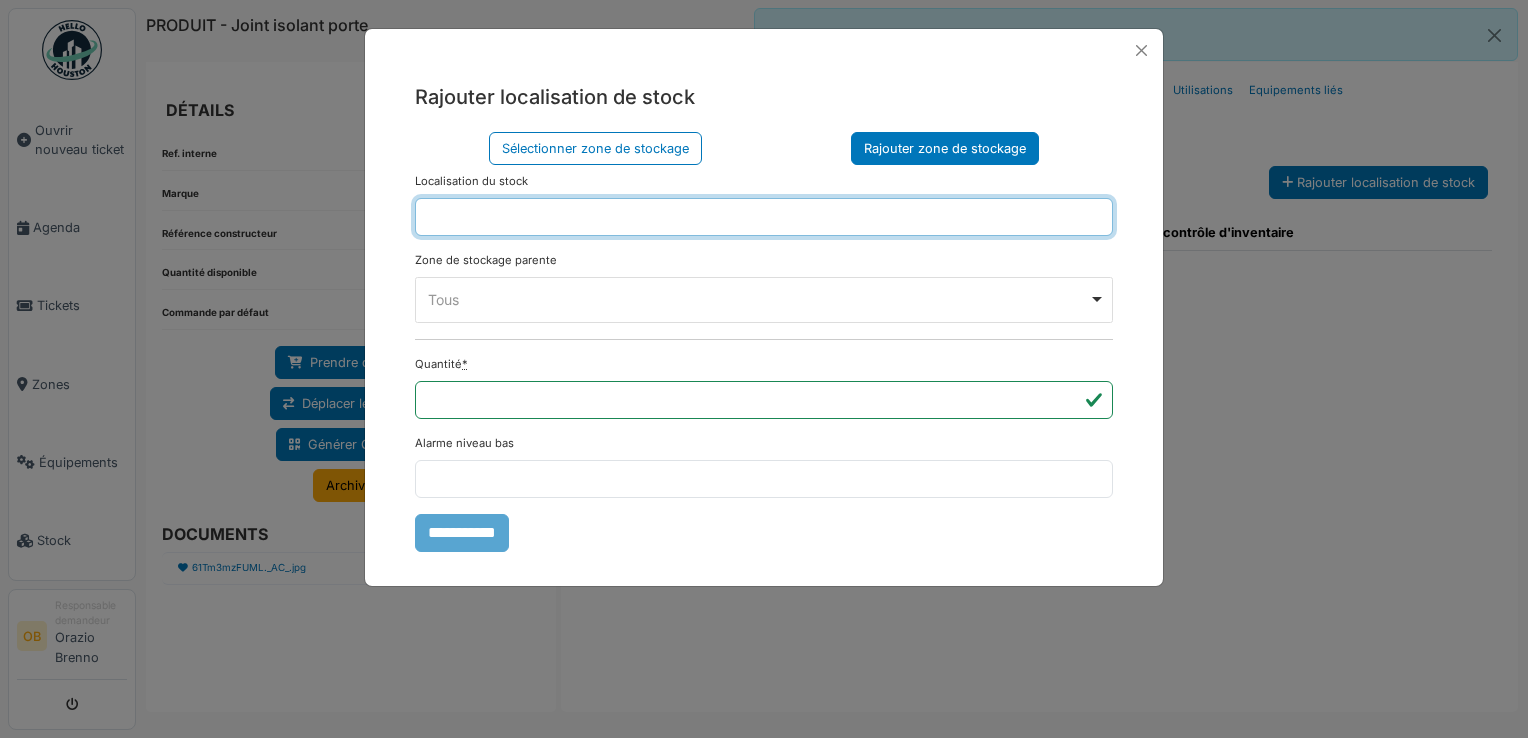 click at bounding box center [764, 217] 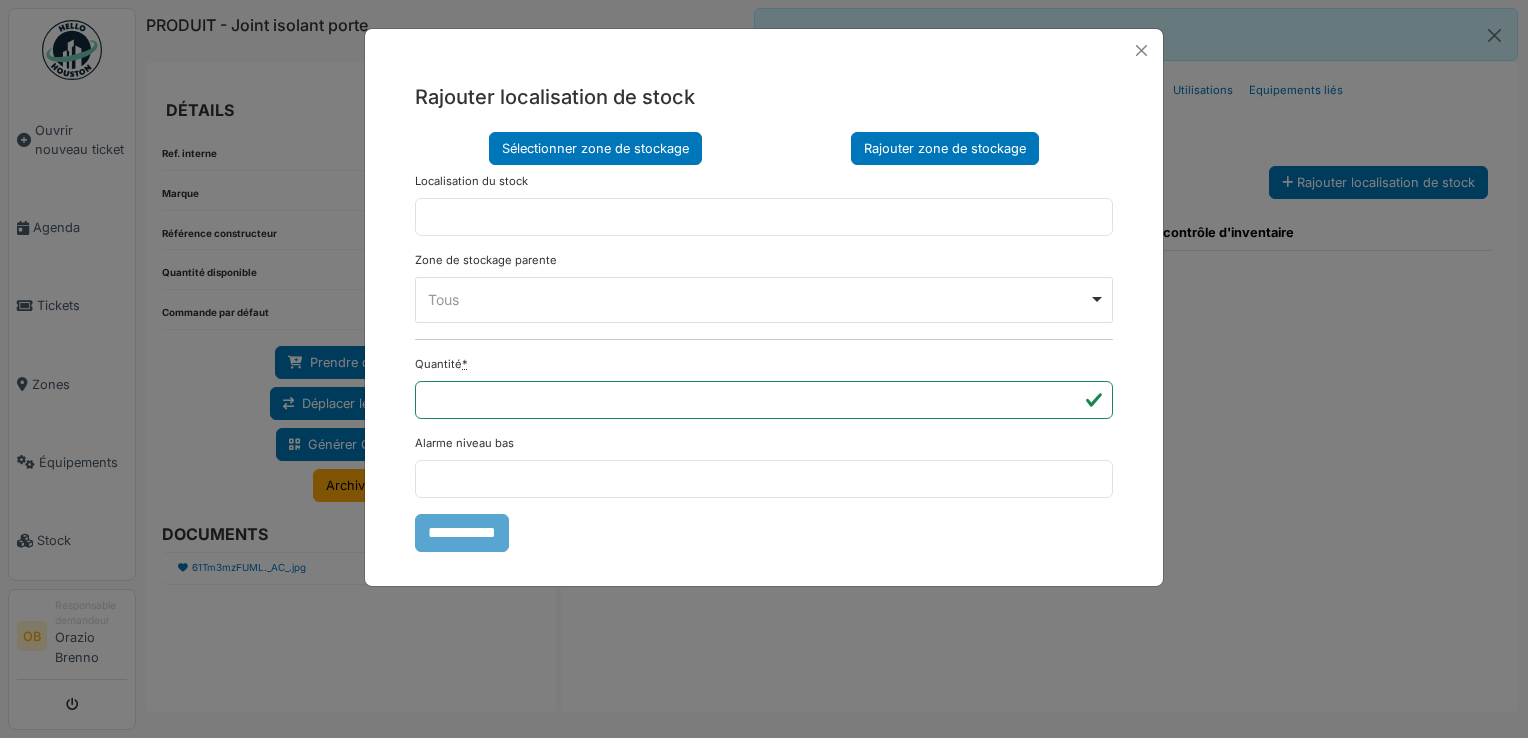 click on "Sélectionner zone de stockage" at bounding box center (595, 148) 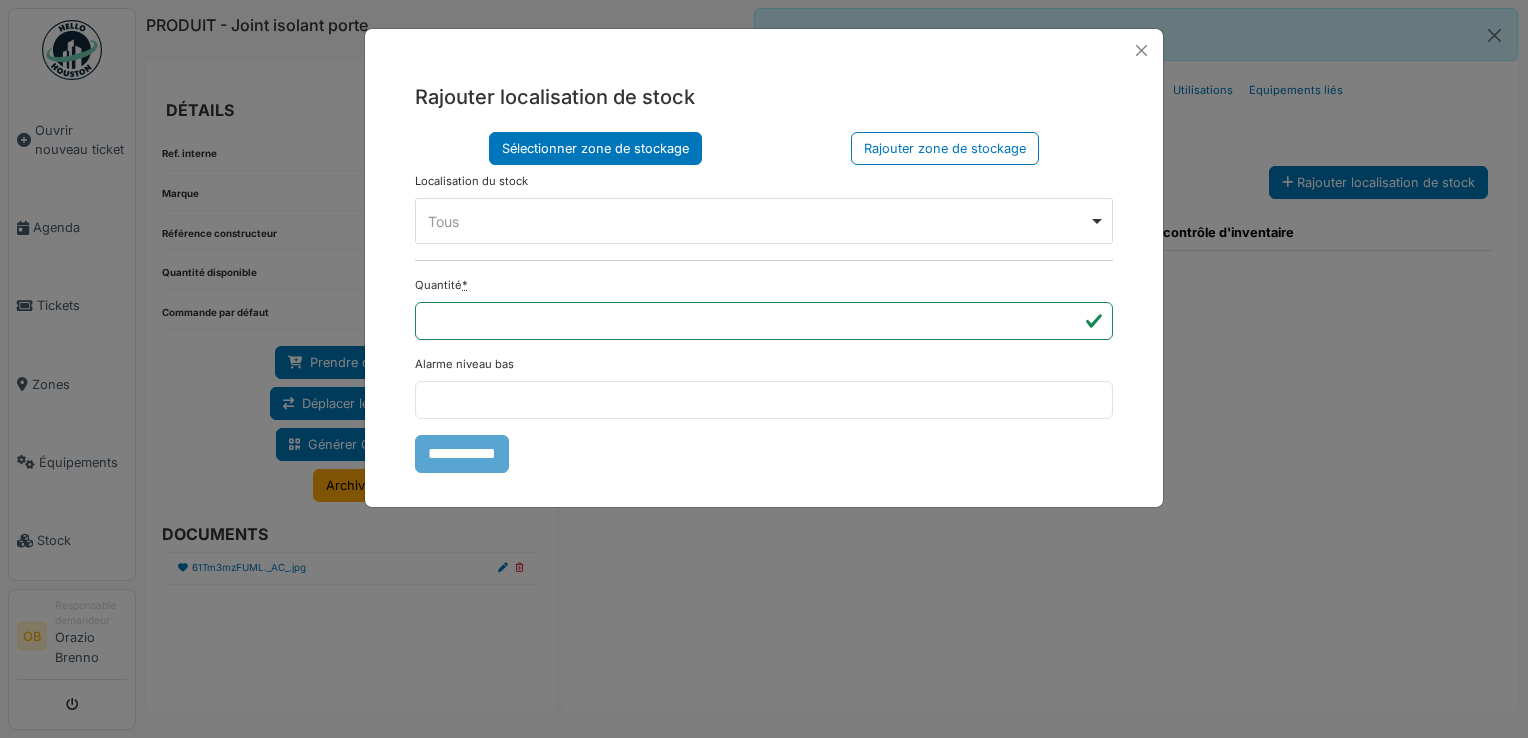 drag, startPoint x: 533, startPoint y: 214, endPoint x: 520, endPoint y: 222, distance: 15.264338 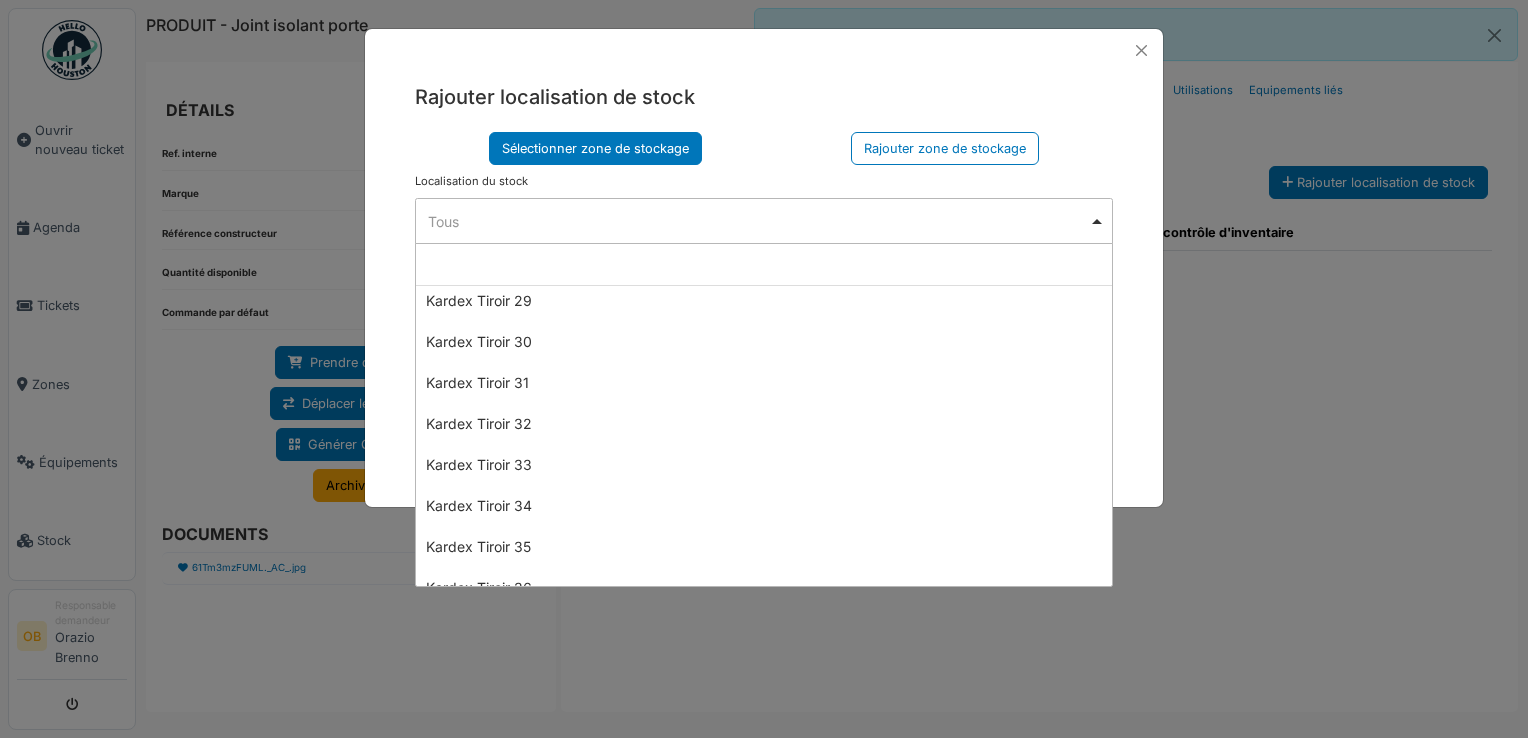 scroll, scrollTop: 1333, scrollLeft: 0, axis: vertical 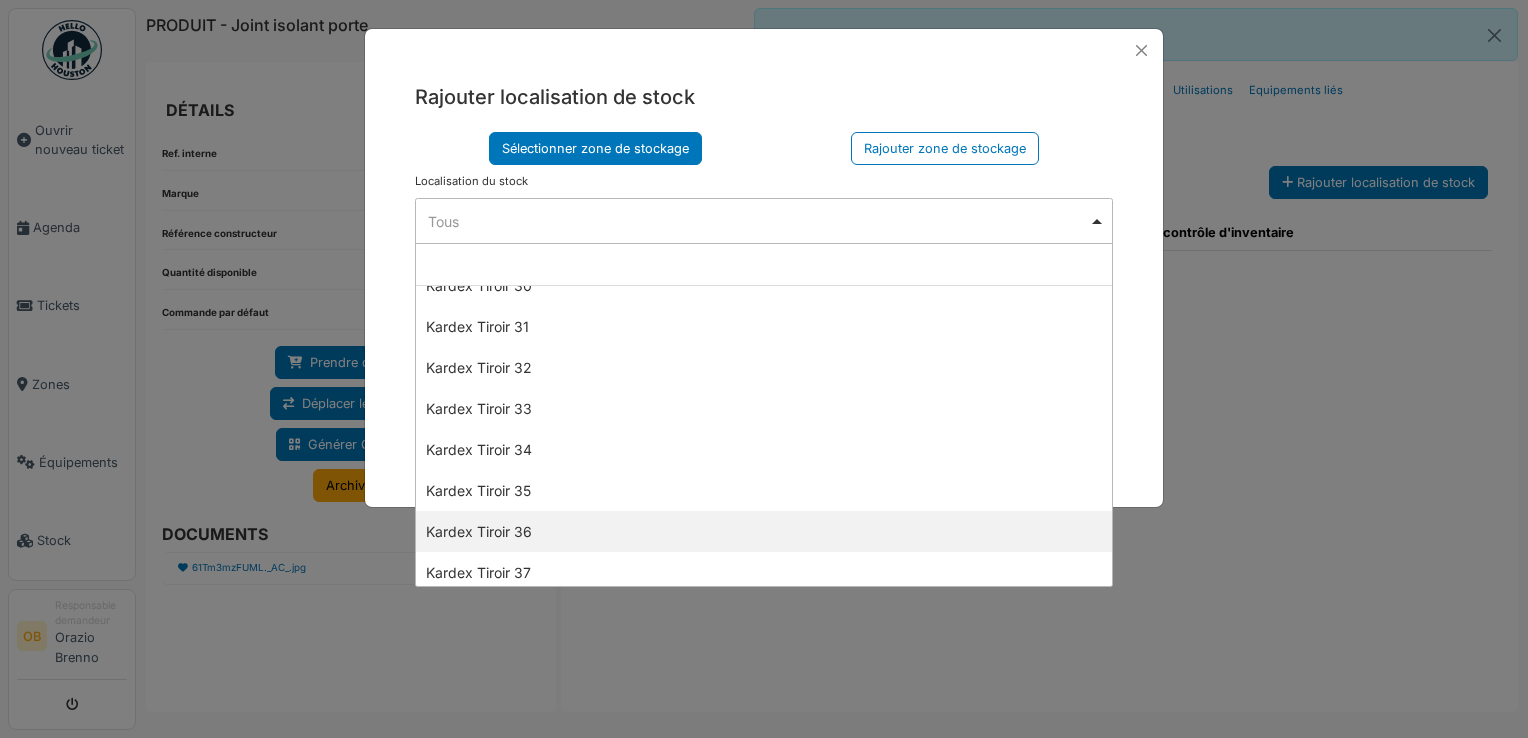 select on "****" 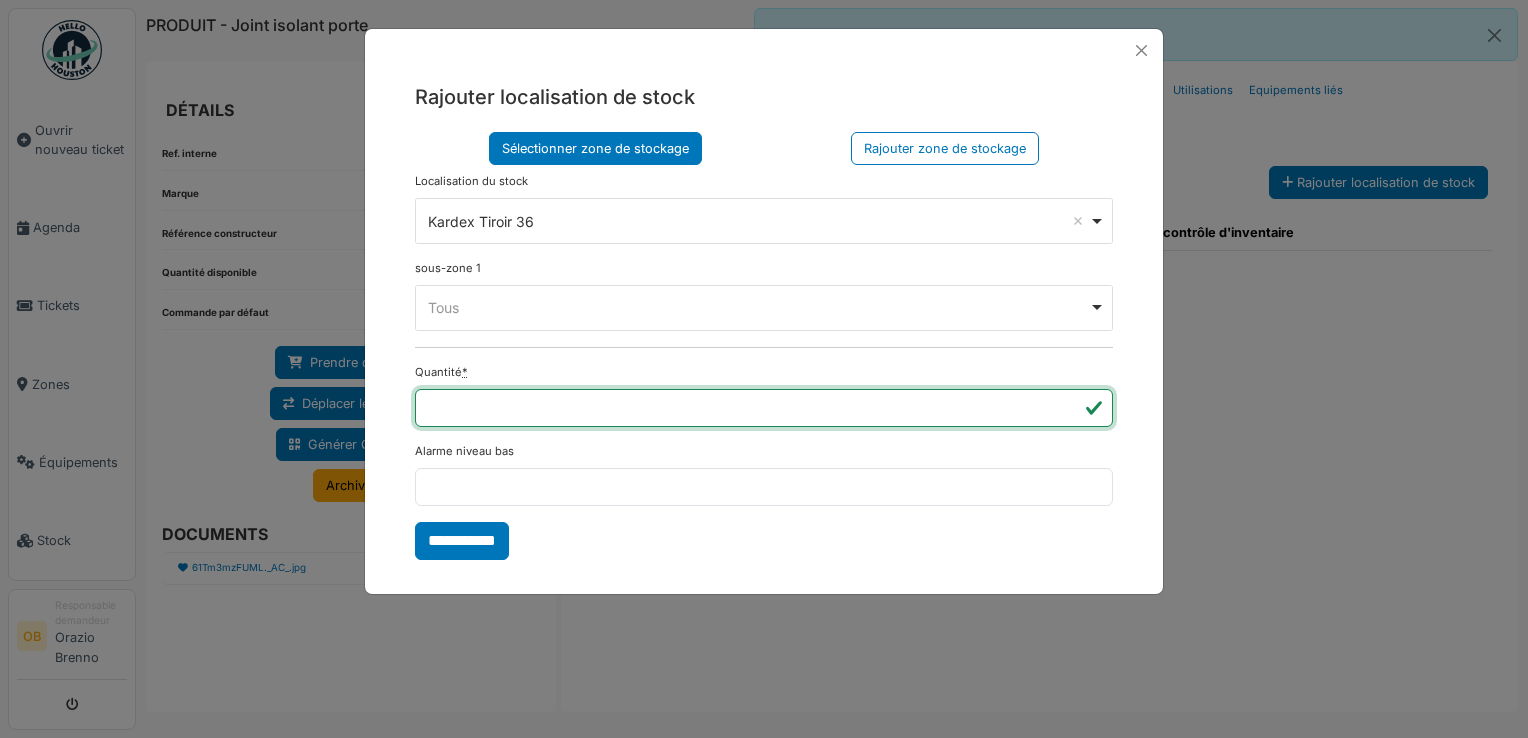 click on "*" at bounding box center (764, 408) 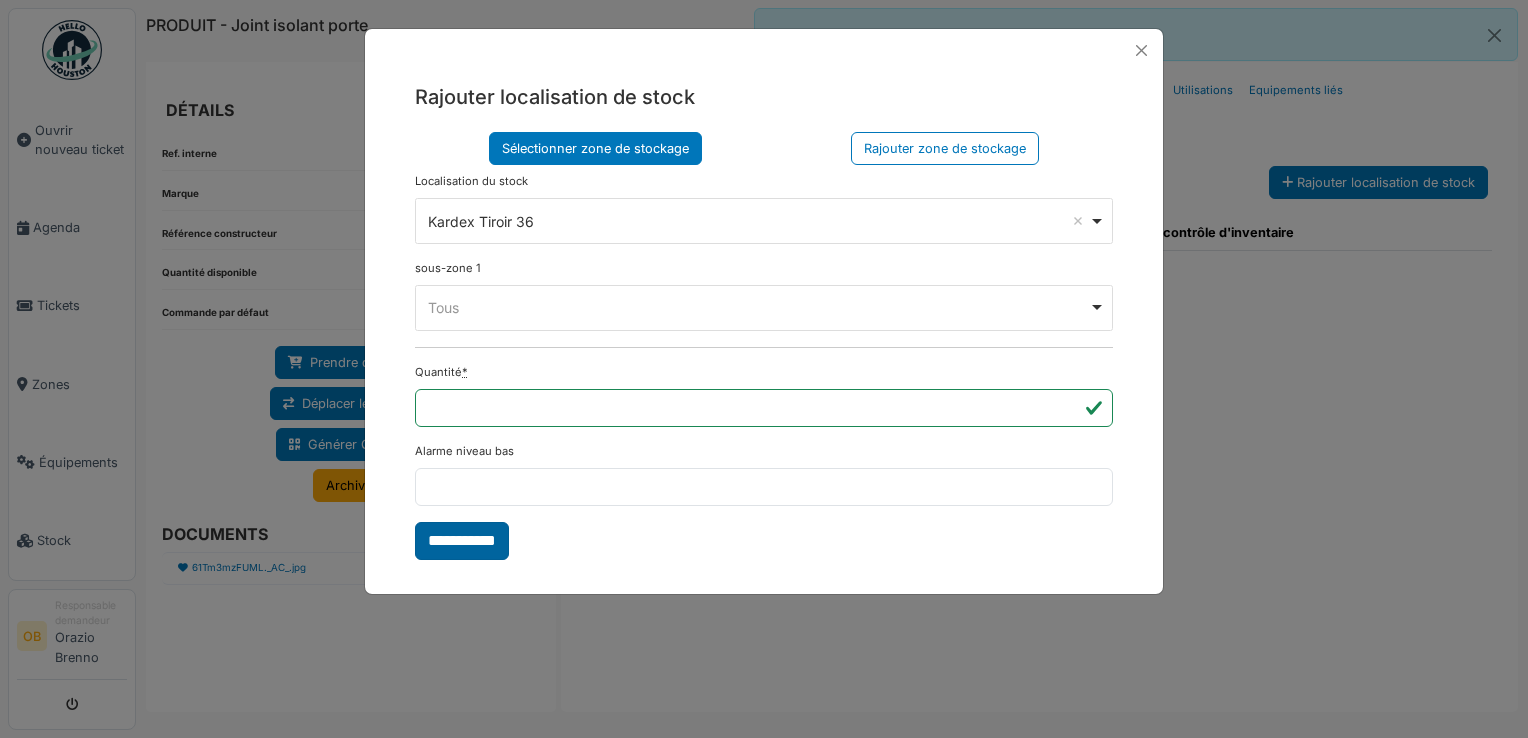 click on "**********" at bounding box center (462, 541) 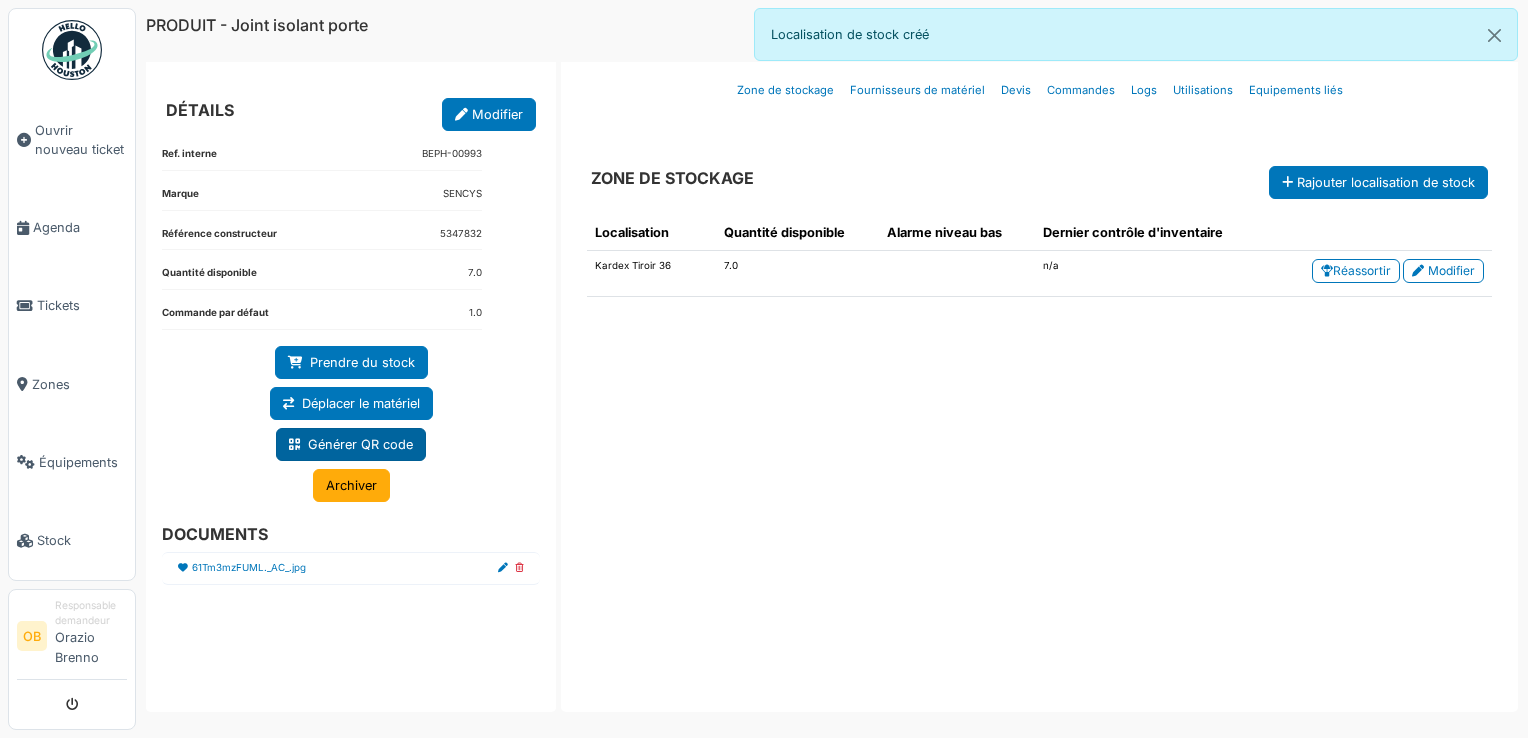 click on "Générer QR code" at bounding box center [351, 444] 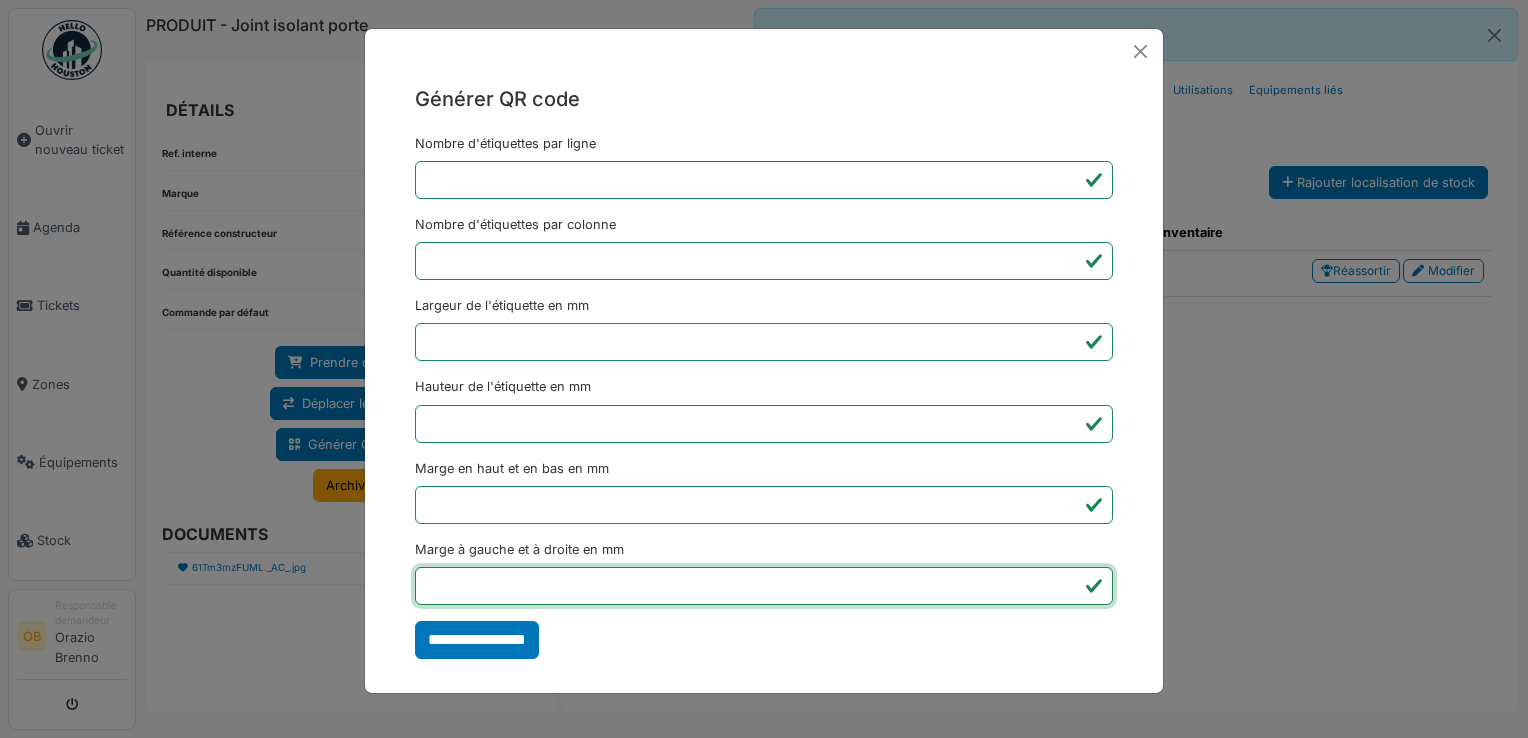 click on "*" at bounding box center [764, 586] 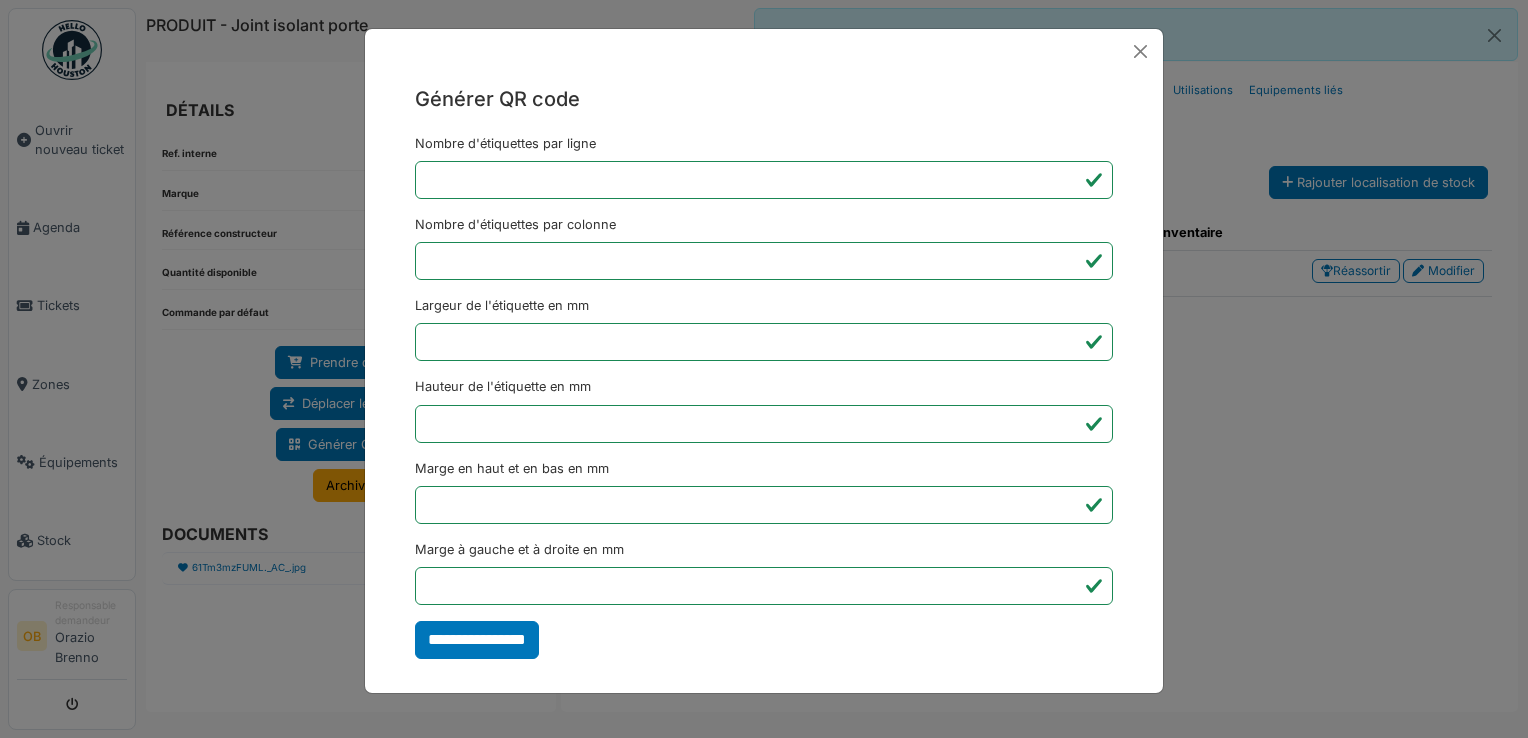 type on "*******" 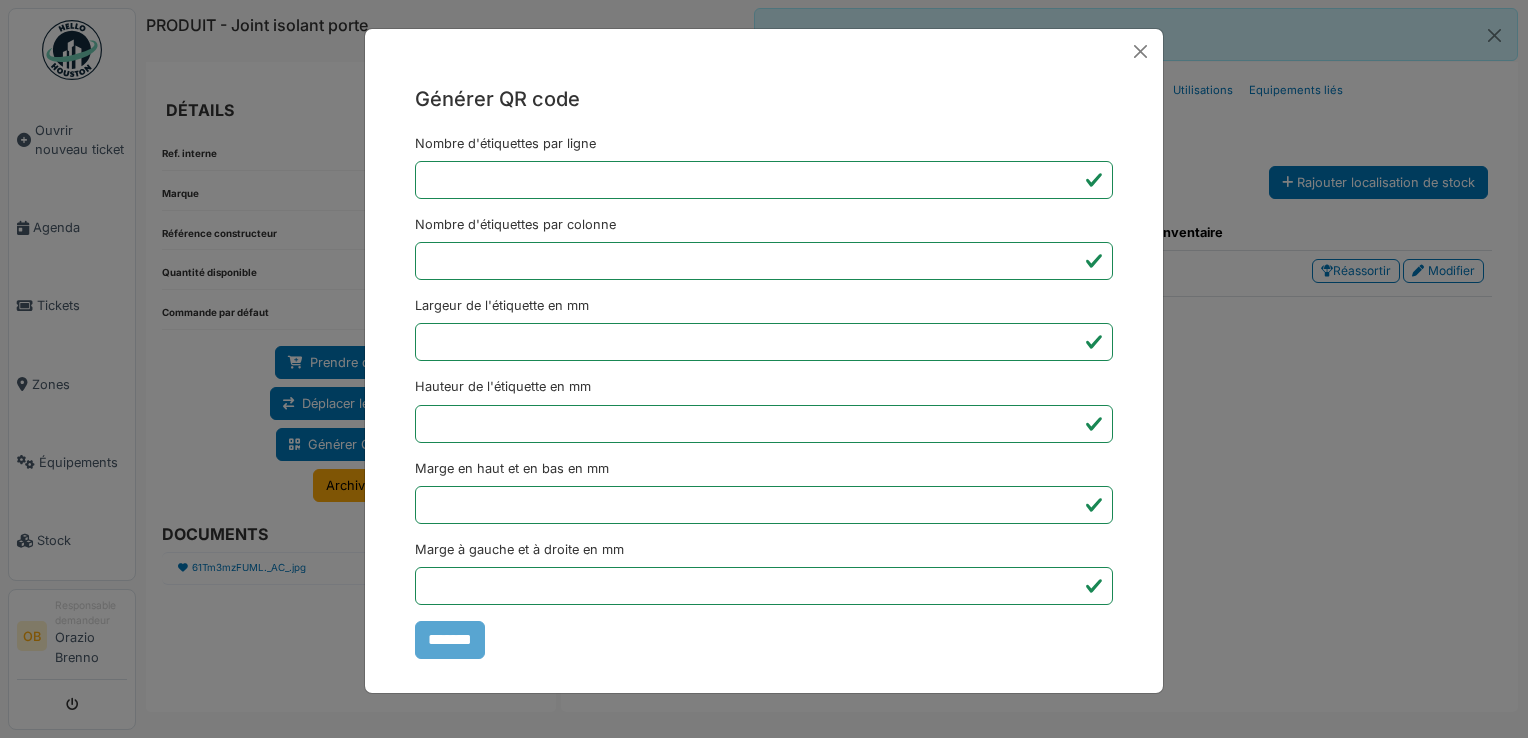 drag, startPoint x: 1256, startPoint y: 687, endPoint x: 1244, endPoint y: 673, distance: 18.439089 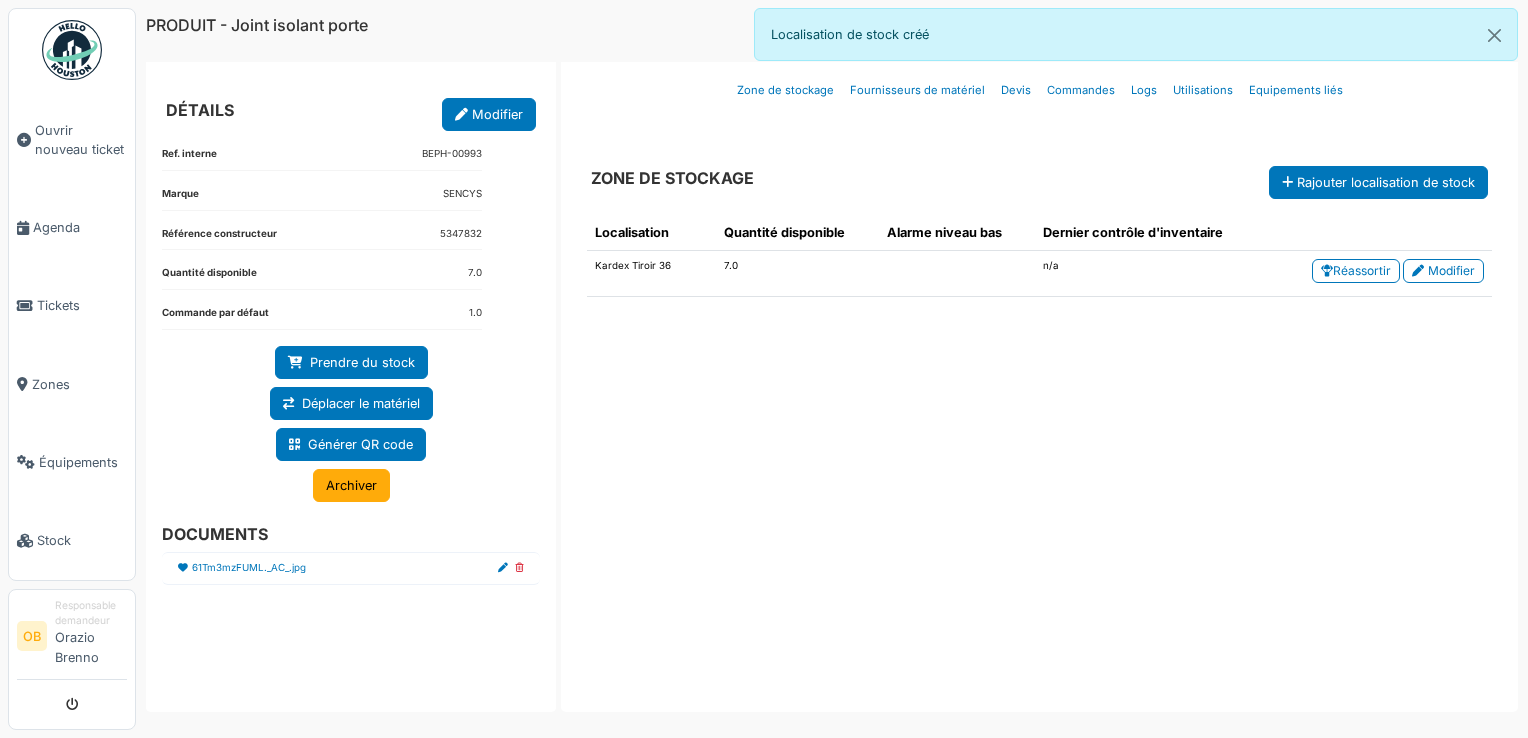 click on "Localisation
Quantité disponible
Alarme niveau bas
Dernier contrôle d'inventaire
Kardex Tiroir 36
7.0
n/a
Réassortir
Modifier" at bounding box center [1039, 445] 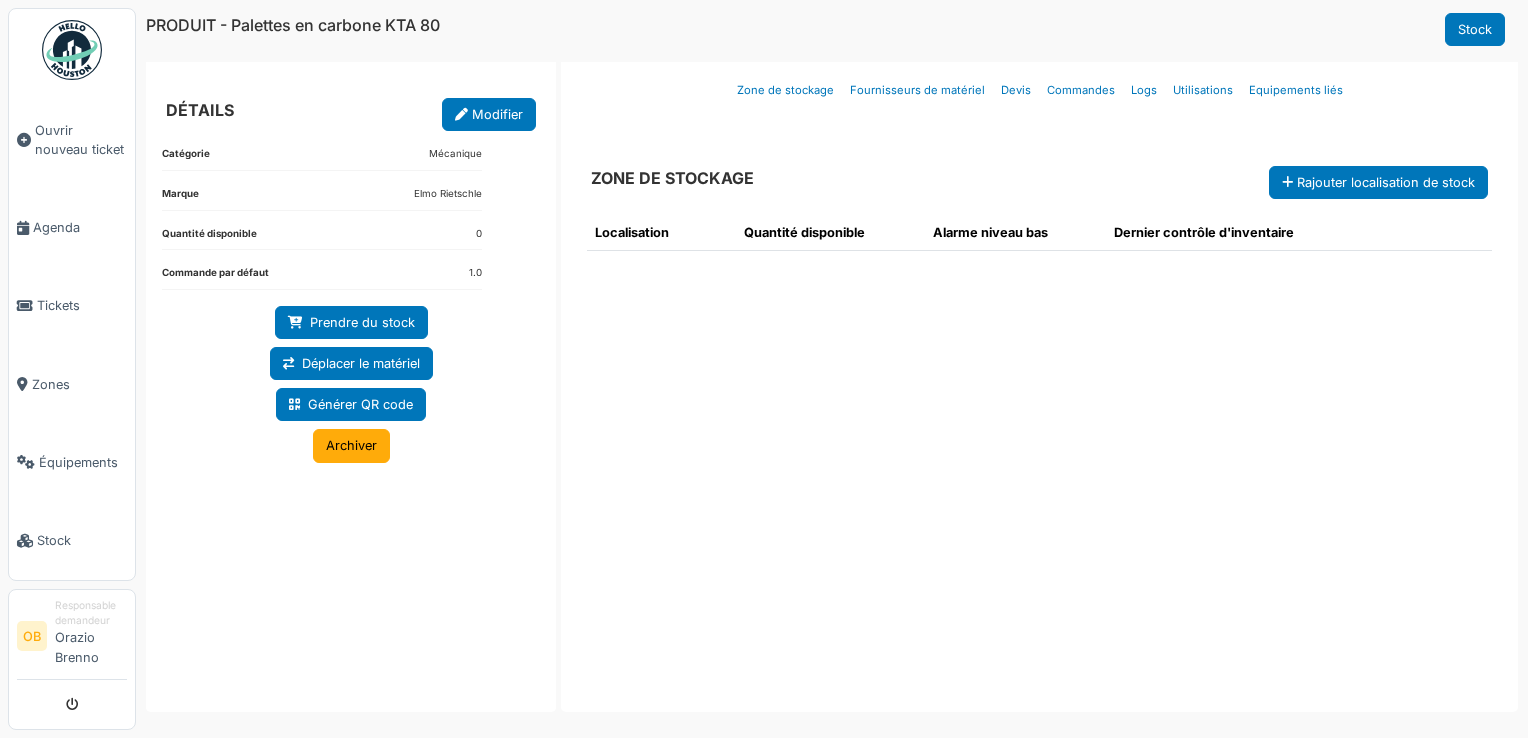scroll, scrollTop: 0, scrollLeft: 0, axis: both 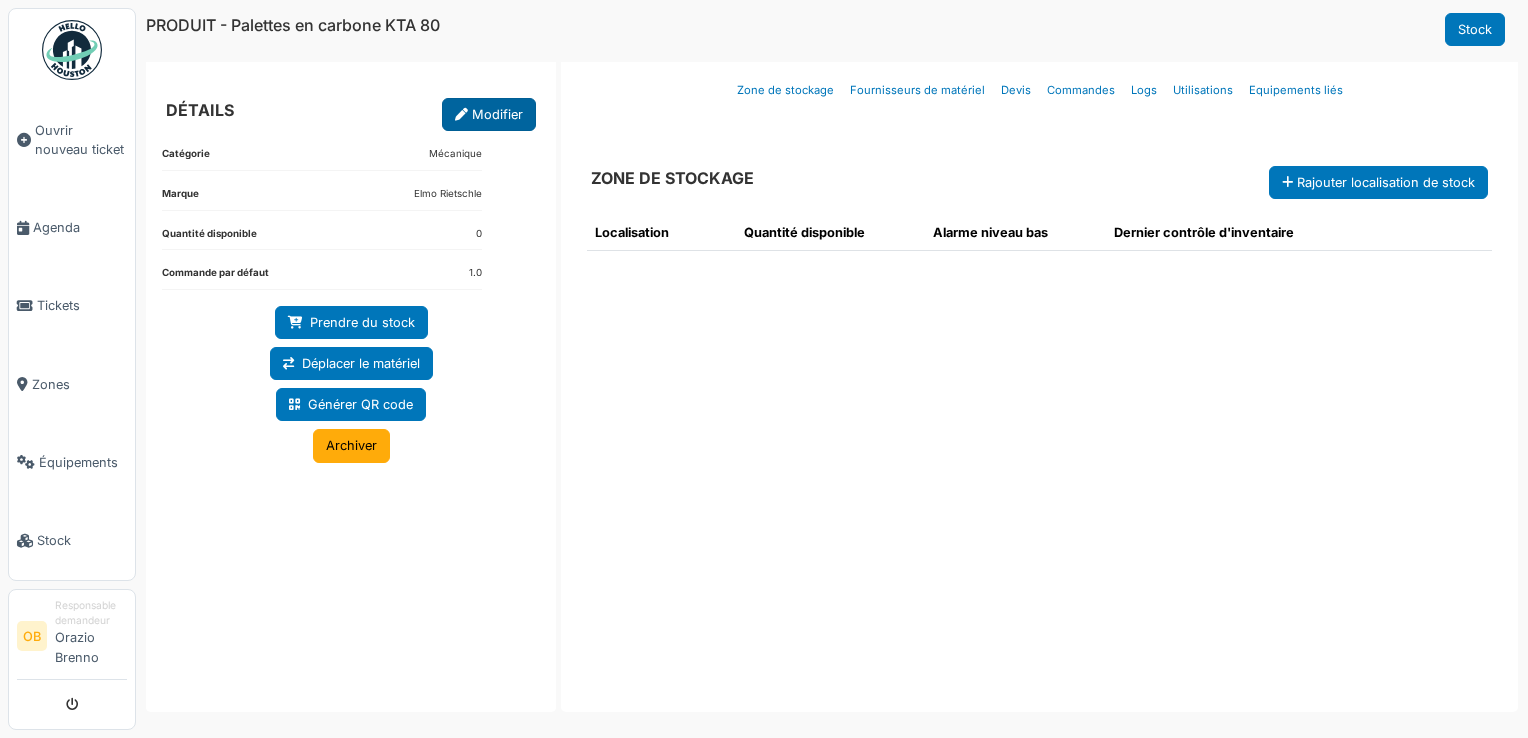 click on "Modifier" at bounding box center [489, 114] 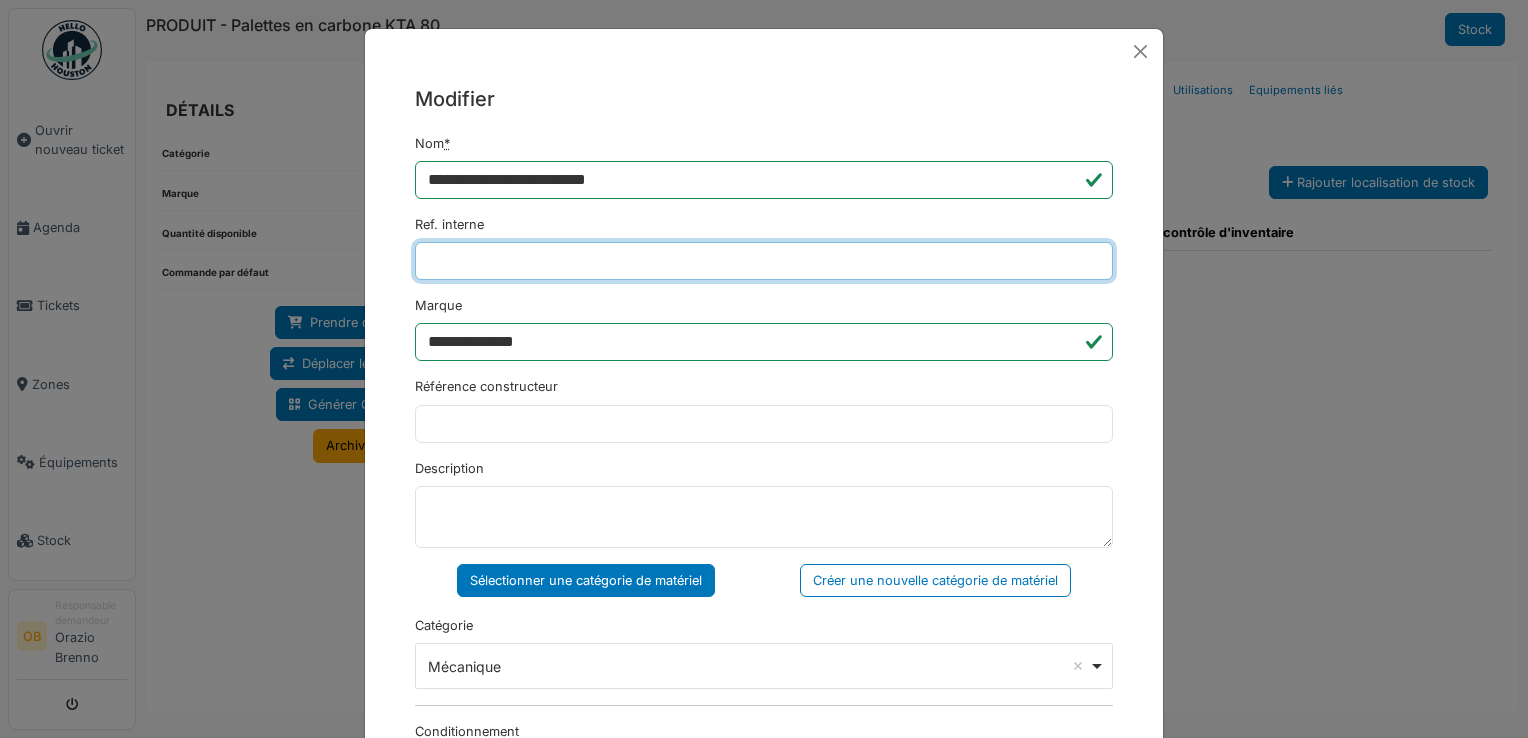 click on "Ref. interne" at bounding box center (764, 261) 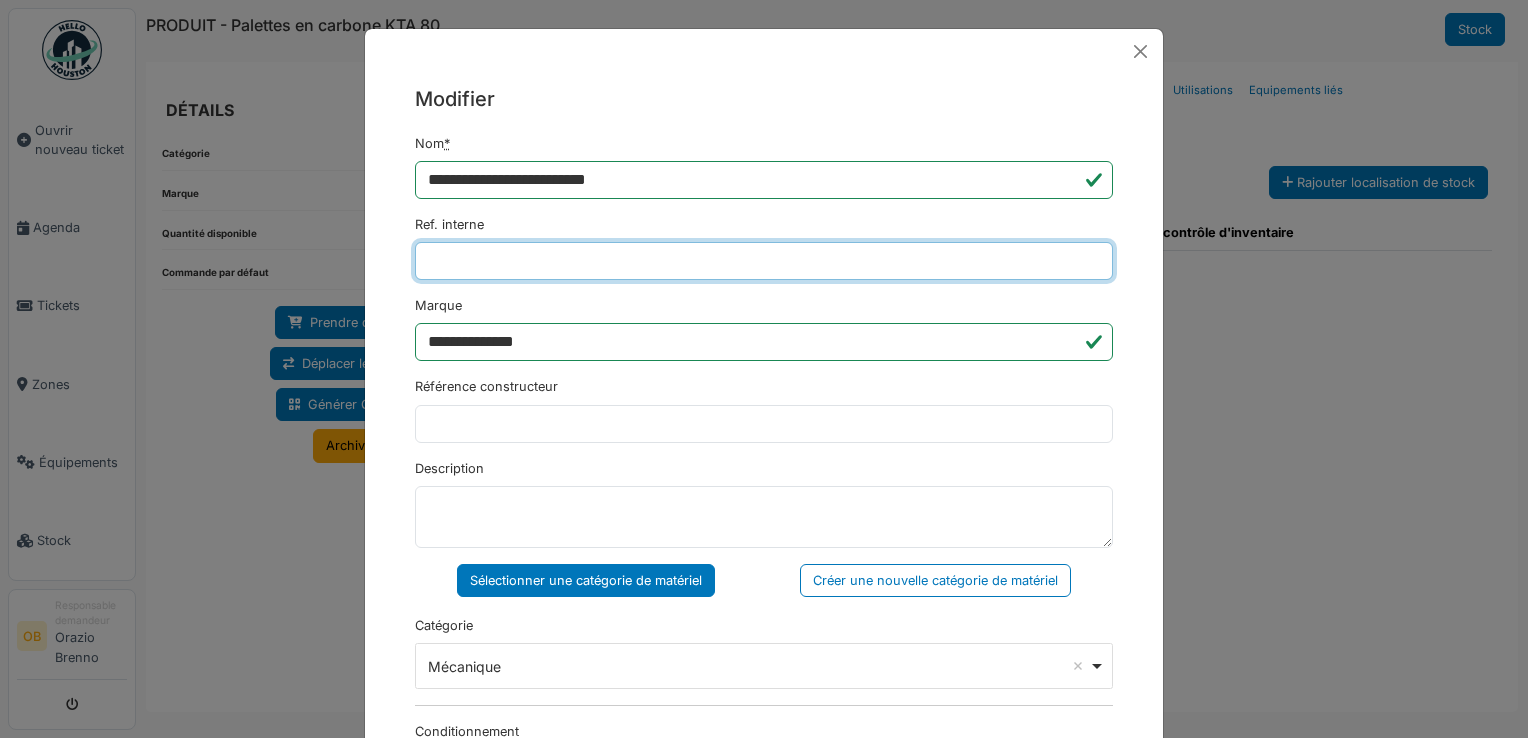 type on "**********" 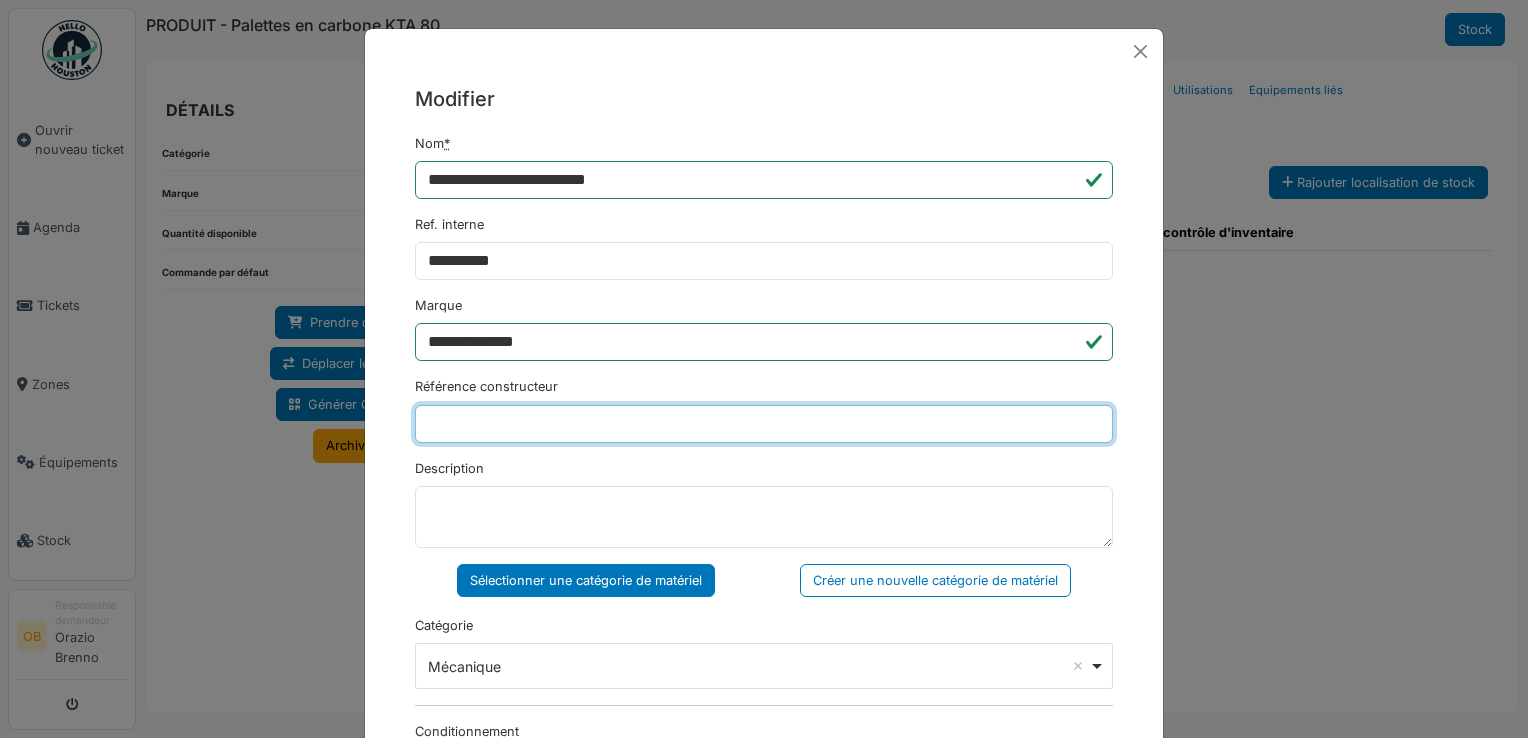 type on "*******" 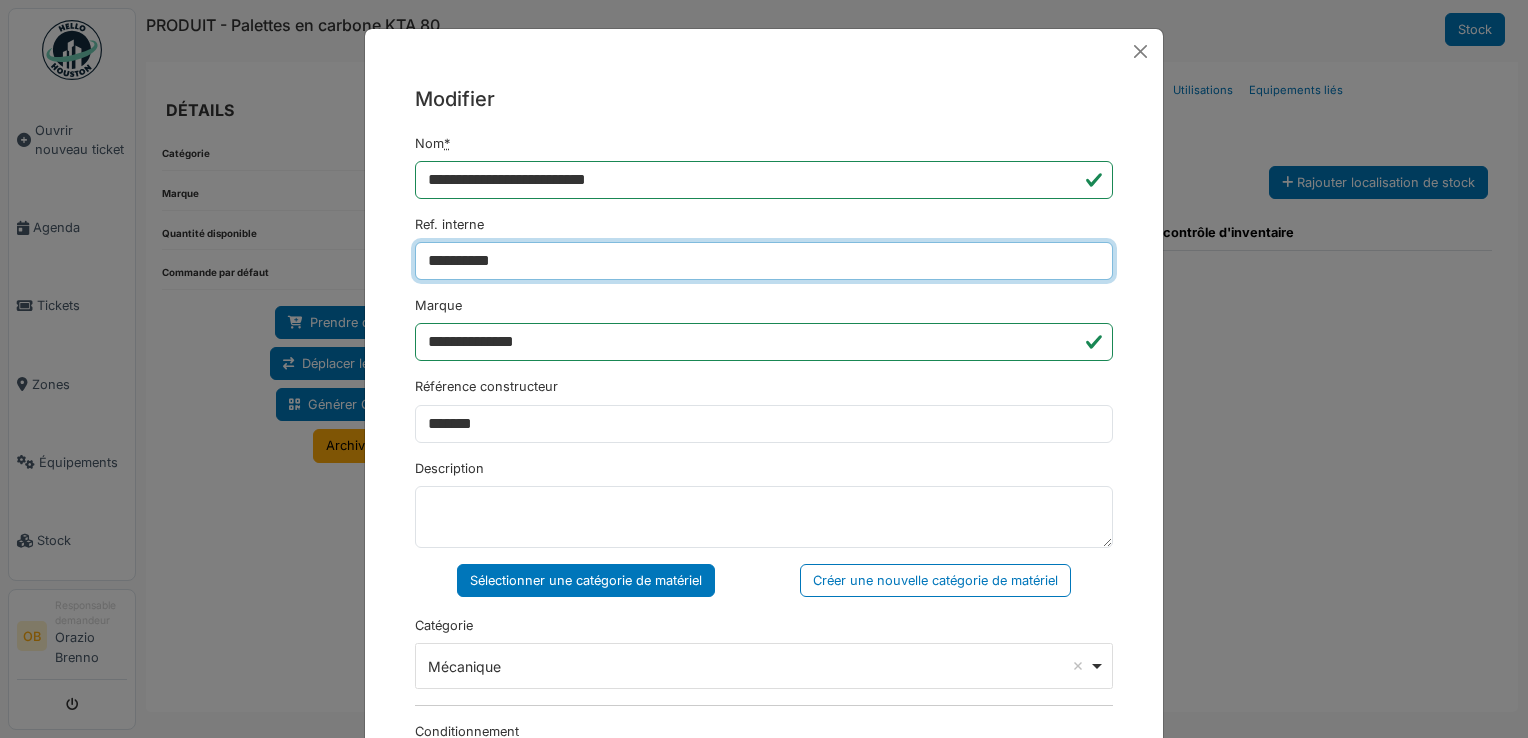 type on "**********" 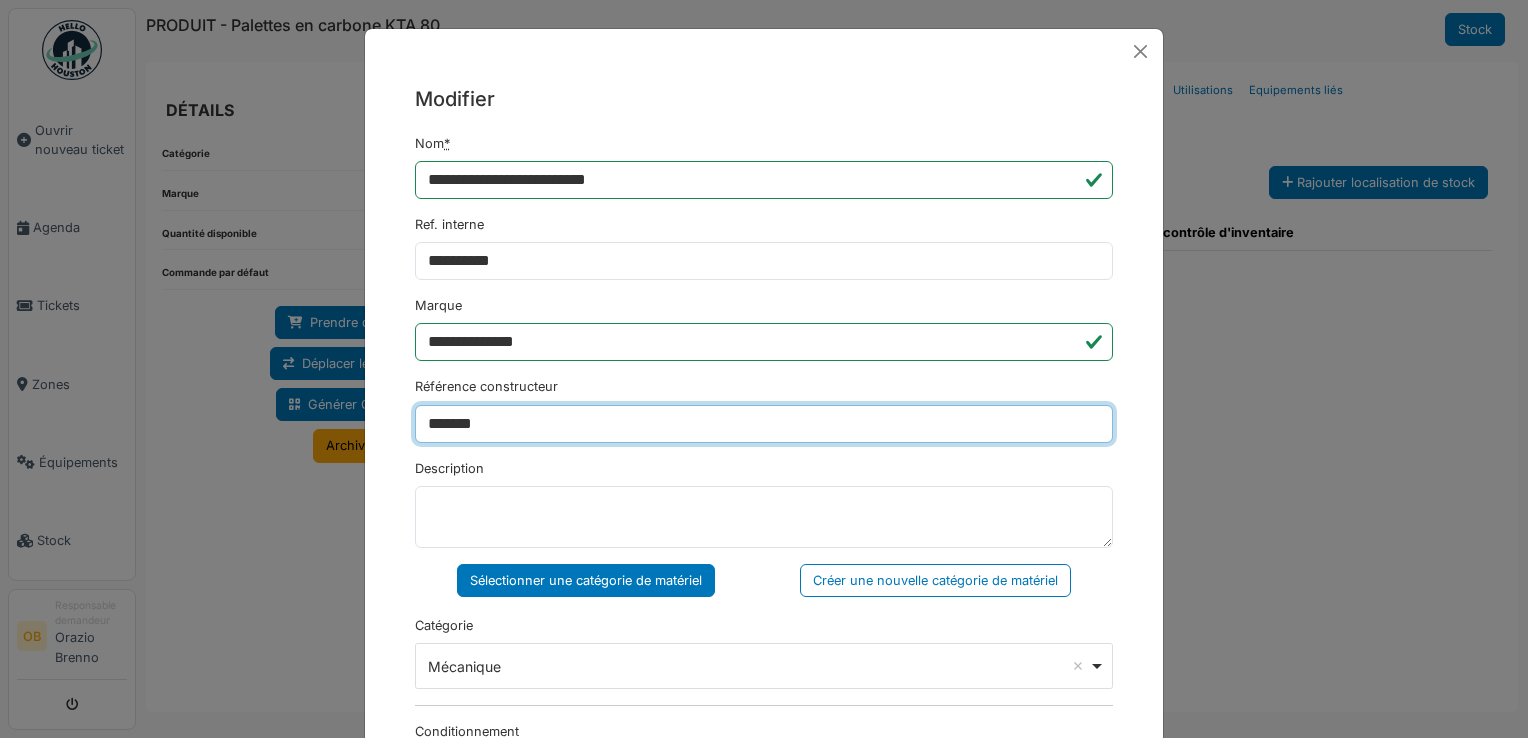 drag, startPoint x: 536, startPoint y: 414, endPoint x: 191, endPoint y: 459, distance: 347.9224 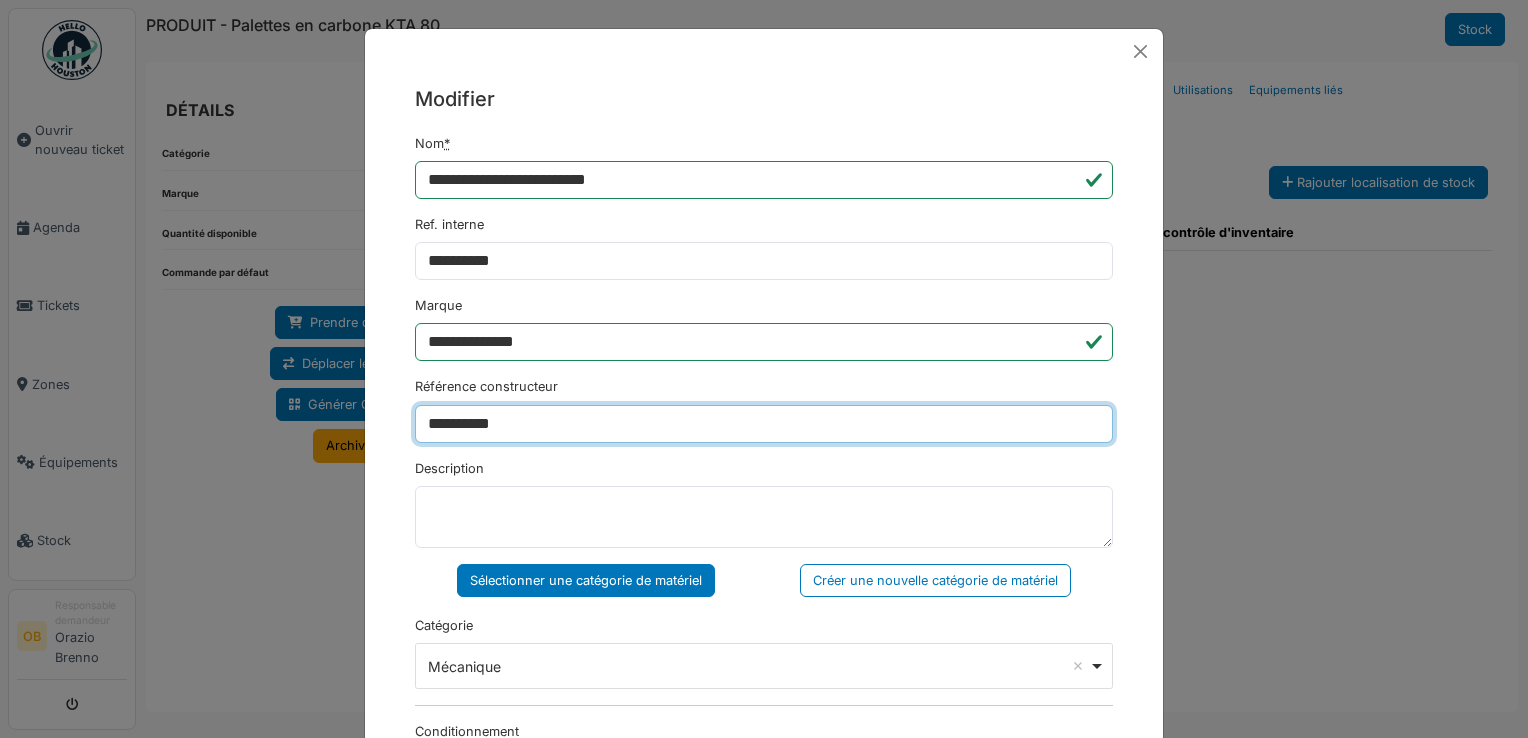 type on "**********" 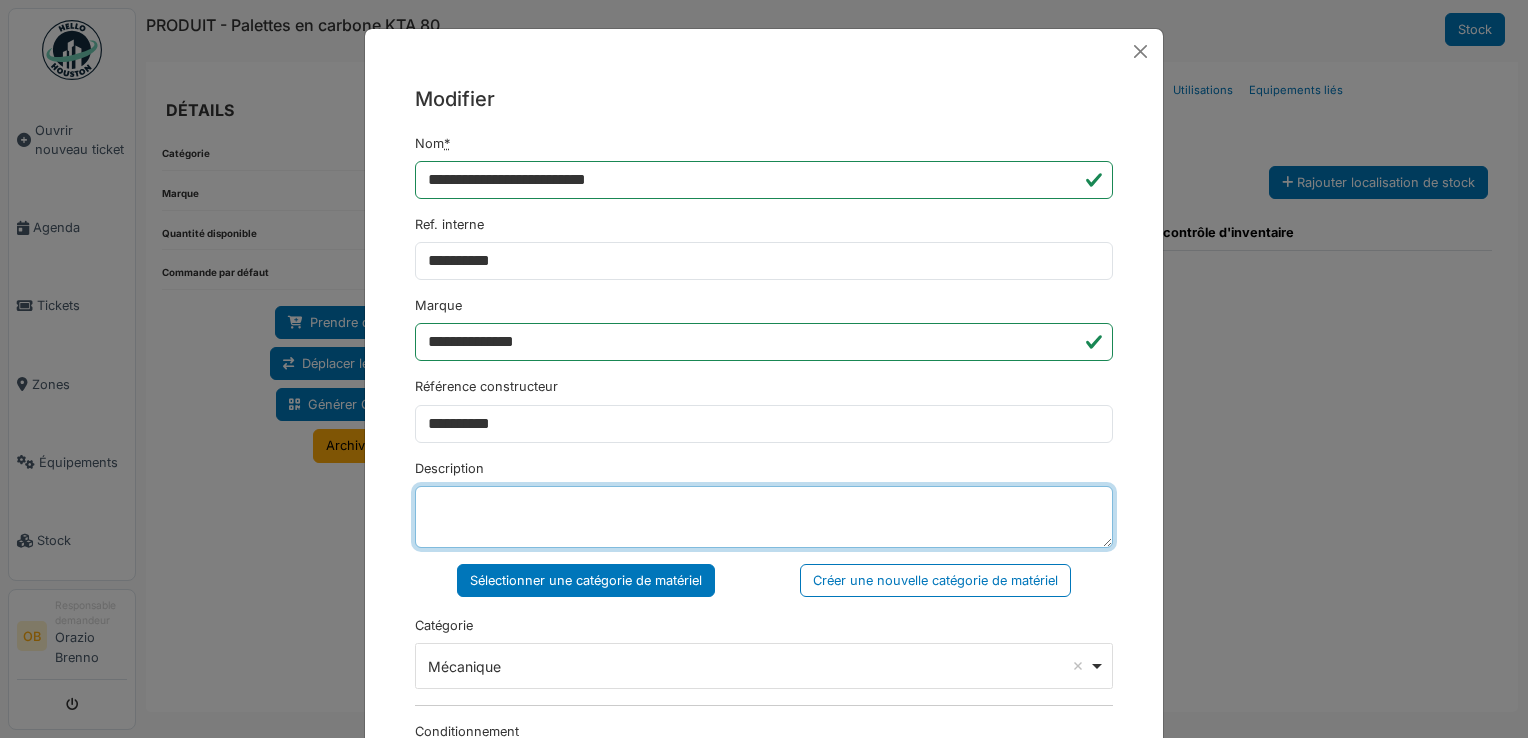 click on "Description" at bounding box center (764, 517) 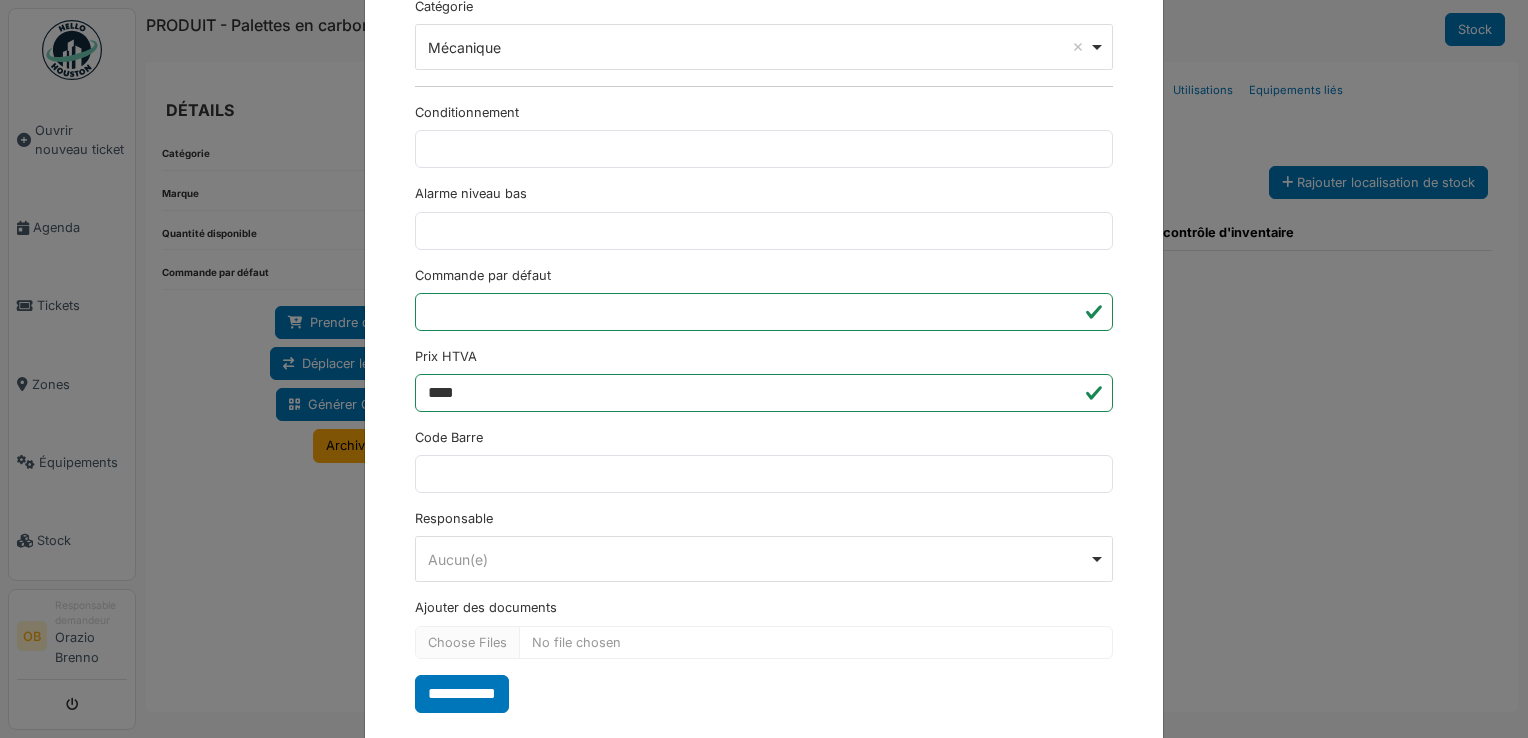 scroll, scrollTop: 650, scrollLeft: 0, axis: vertical 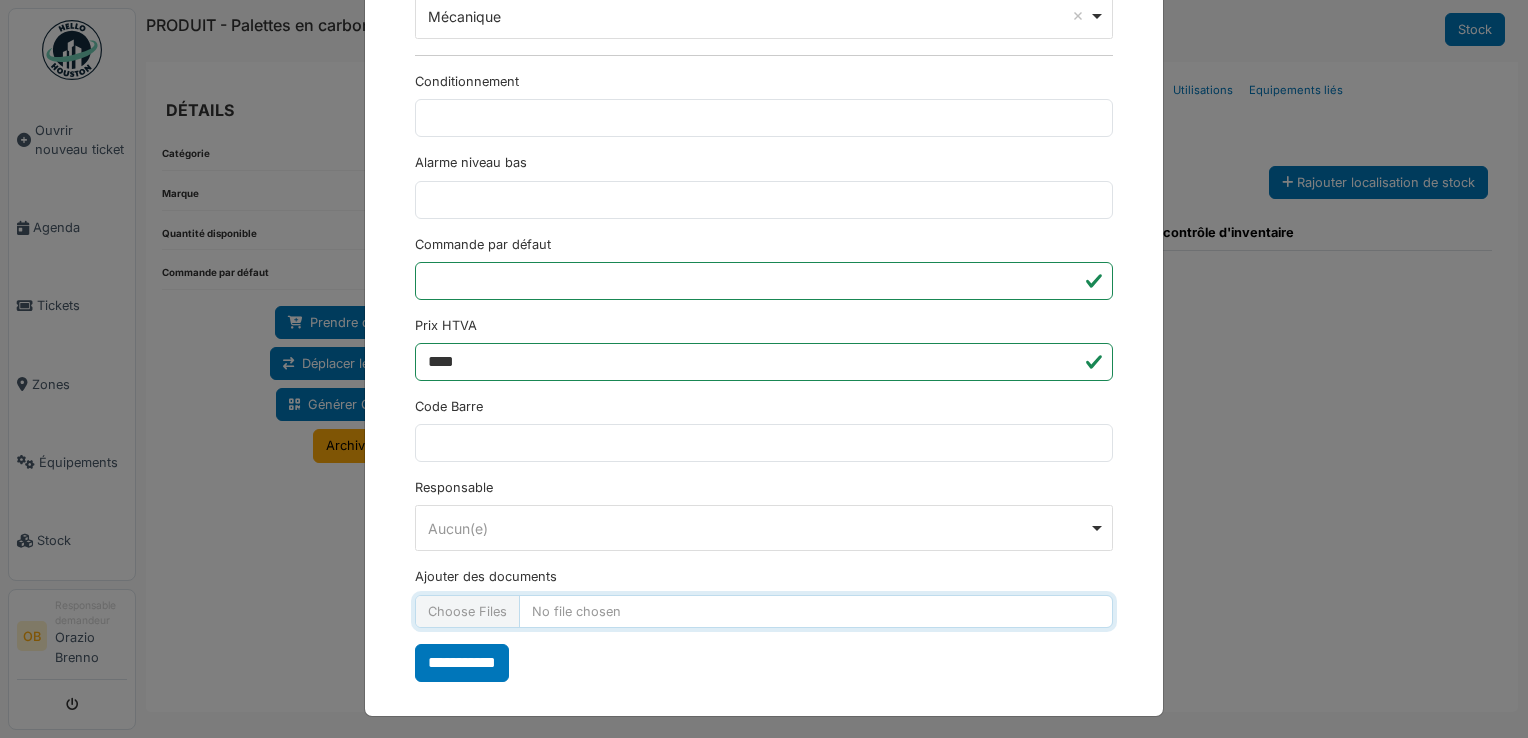 click on "Ajouter des documents" at bounding box center [764, 611] 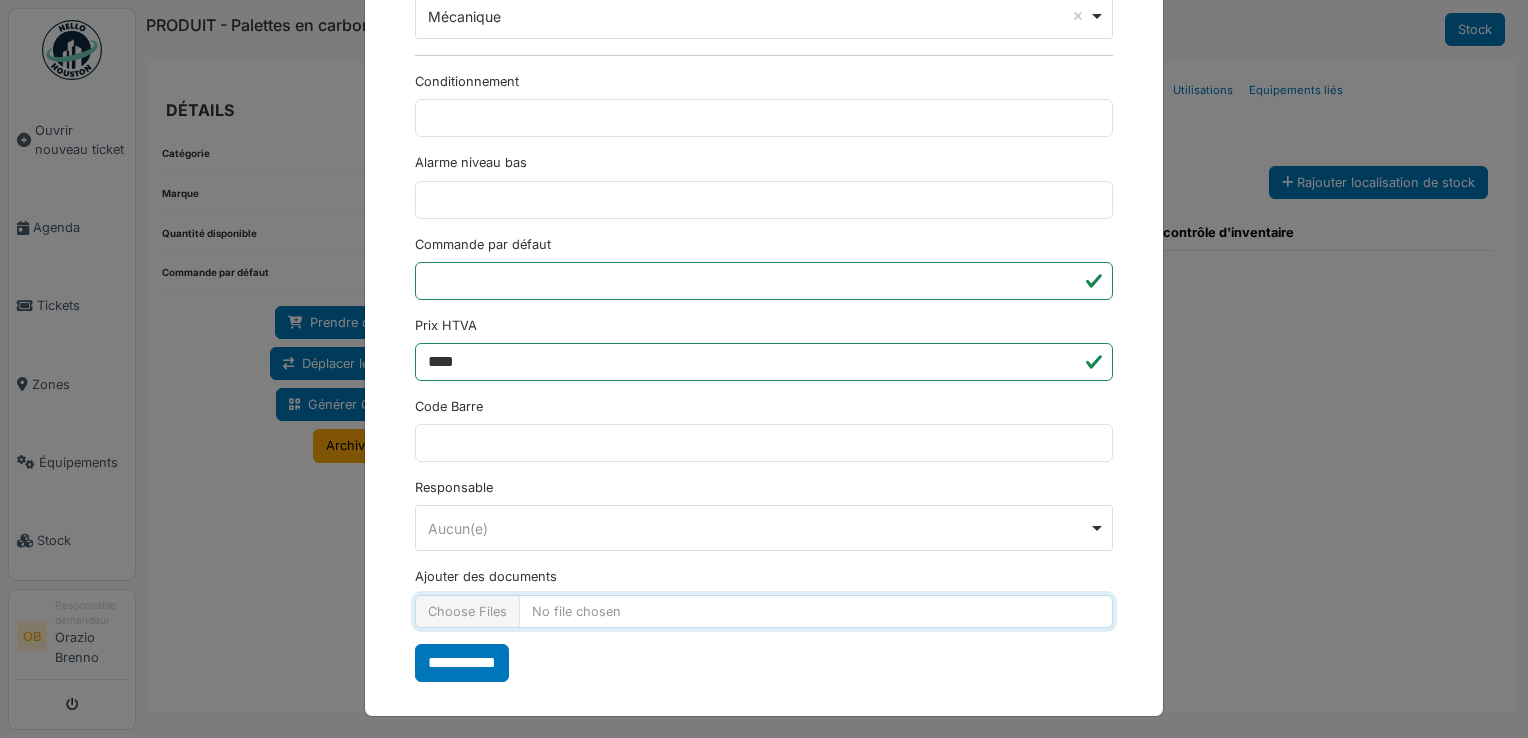 type on "**********" 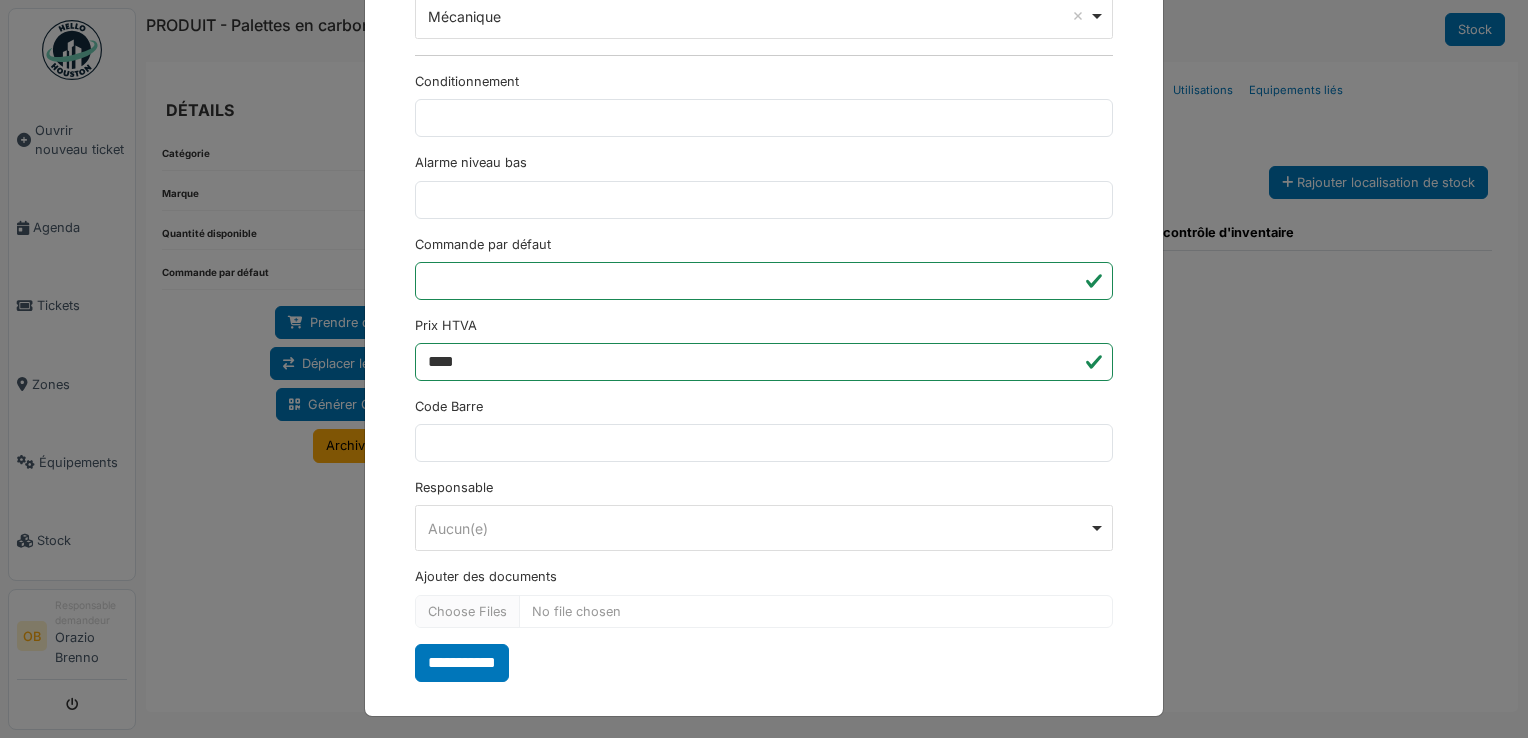click on "**********" at bounding box center [462, 663] 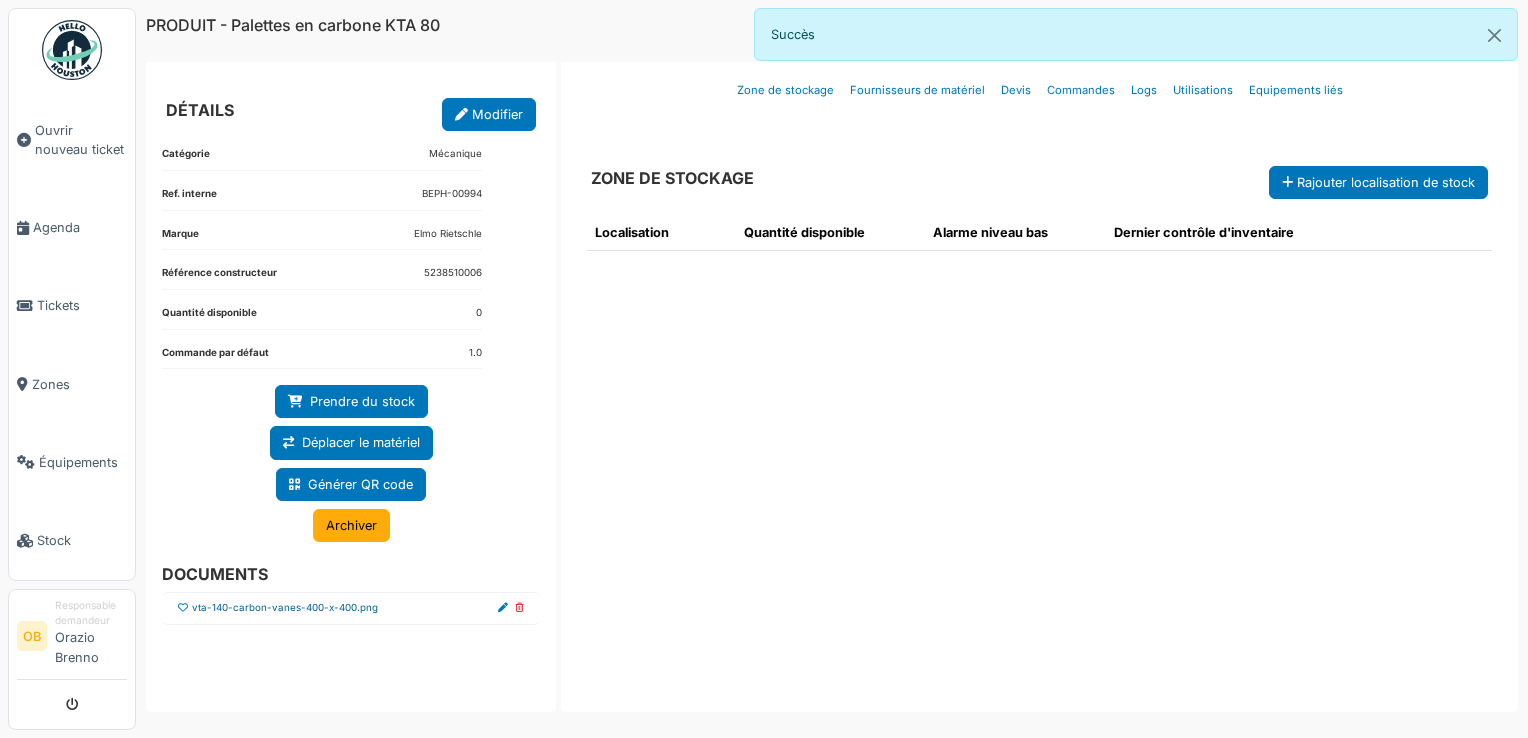 click on "vta-140-carbon-vanes-400-x-400.png" at bounding box center (285, 608) 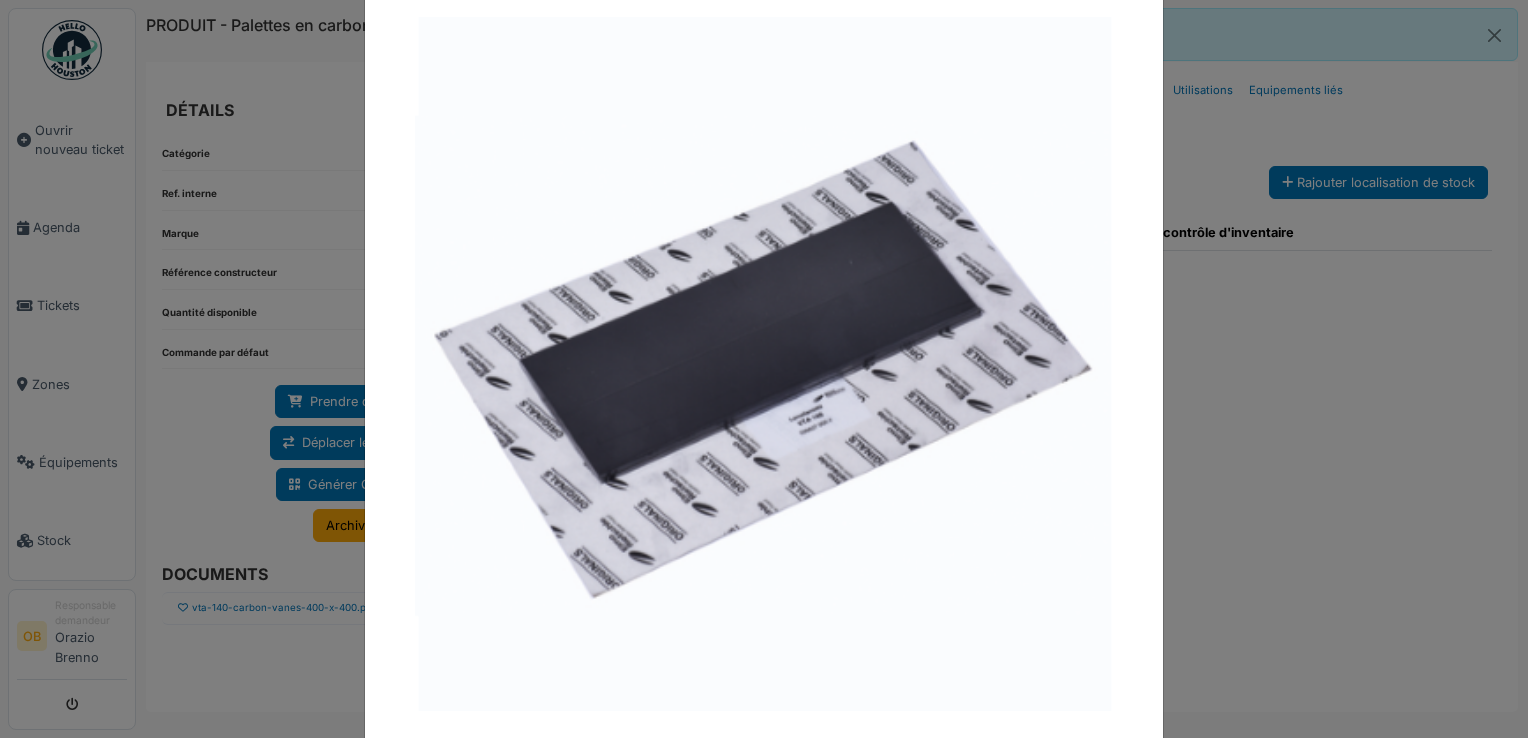 scroll, scrollTop: 103, scrollLeft: 0, axis: vertical 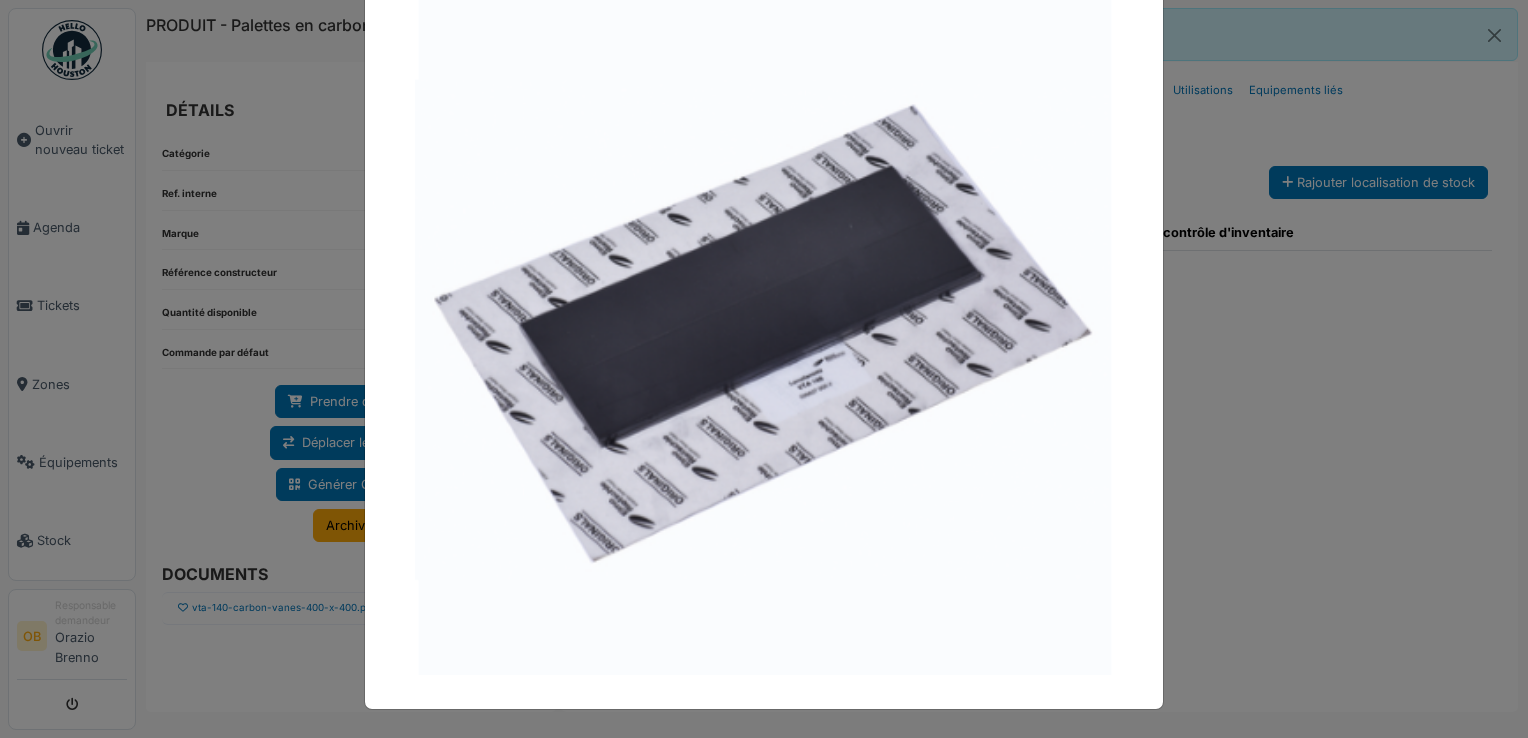 click at bounding box center (764, 369) 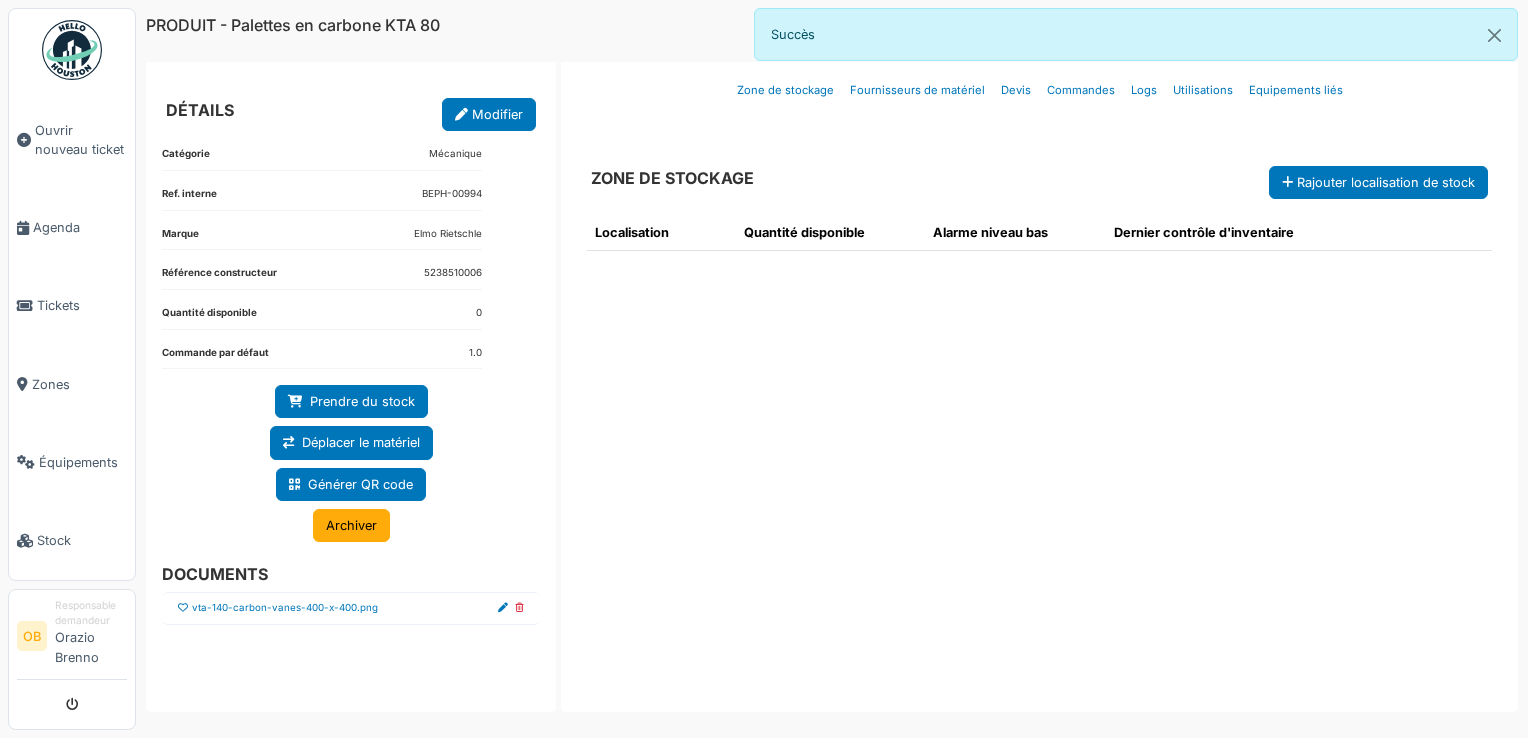 click at bounding box center (183, 608) 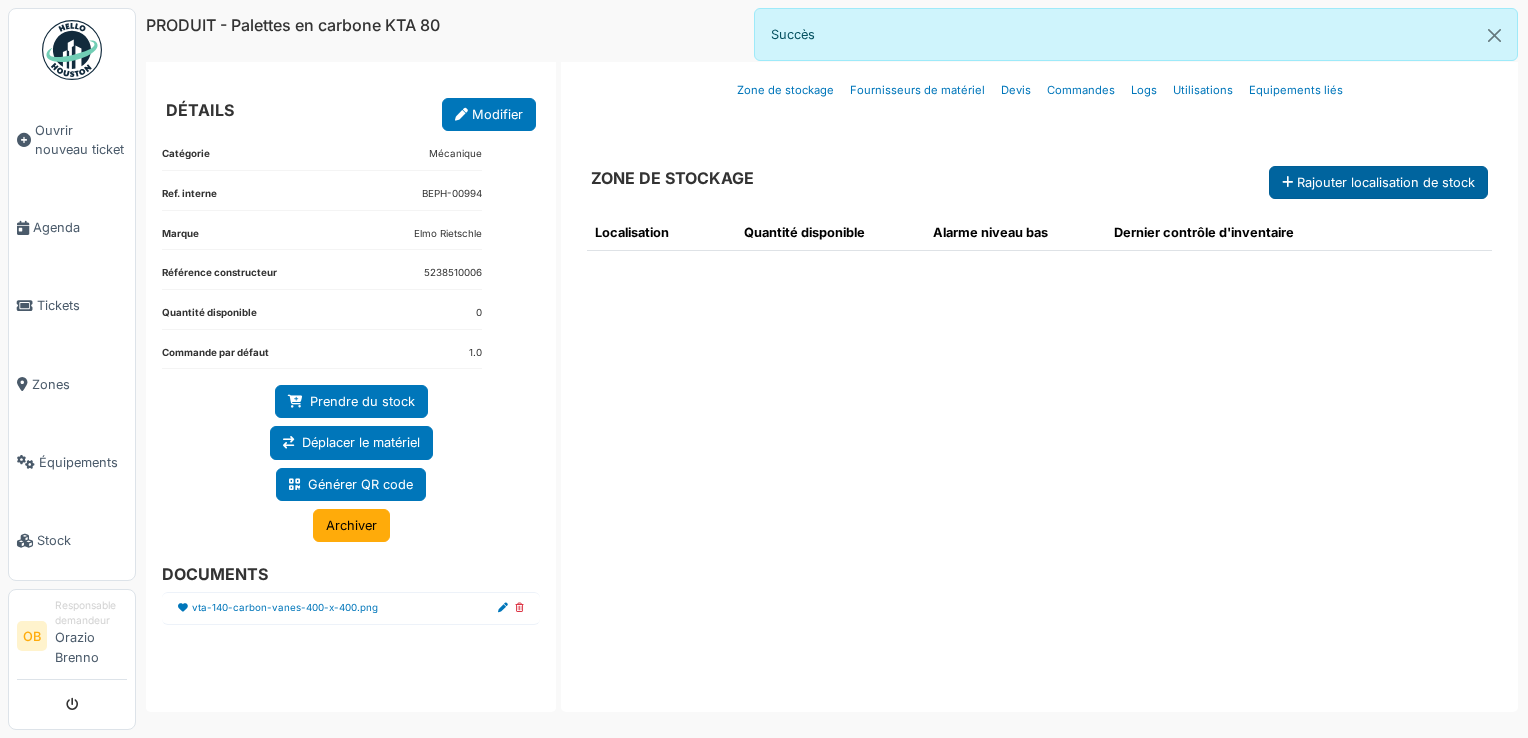 click on "Rajouter localisation de stock" at bounding box center [1378, 182] 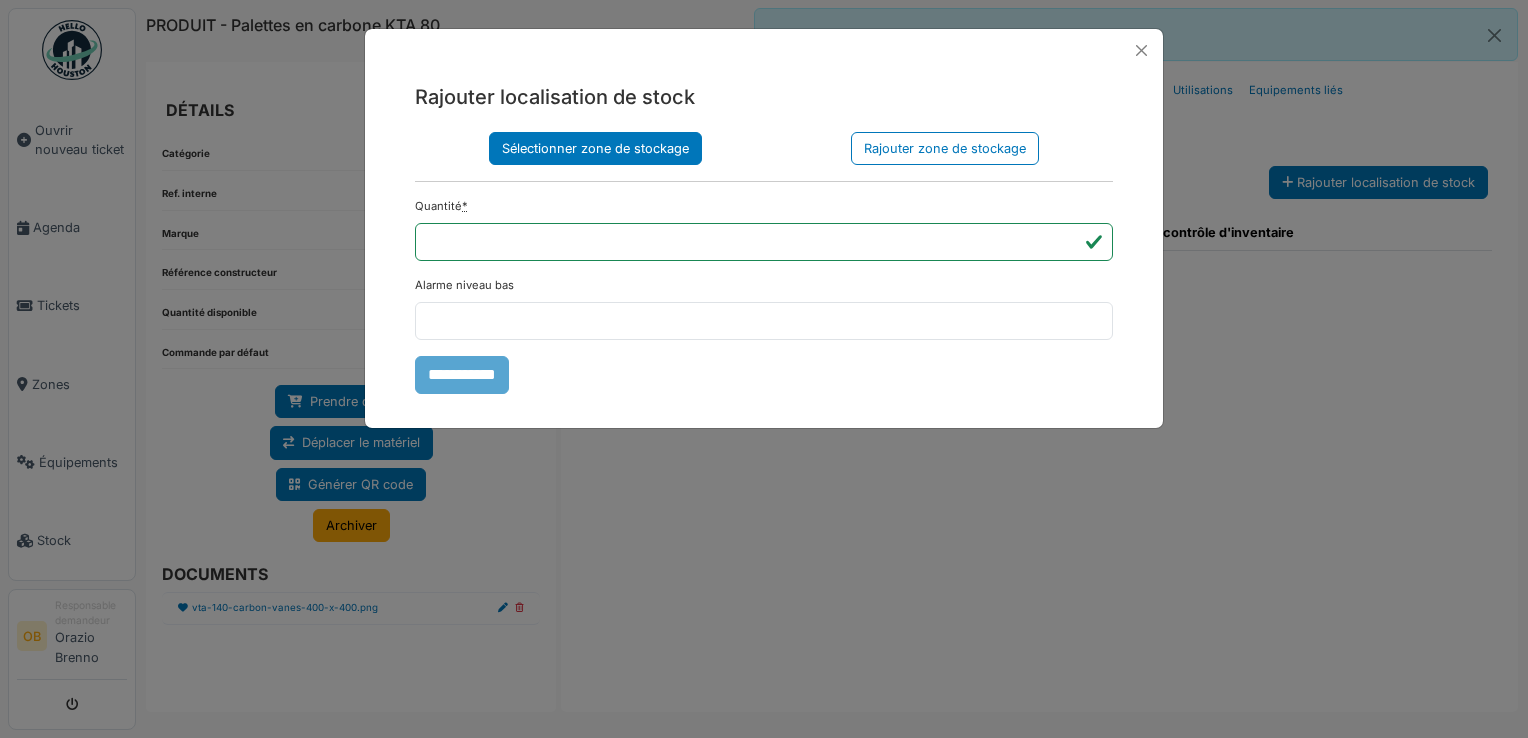 click on "Sélectionner zone de stockage" at bounding box center [595, 148] 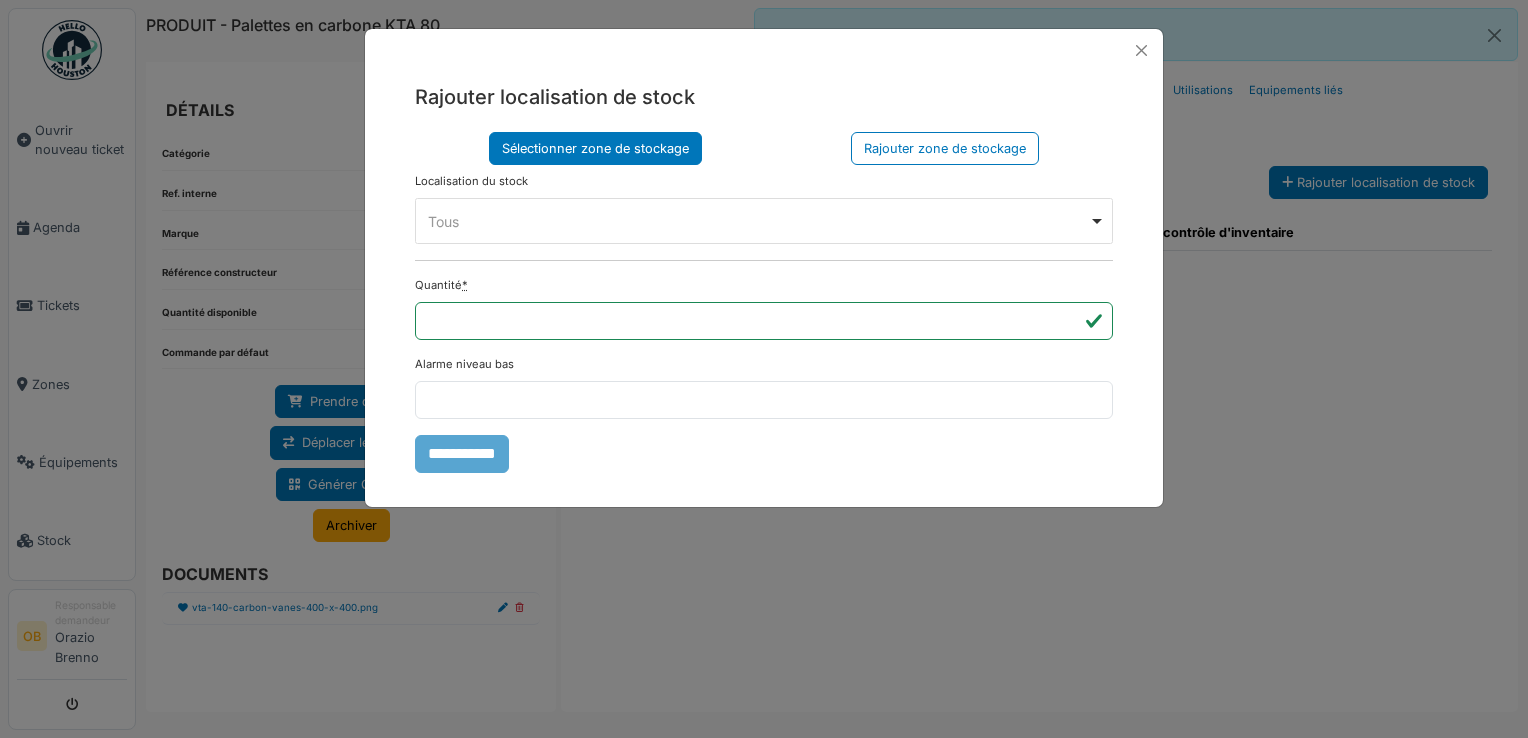 click on "Tous Remove item" at bounding box center (758, 221) 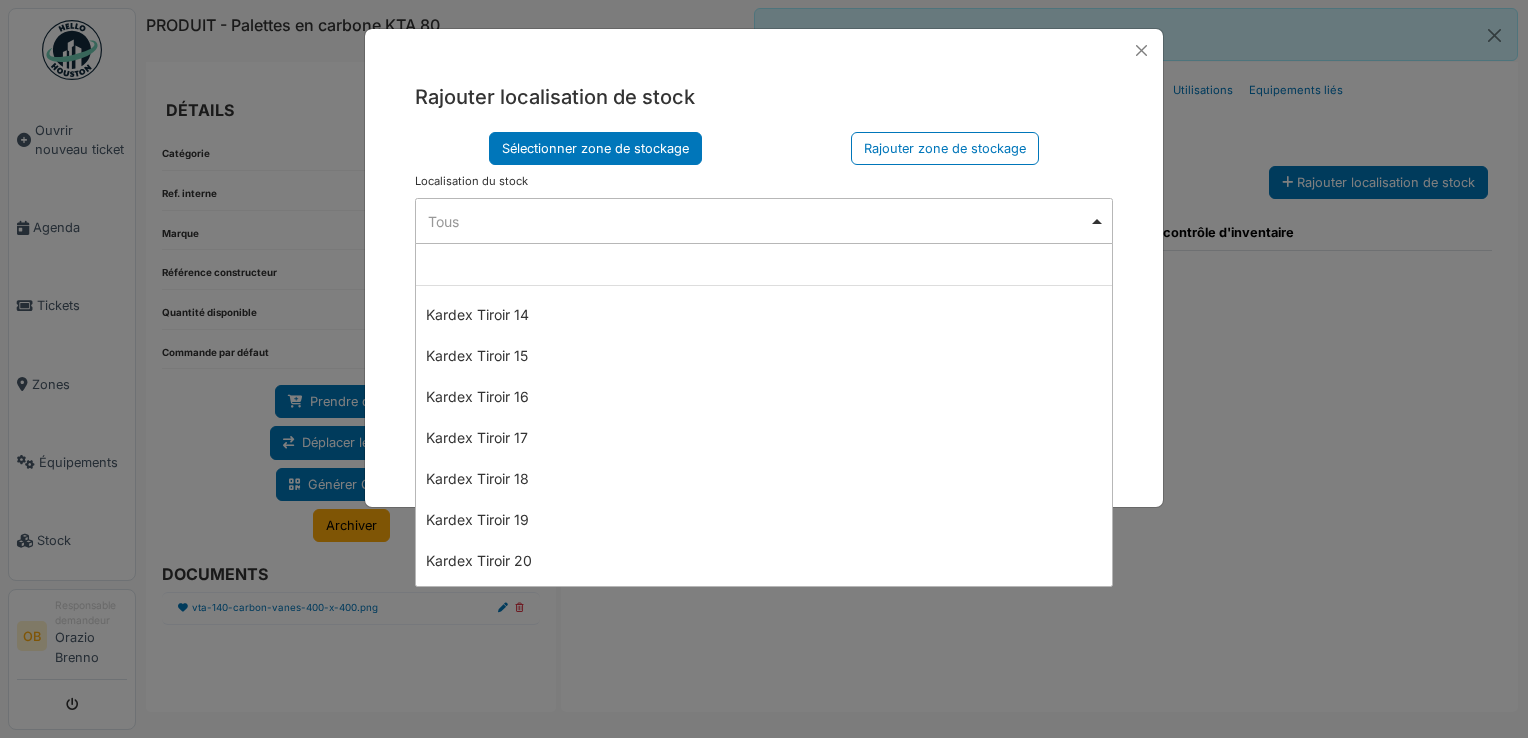 scroll, scrollTop: 666, scrollLeft: 0, axis: vertical 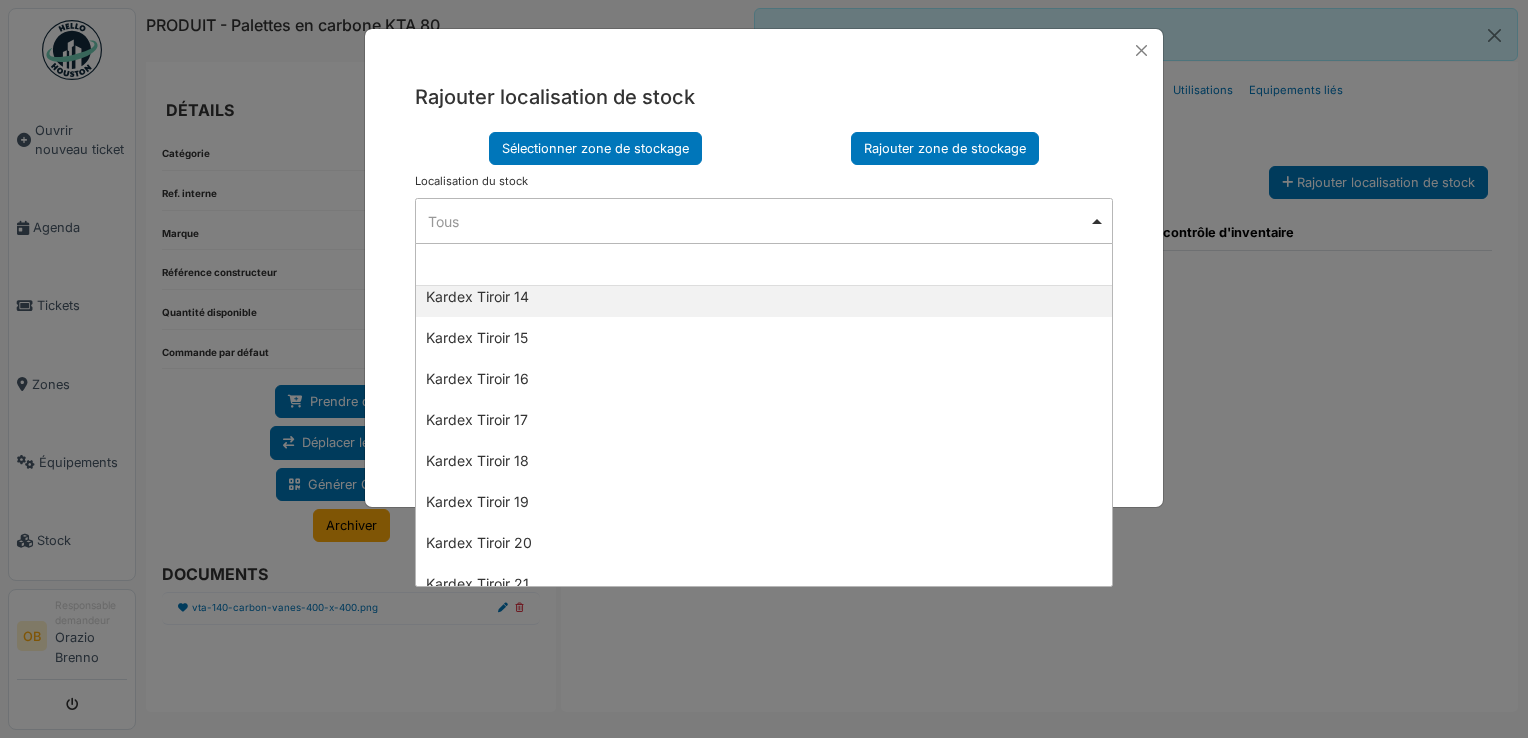 click on "Rajouter zone de stockage" at bounding box center (945, 148) 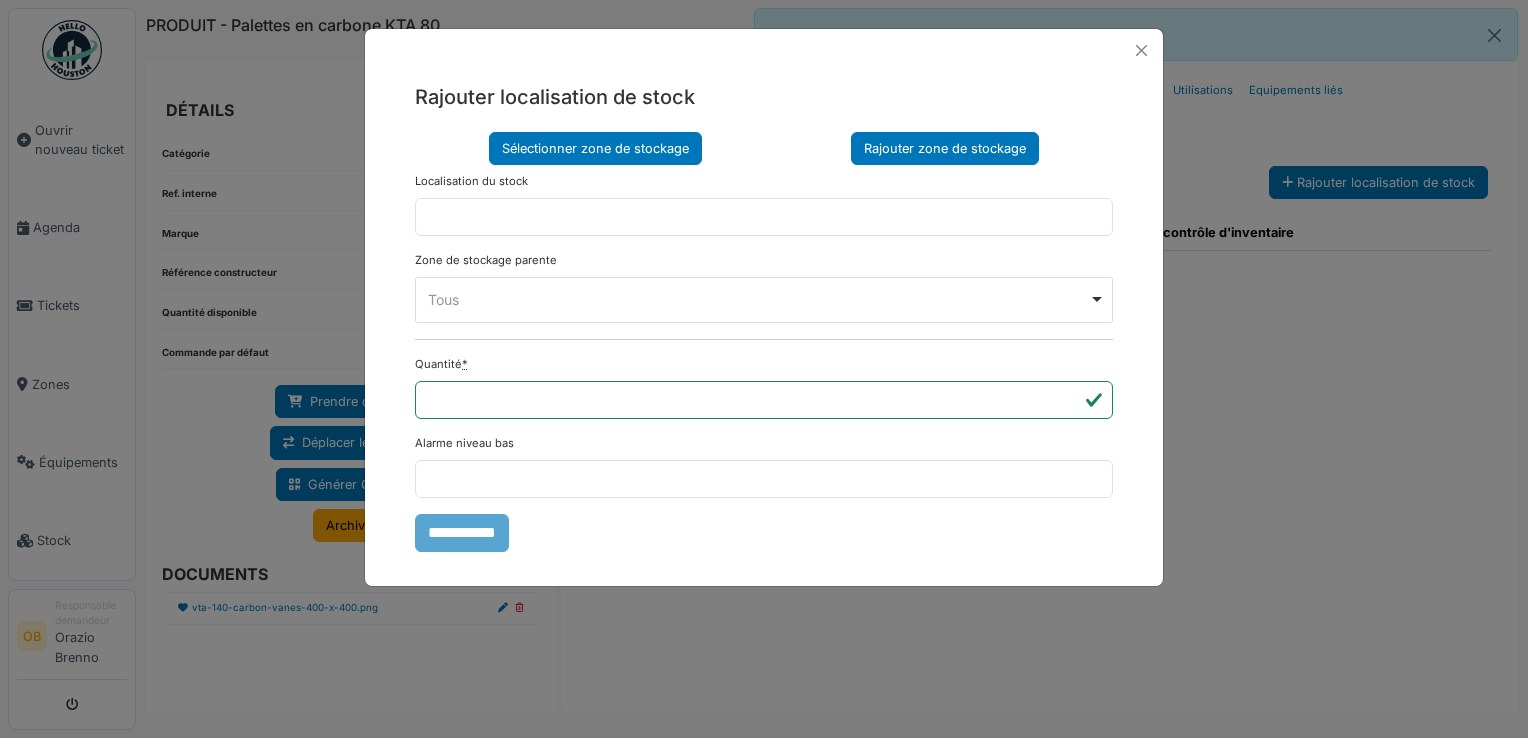 click on "Sélectionner zone de stockage" at bounding box center [595, 148] 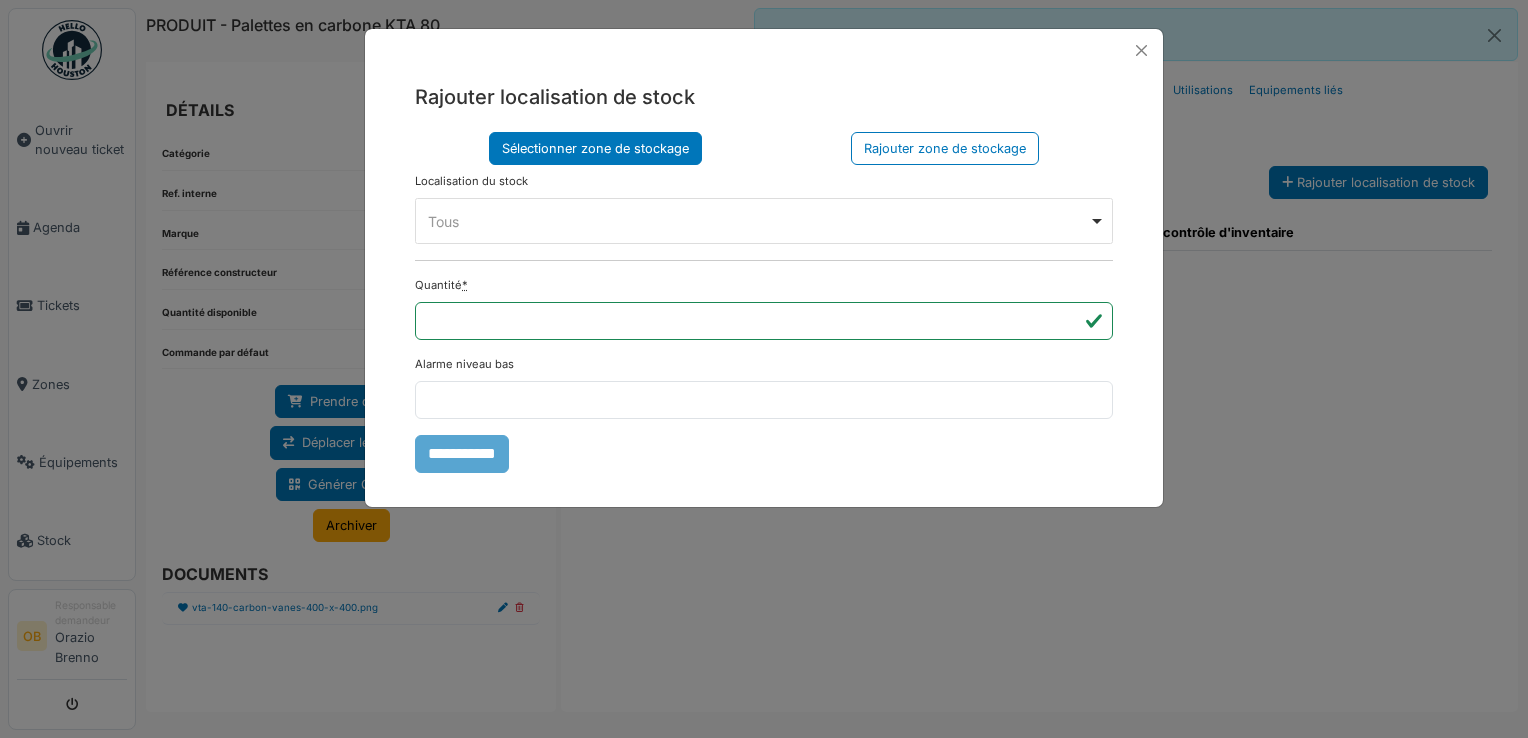 drag, startPoint x: 565, startPoint y: 193, endPoint x: 563, endPoint y: 204, distance: 11.18034 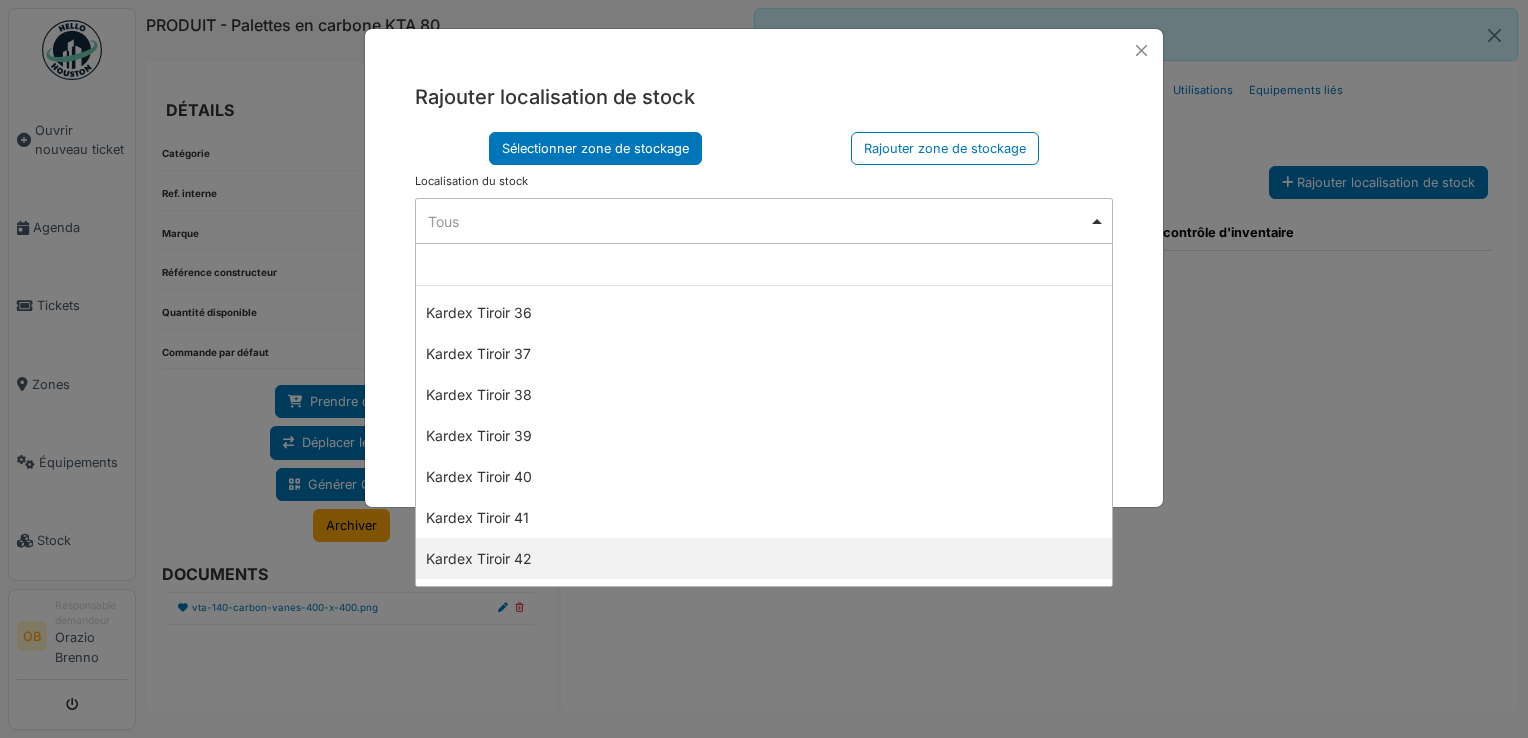 scroll, scrollTop: 1514, scrollLeft: 0, axis: vertical 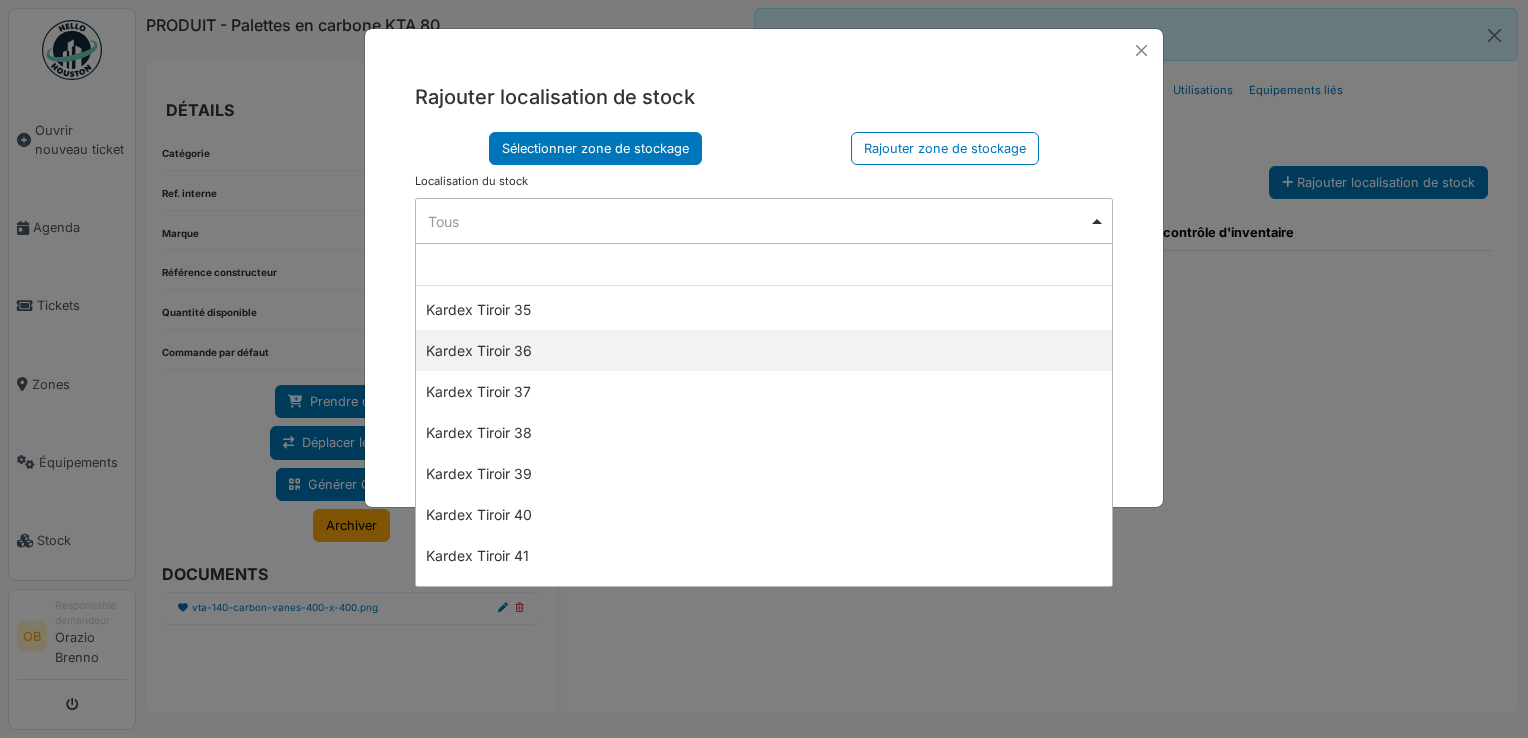 select on "****" 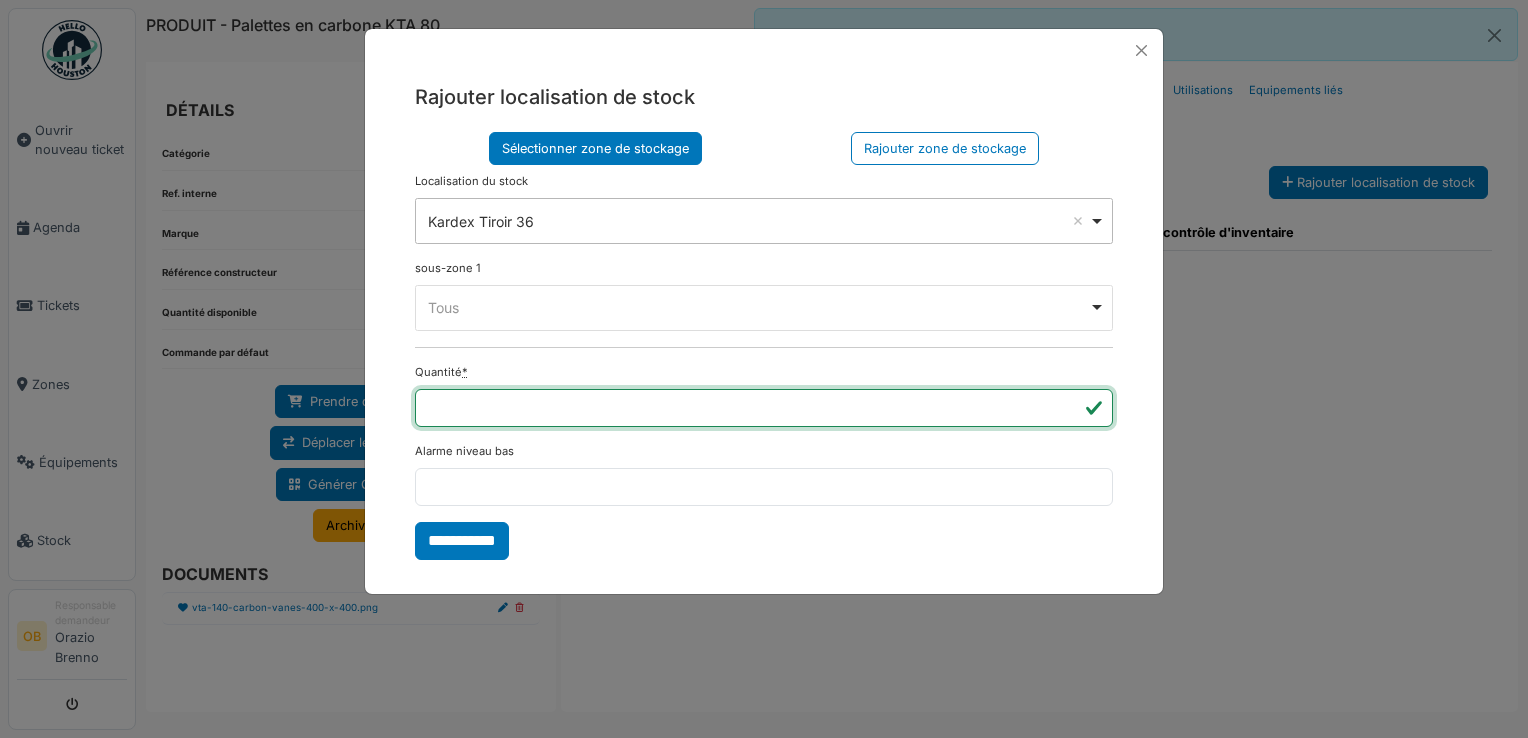 click on "*" at bounding box center (764, 408) 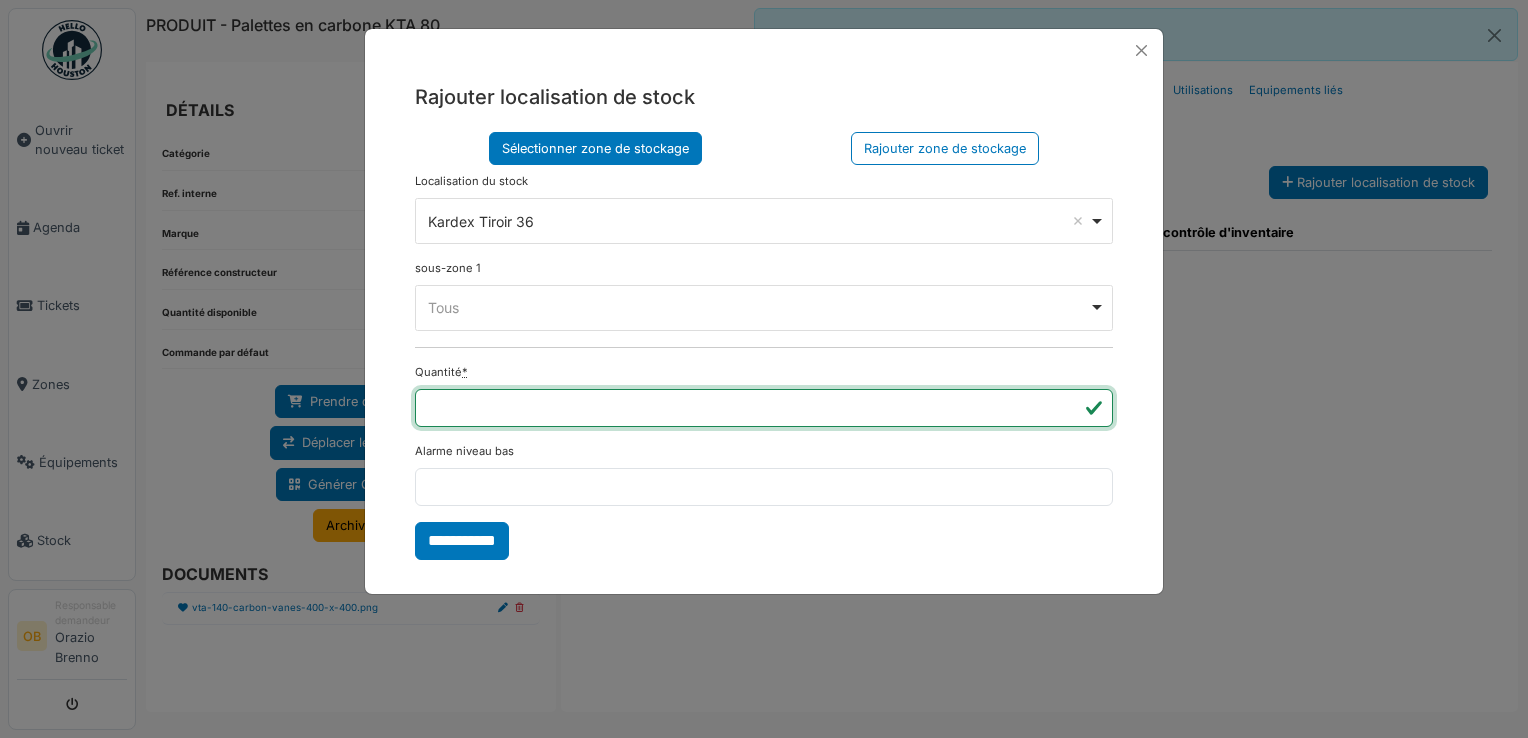 click on "*" at bounding box center [764, 408] 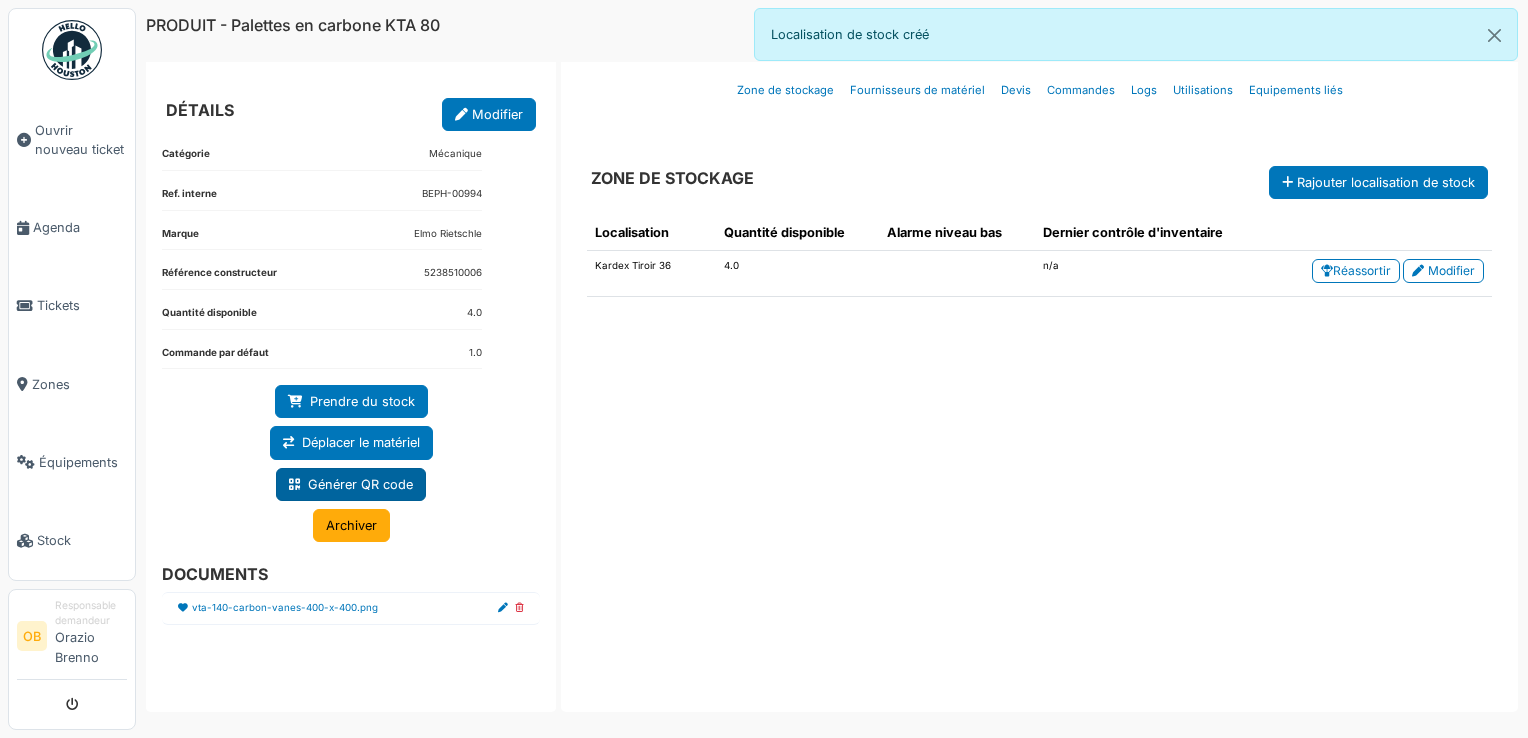 click on "Générer QR code" at bounding box center [351, 484] 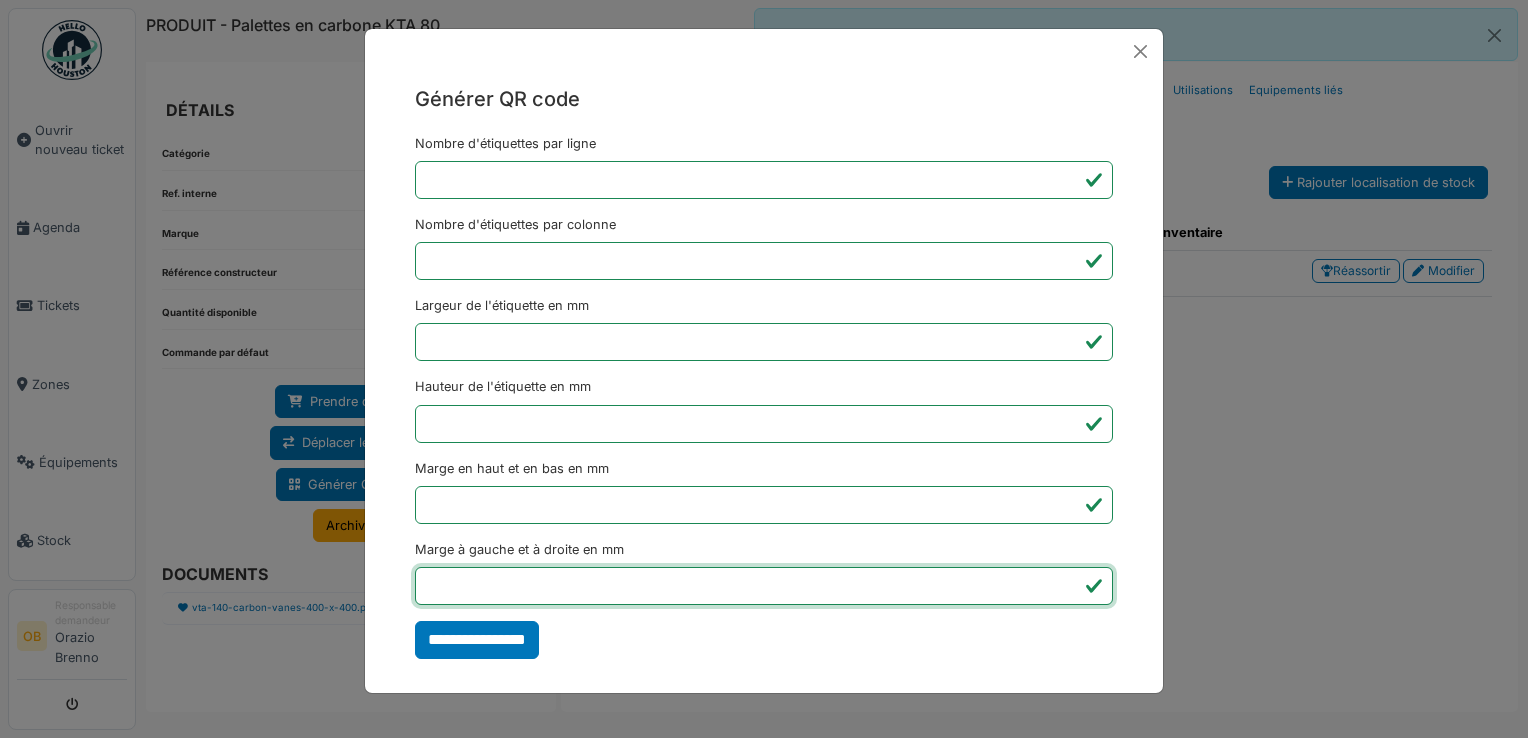 click on "*" at bounding box center (764, 586) 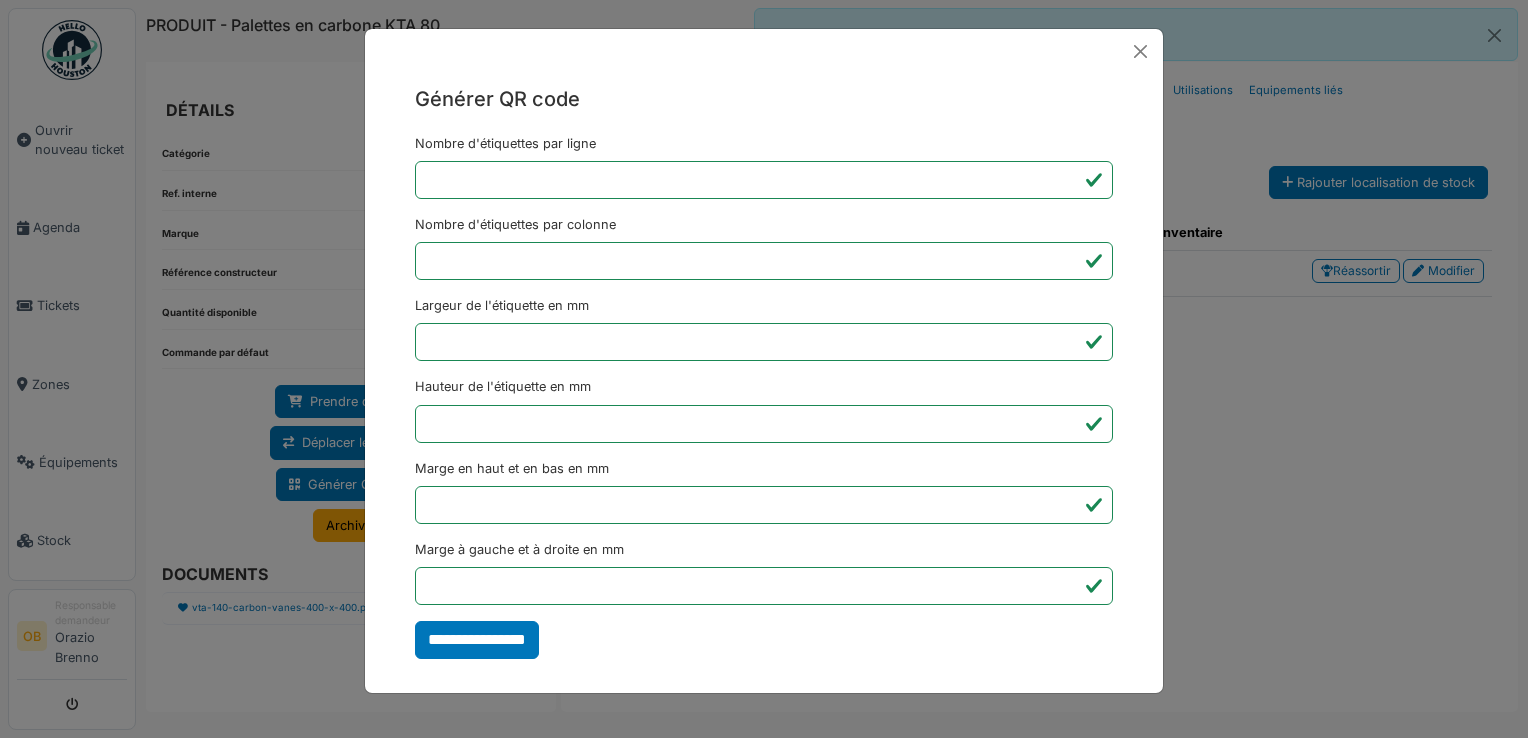 type on "*******" 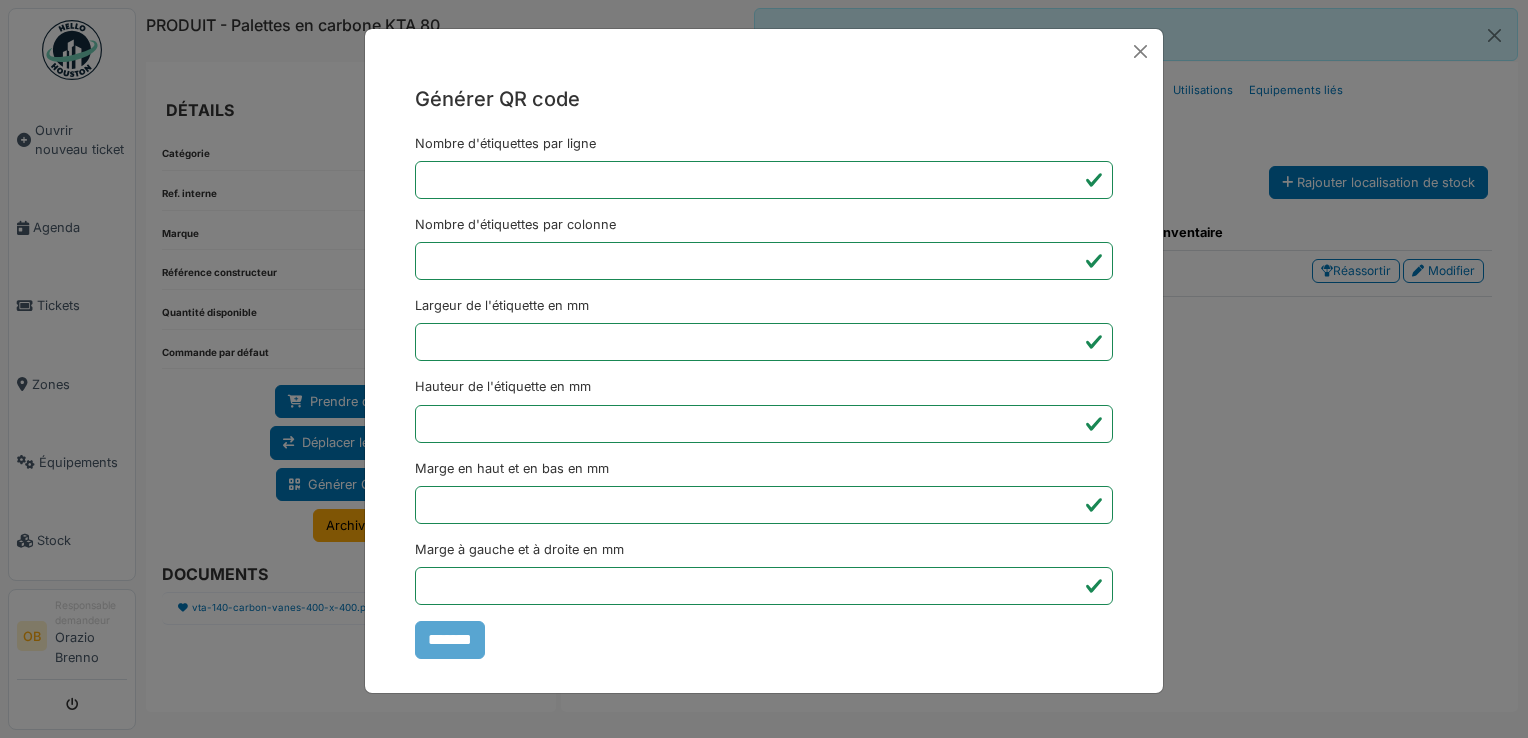 click on "Générer QR code
Nombre d'étiquettes par ligne
*
Nombre d'étiquettes par colonne
*
Largeur de l'étiquette en mm
**
Hauteur de l'étiquette en mm
**
Marge en haut et en bas en mm
*
Marge à gauche et à droite en mm
***
*******" at bounding box center (764, 369) 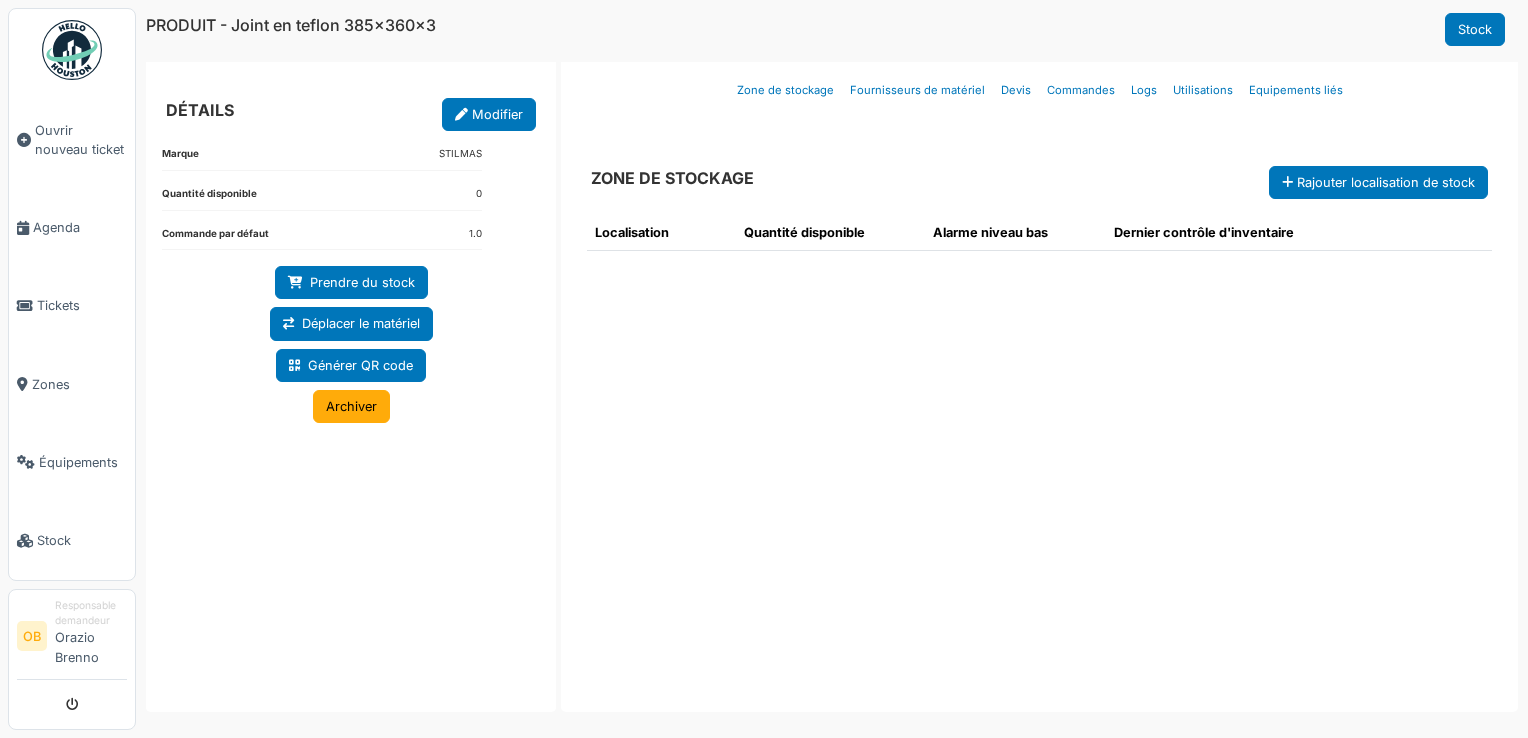 scroll, scrollTop: 0, scrollLeft: 0, axis: both 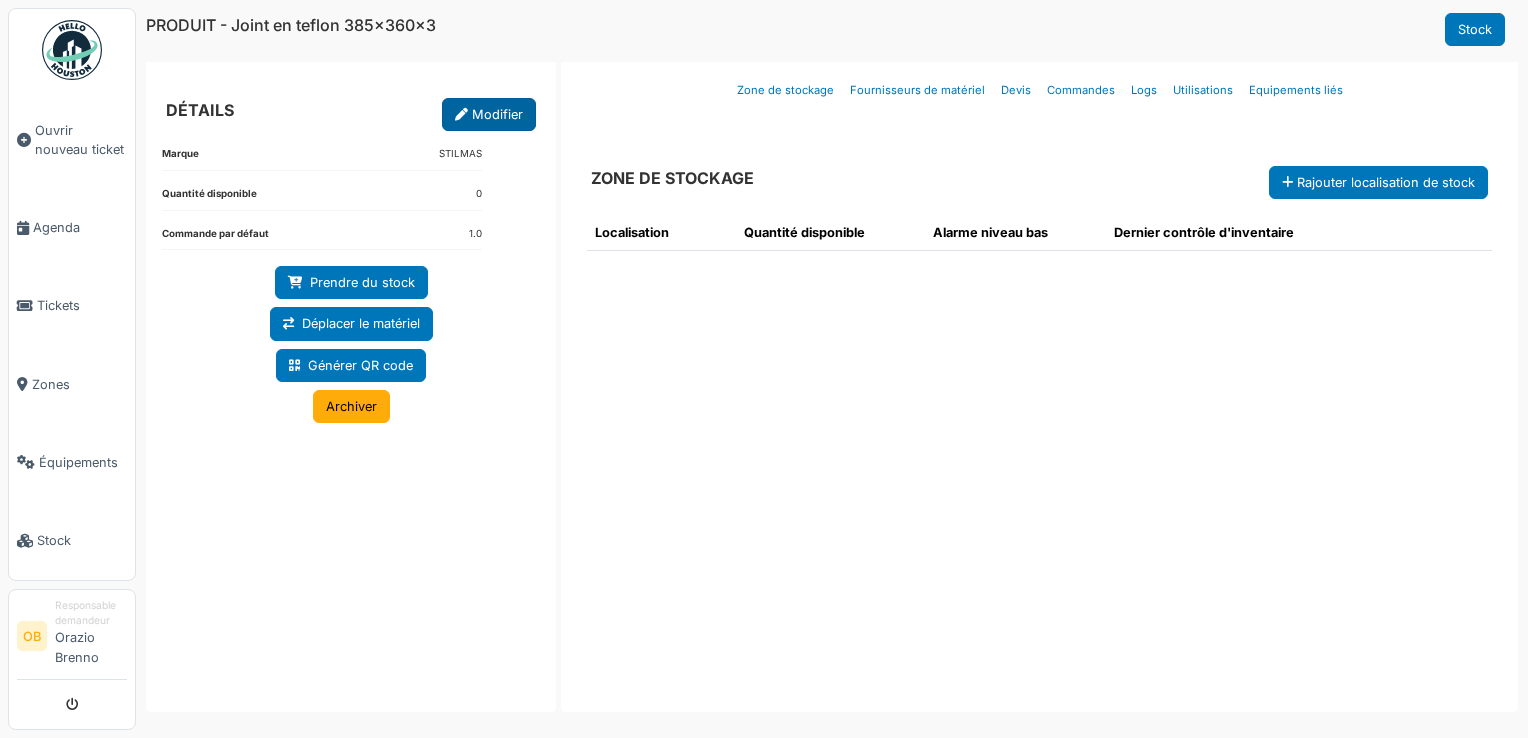 click on "Modifier" at bounding box center (489, 114) 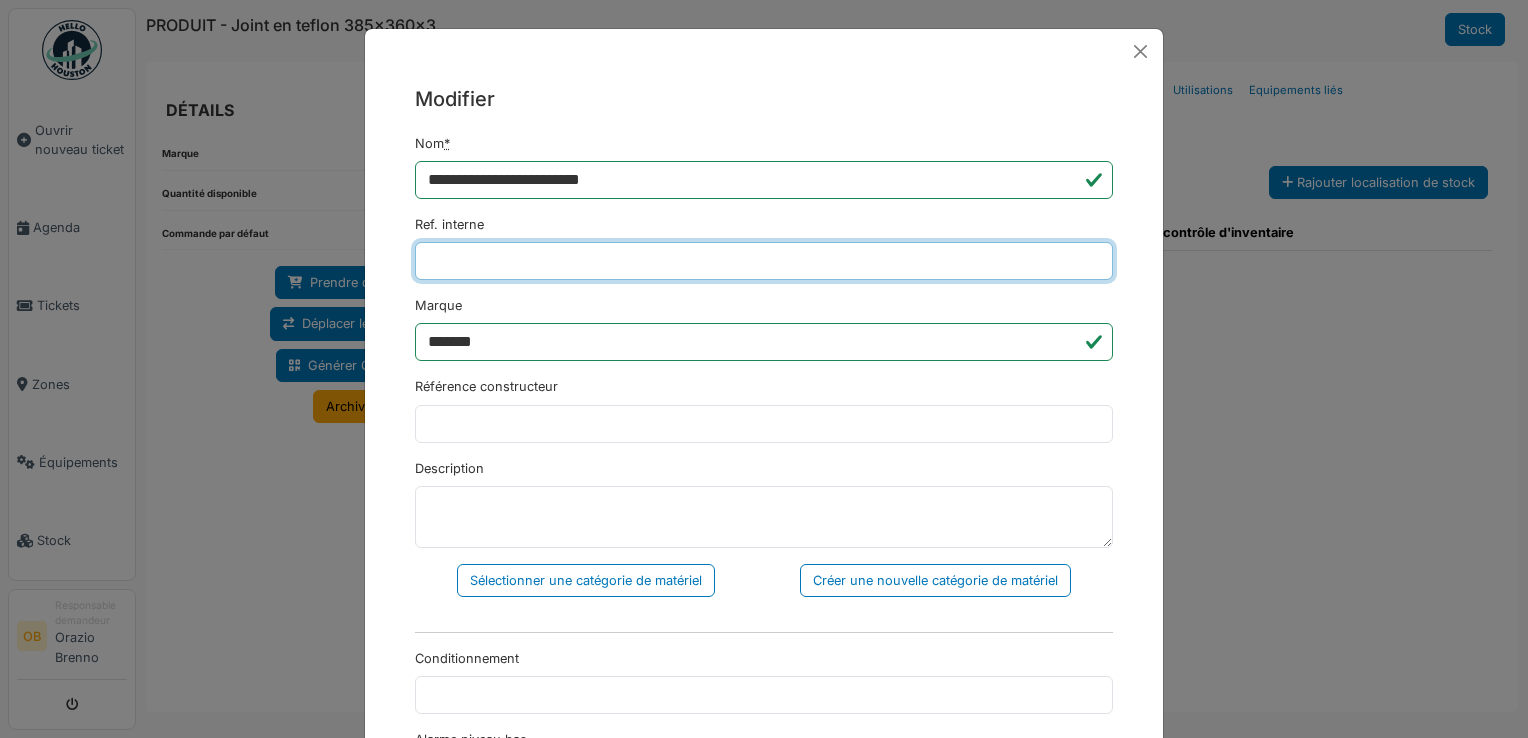 click on "Ref. interne" at bounding box center [764, 261] 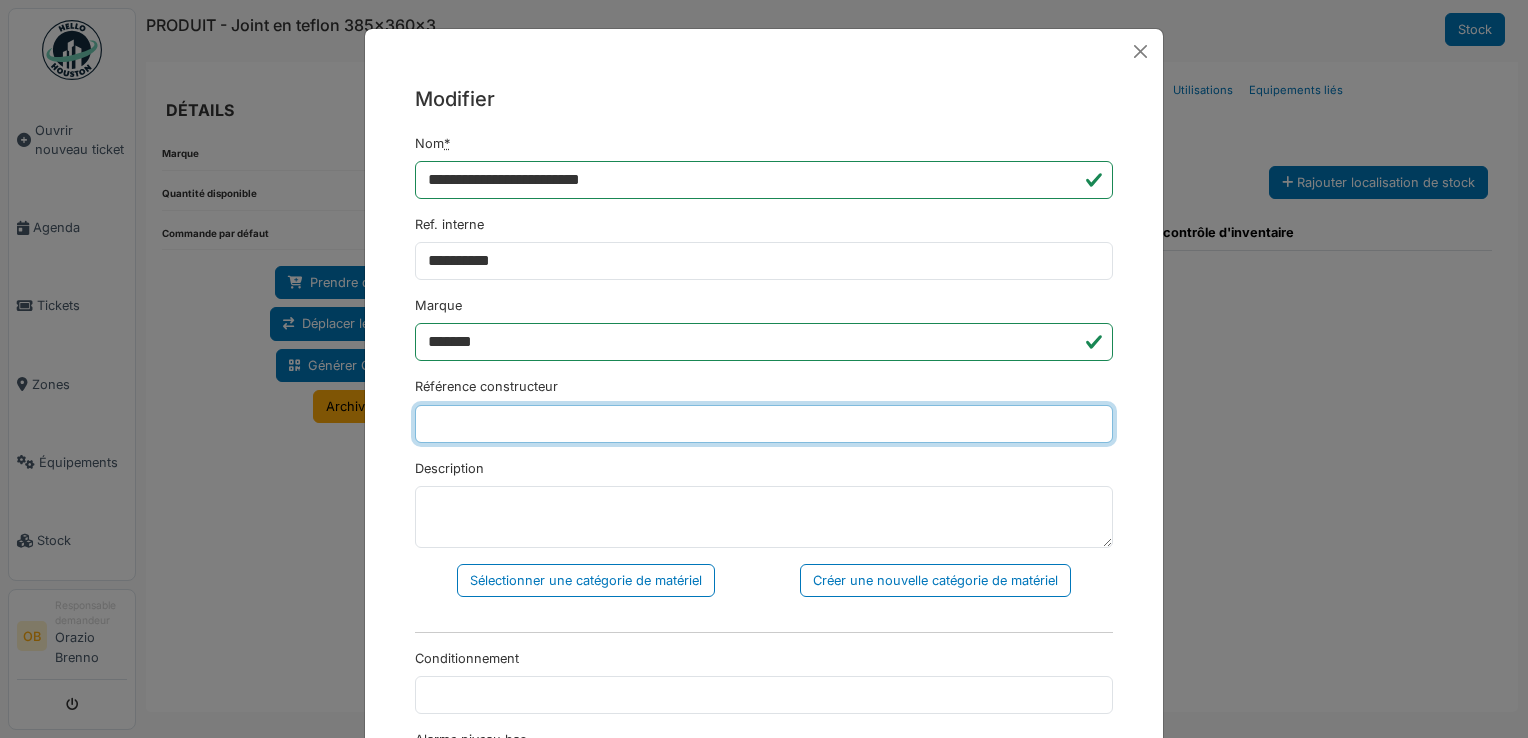 type on "*******" 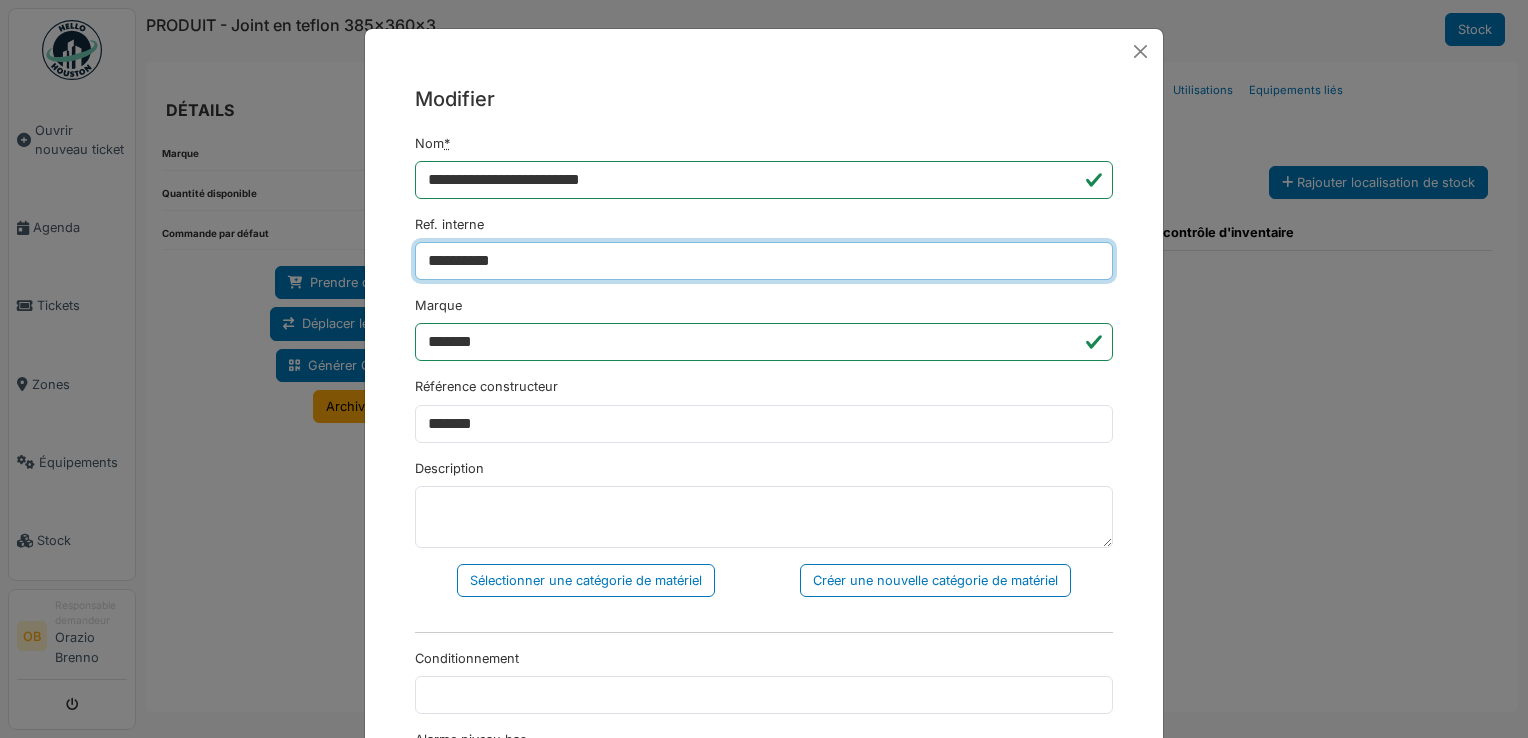 type on "**********" 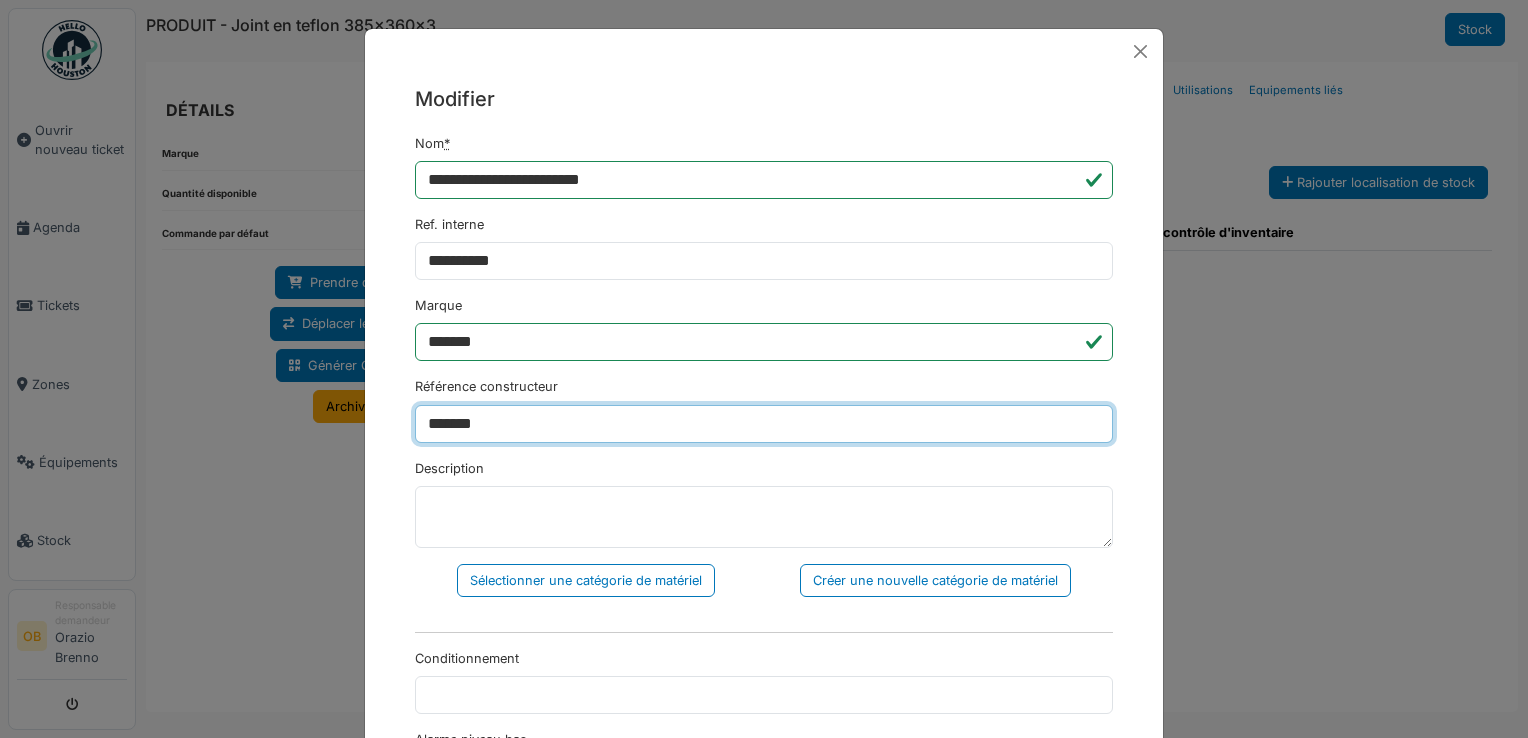 drag, startPoint x: 495, startPoint y: 422, endPoint x: 539, endPoint y: 447, distance: 50.606323 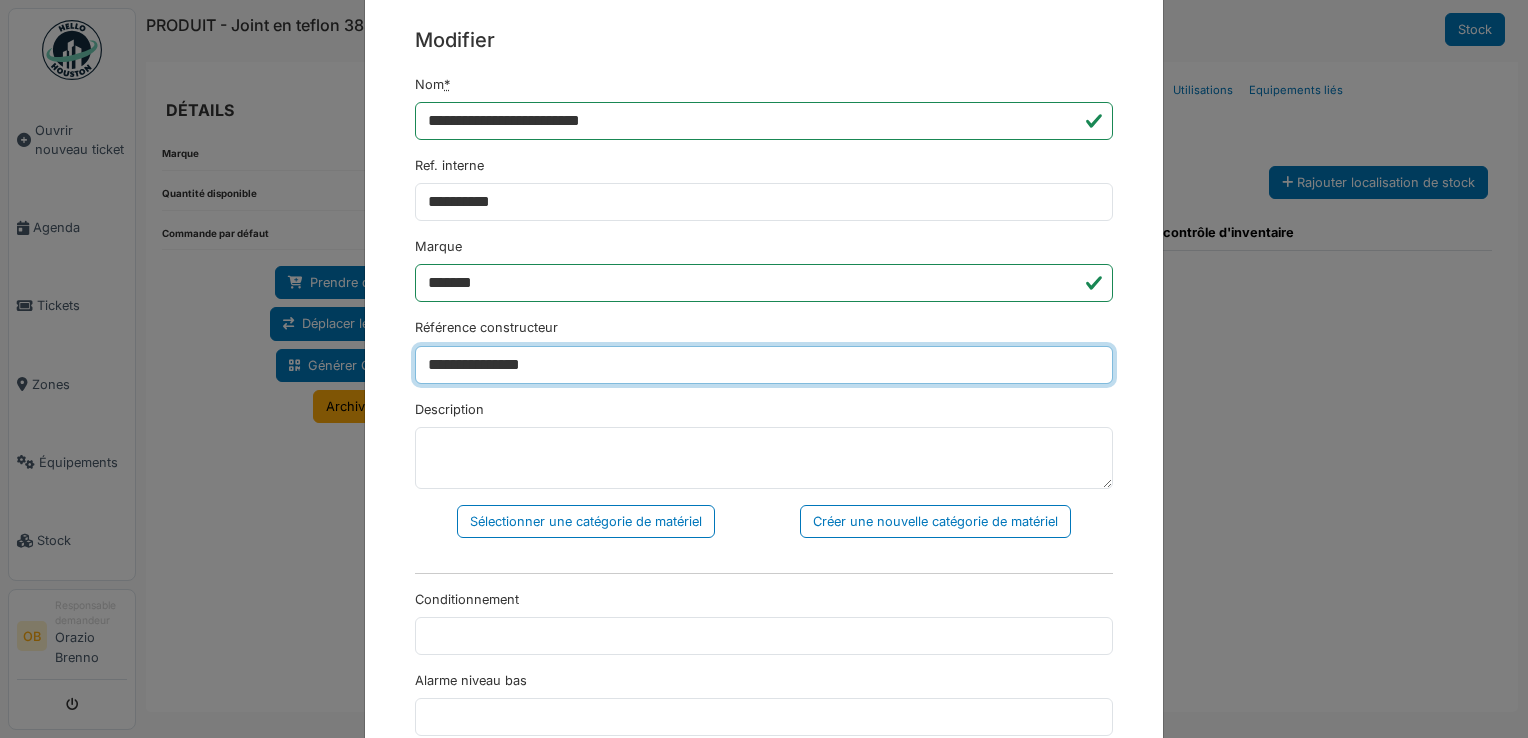 scroll, scrollTop: 133, scrollLeft: 0, axis: vertical 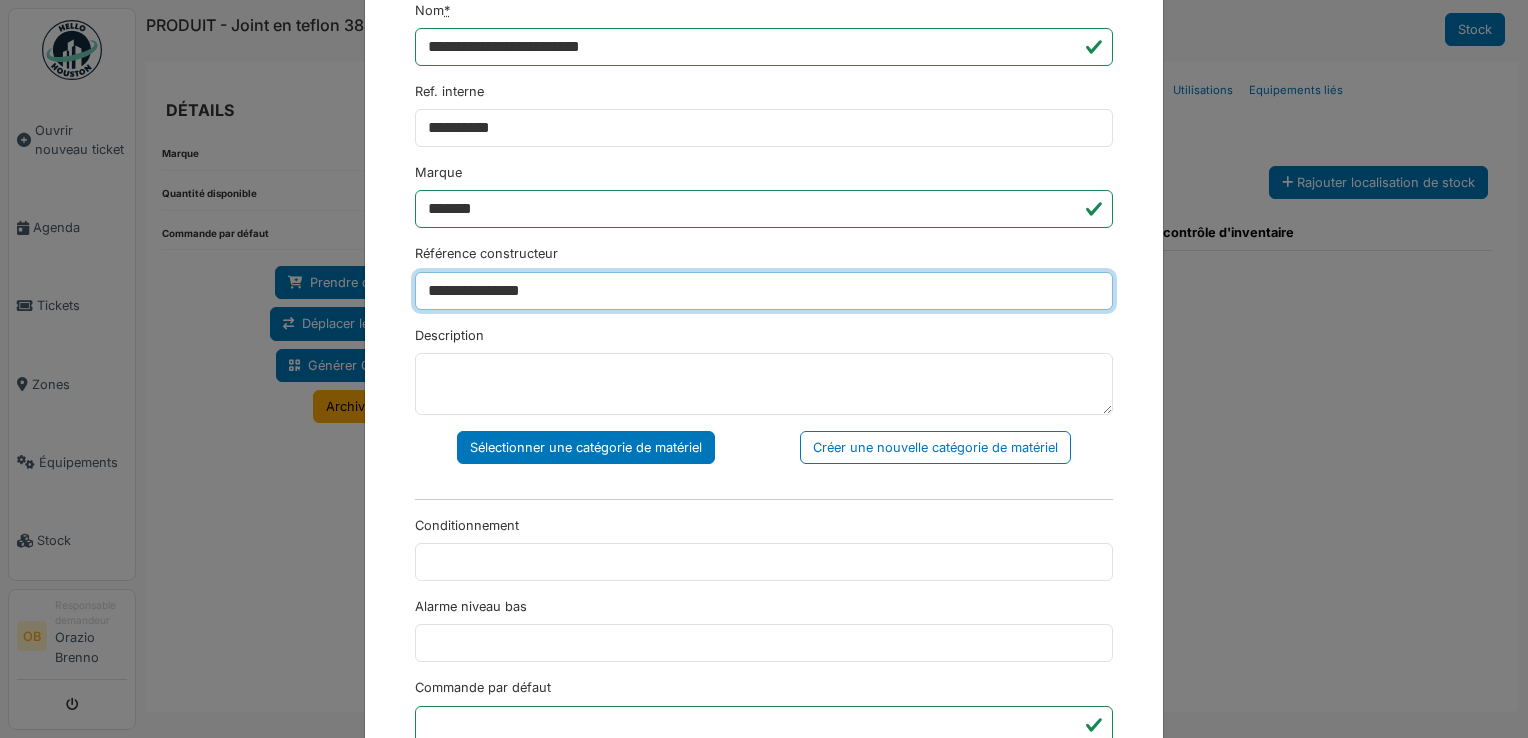 type on "**********" 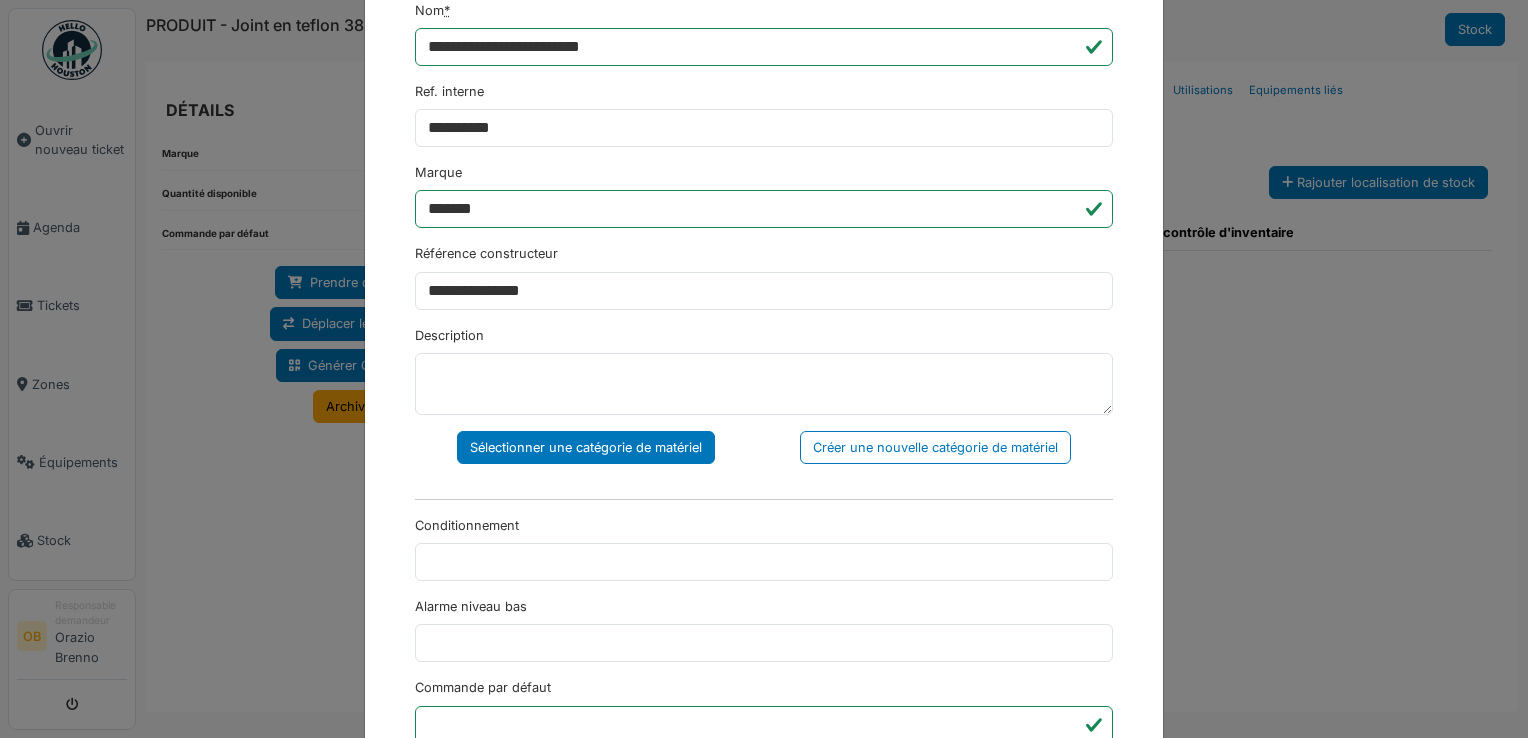 click on "Sélectionner une catégorie de matériel" at bounding box center (586, 447) 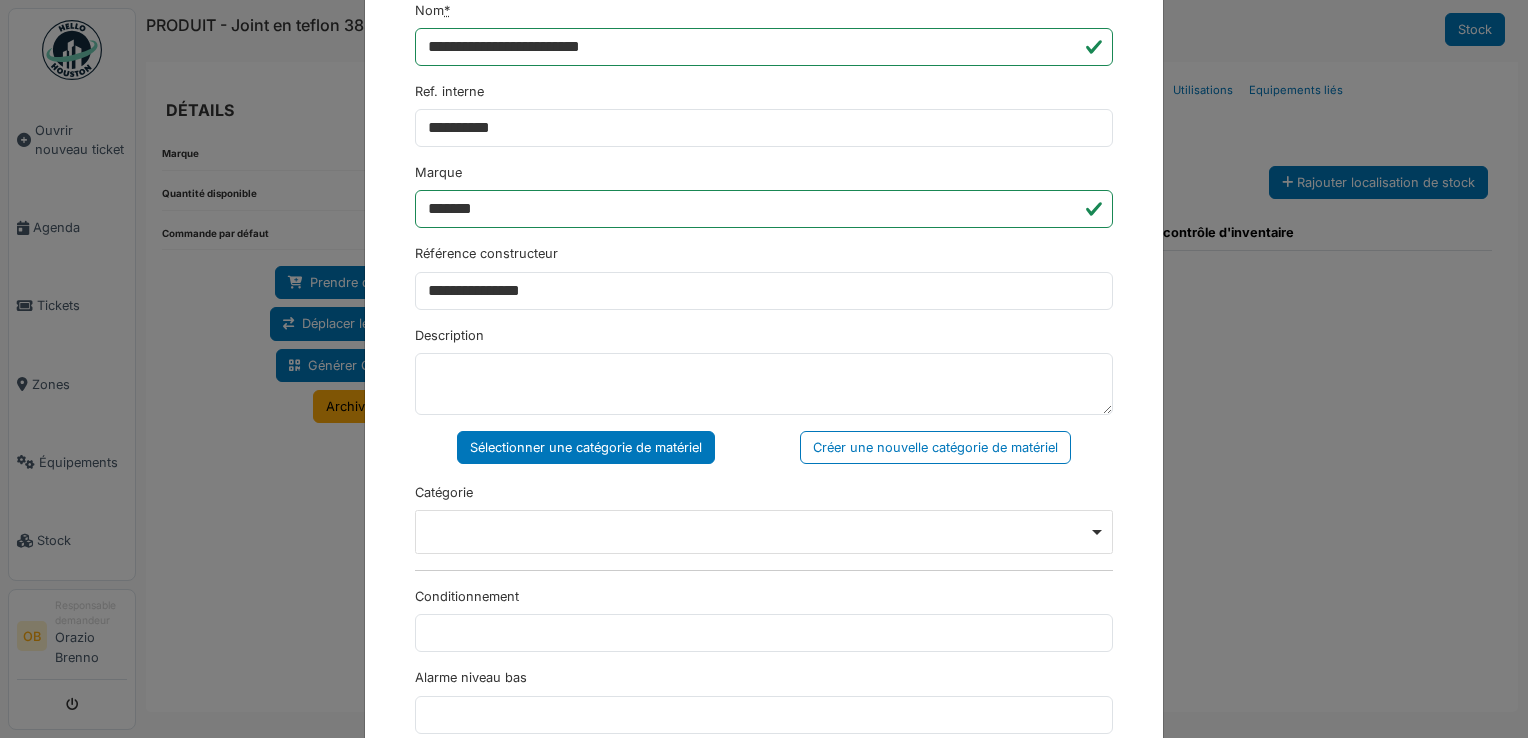 click on "Remove item" at bounding box center (764, 532) 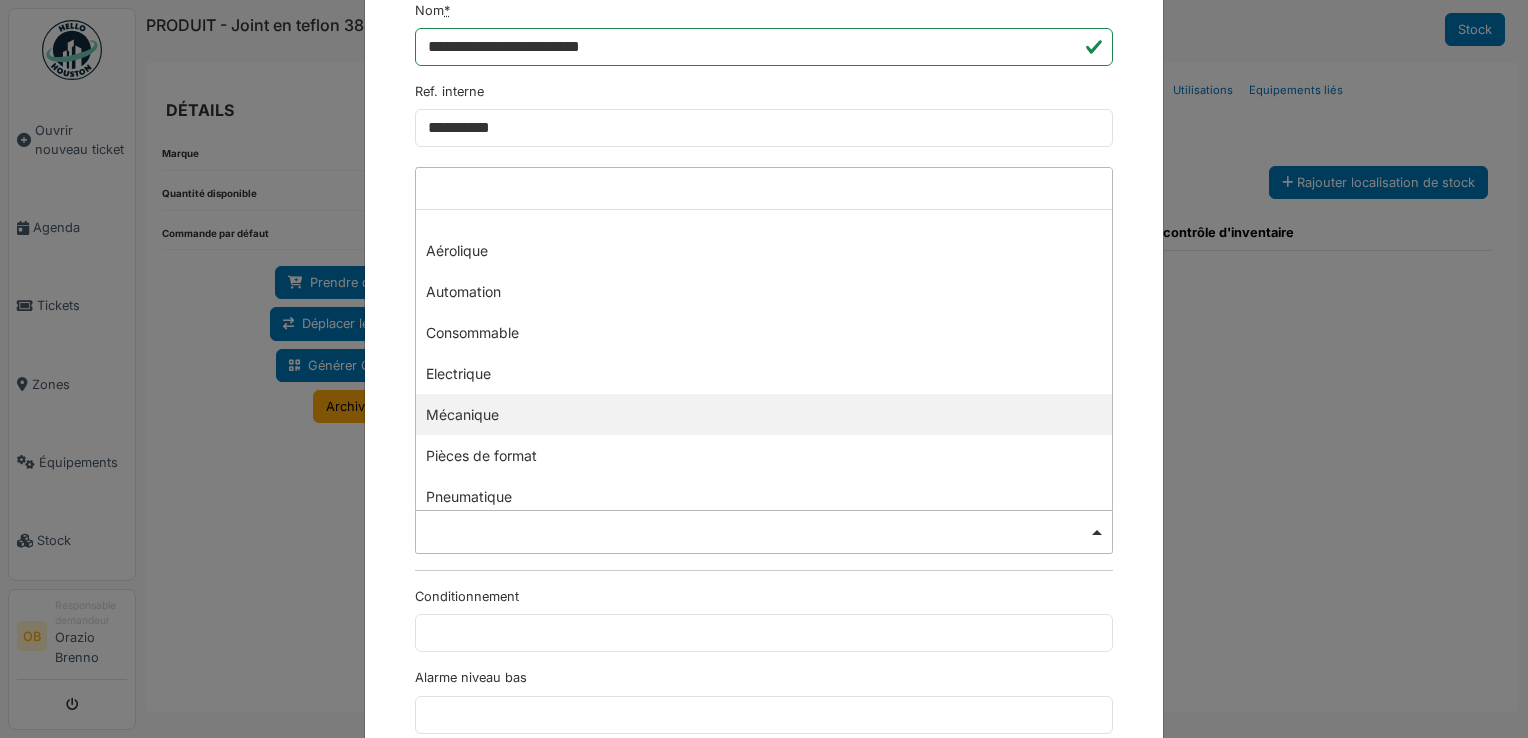 select on "***" 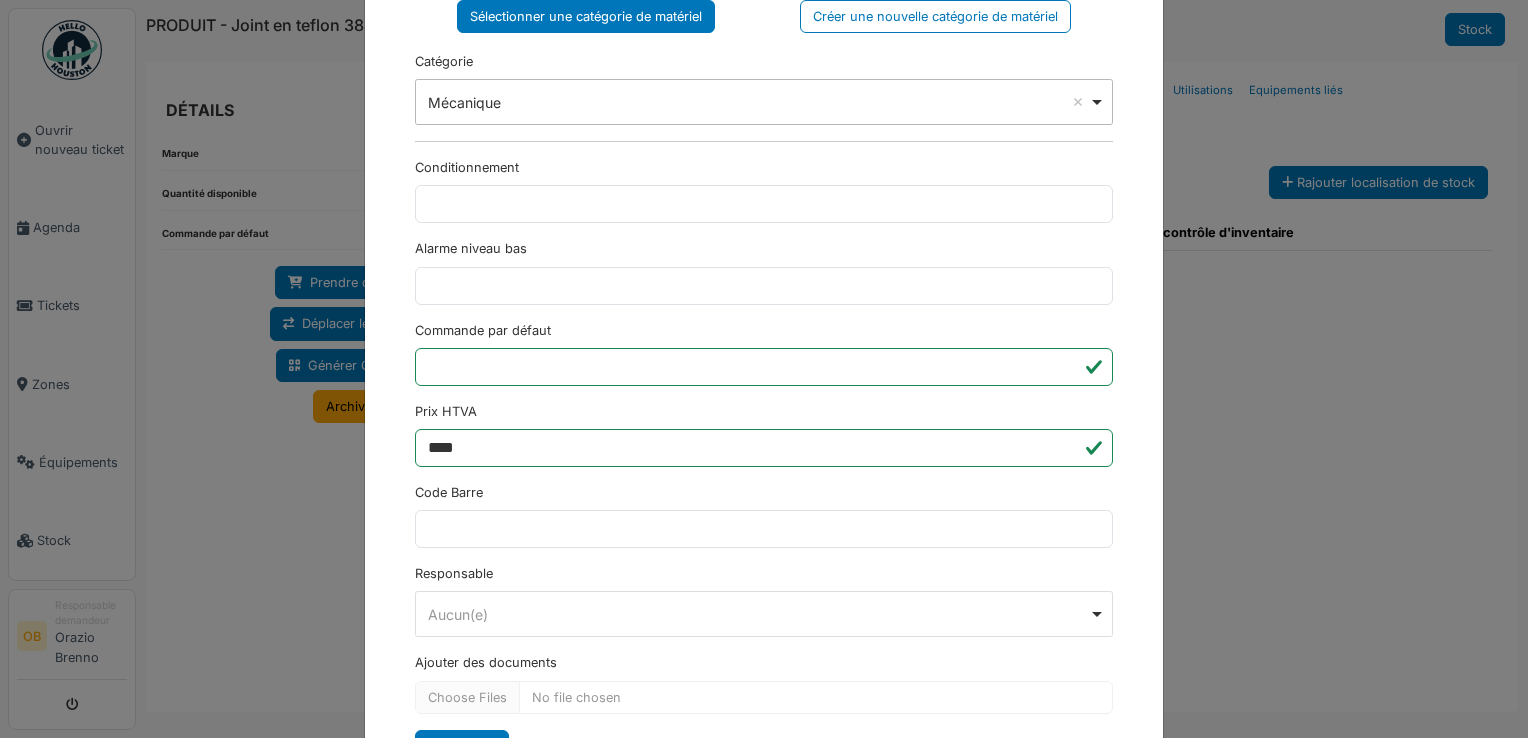 scroll, scrollTop: 650, scrollLeft: 0, axis: vertical 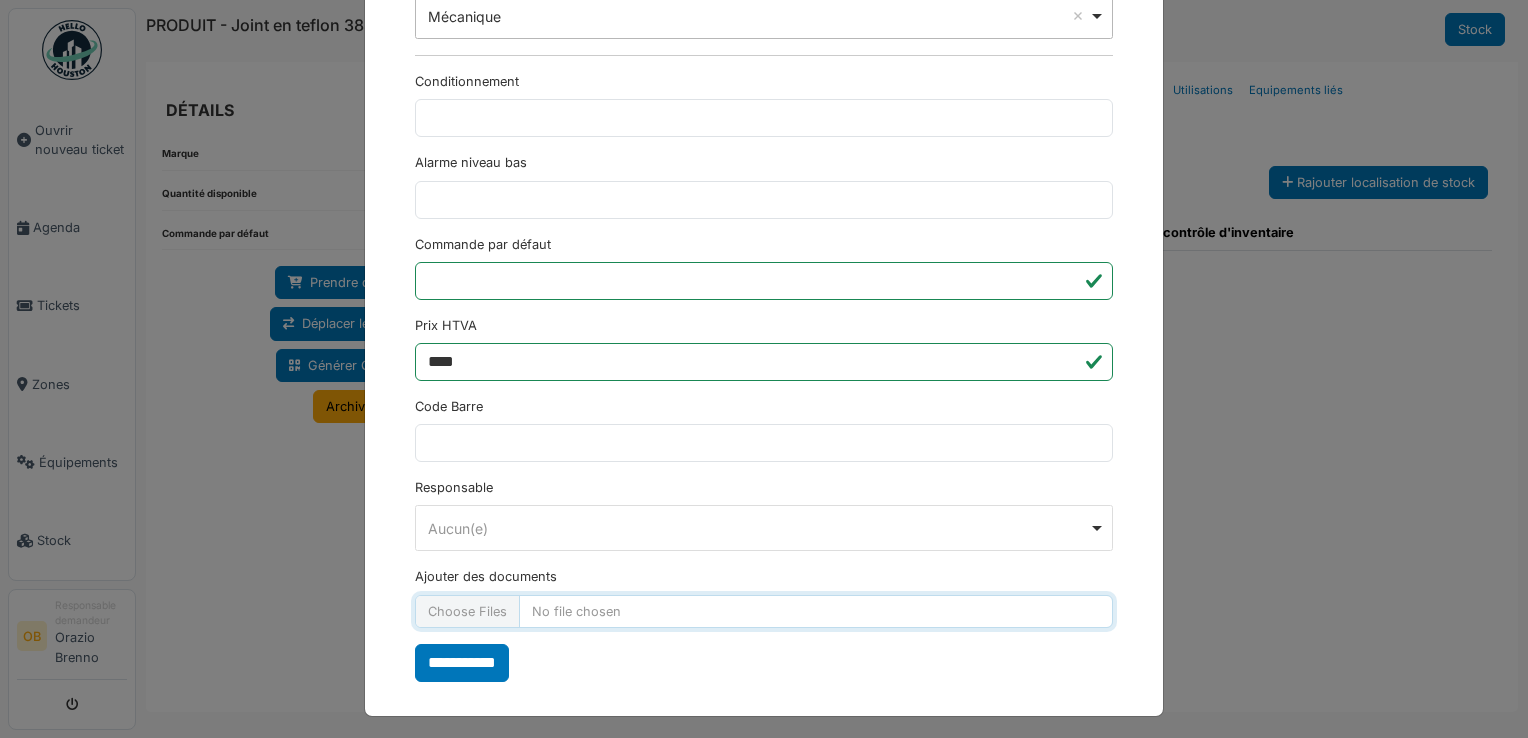 click on "Ajouter des documents" at bounding box center [764, 611] 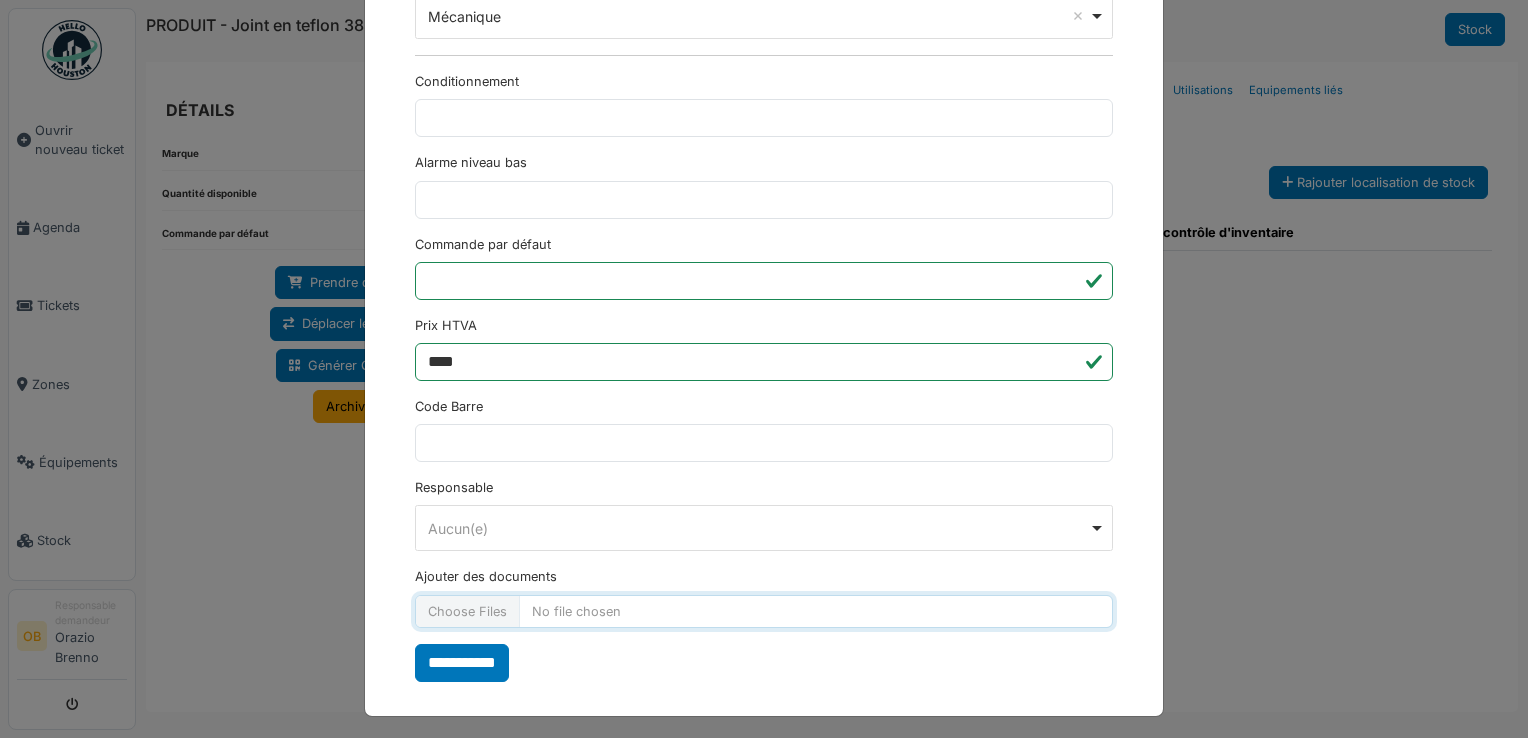 type on "**********" 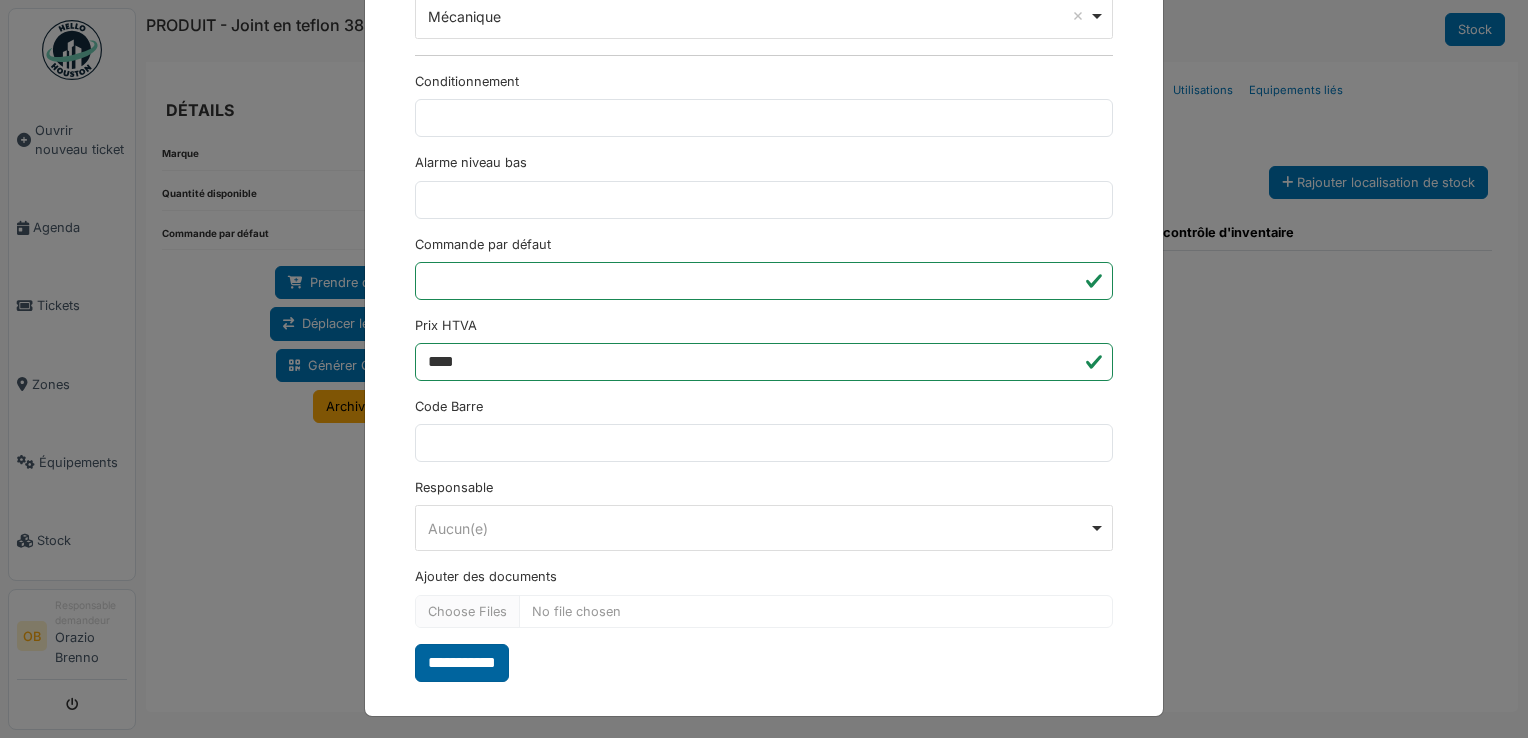 click on "**********" at bounding box center (462, 663) 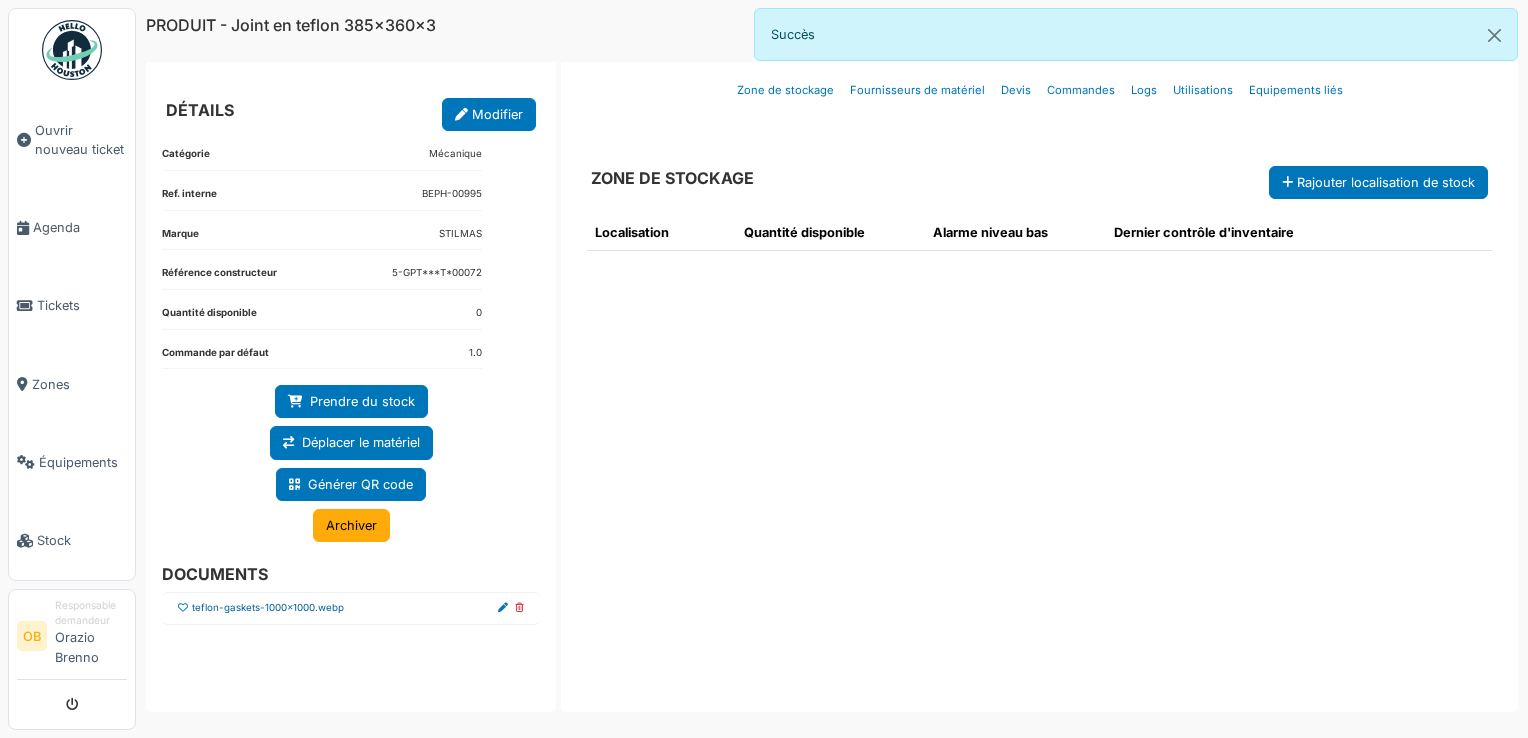 click on "teflon-gaskets-1000x1000.webp" at bounding box center [268, 608] 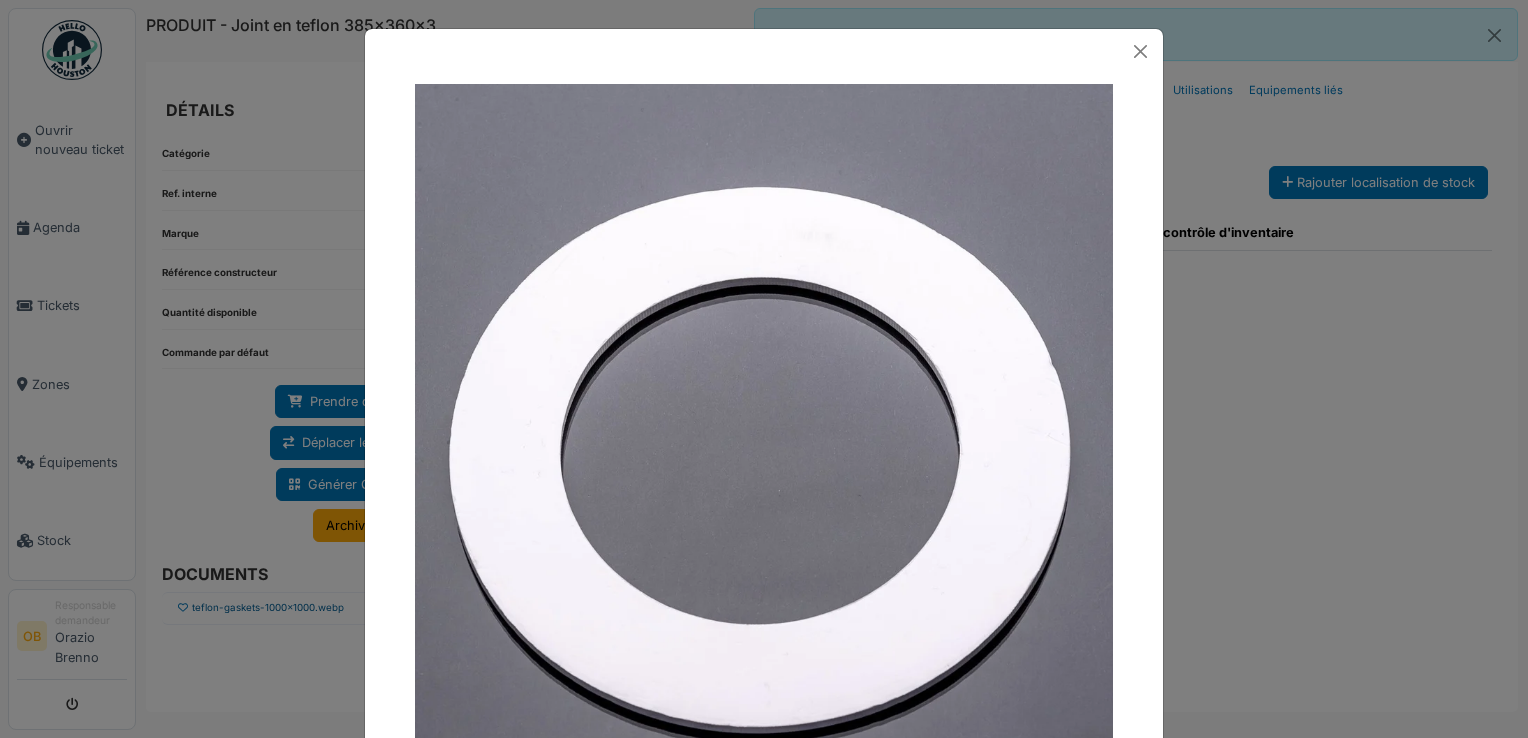 click at bounding box center (764, 369) 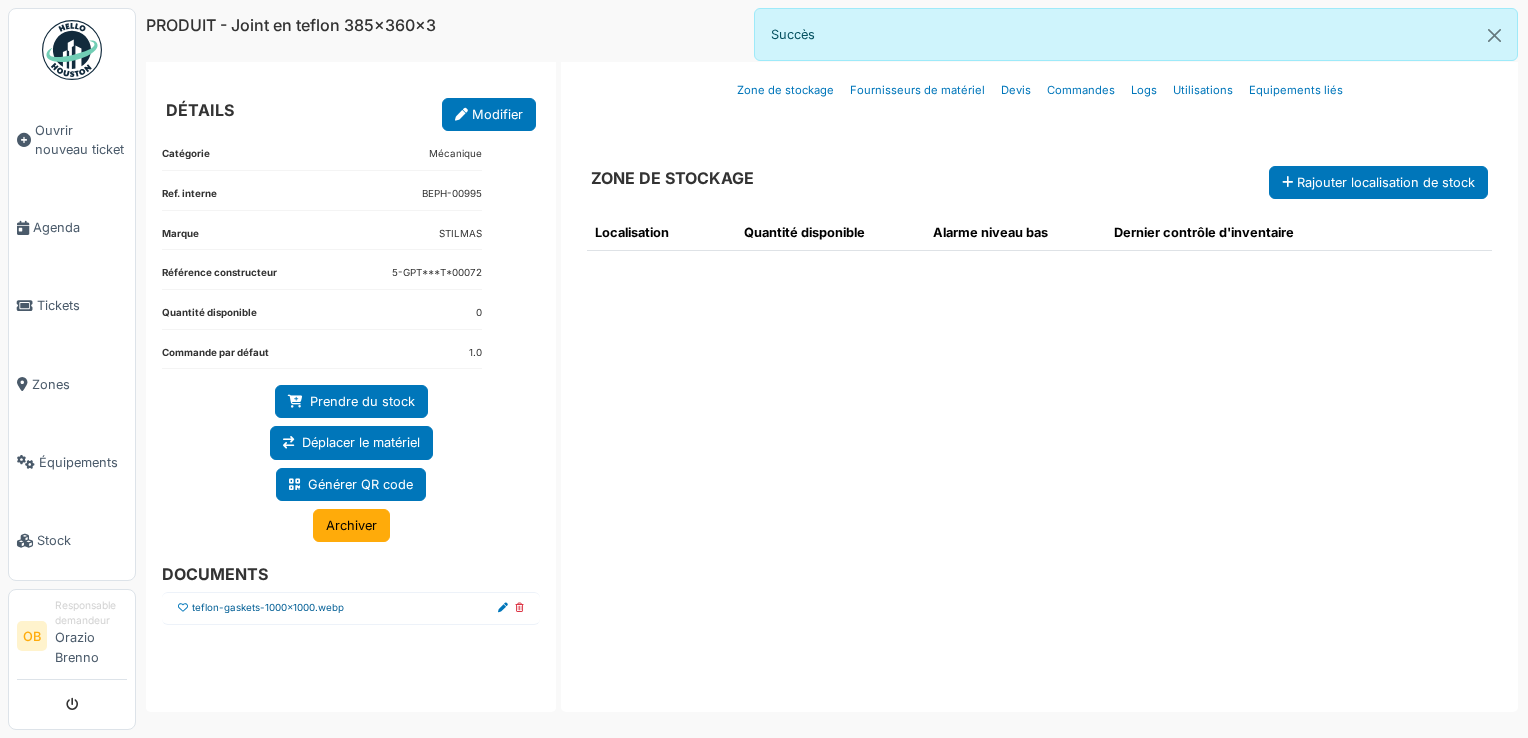 click on "teflon-gaskets-1000x1000.webp" at bounding box center (268, 608) 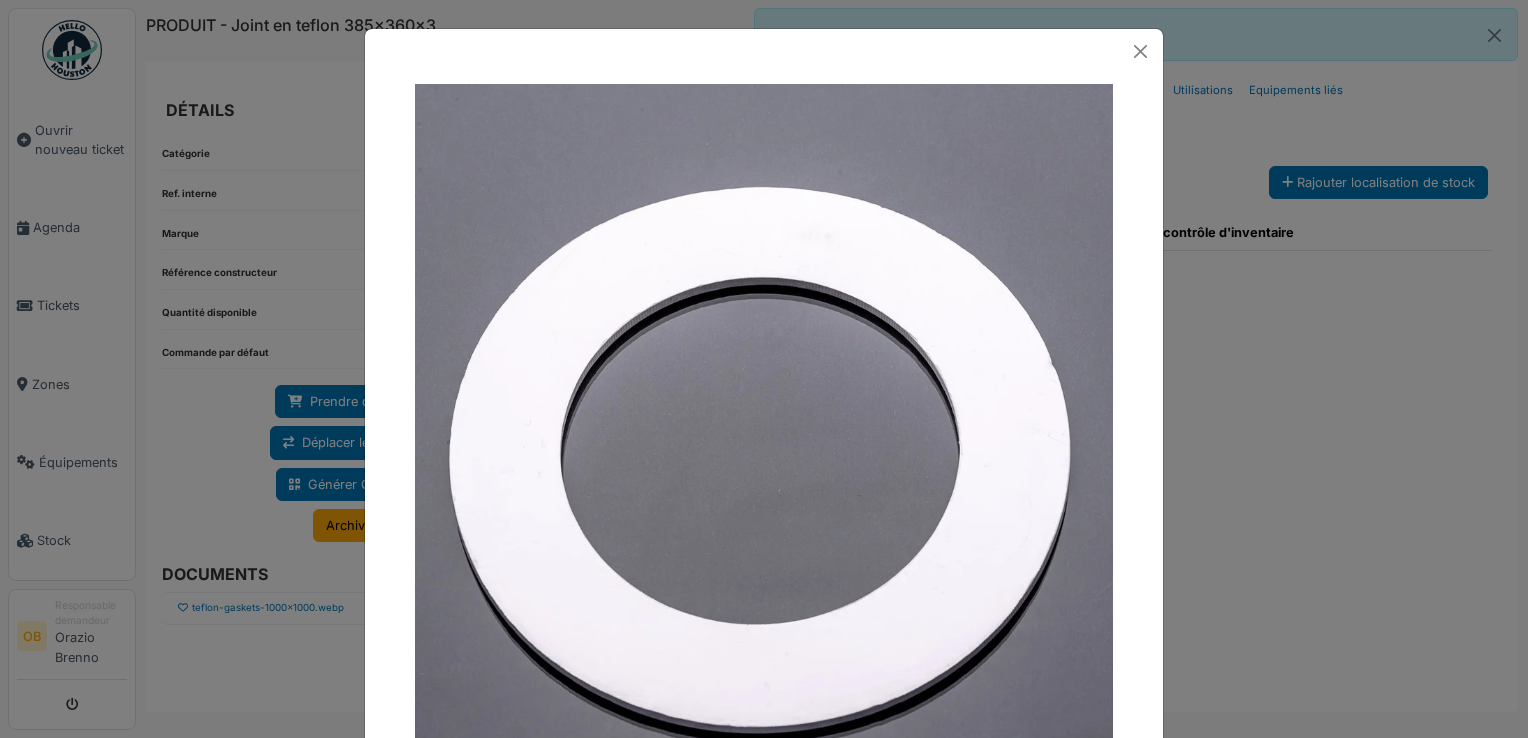 click at bounding box center [764, 369] 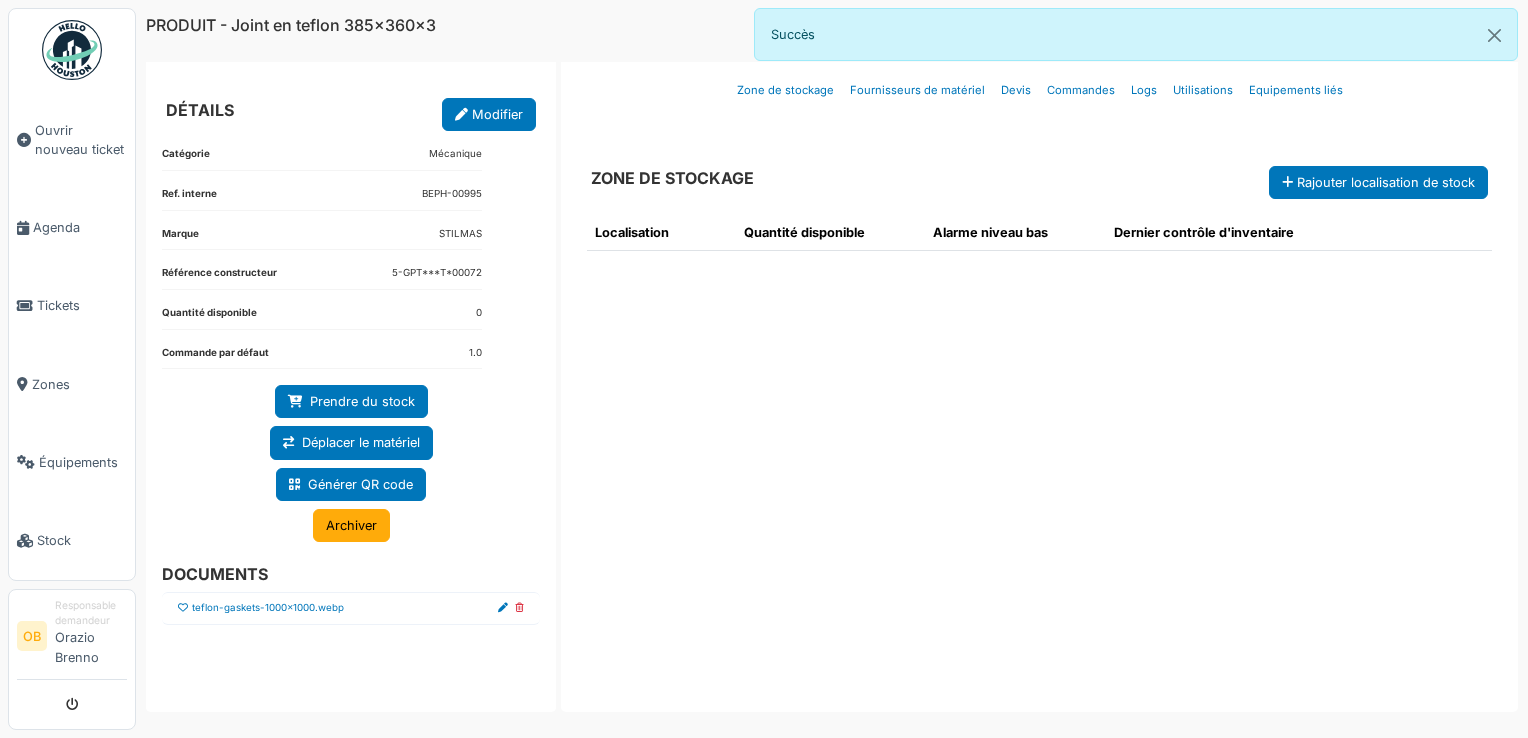 click at bounding box center [183, 608] 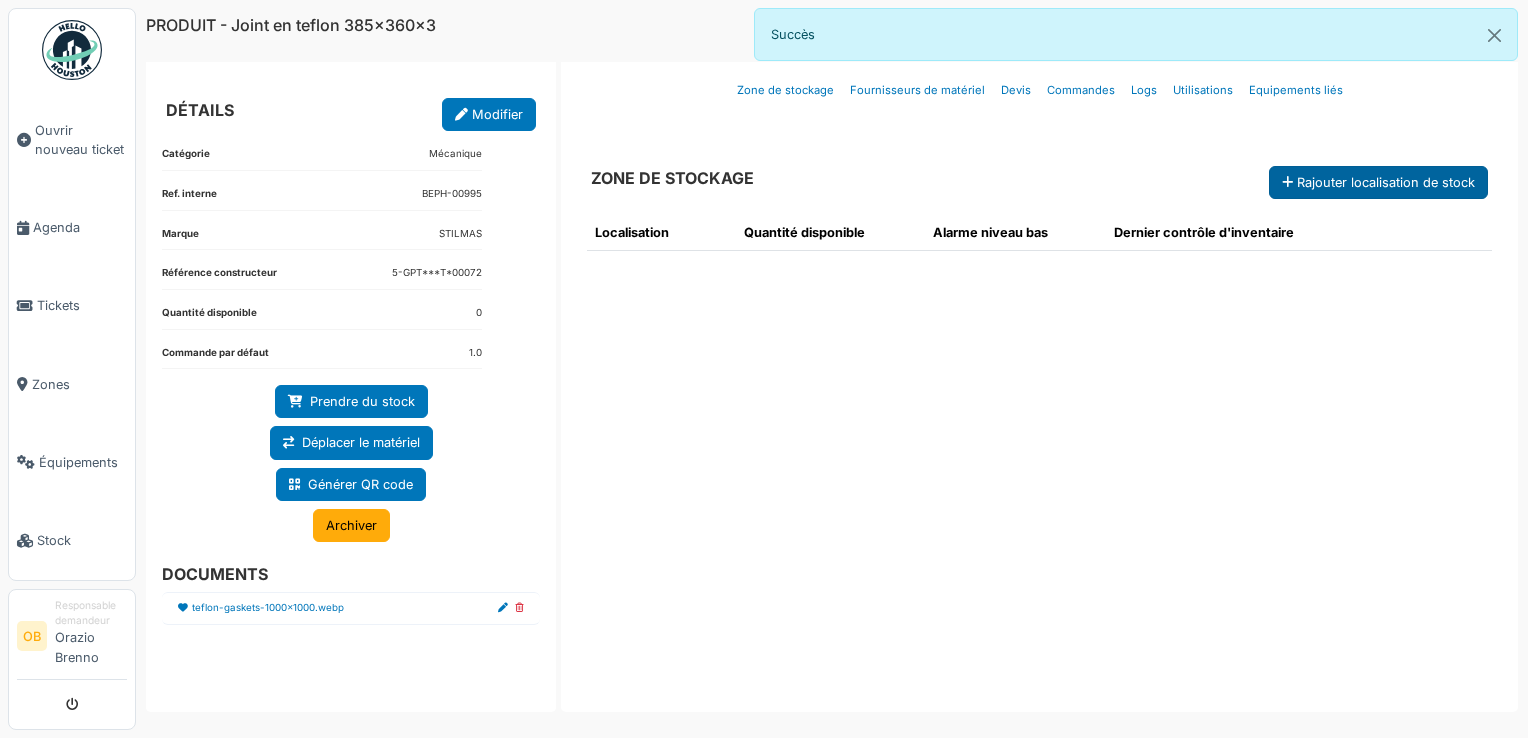 click on "Rajouter localisation de stock" at bounding box center (1378, 182) 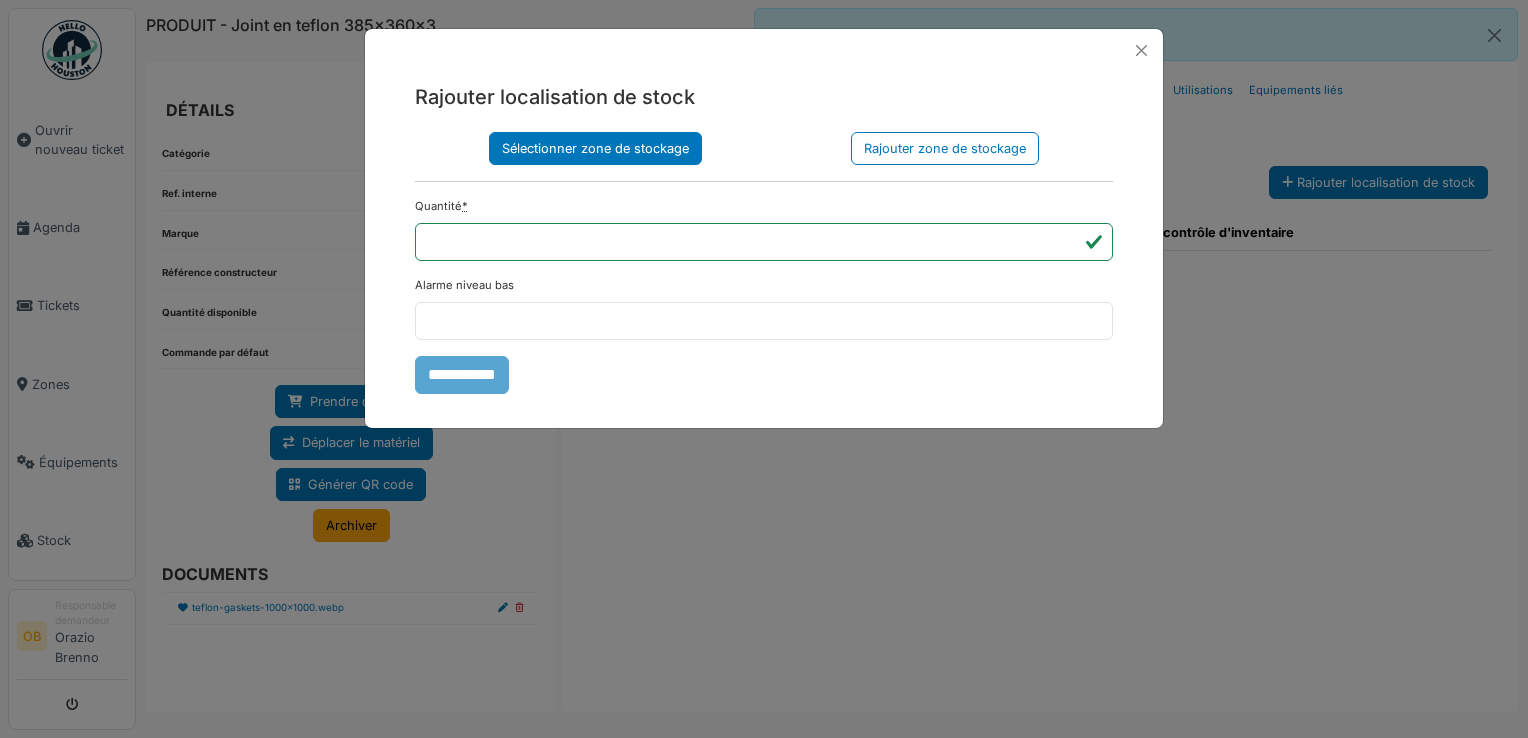 click on "Sélectionner zone de stockage" at bounding box center (595, 148) 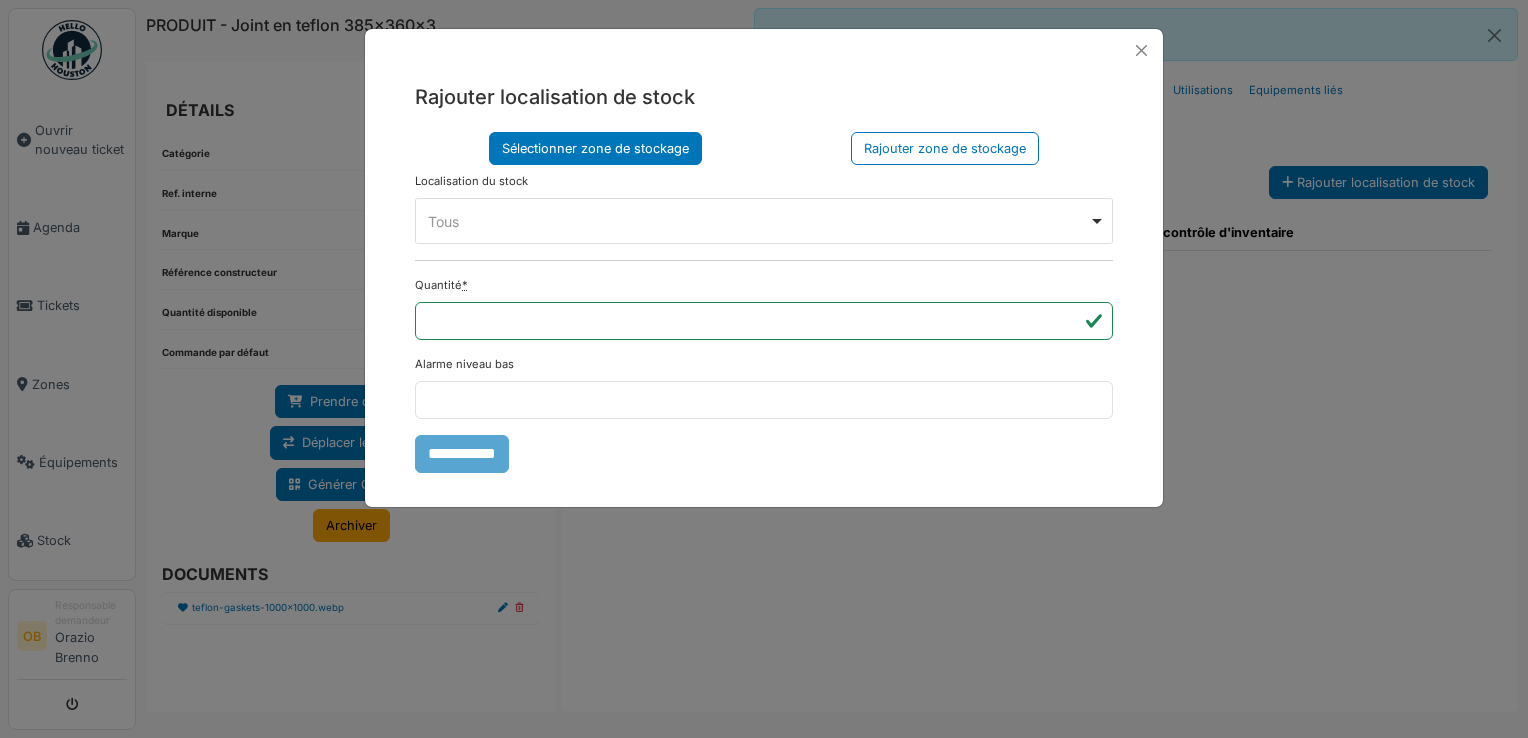 click on "Tous Remove item" at bounding box center (758, 221) 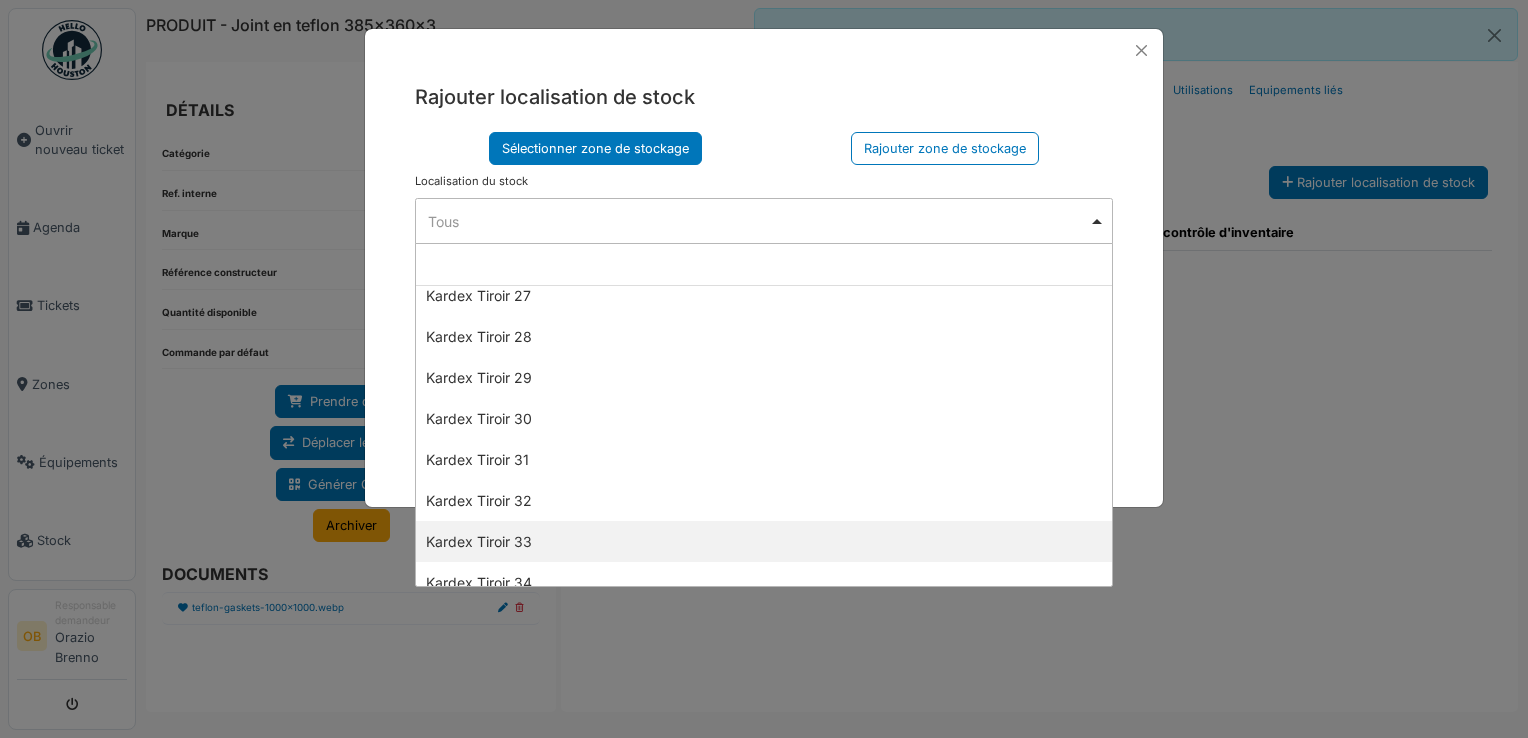 scroll, scrollTop: 1333, scrollLeft: 0, axis: vertical 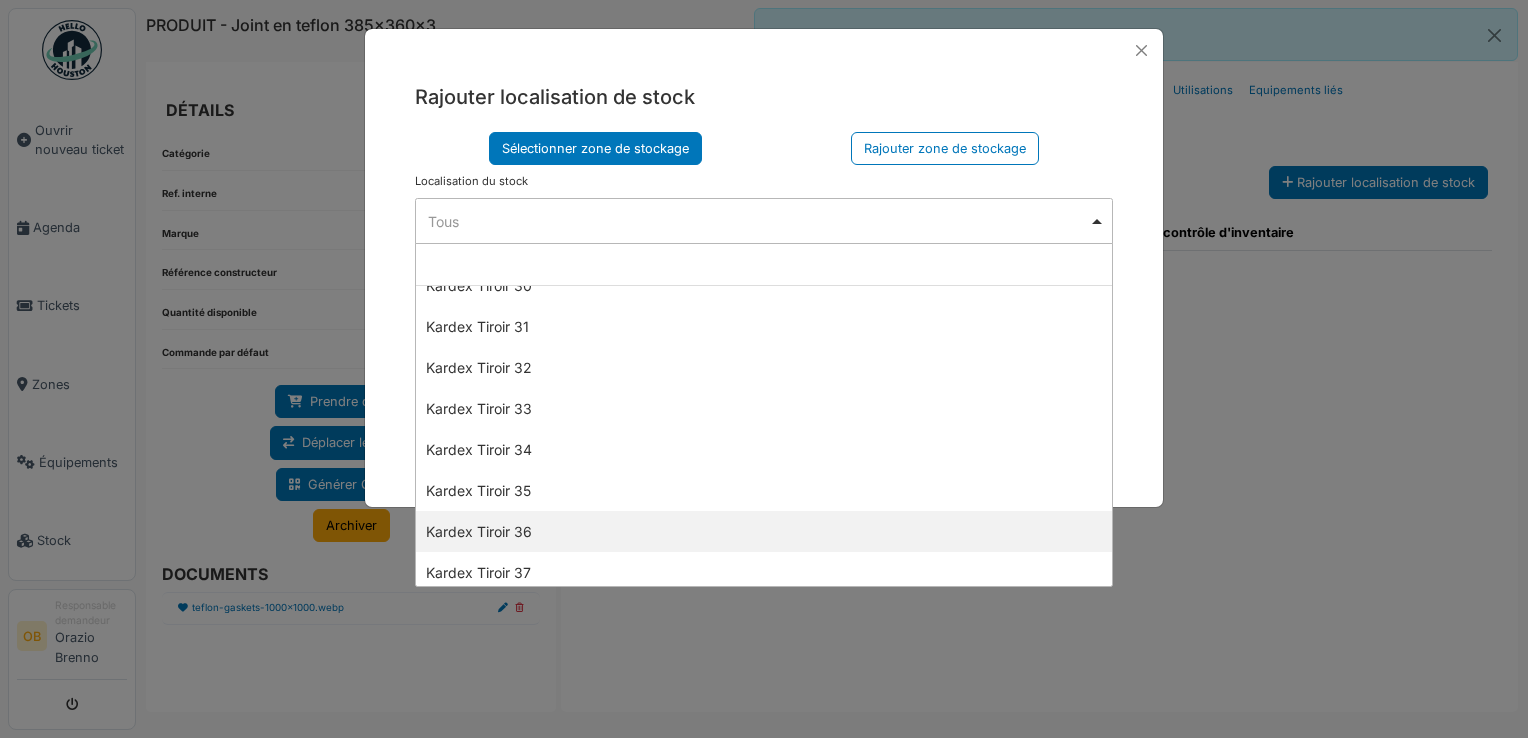 select on "****" 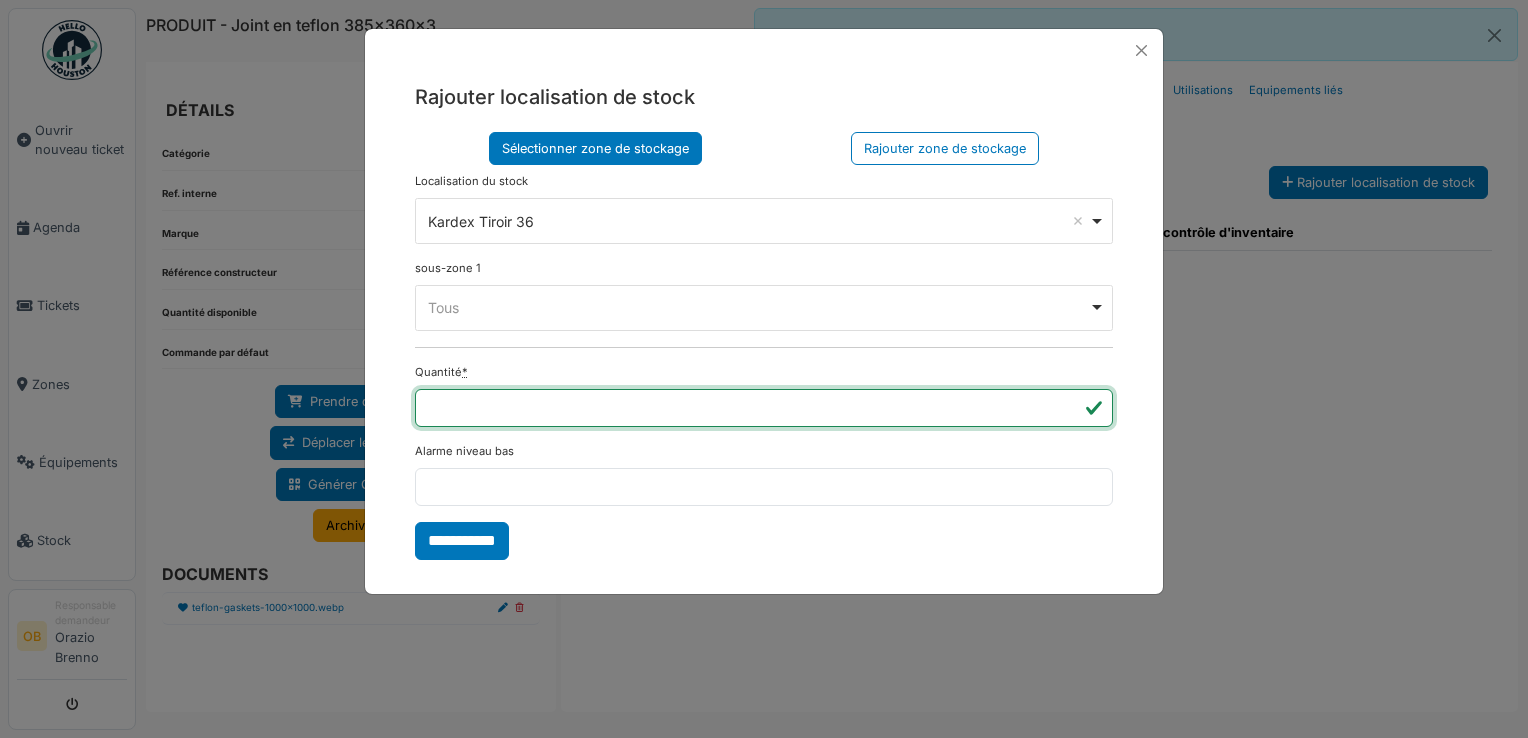 type on "*" 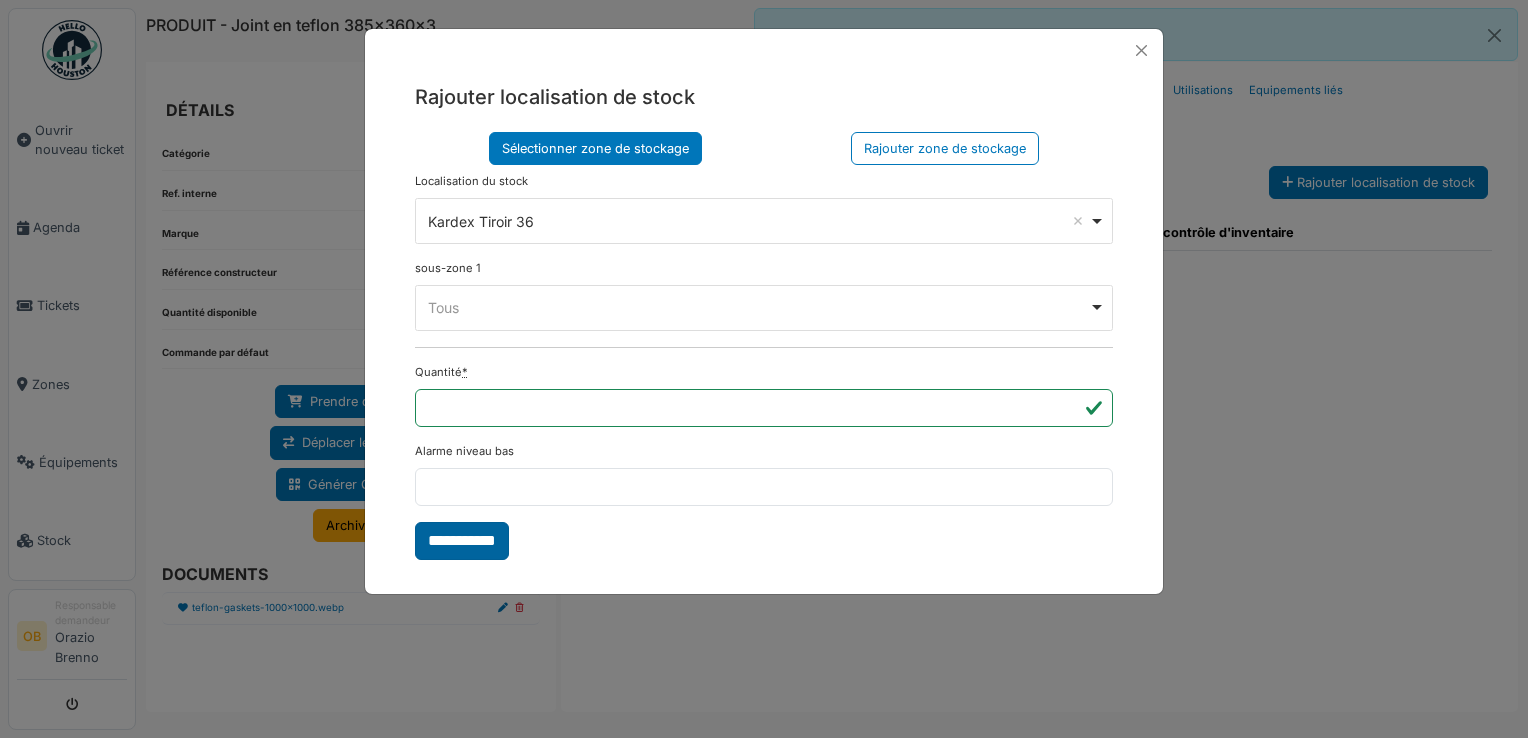 click on "**********" at bounding box center (462, 541) 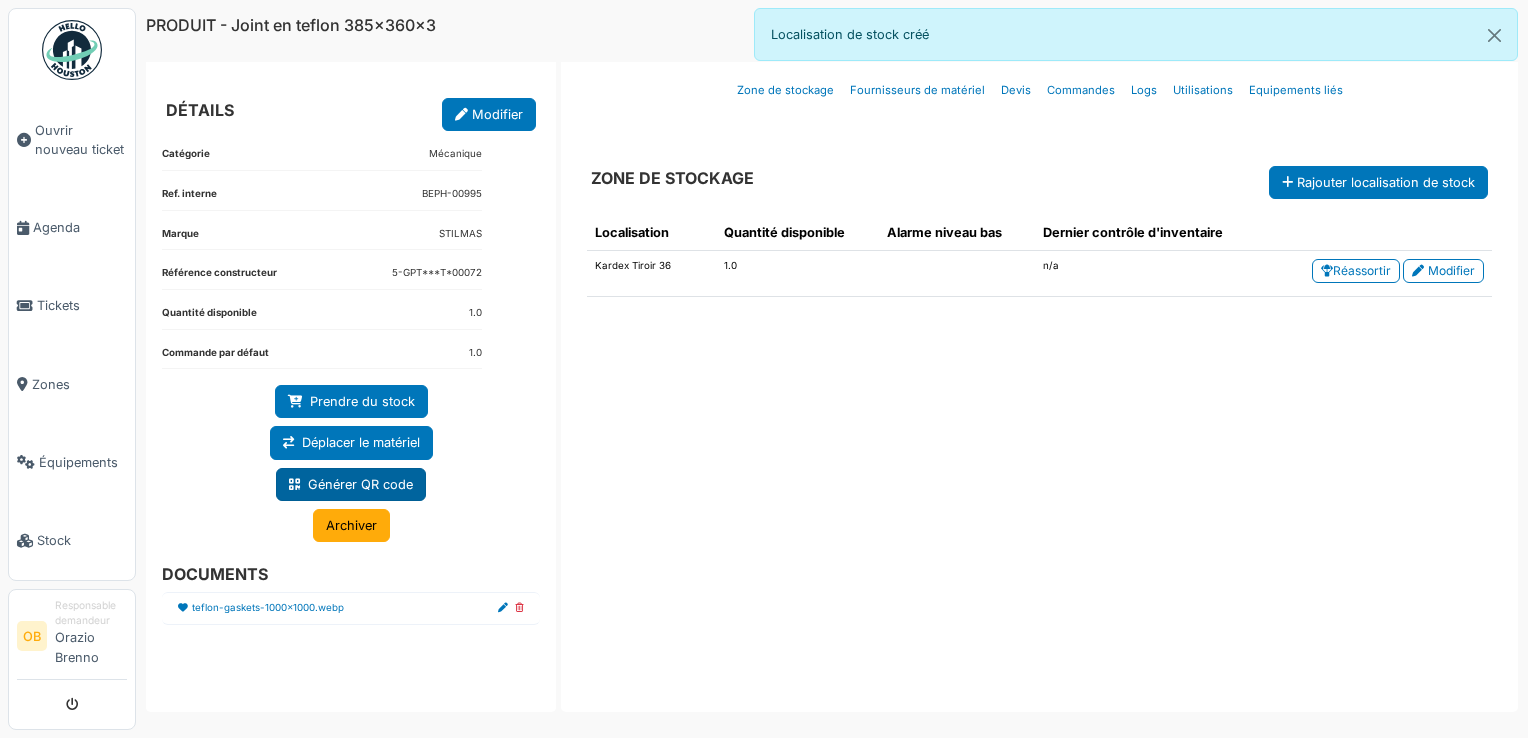 click on "Générer QR code" at bounding box center [351, 484] 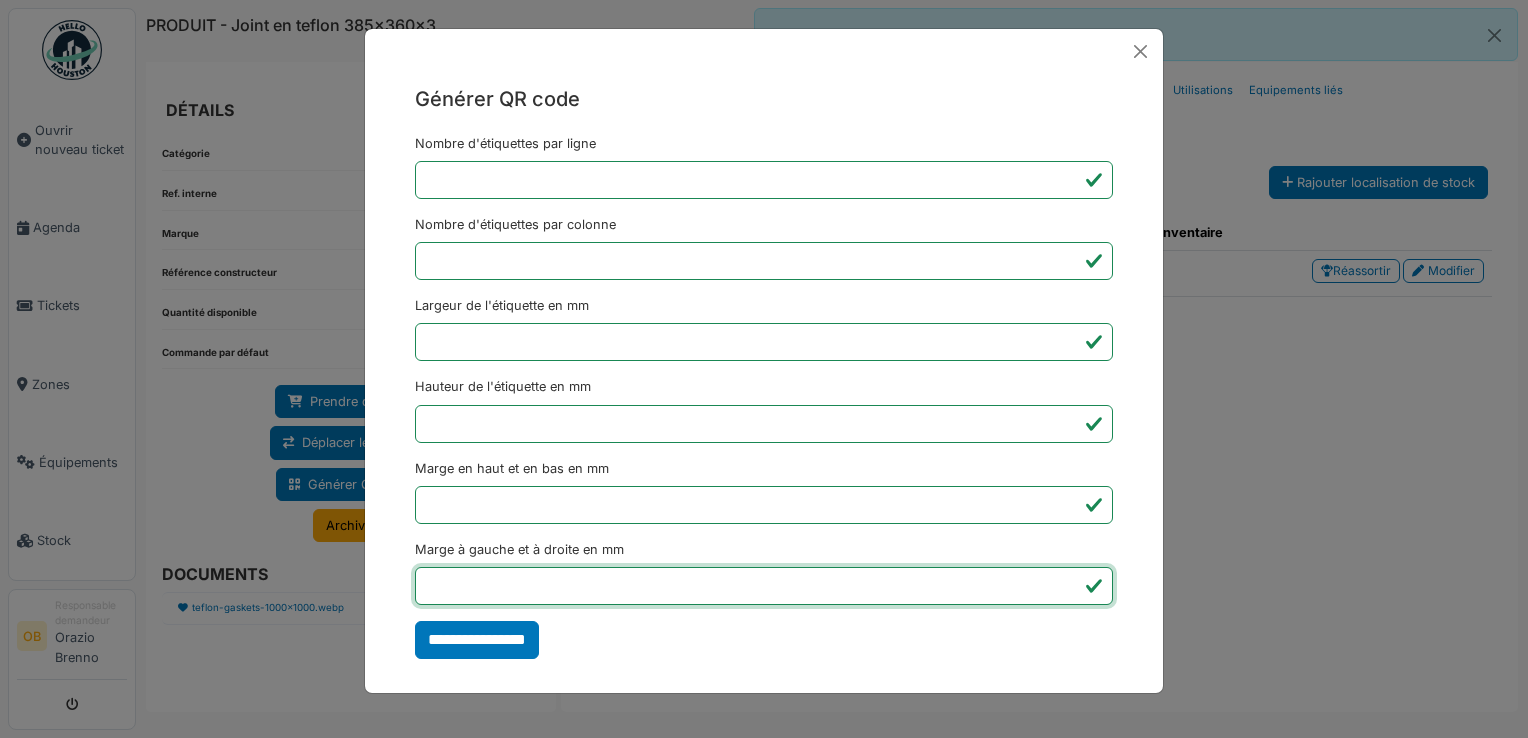 click on "*" at bounding box center (764, 586) 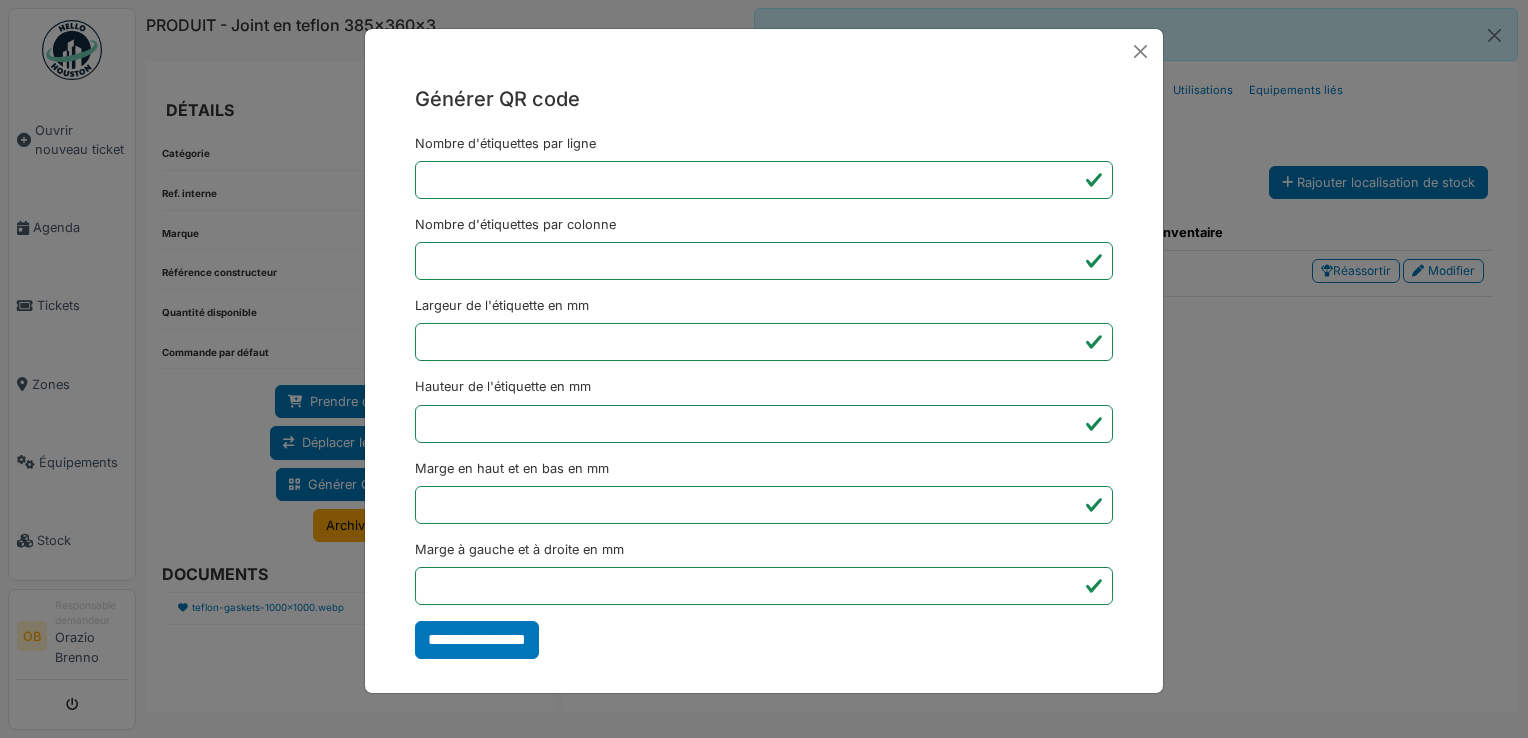 type on "*******" 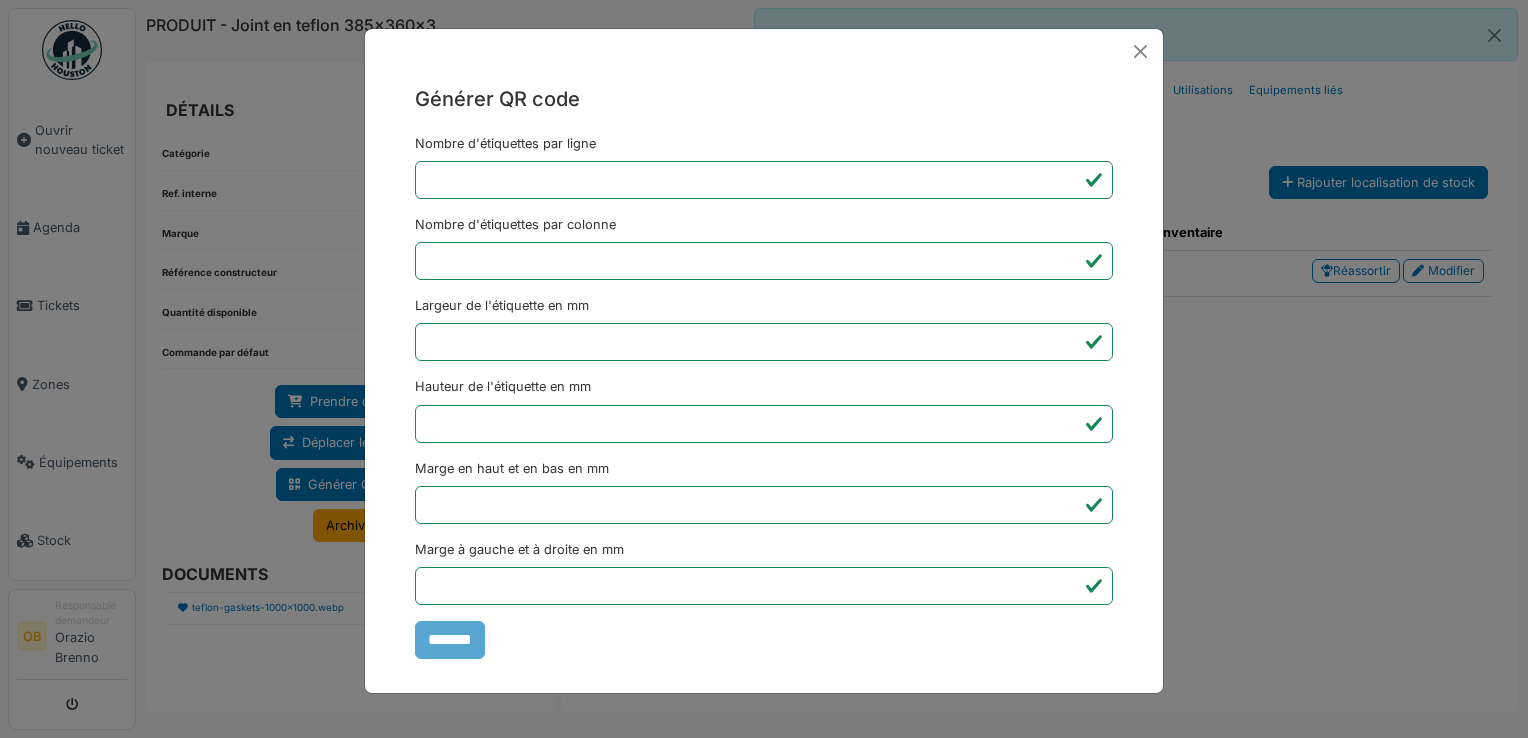 click on "Générer QR code
Nombre d'étiquettes par ligne
*
Nombre d'étiquettes par colonne
*
Largeur de l'étiquette en mm
**
Hauteur de l'étiquette en mm
**
Marge en haut et en bas en mm
*
Marge à gauche et à droite en mm
***
*******" at bounding box center [764, 369] 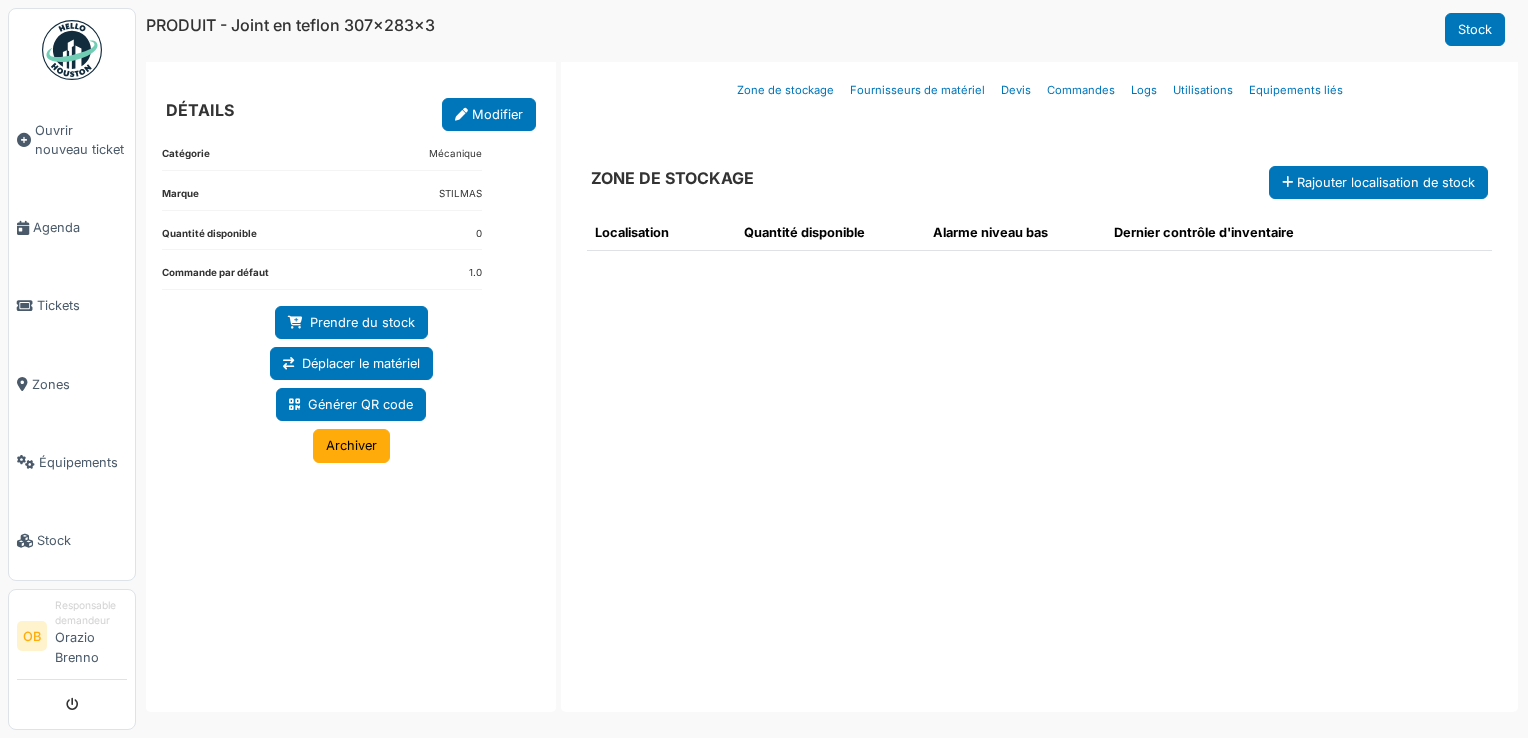 scroll, scrollTop: 0, scrollLeft: 0, axis: both 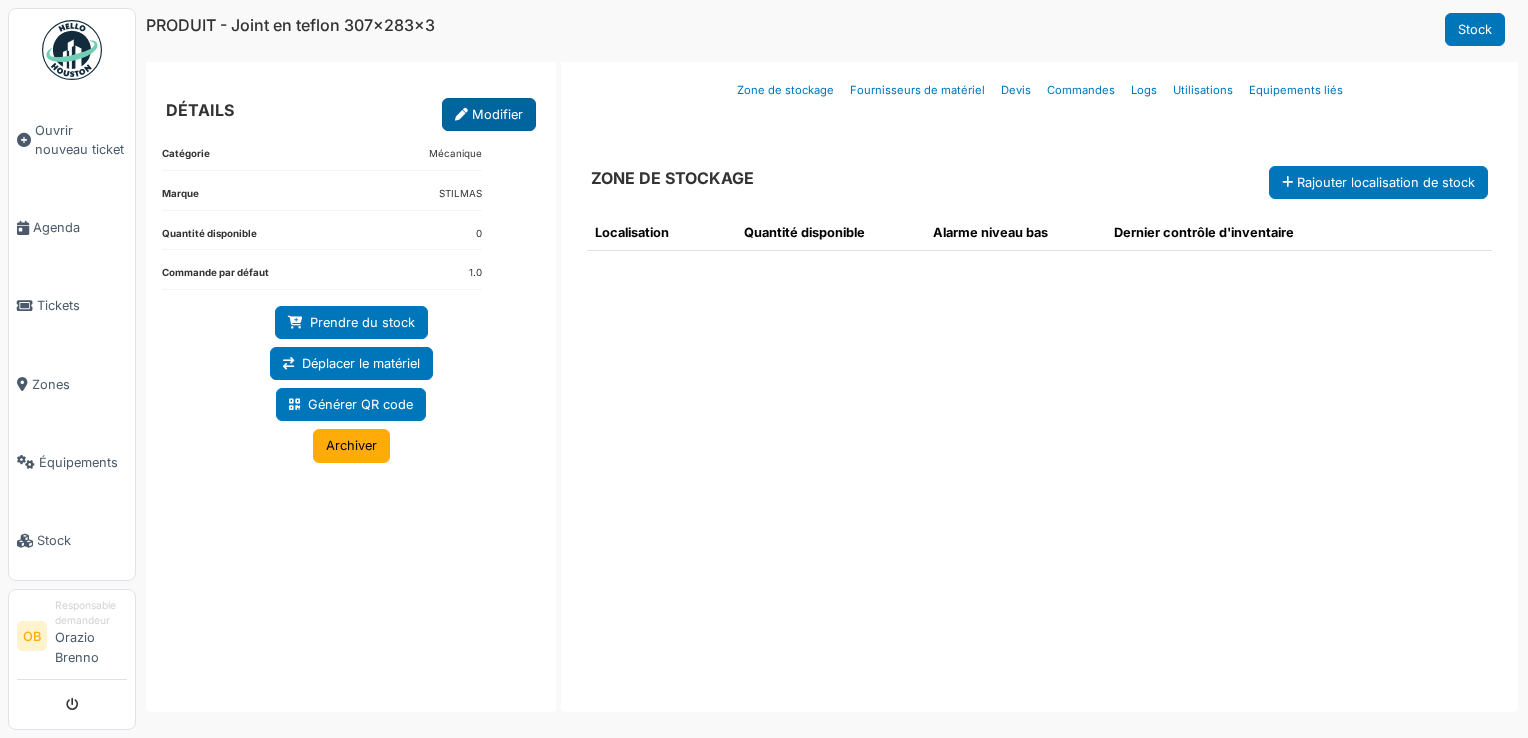 drag, startPoint x: 0, startPoint y: 0, endPoint x: 470, endPoint y: 100, distance: 480.52054 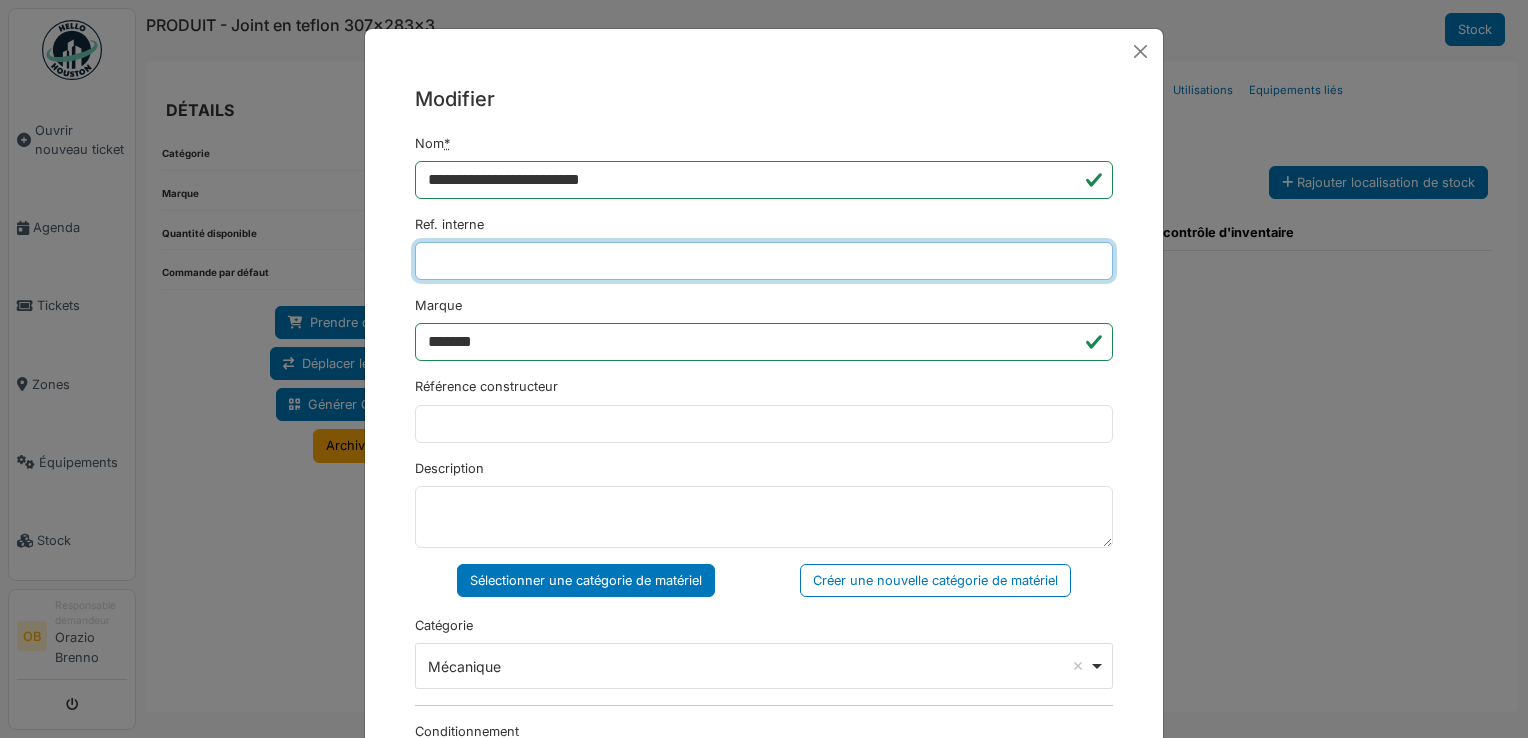 click on "Ref. interne" at bounding box center [764, 261] 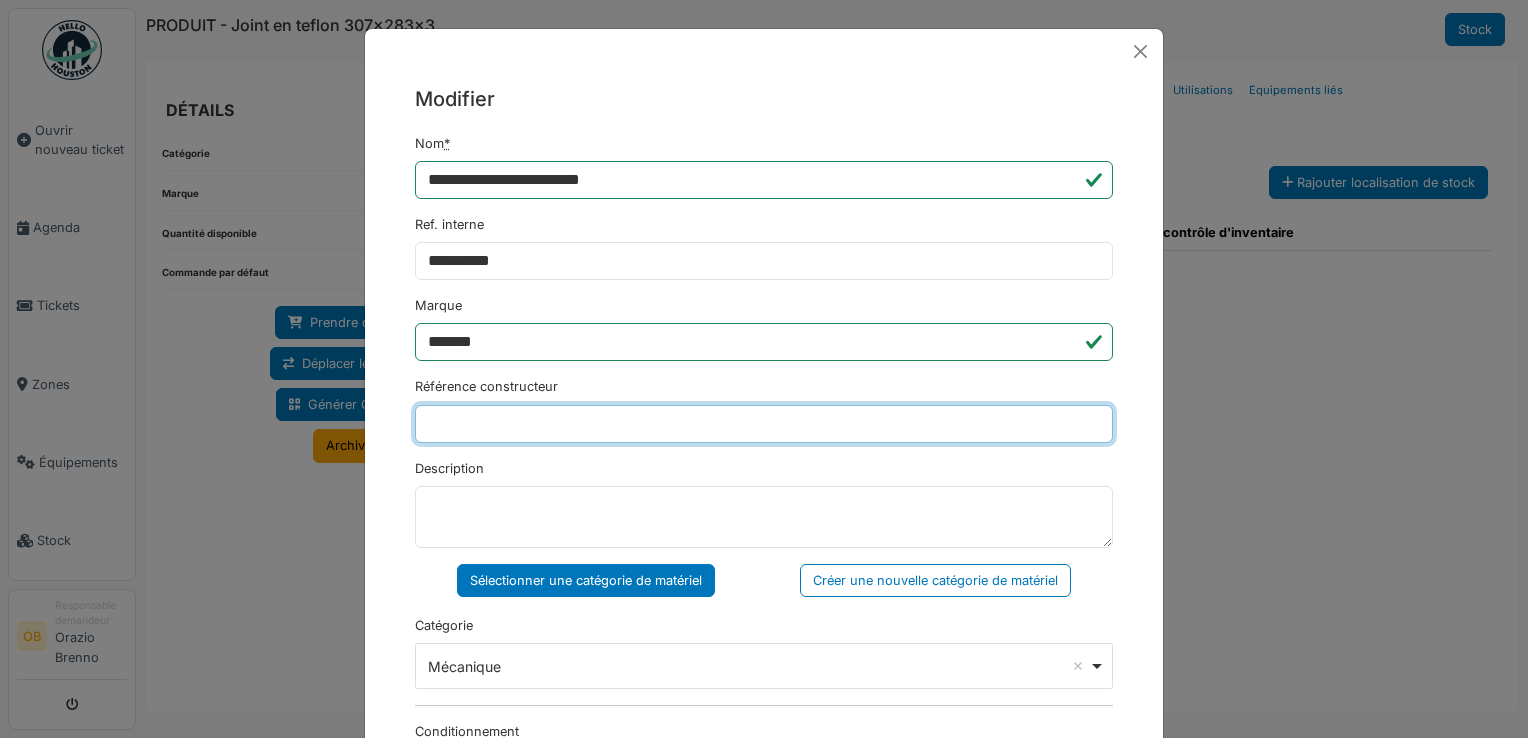 type on "**********" 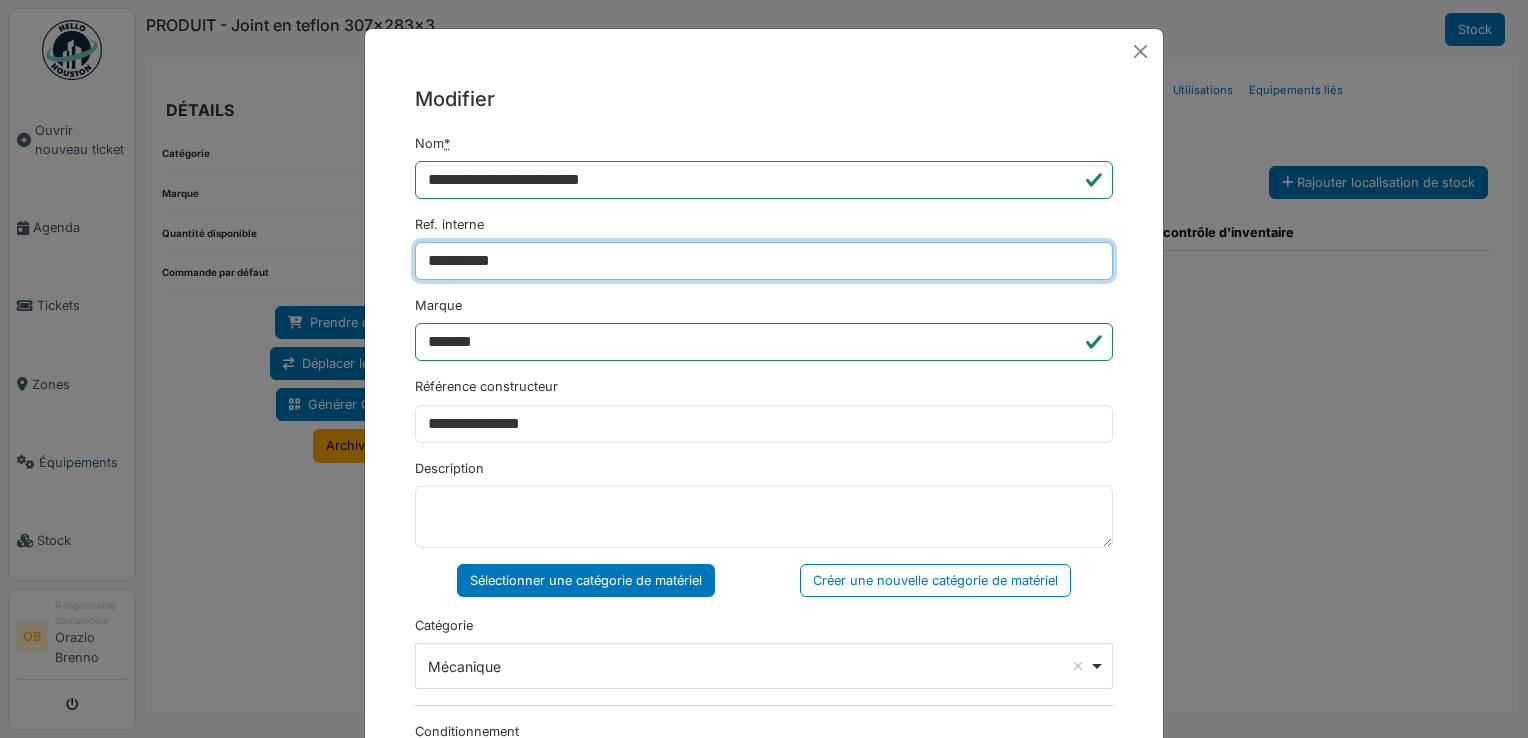 type on "**********" 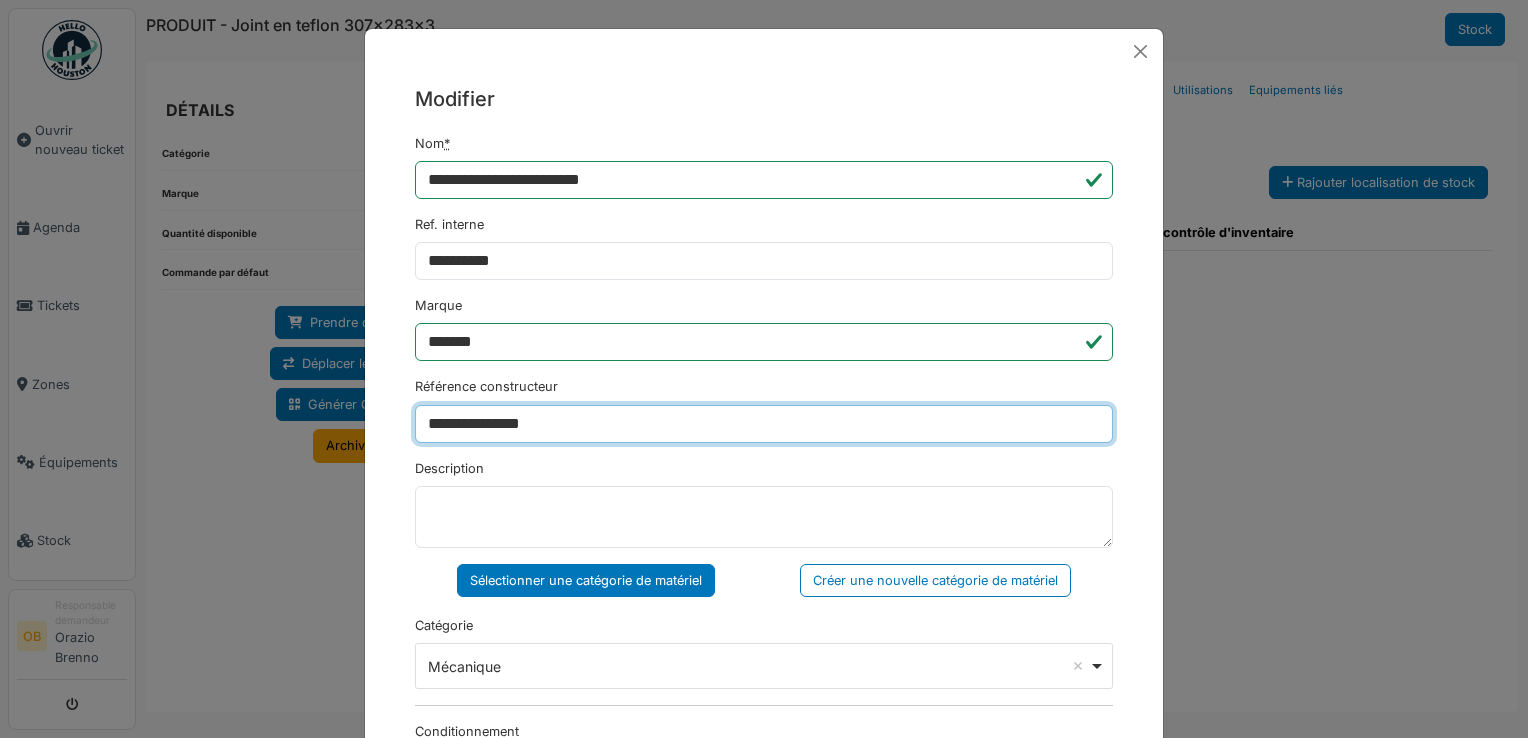 click on "**********" at bounding box center [764, 424] 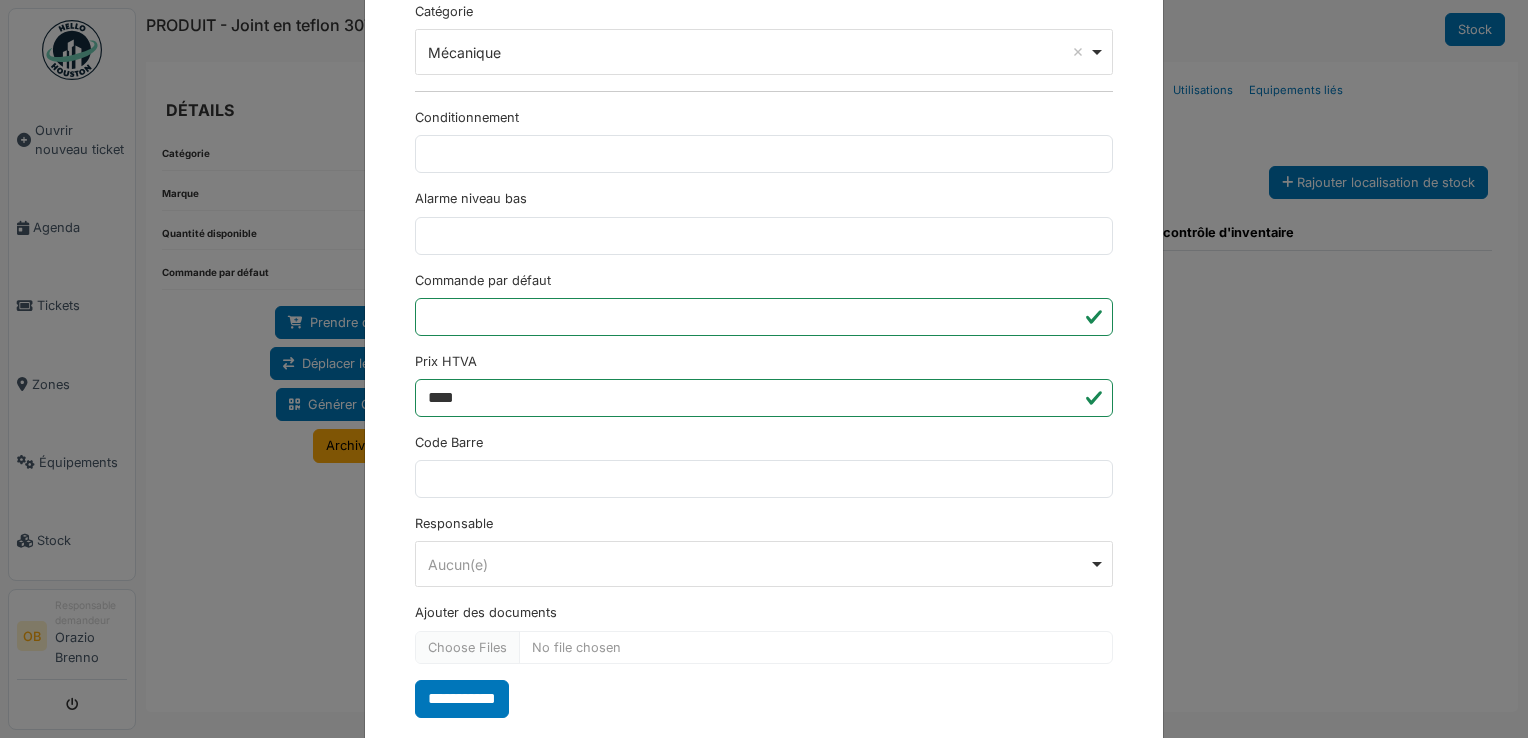 scroll, scrollTop: 650, scrollLeft: 0, axis: vertical 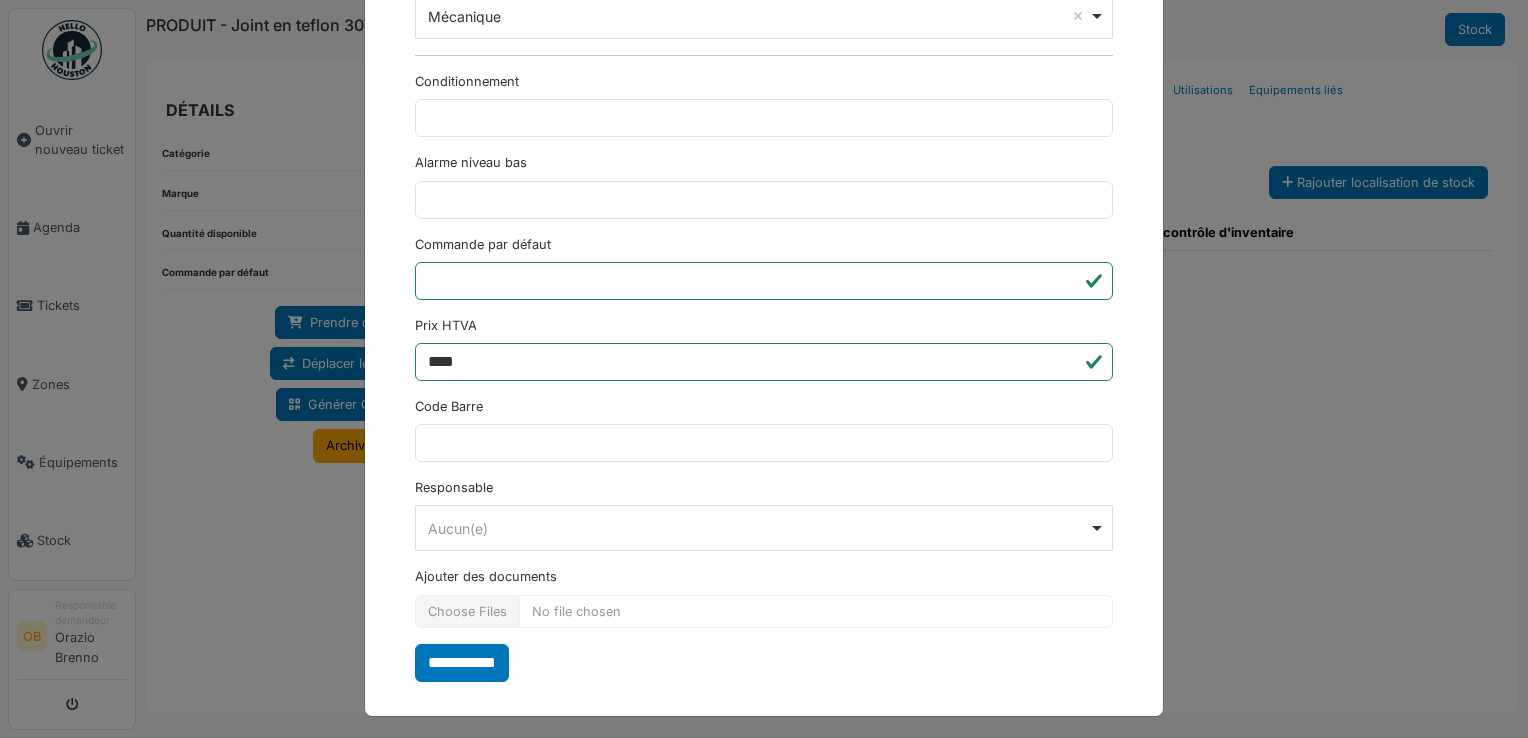 type on "**********" 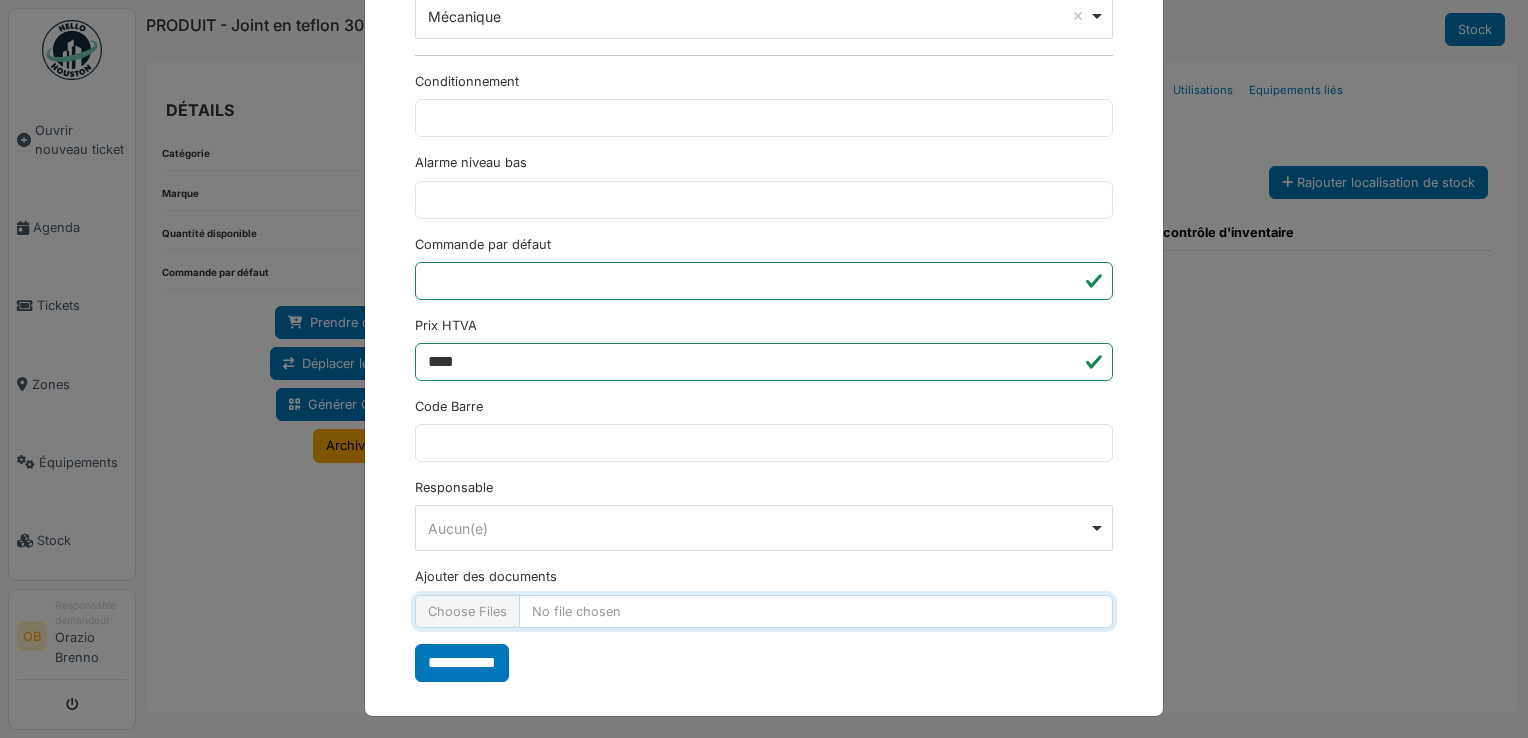 click on "Ajouter des documents" at bounding box center (764, 611) 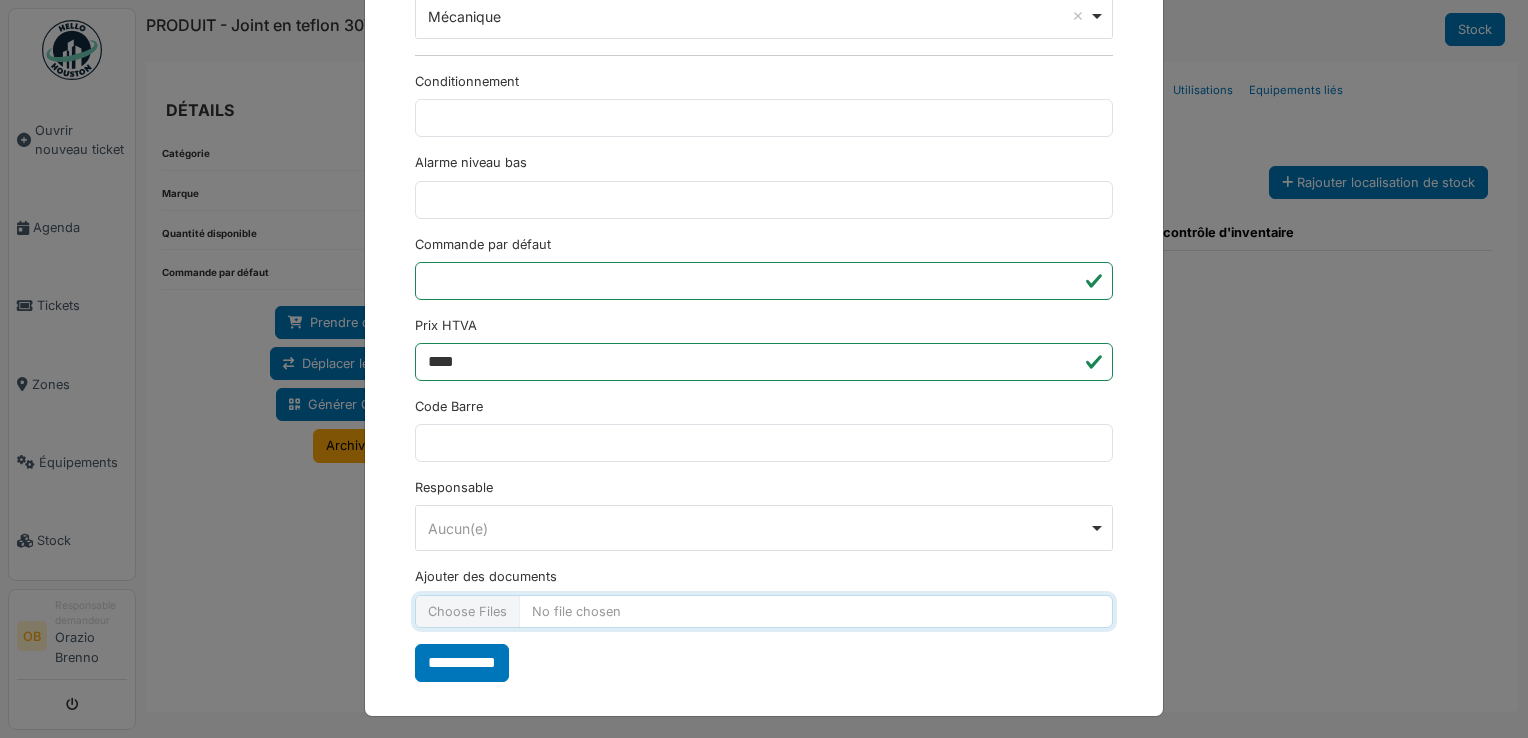type on "**********" 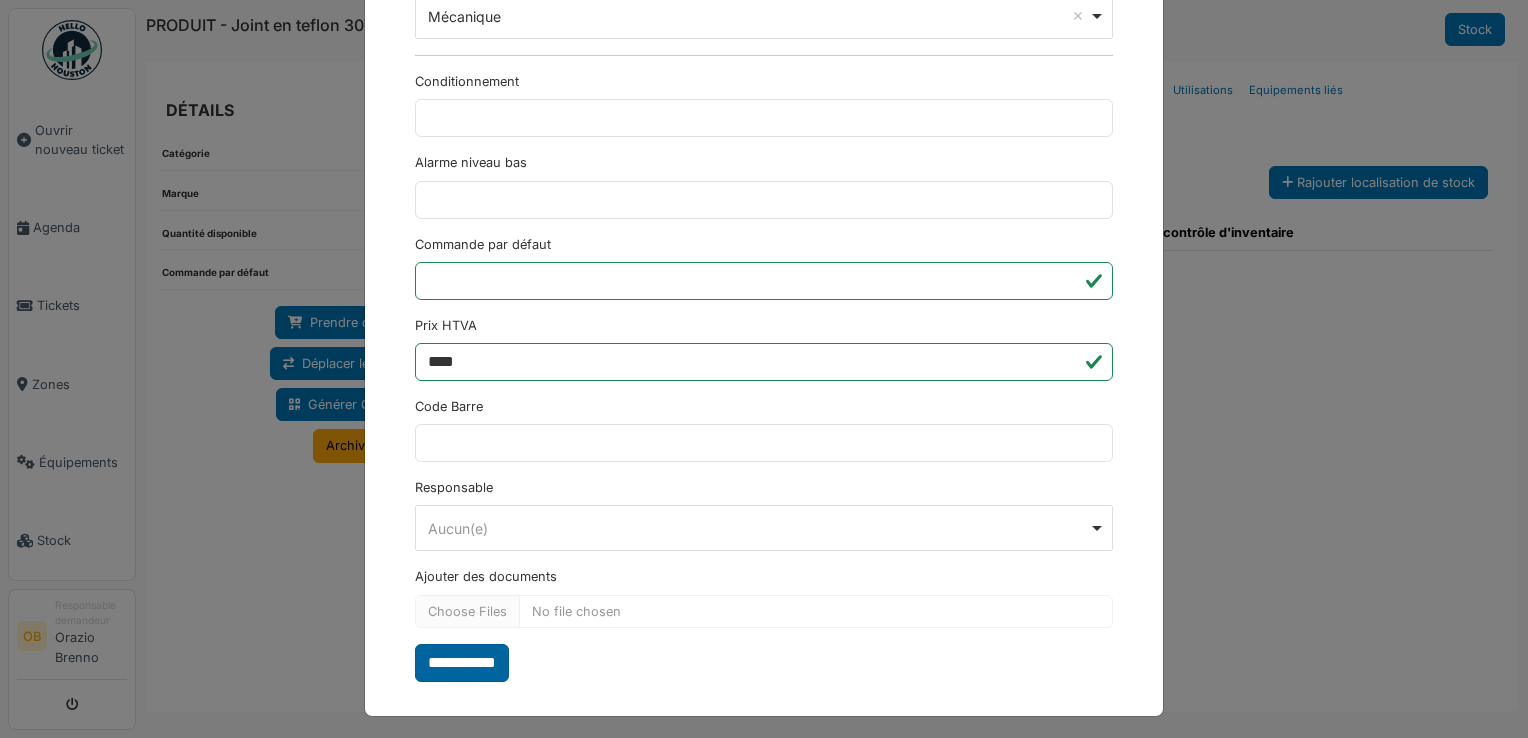 click on "**********" at bounding box center (462, 663) 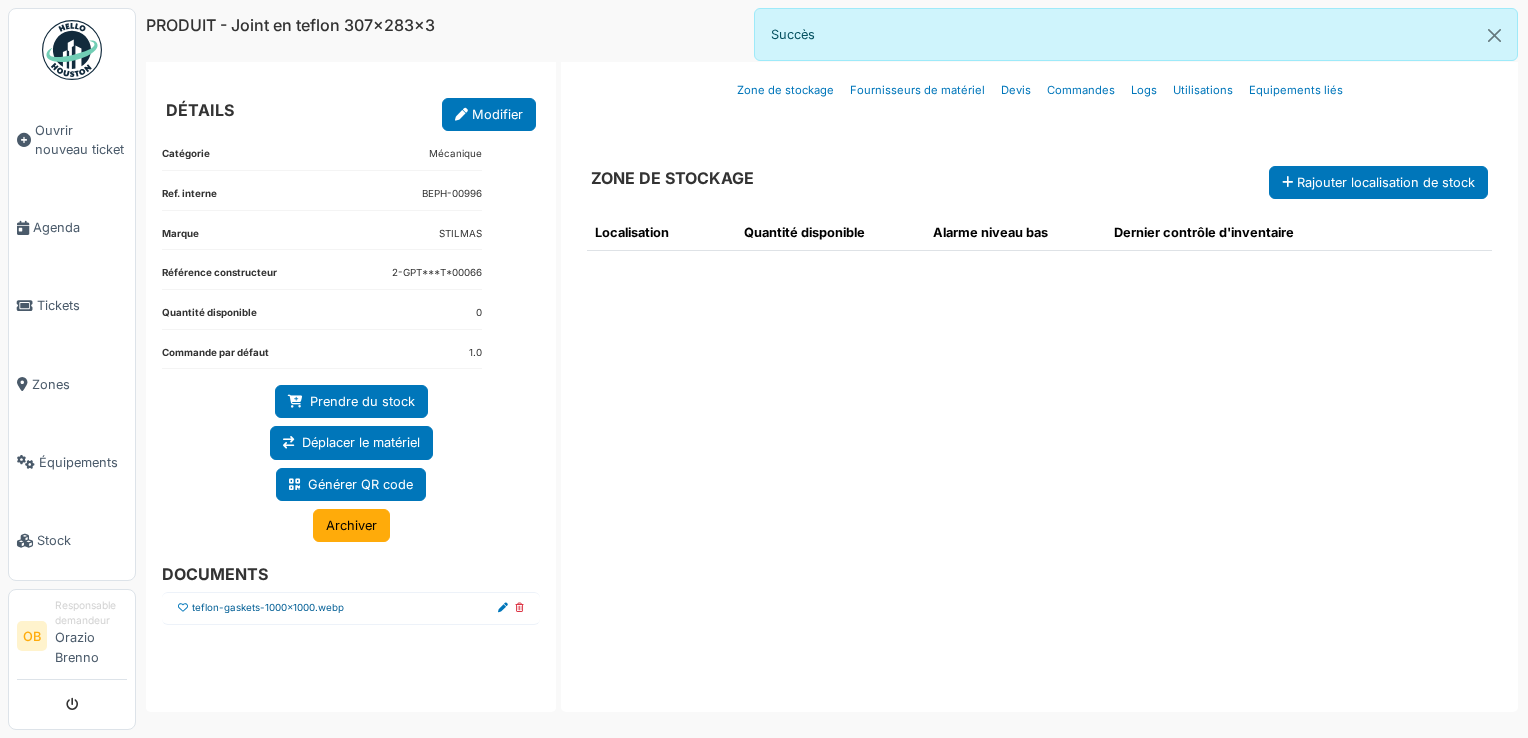 click on "teflon-gaskets-1000x1000.webp" at bounding box center [268, 608] 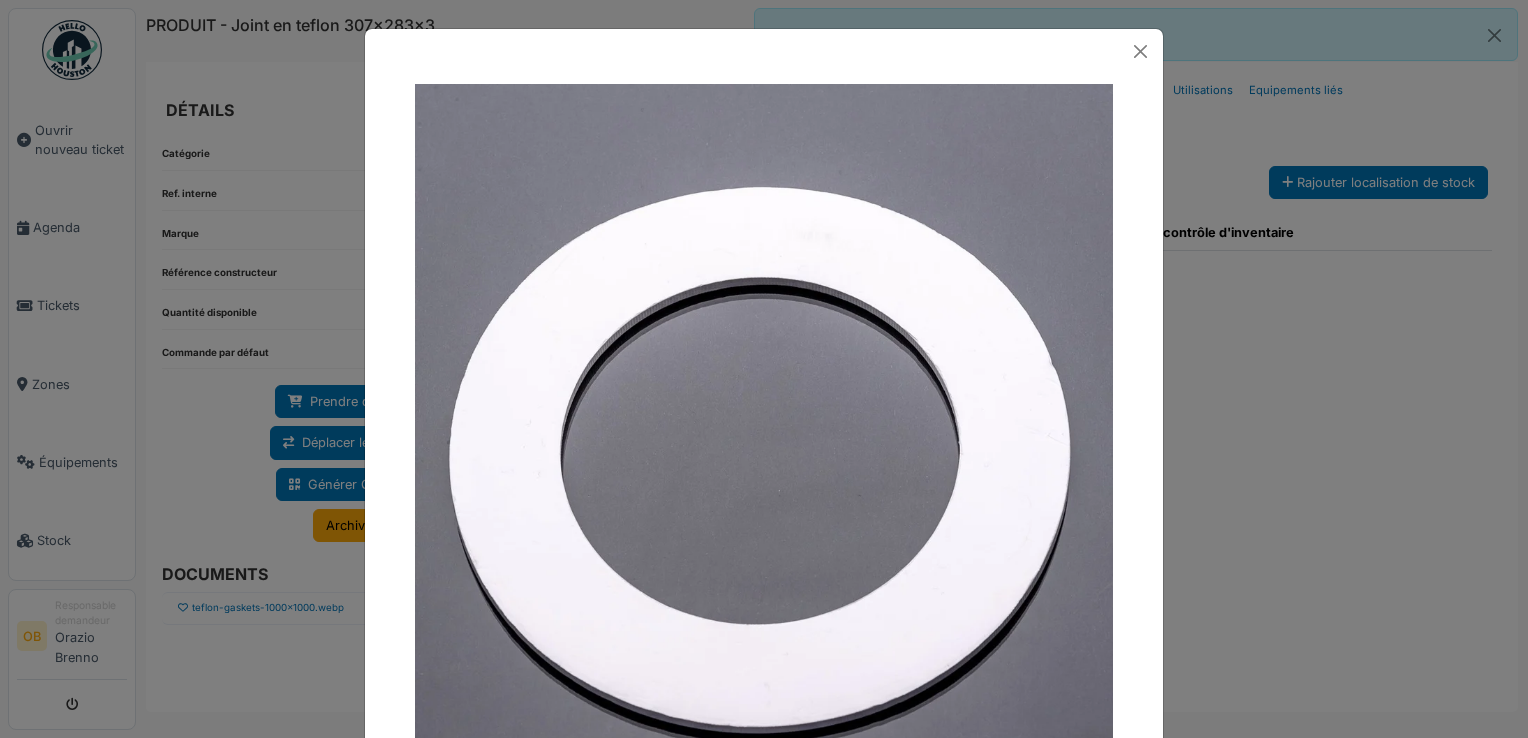 drag, startPoint x: 280, startPoint y: 601, endPoint x: 235, endPoint y: 597, distance: 45.17743 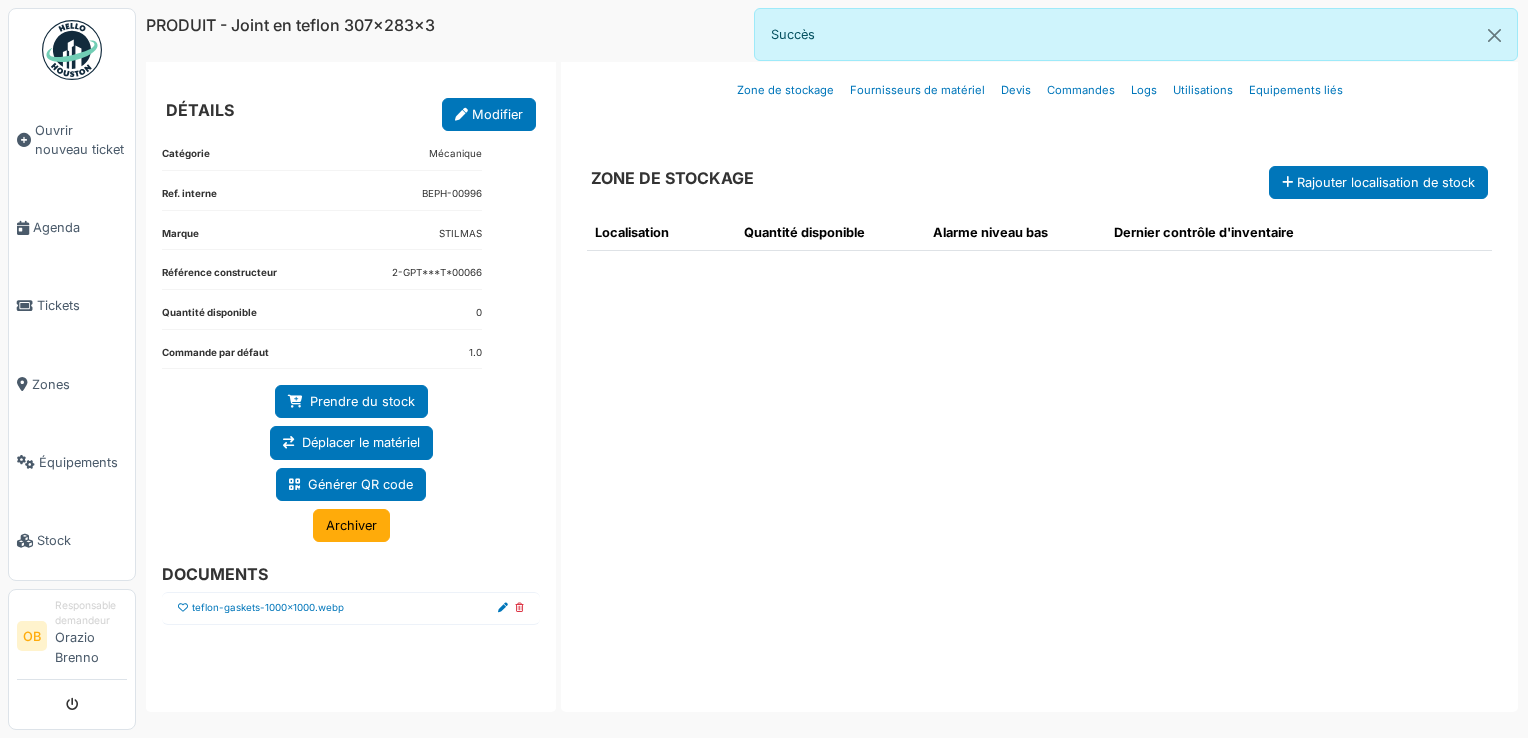 click at bounding box center (183, 608) 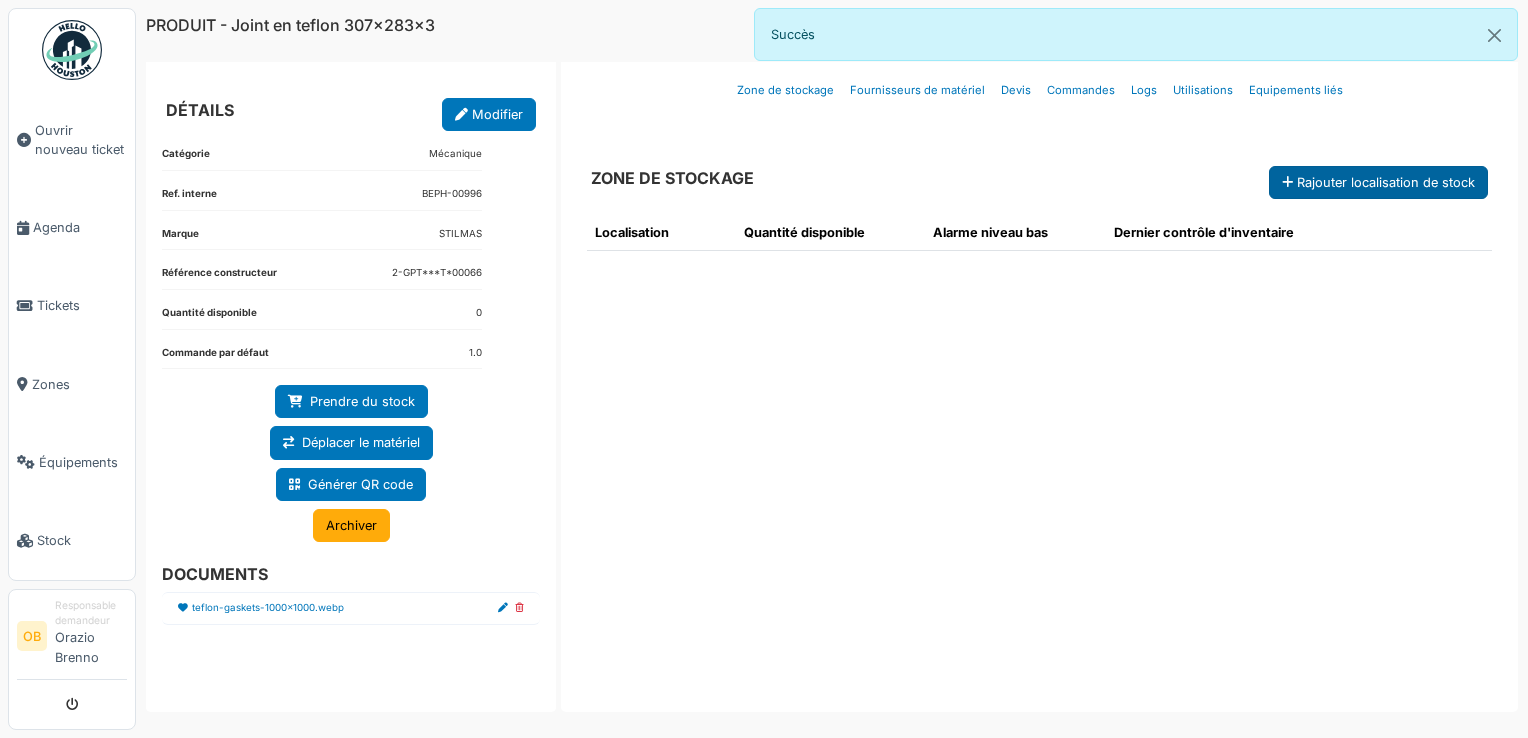 click on "Rajouter localisation de stock" at bounding box center (1378, 182) 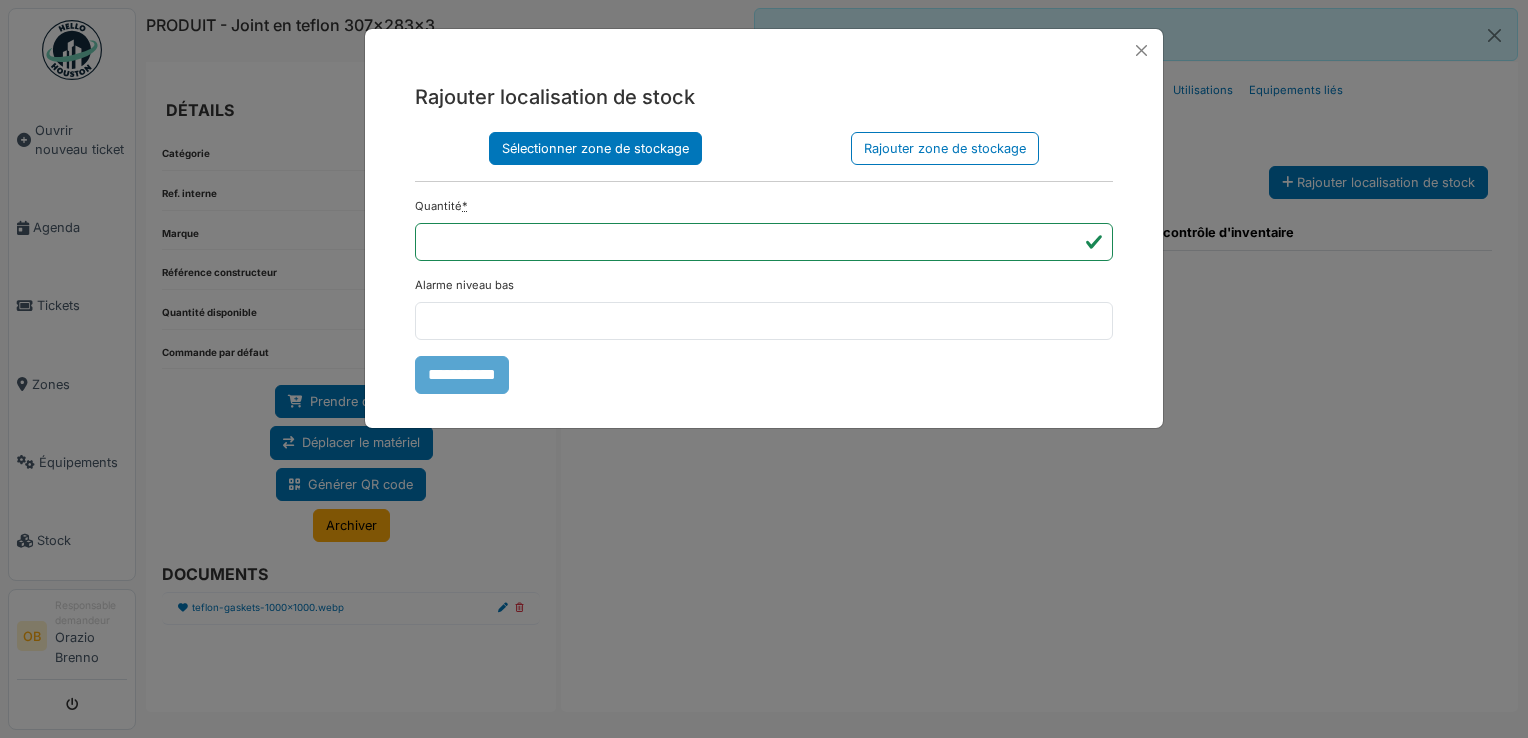 click on "Sélectionner zone de stockage" at bounding box center [595, 148] 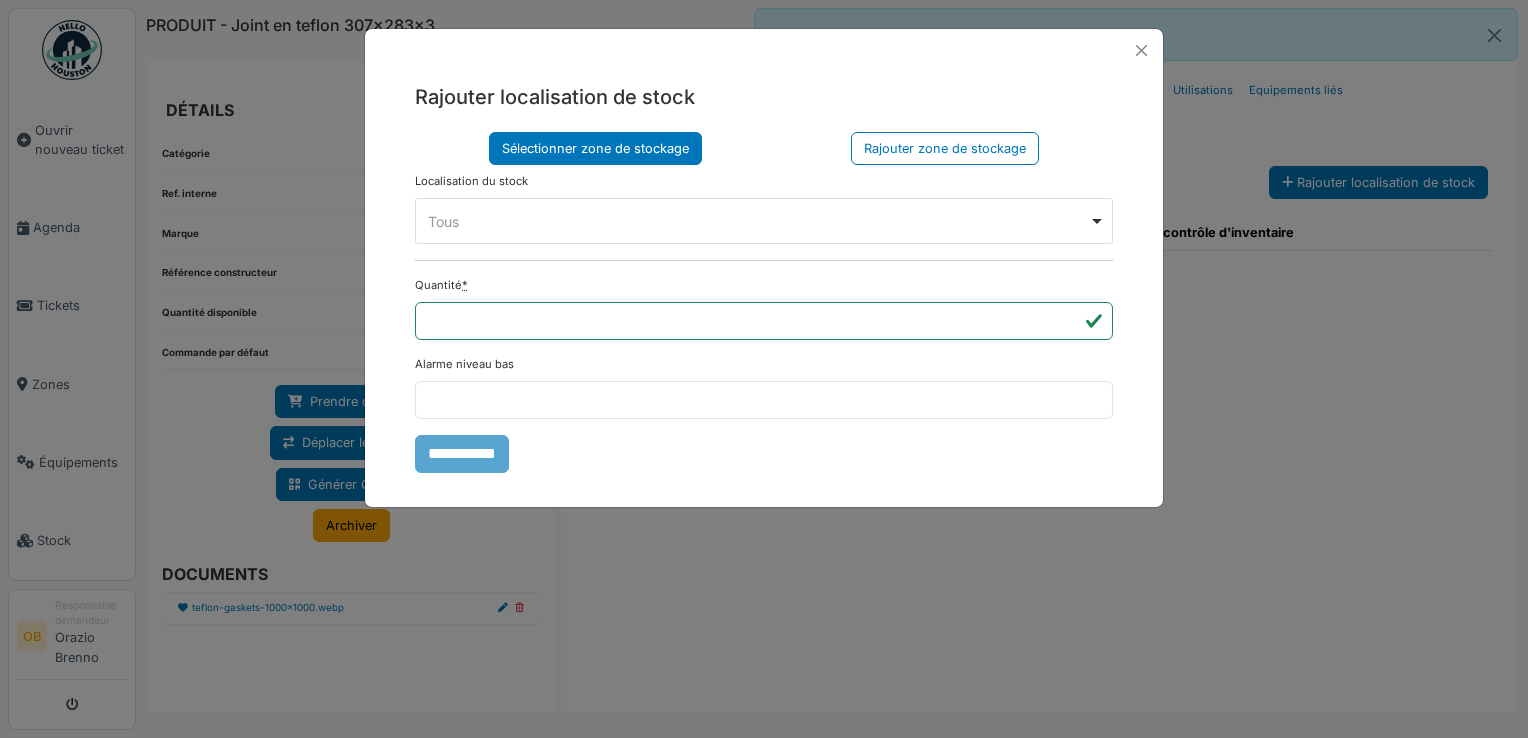 click on "Tous Remove item" at bounding box center [758, 221] 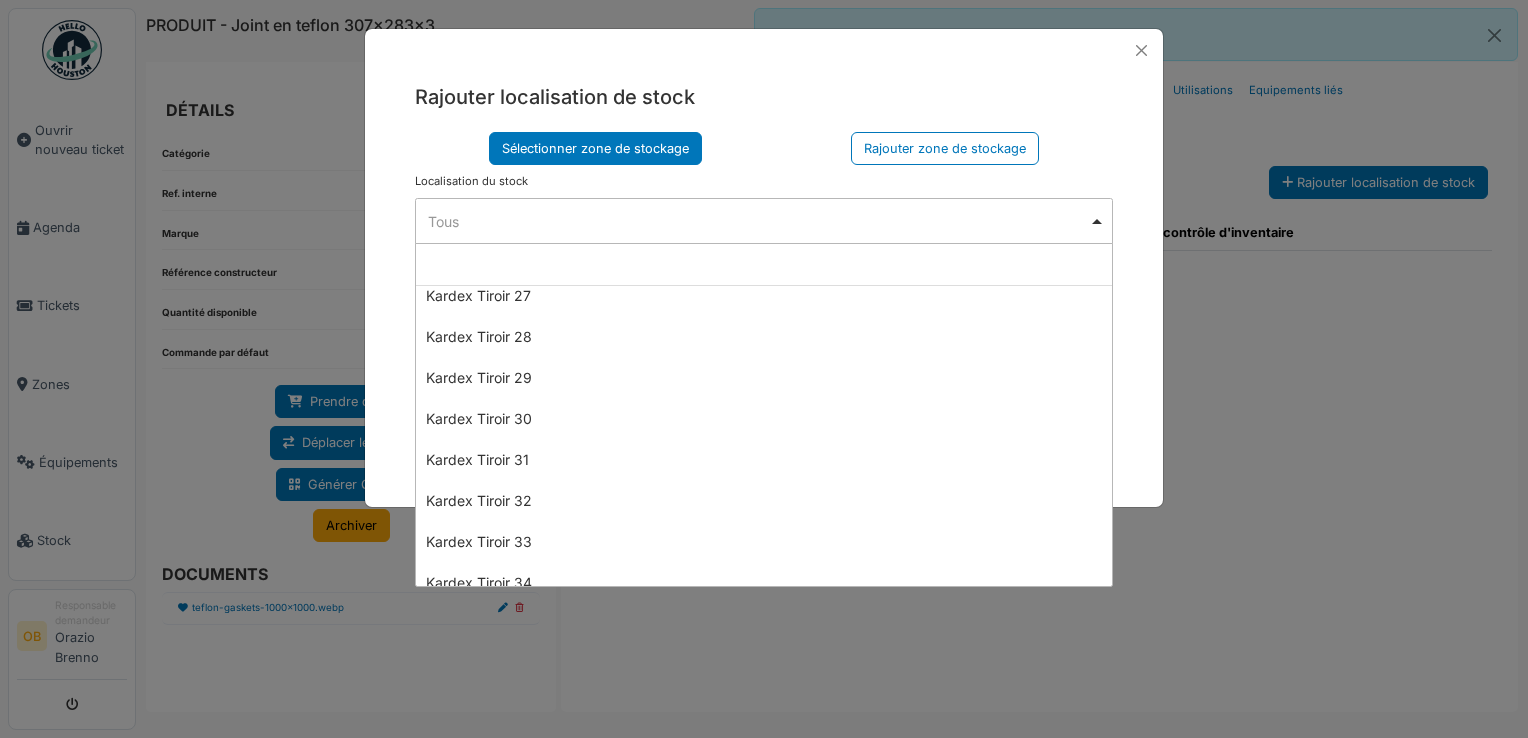 scroll, scrollTop: 1333, scrollLeft: 0, axis: vertical 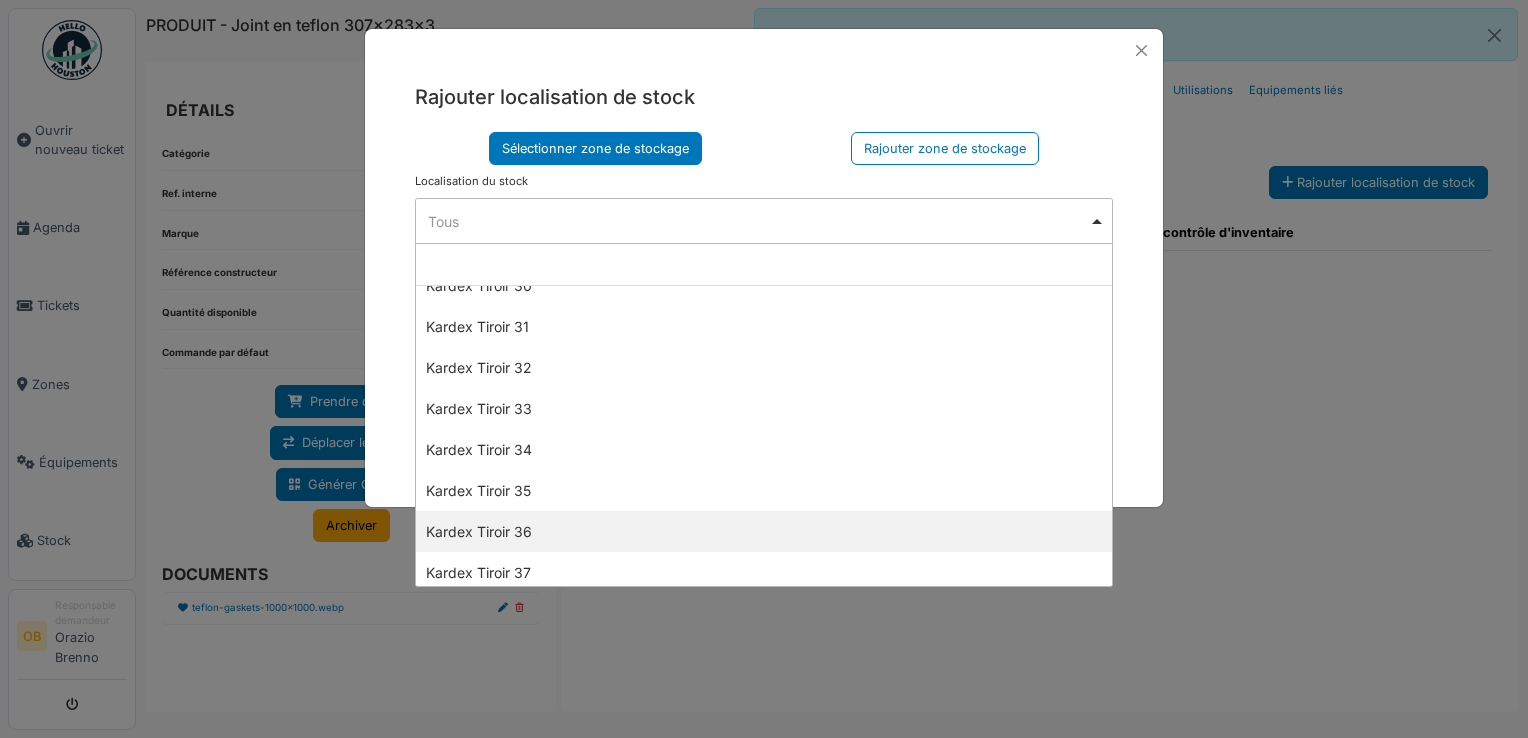 select on "****" 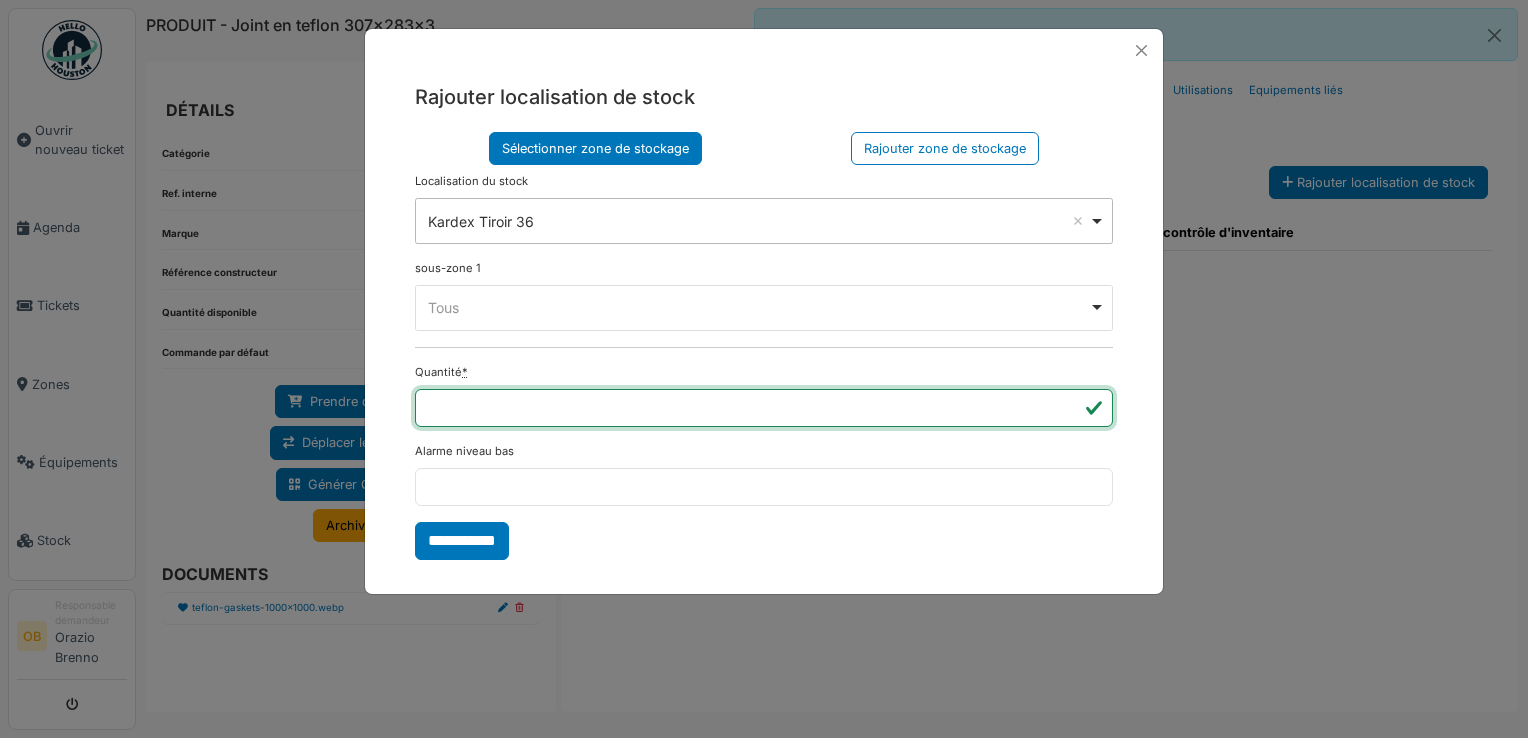 drag, startPoint x: 1079, startPoint y: 413, endPoint x: 1073, endPoint y: 390, distance: 23.769728 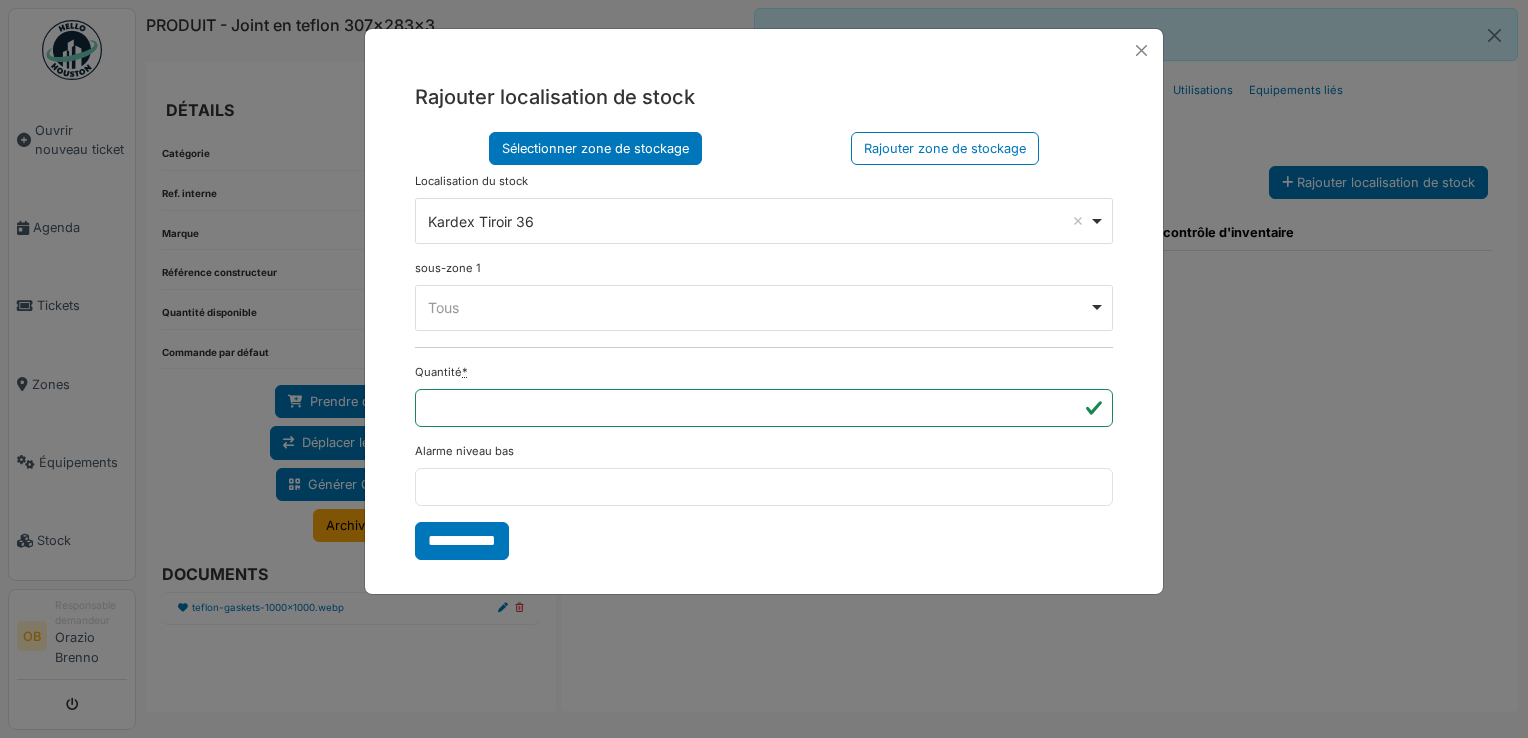 click on "Quantité  * ***" at bounding box center [764, 395] 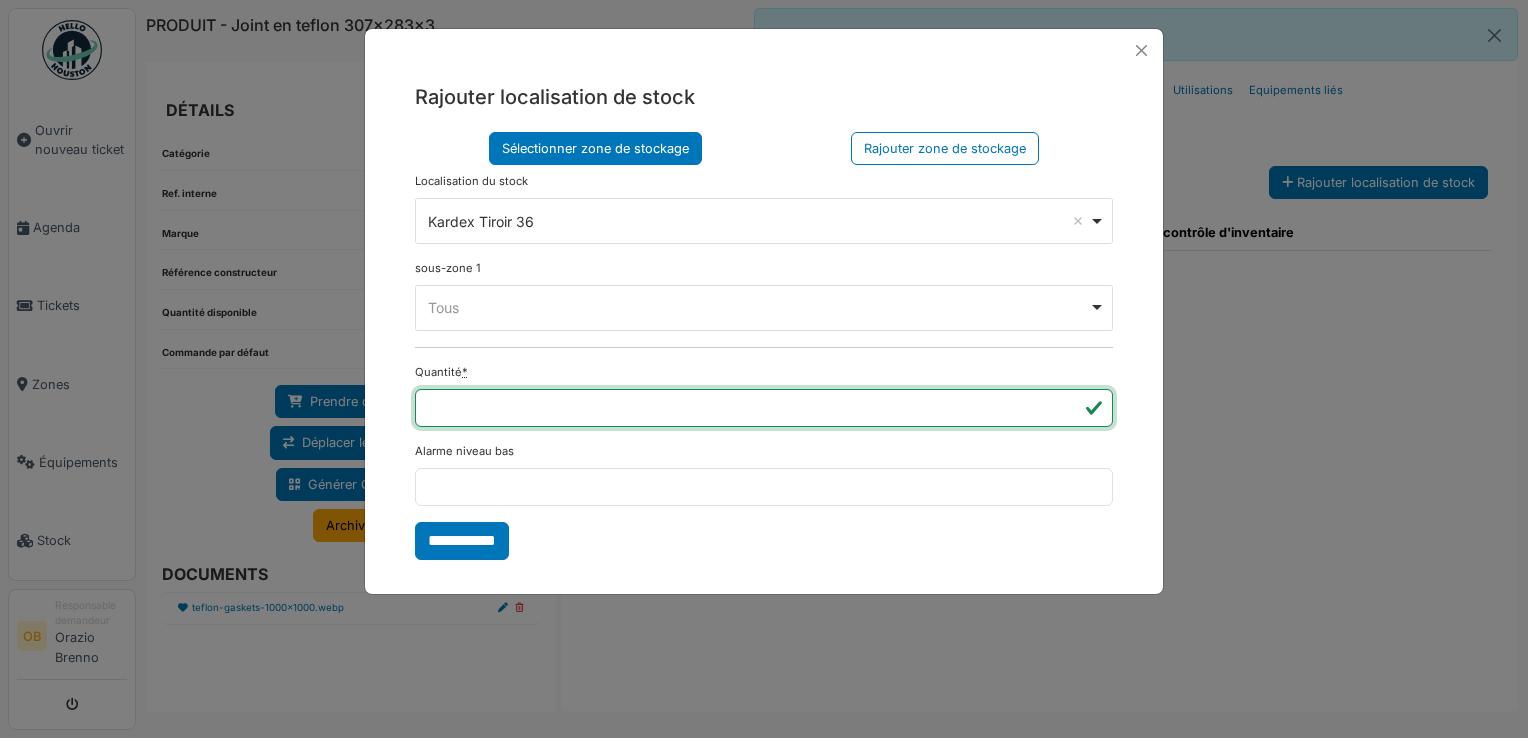 type on "*" 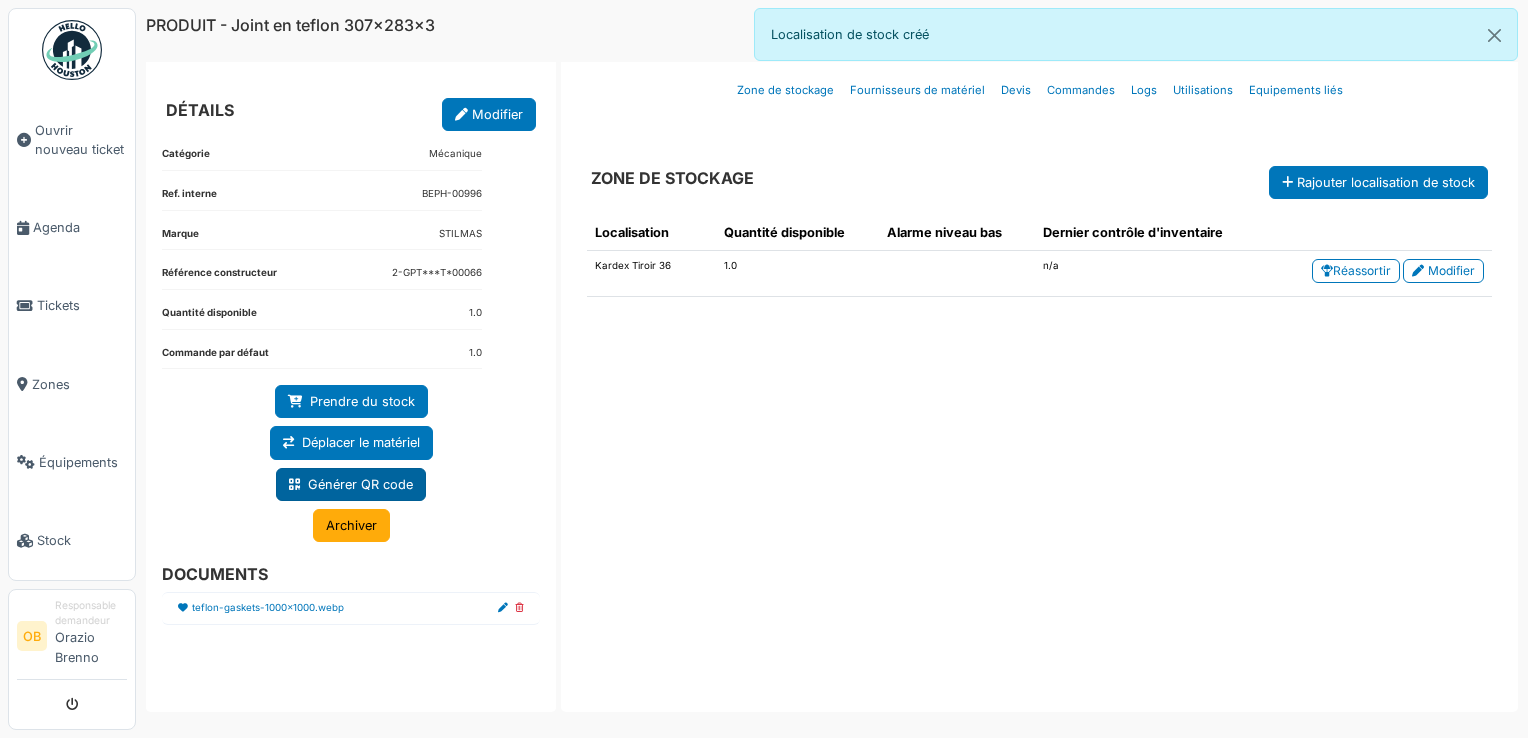 click on "Générer QR code" at bounding box center [351, 484] 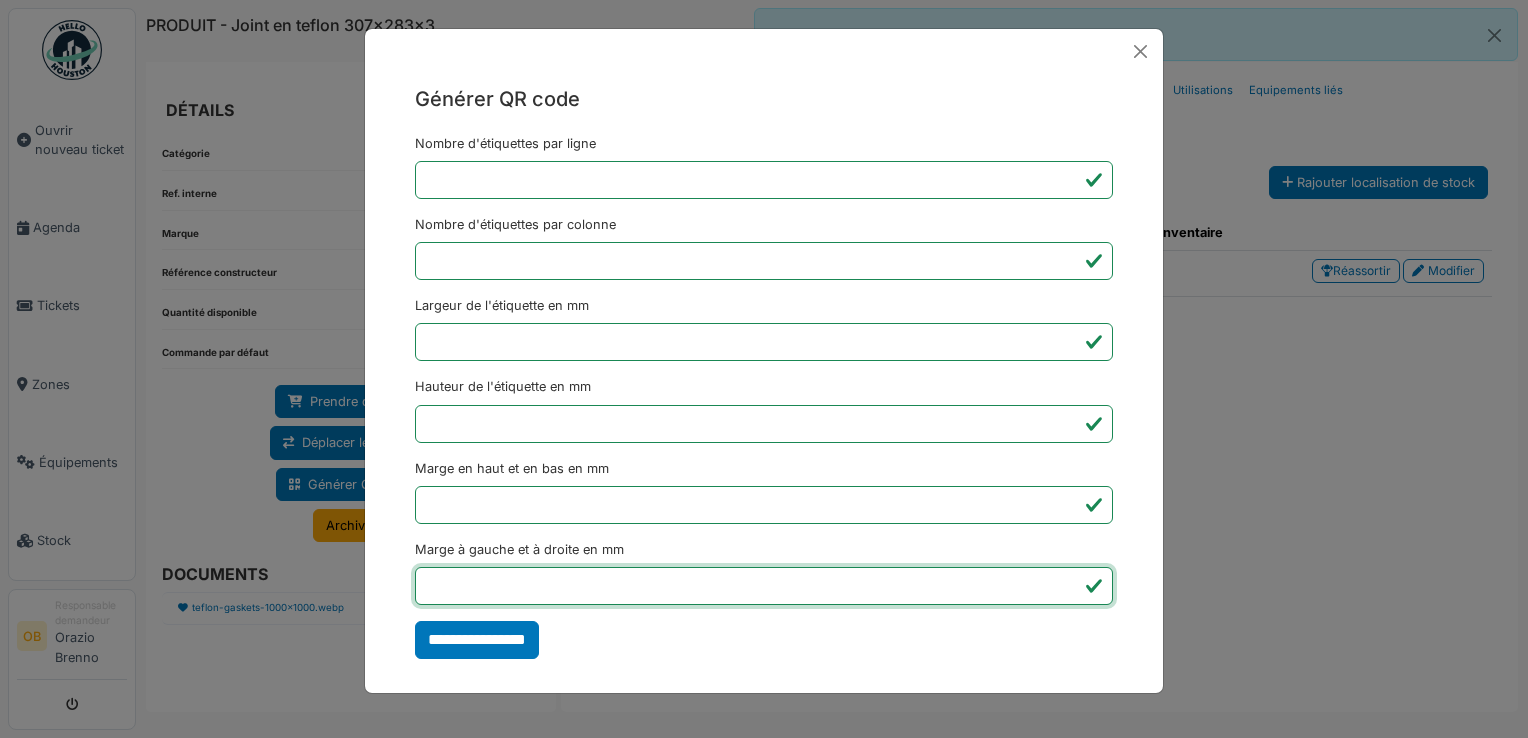 click on "*" at bounding box center (764, 586) 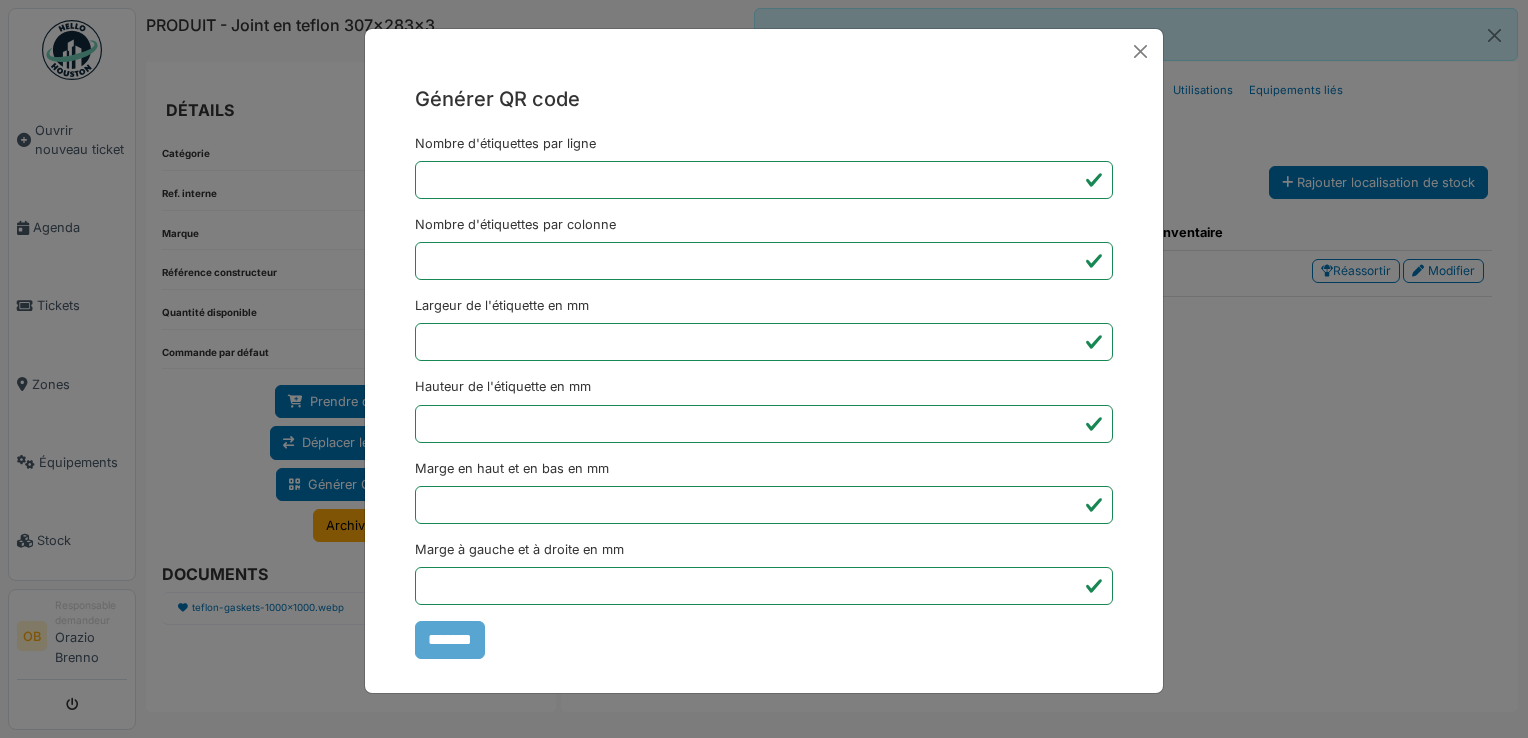 type on "*******" 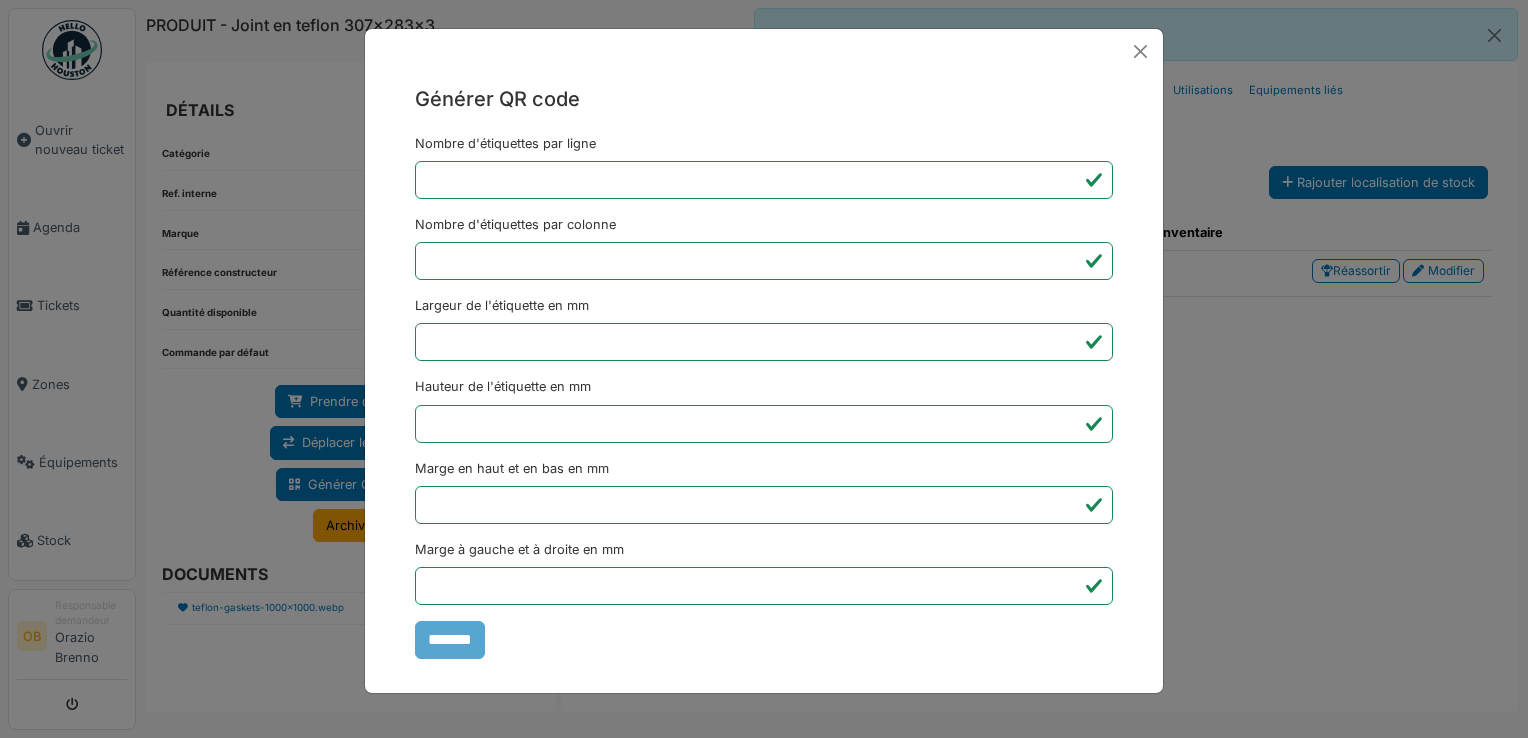 click on "Générer QR code
Nombre d'étiquettes par ligne
*
Nombre d'étiquettes par colonne
*
Largeur de l'étiquette en mm
**
Hauteur de l'étiquette en mm
**
Marge en haut et en bas en mm
*
Marge à gauche et à droite en mm
***
*******" at bounding box center [764, 369] 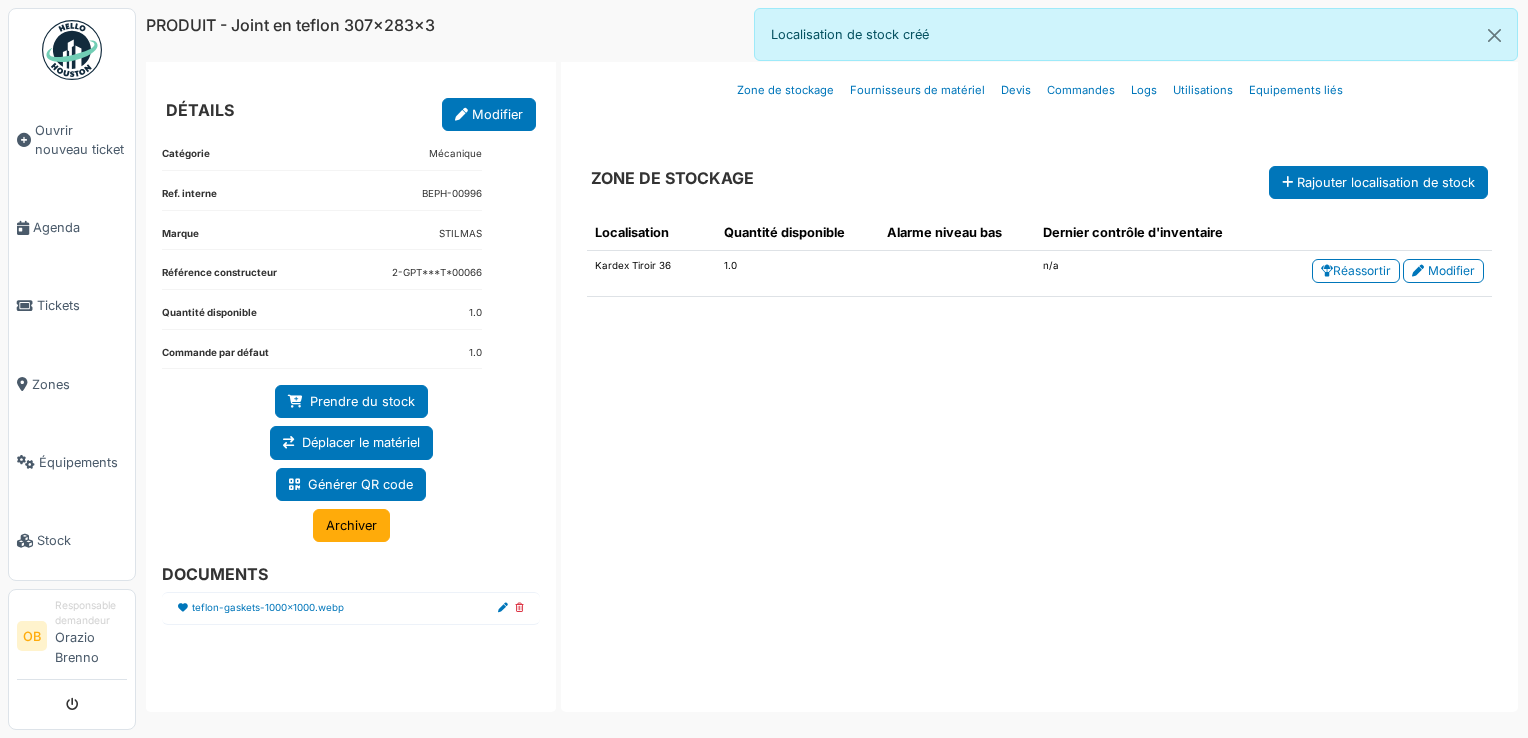 click on "Localisation
Quantité disponible
Alarme niveau bas
Dernier contrôle d'inventaire
Kardex Tiroir 36
1.0
n/a
Réassortir
Modifier" at bounding box center [1039, 445] 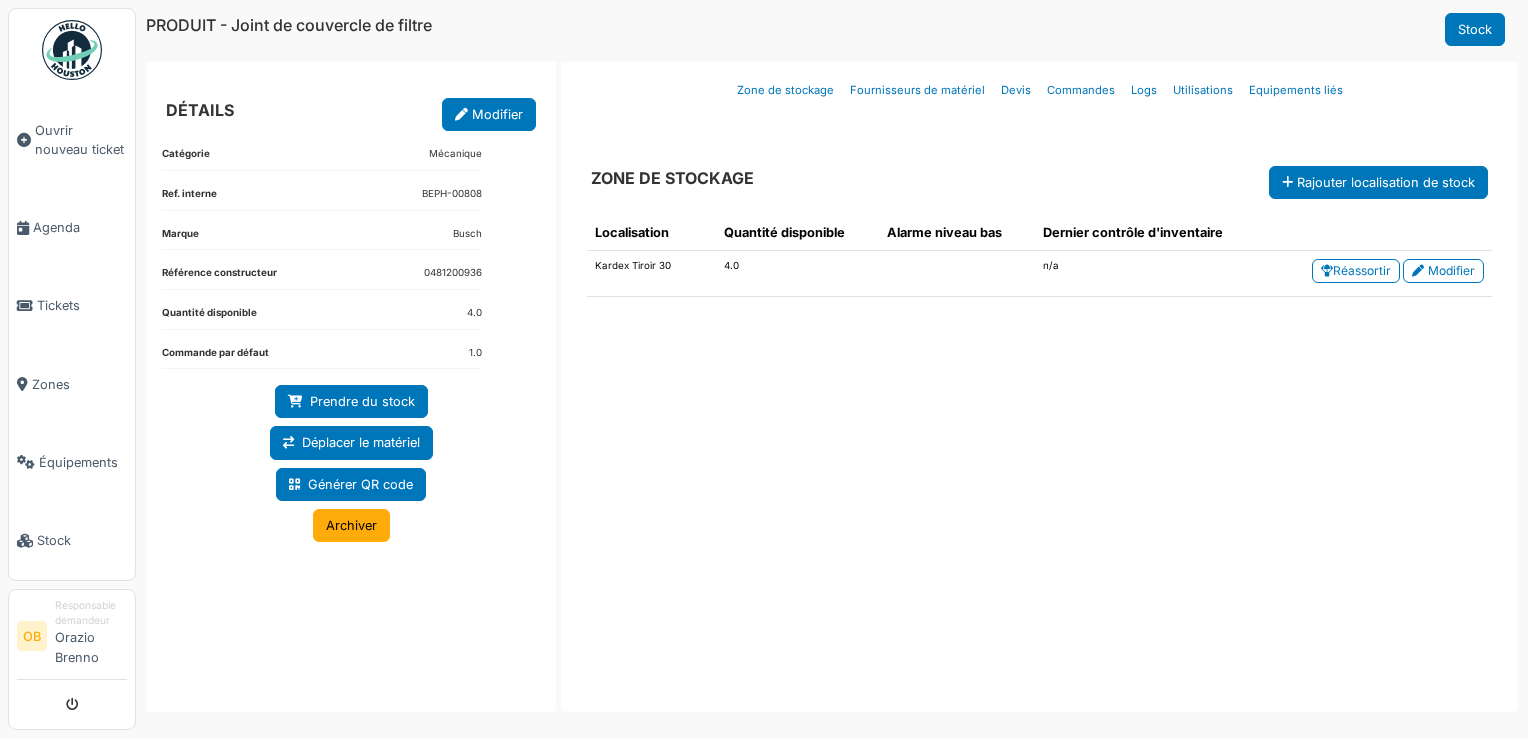 scroll, scrollTop: 0, scrollLeft: 0, axis: both 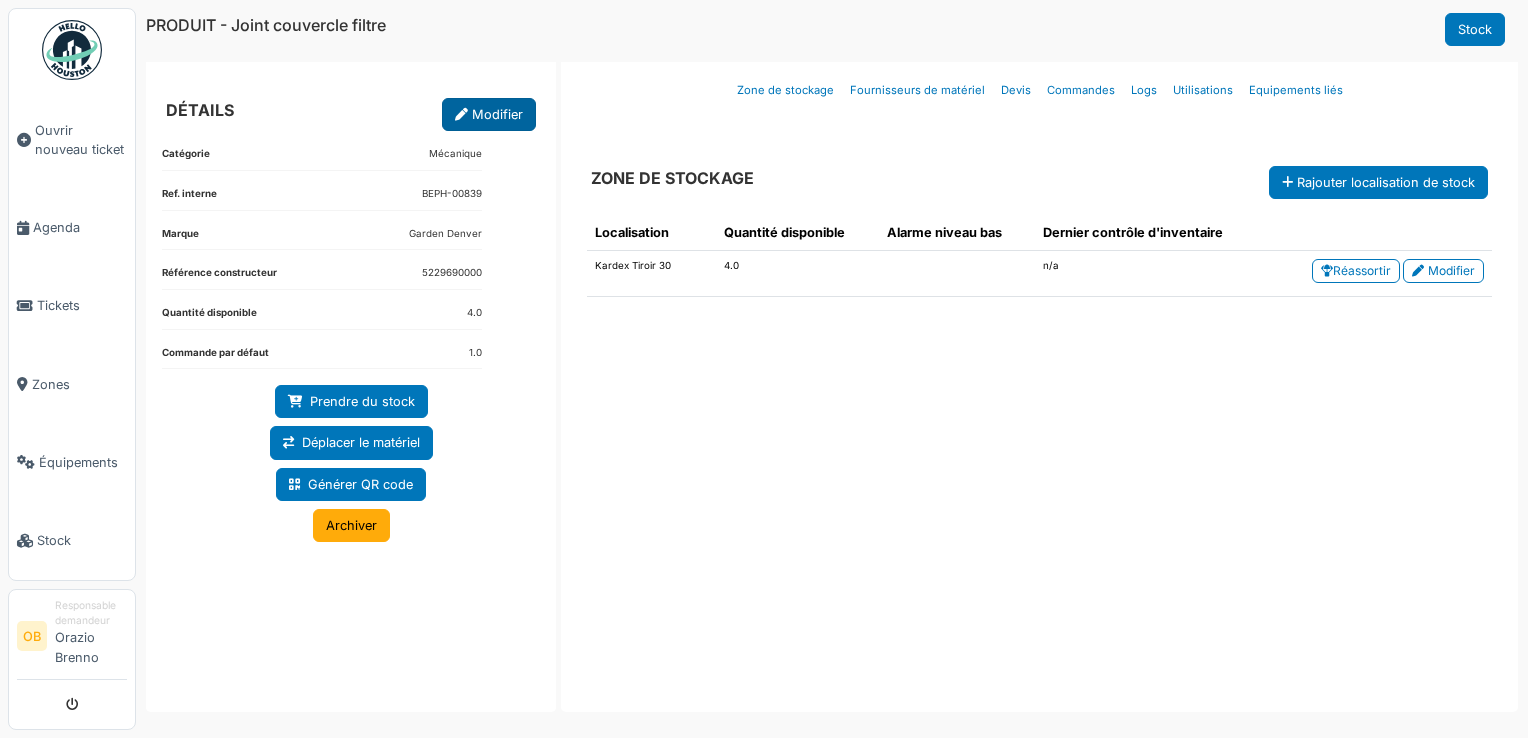 click on "Modifier" at bounding box center [489, 114] 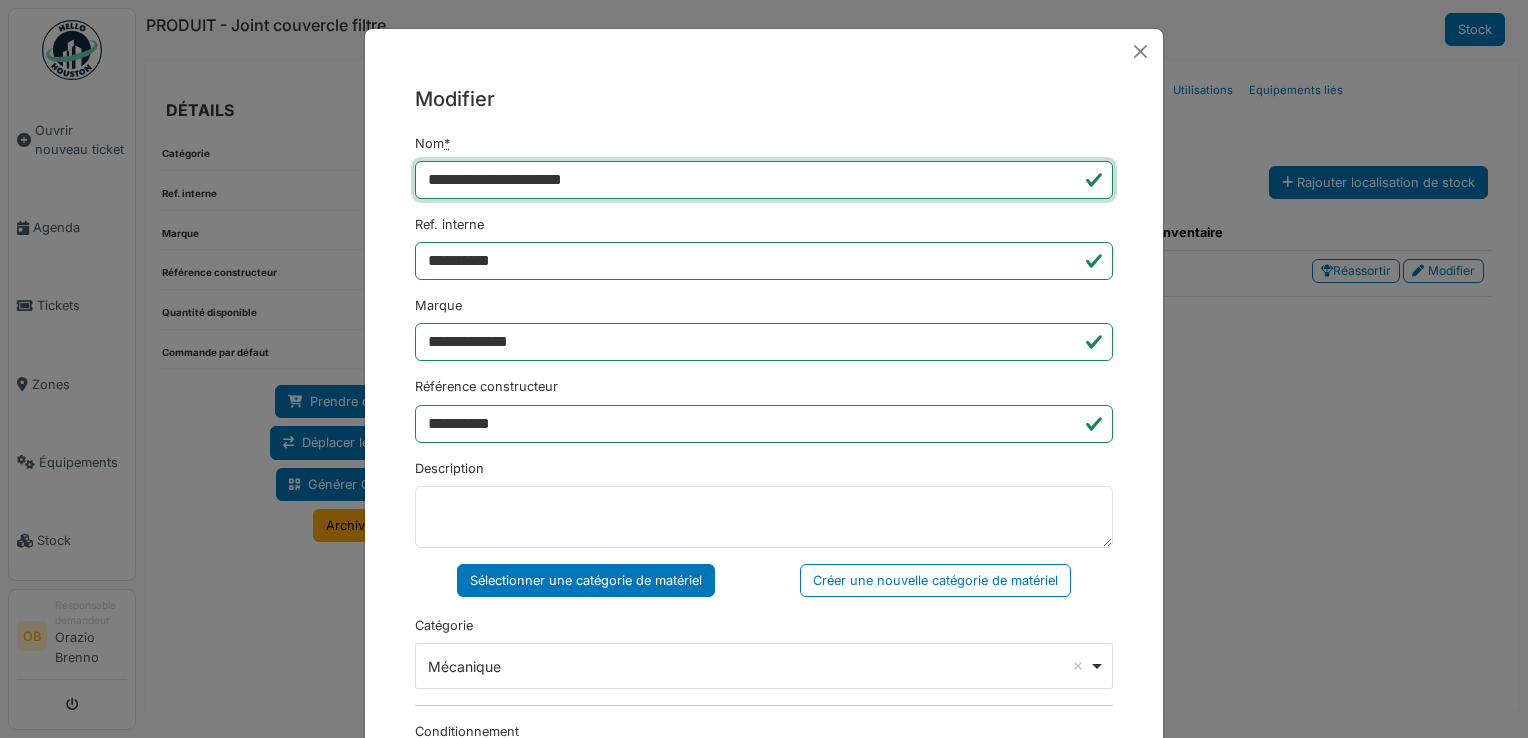 drag, startPoint x: 607, startPoint y: 172, endPoint x: 266, endPoint y: 265, distance: 353.45438 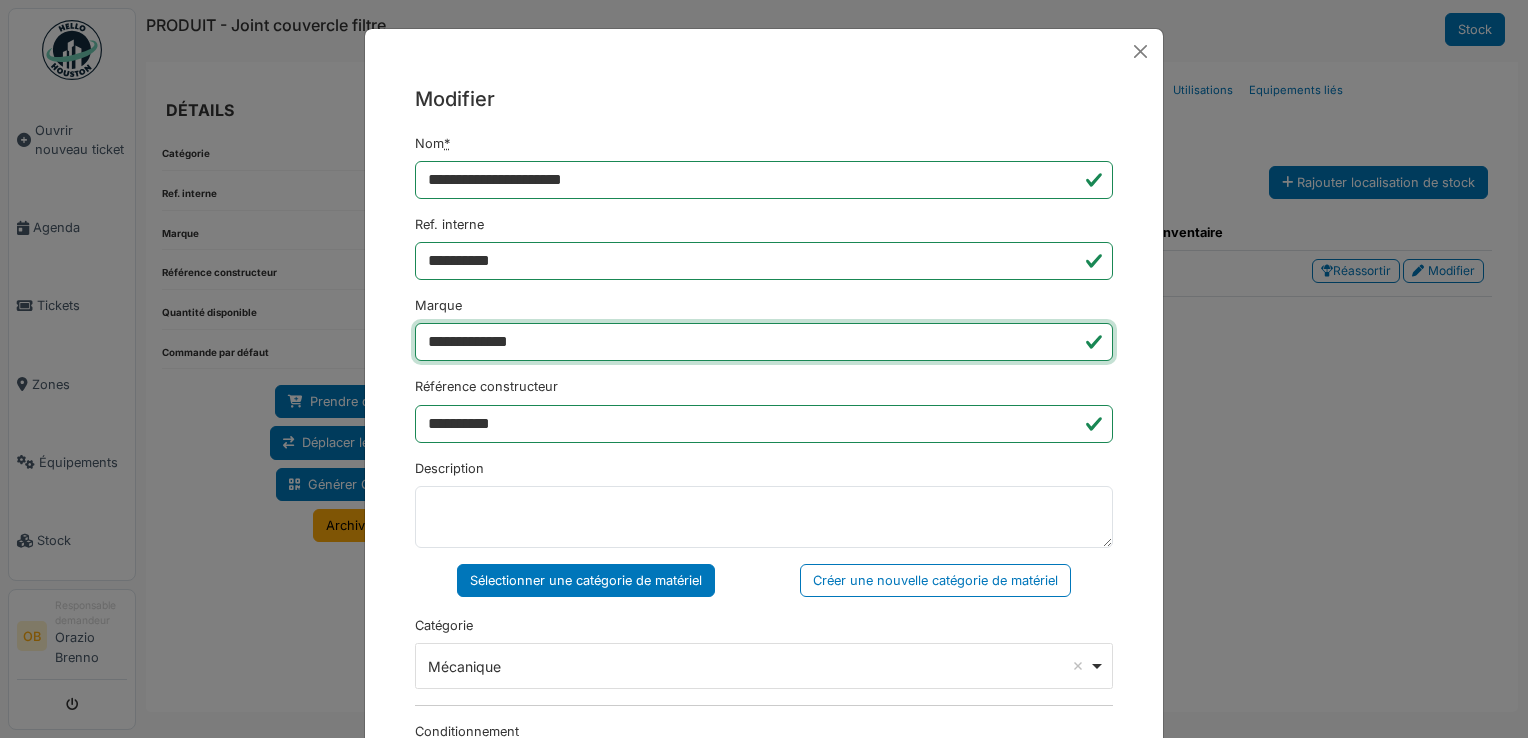 drag, startPoint x: 546, startPoint y: 338, endPoint x: 108, endPoint y: 402, distance: 442.6511 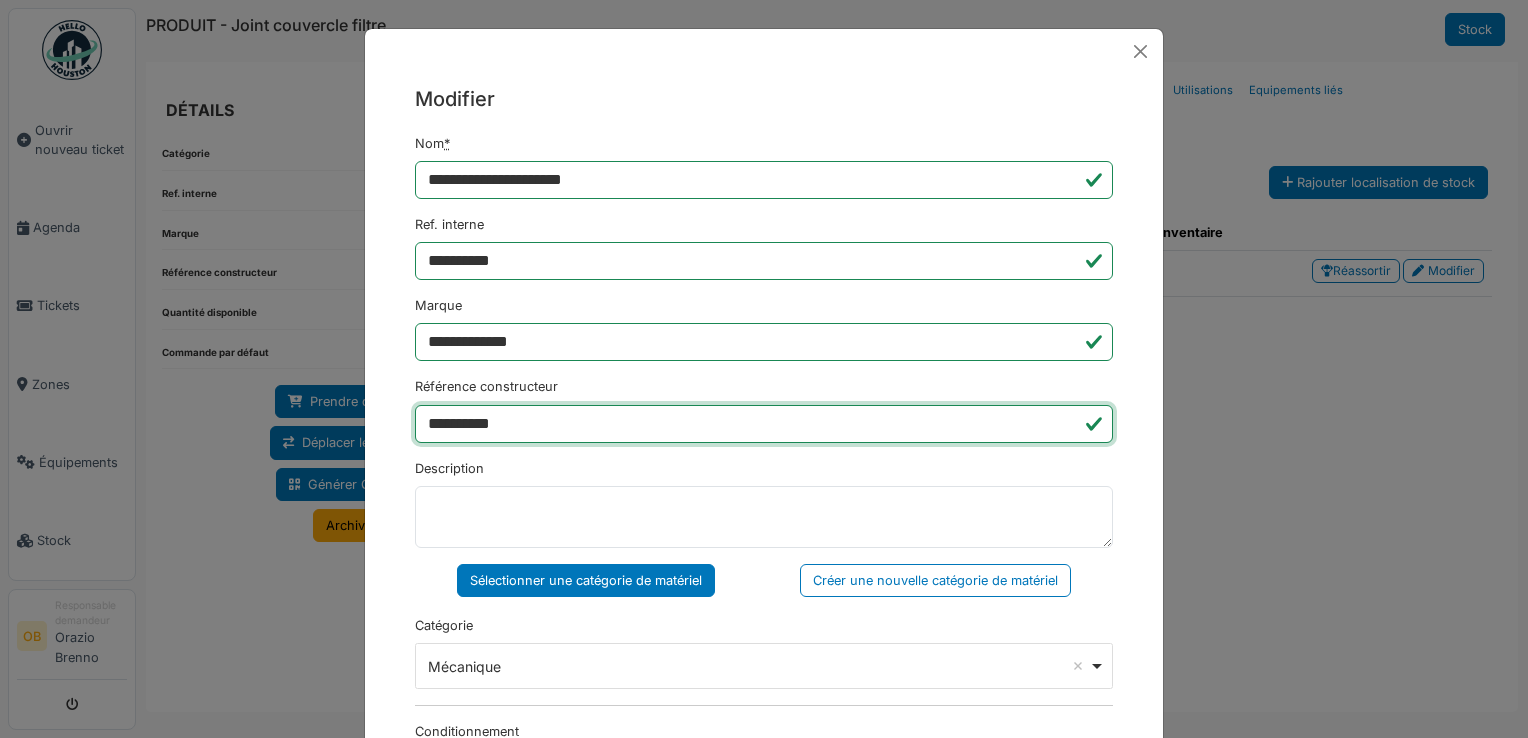 drag, startPoint x: 500, startPoint y: 418, endPoint x: 159, endPoint y: 338, distance: 350.25848 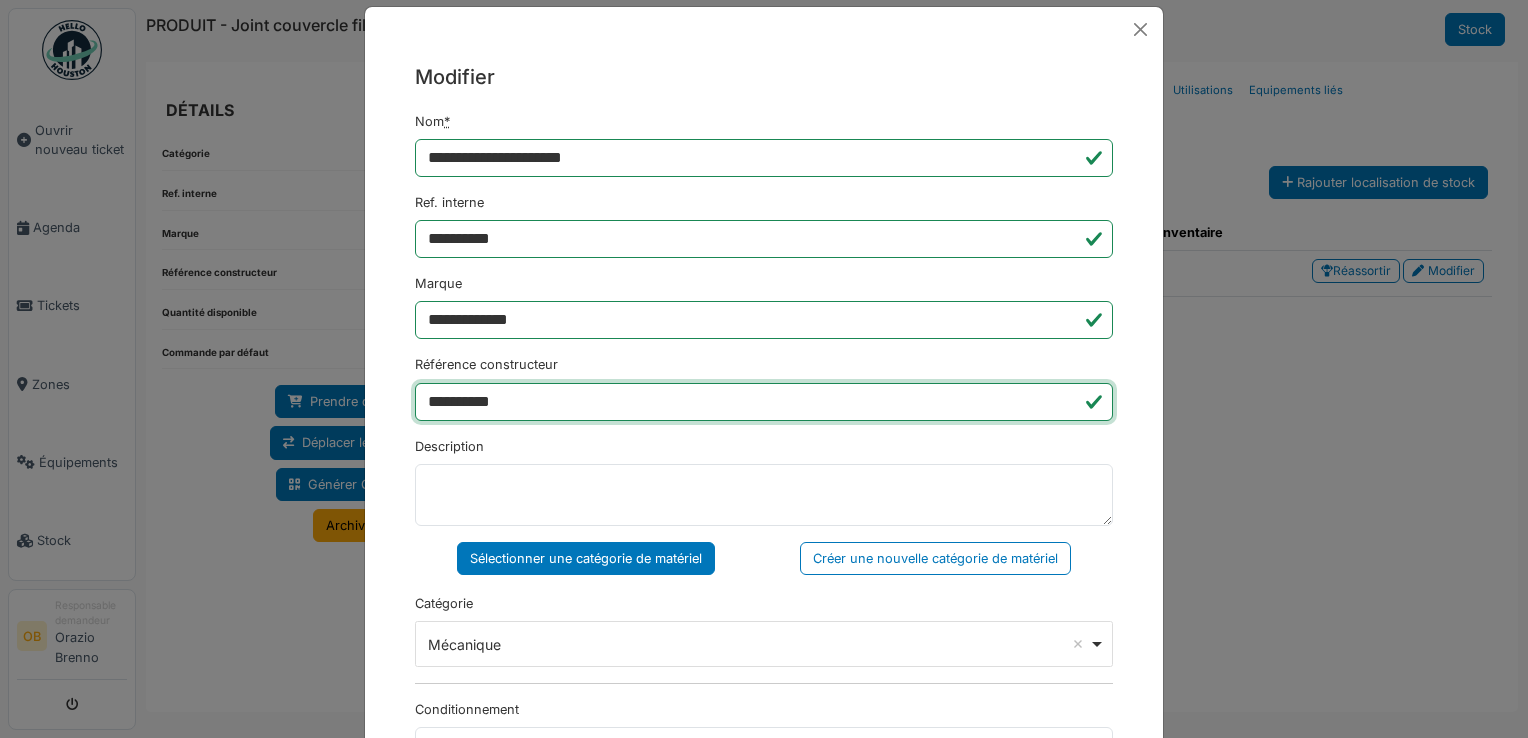 scroll, scrollTop: 0, scrollLeft: 0, axis: both 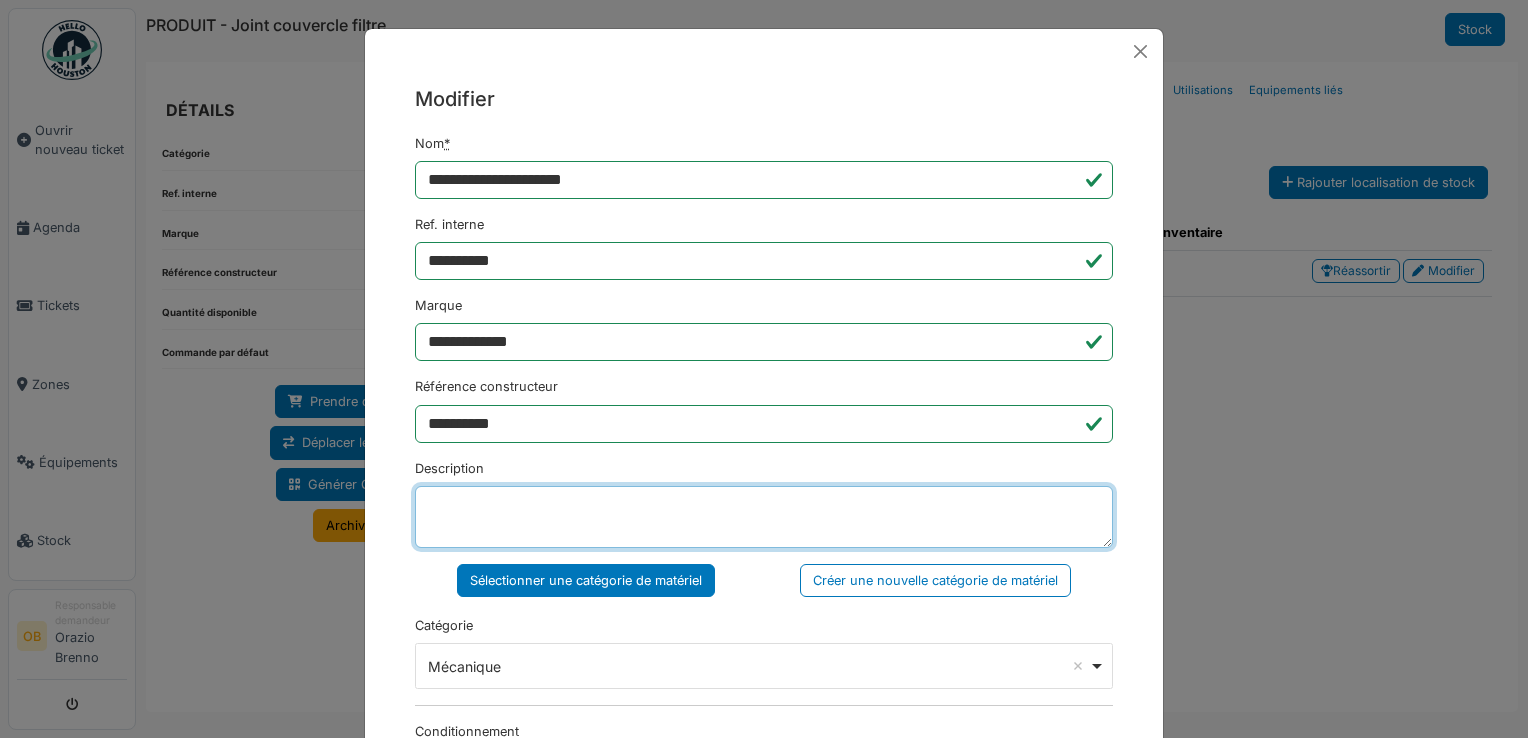 click on "Description" at bounding box center [764, 517] 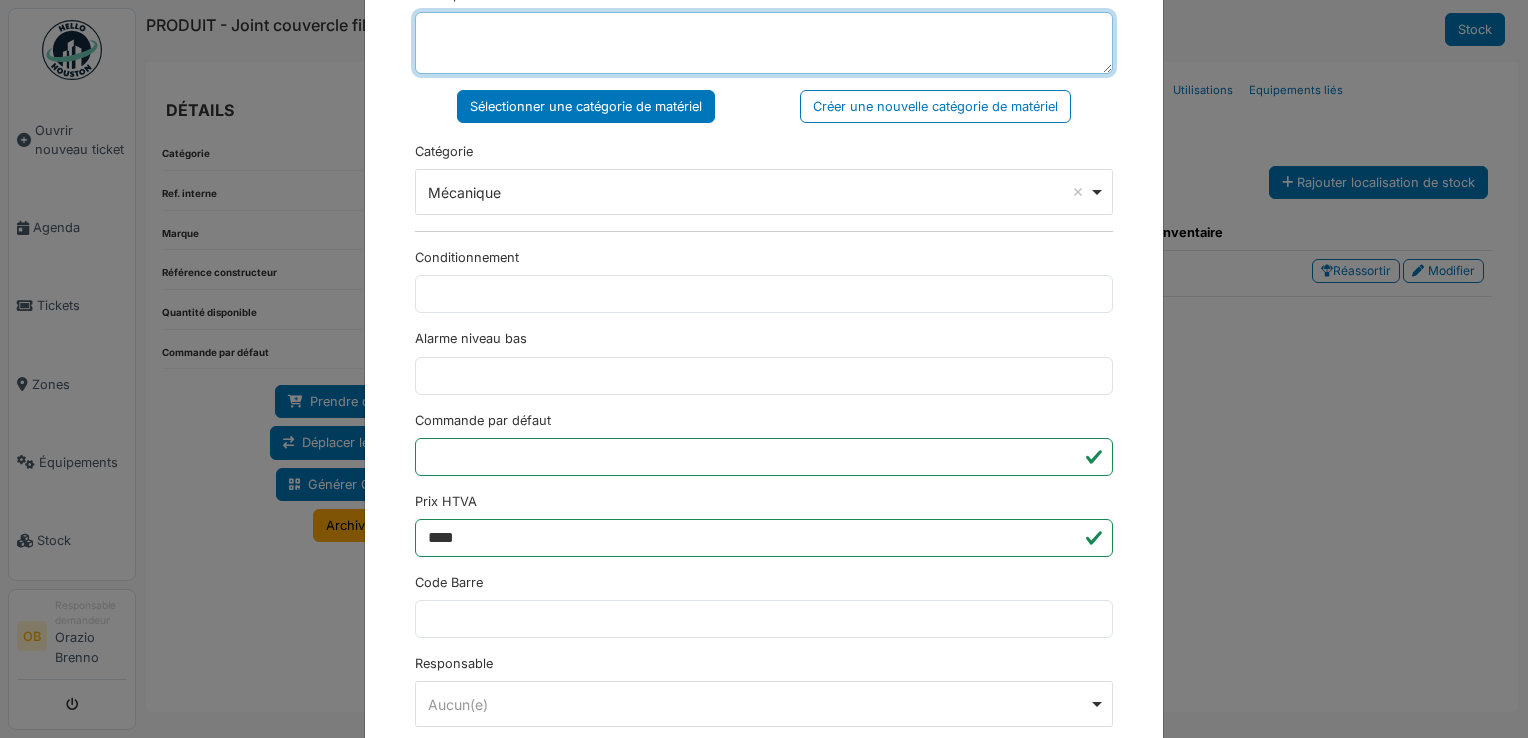 scroll, scrollTop: 650, scrollLeft: 0, axis: vertical 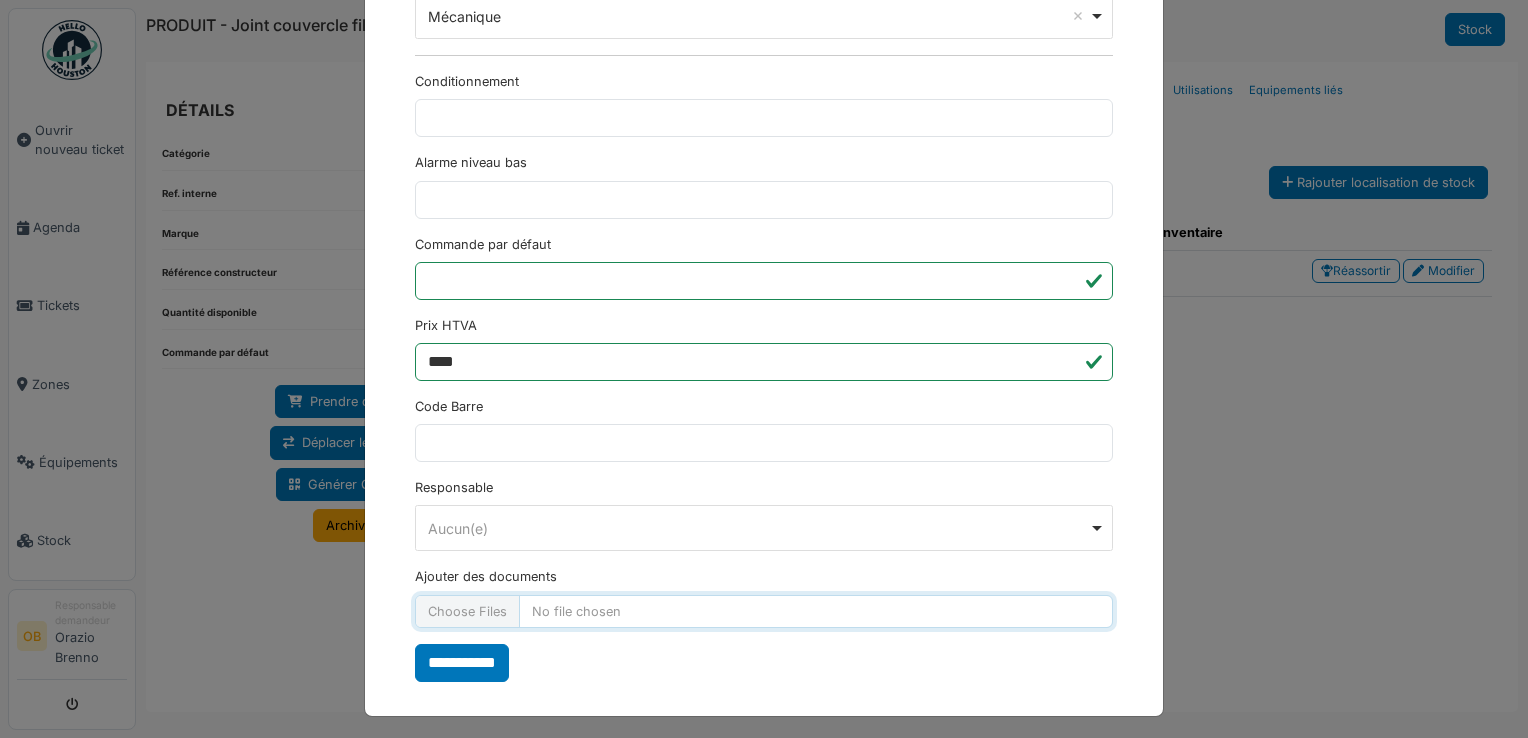 click on "Ajouter des documents" at bounding box center [764, 611] 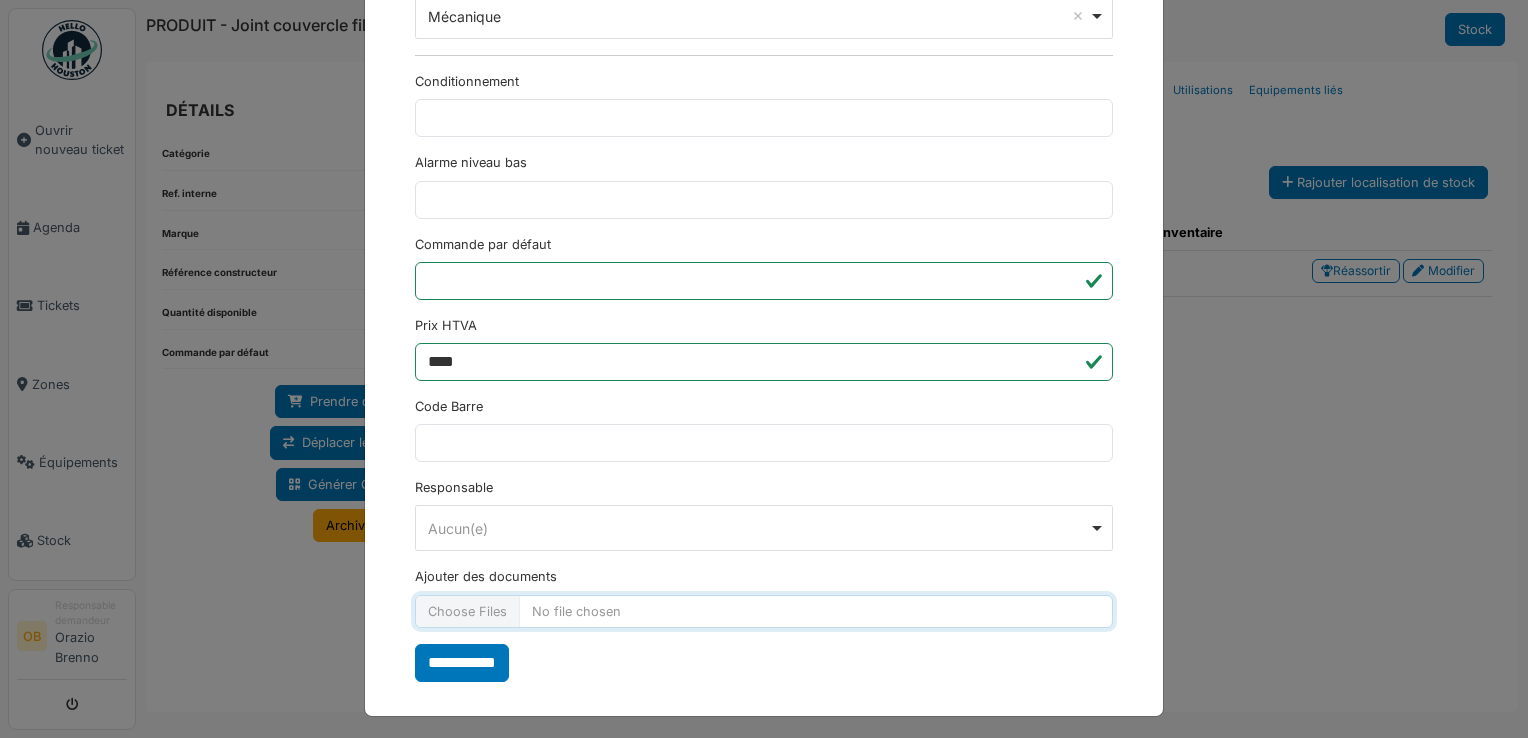 type on "**********" 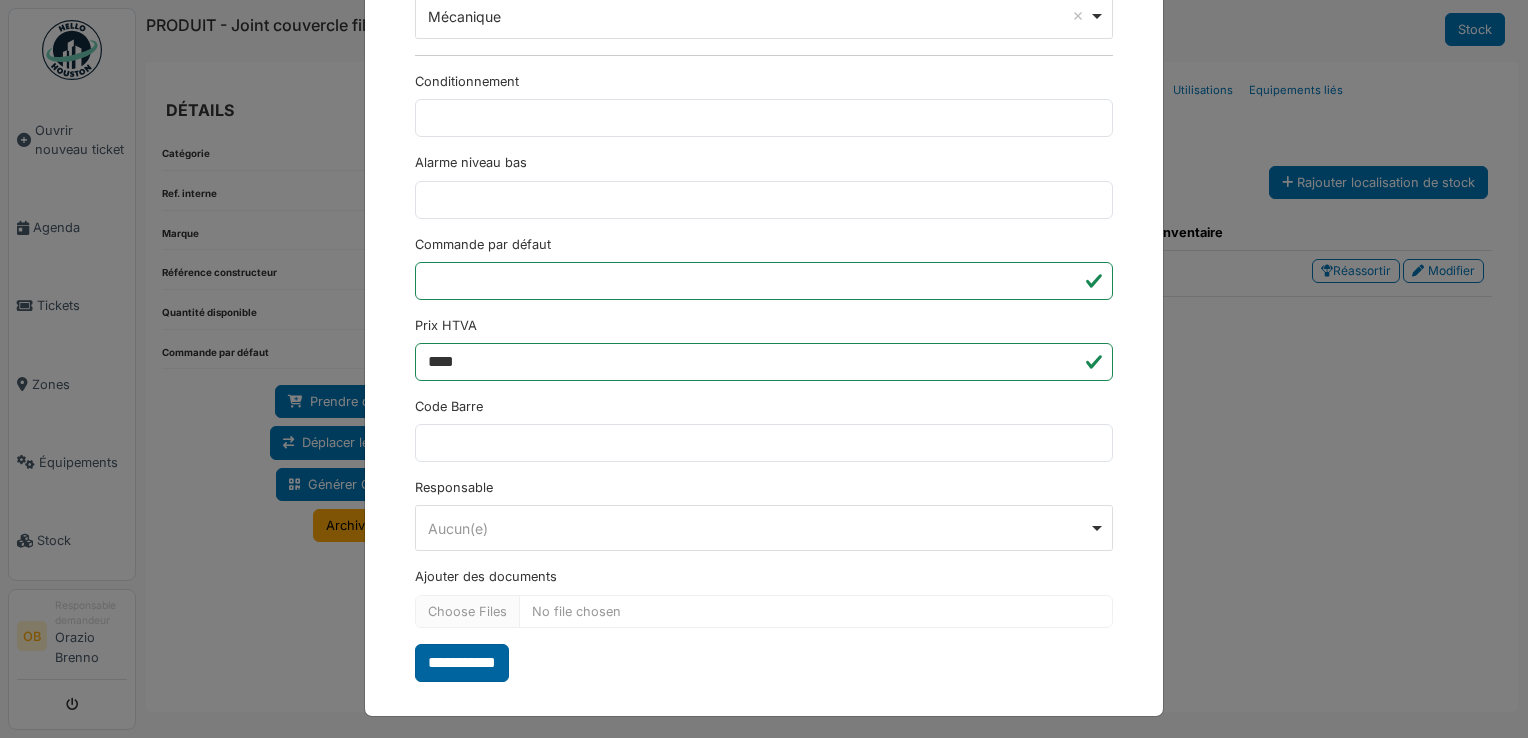 click on "**********" at bounding box center (462, 663) 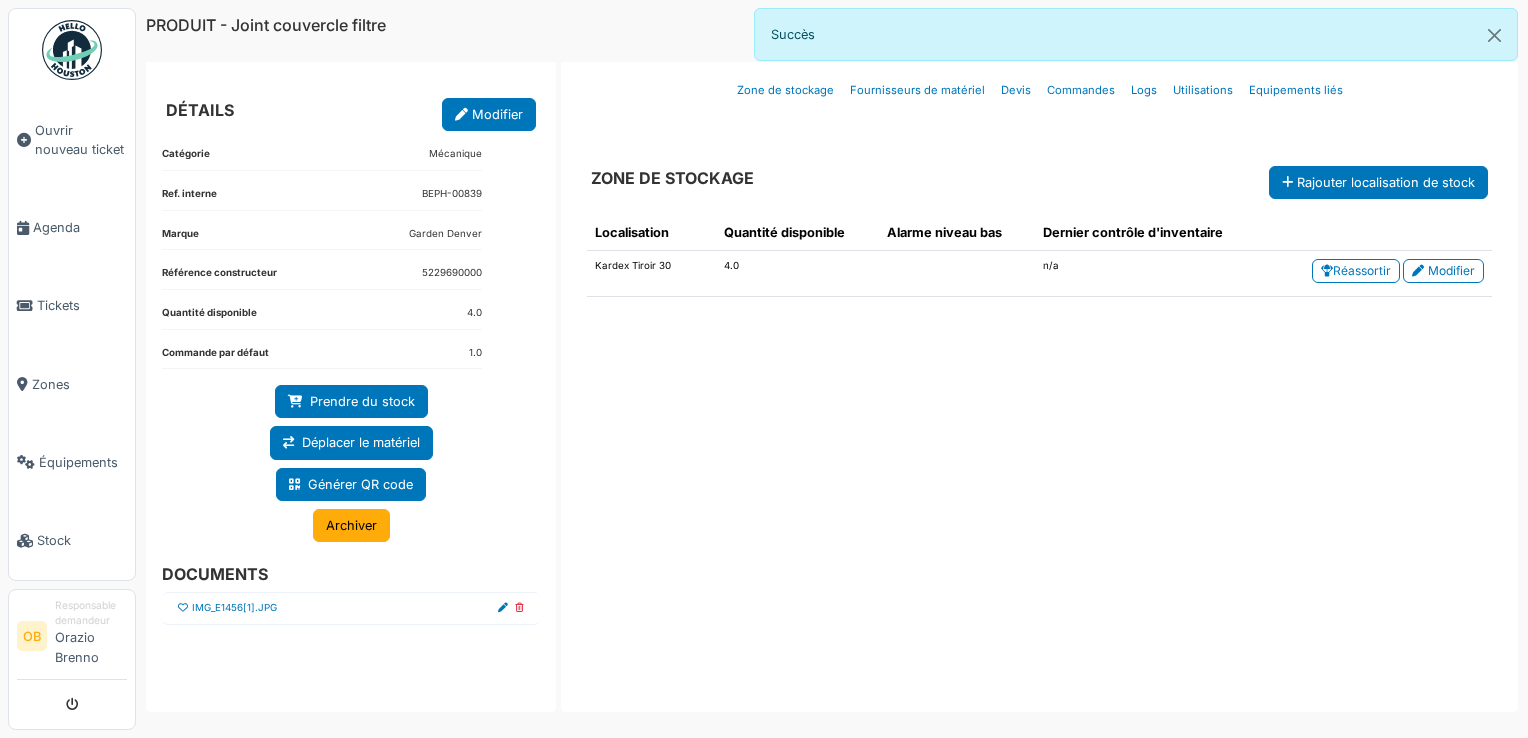click at bounding box center [183, 608] 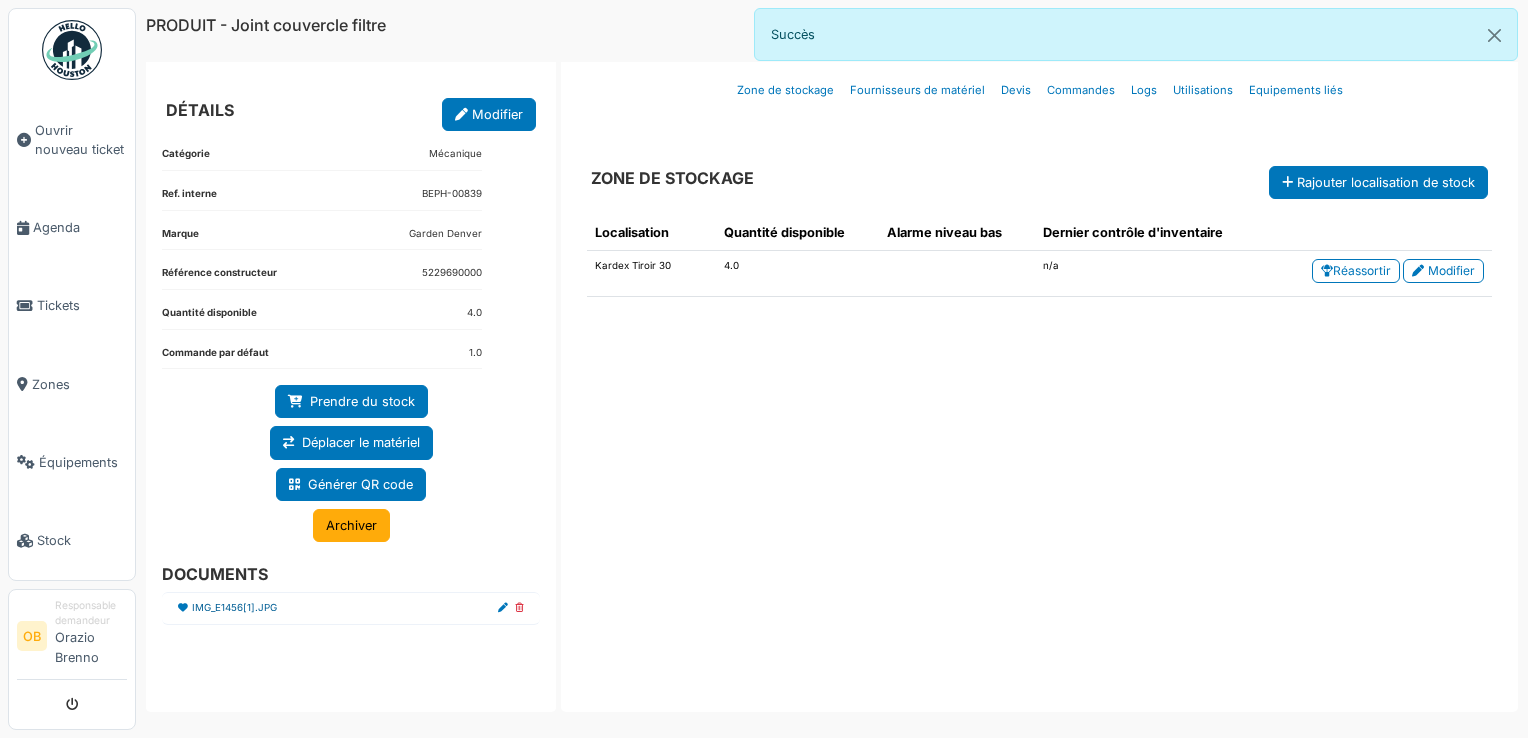 click on "IMG_E1456[1].JPG" at bounding box center (234, 608) 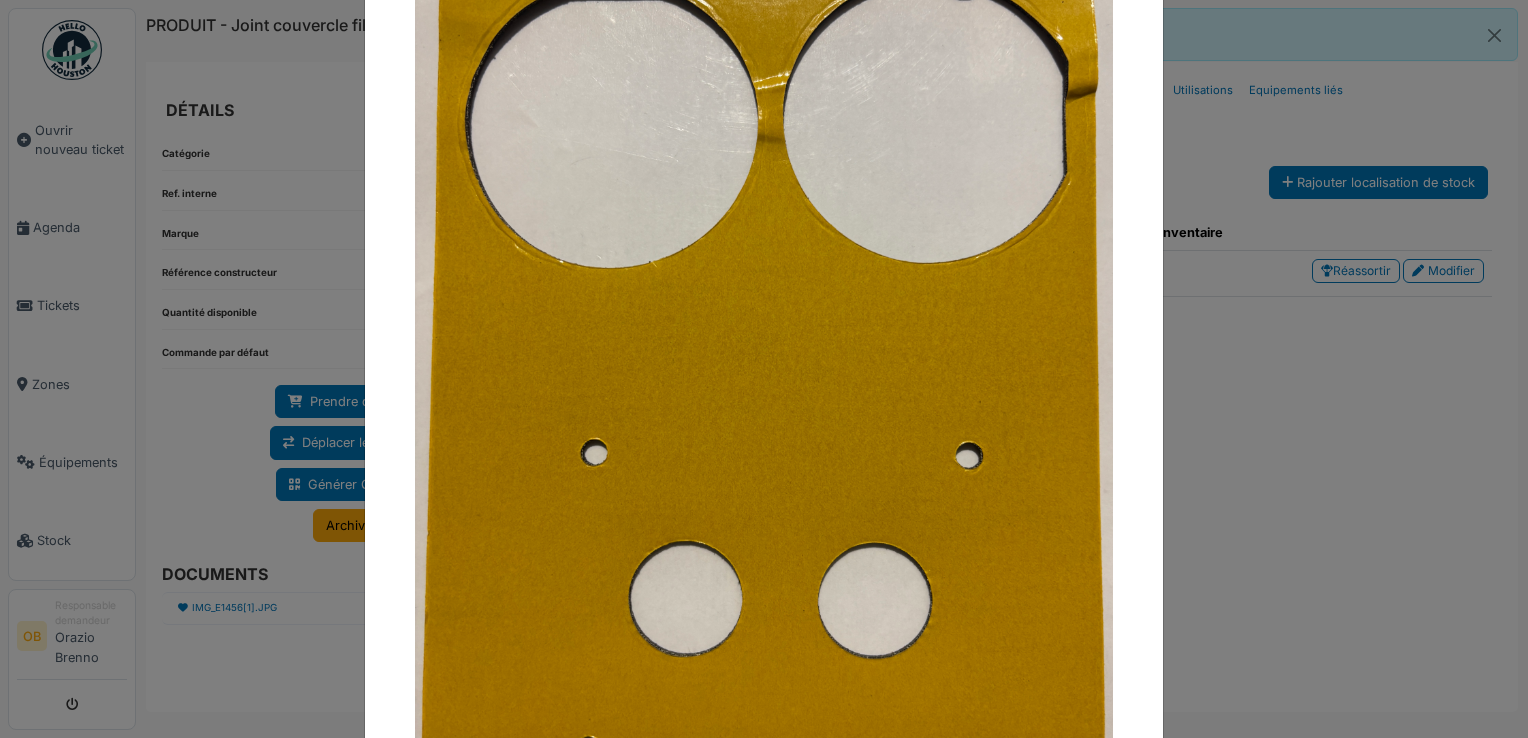 scroll, scrollTop: 380, scrollLeft: 0, axis: vertical 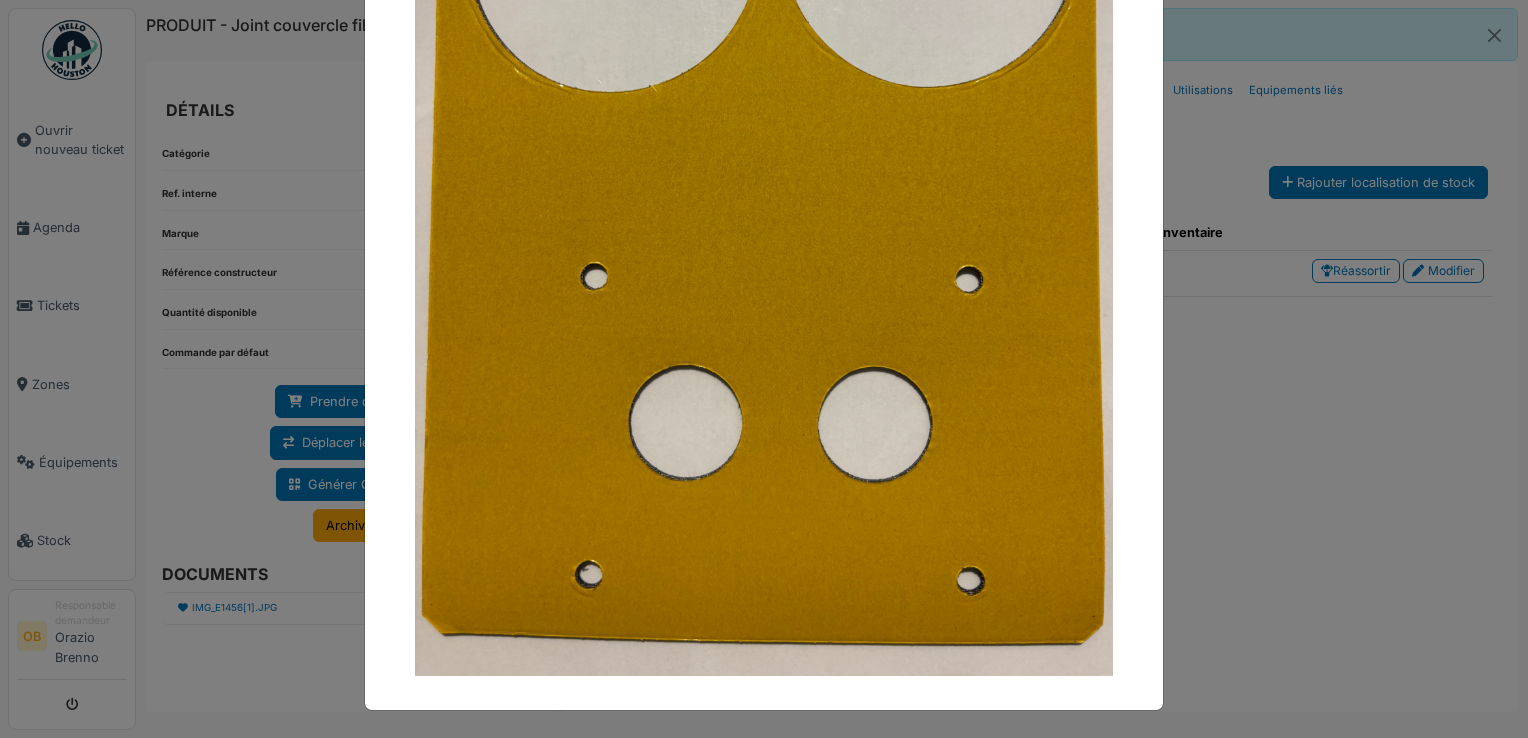 click at bounding box center (764, 369) 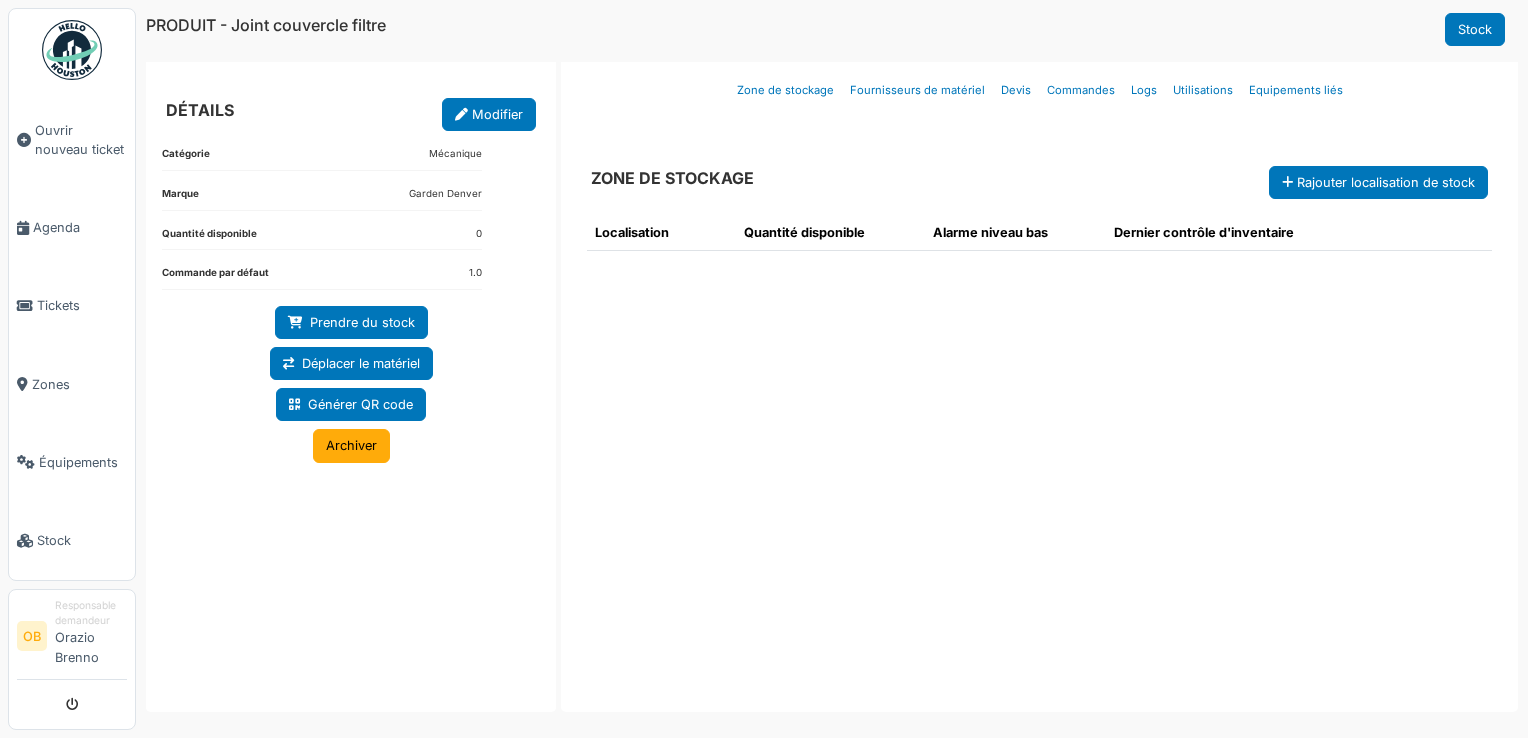 scroll, scrollTop: 0, scrollLeft: 0, axis: both 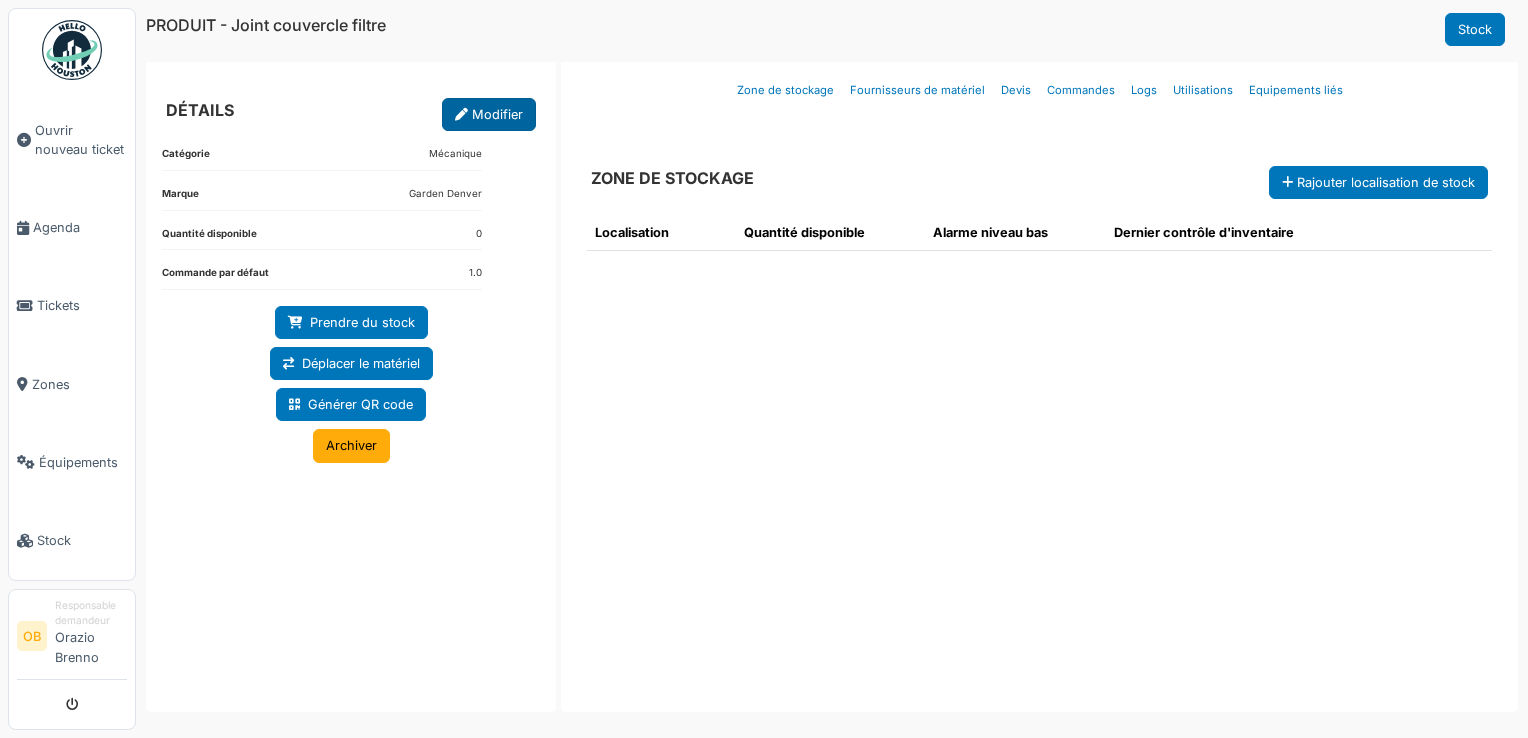 click on "Modifier" at bounding box center [489, 114] 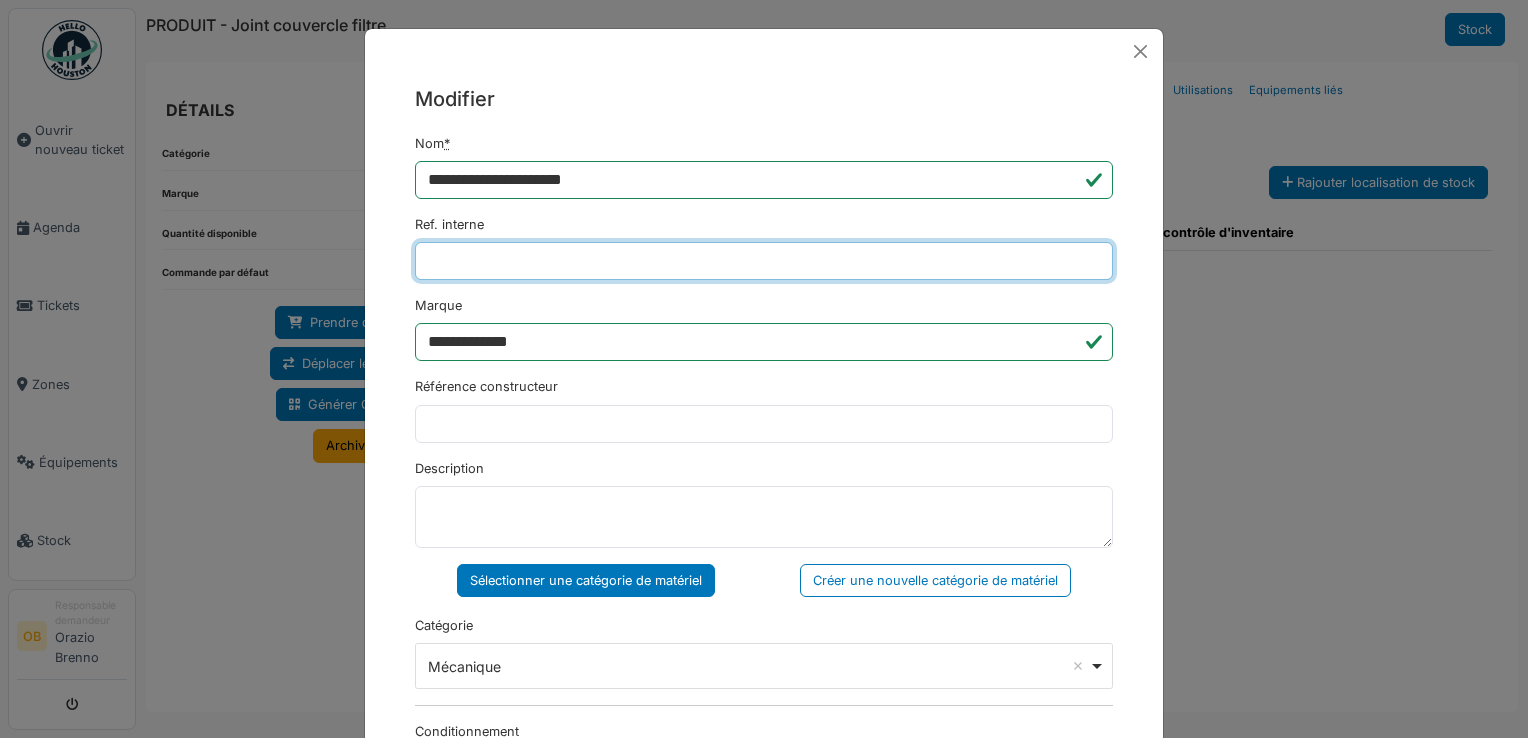 click on "Ref. interne" at bounding box center [764, 261] 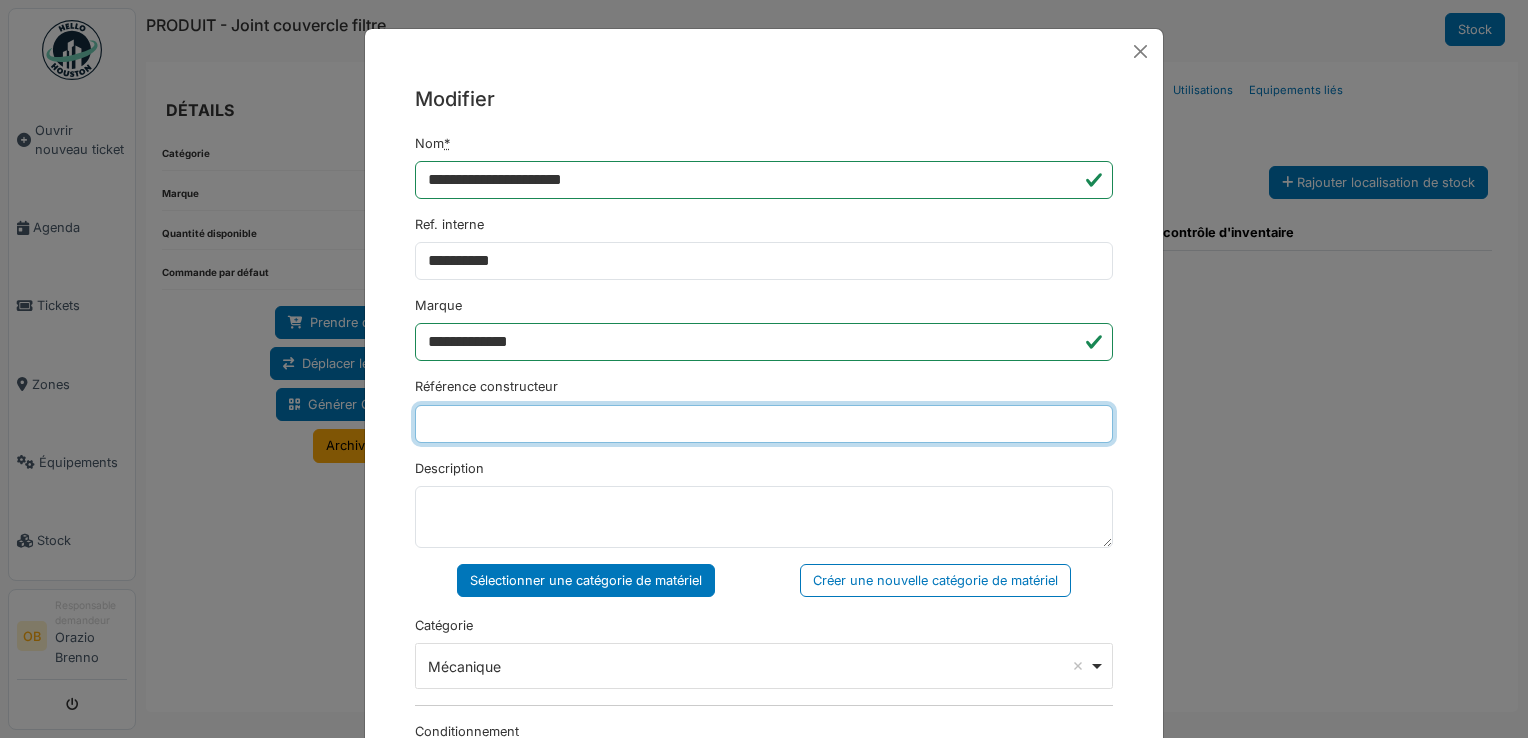 type on "**********" 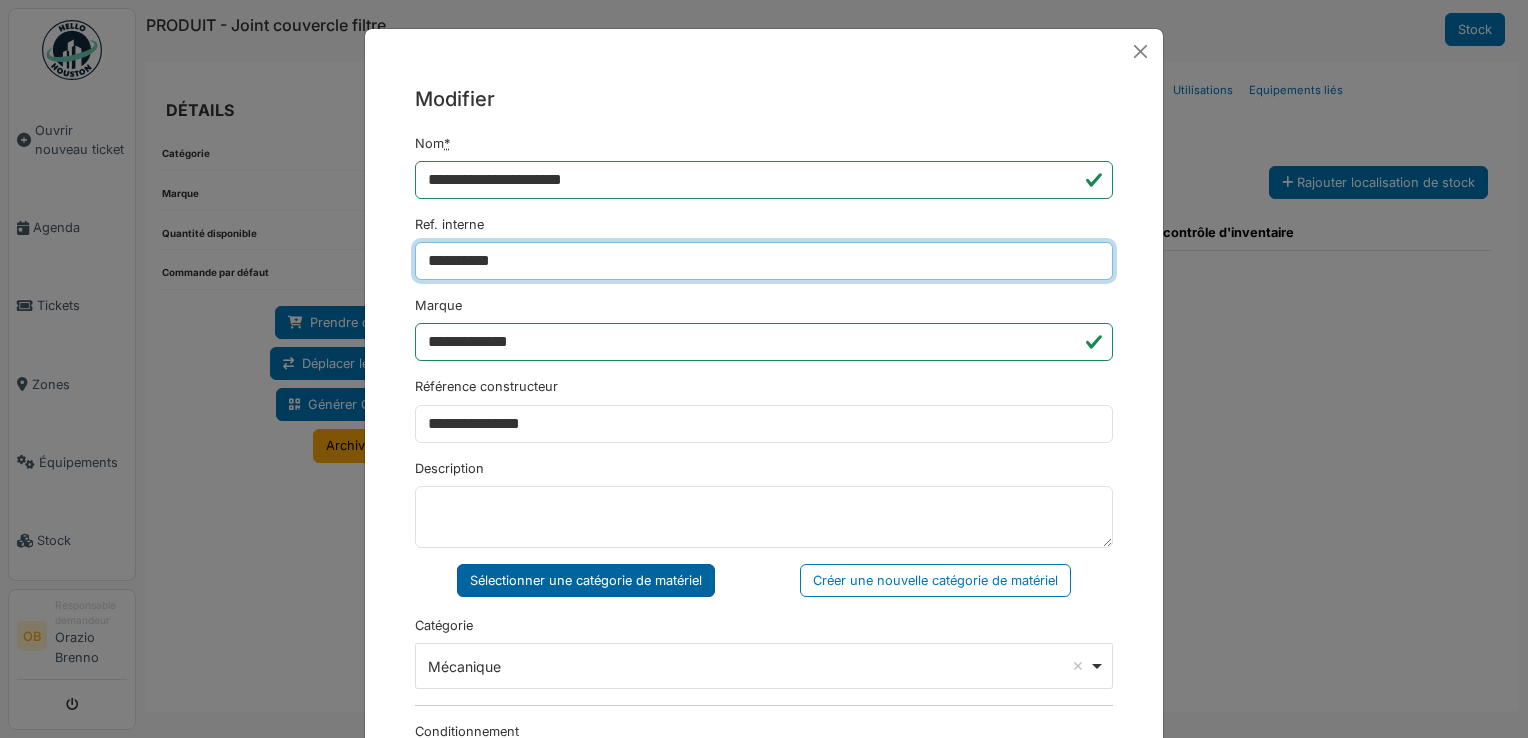 click on "**********" at bounding box center (462, 1313) 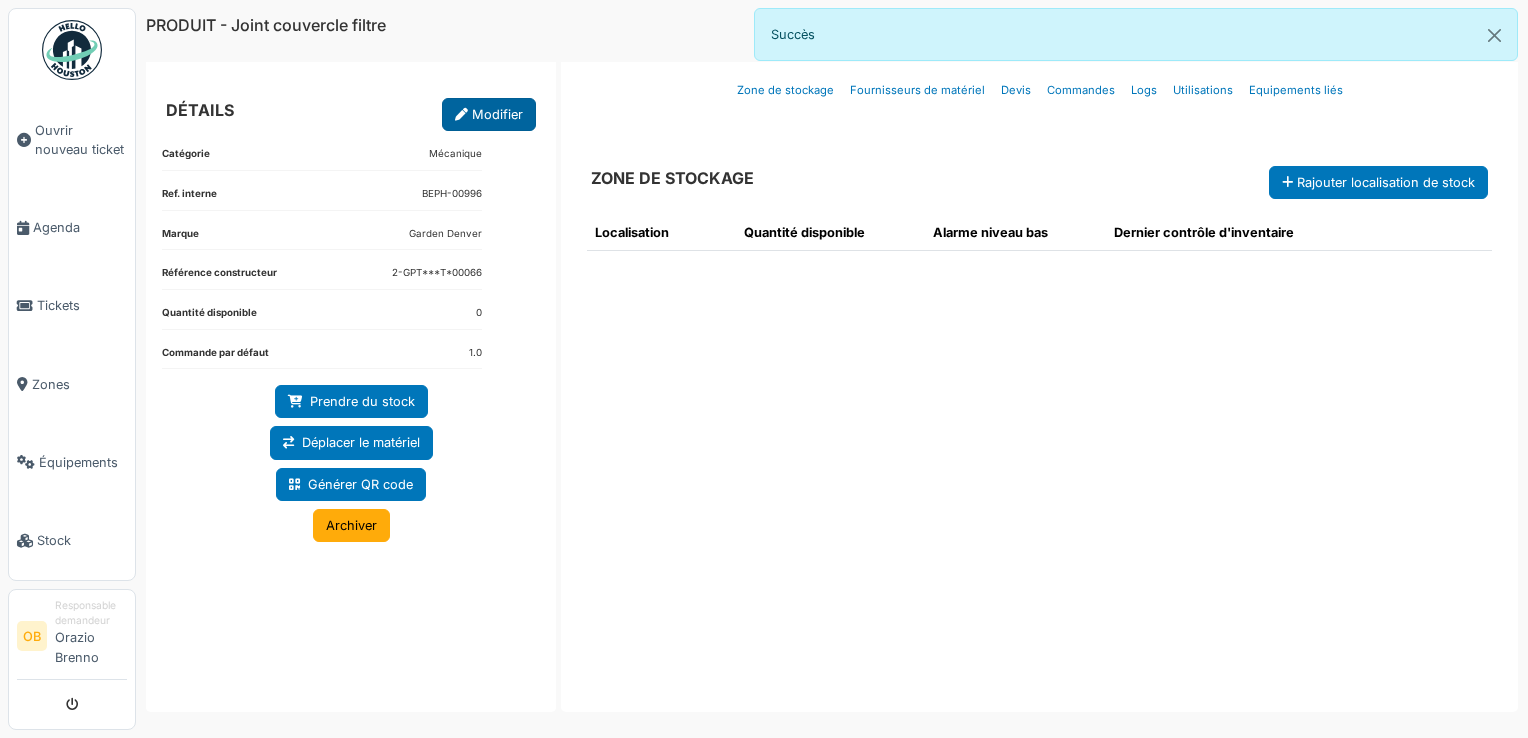 click on "Modifier" at bounding box center [489, 114] 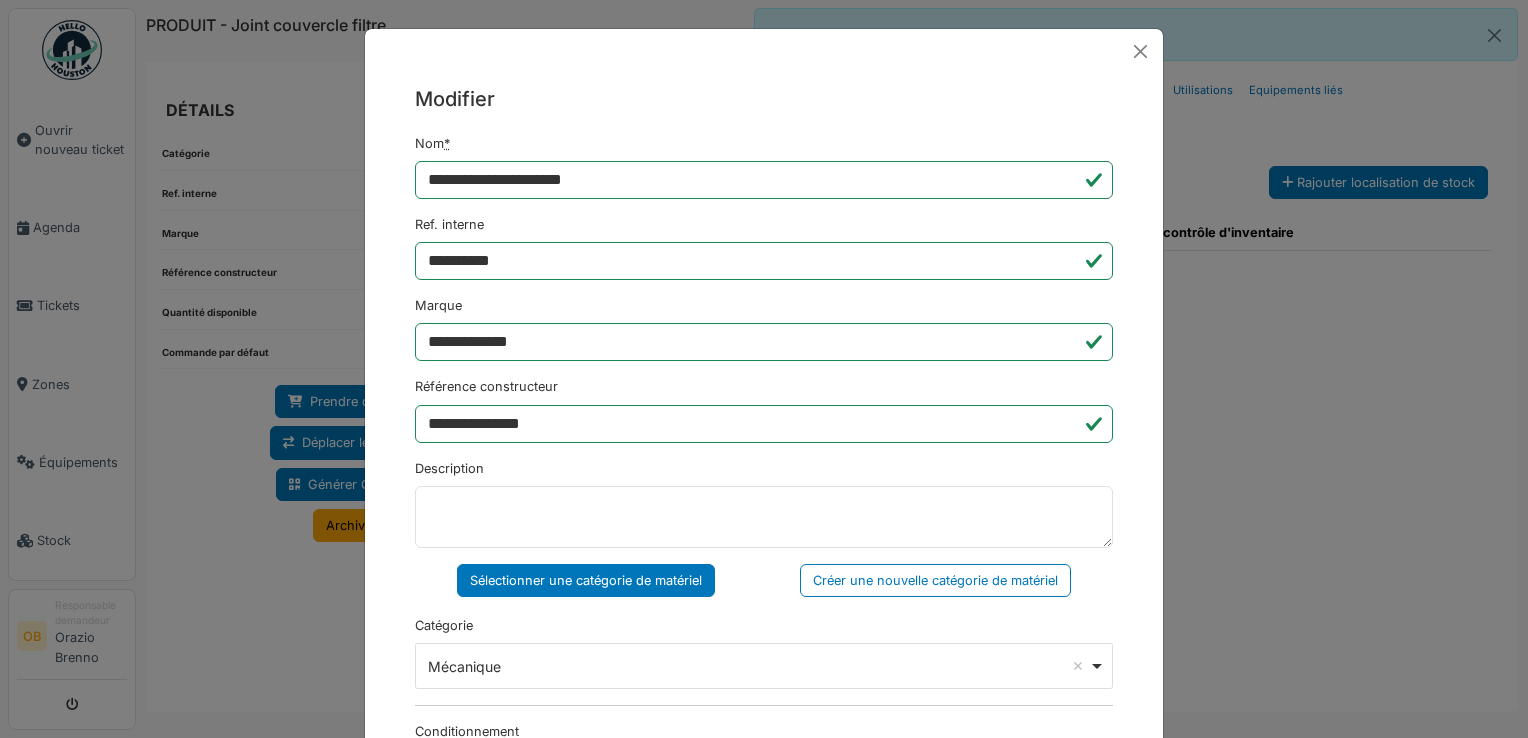 drag, startPoint x: 605, startPoint y: 232, endPoint x: 597, endPoint y: 269, distance: 37.85499 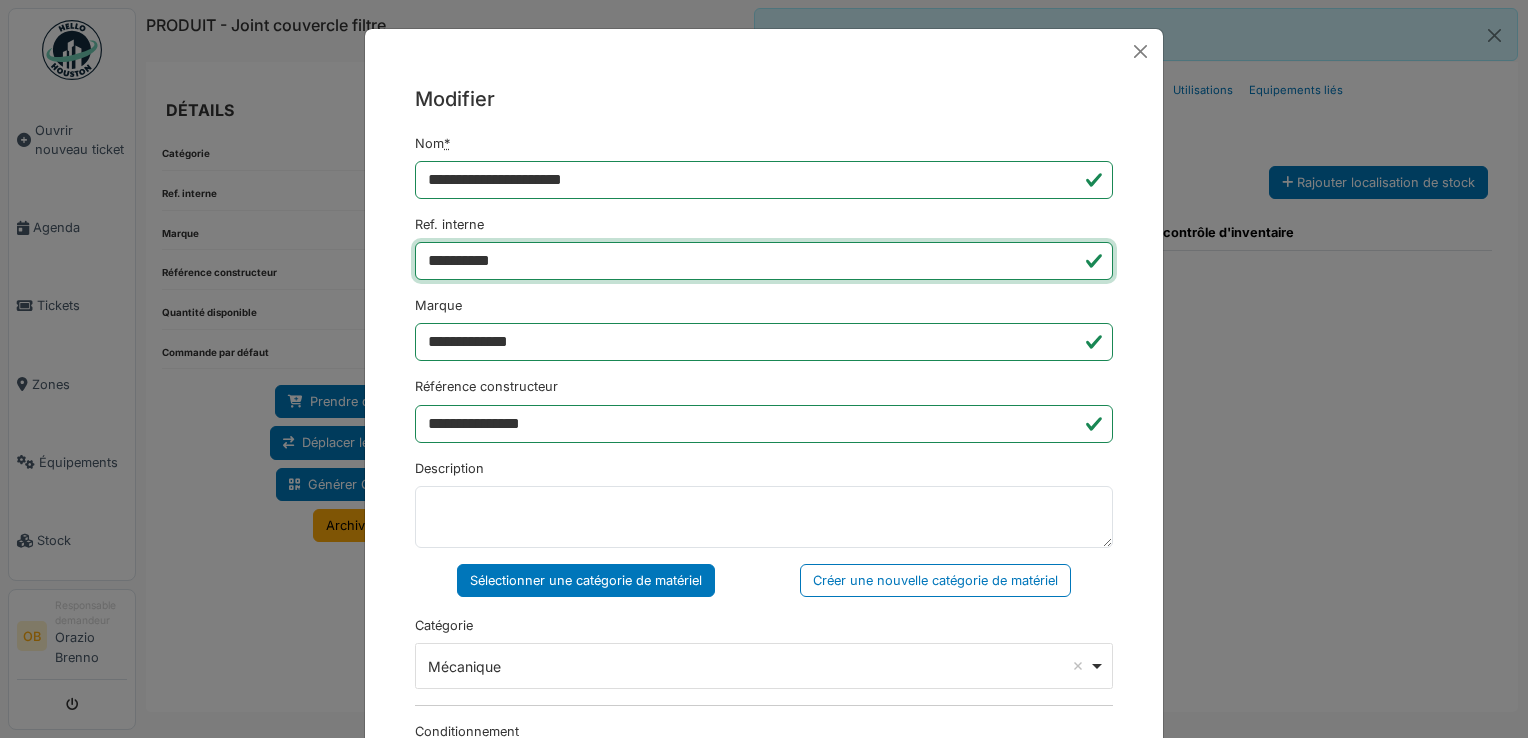 click on "**********" at bounding box center [764, 261] 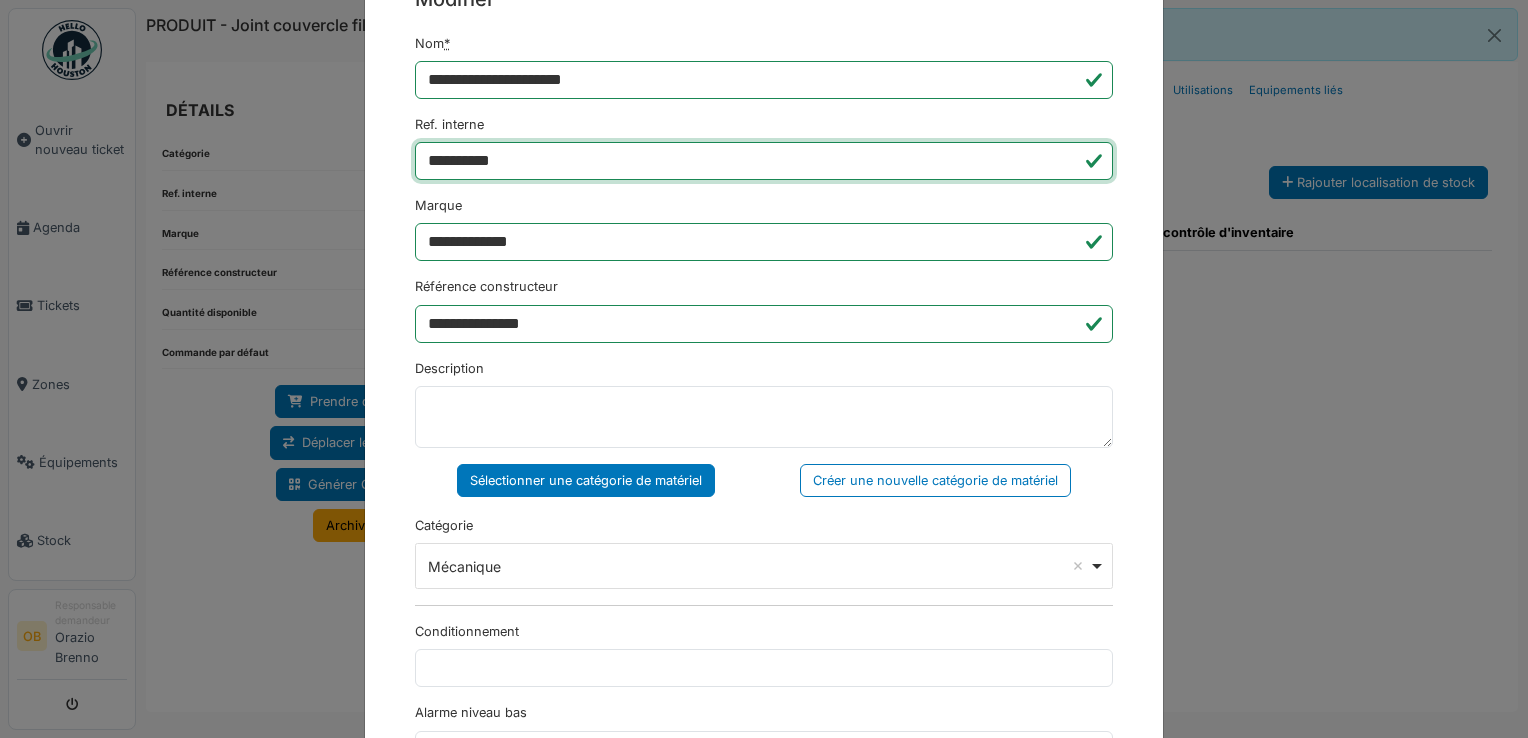 scroll, scrollTop: 133, scrollLeft: 0, axis: vertical 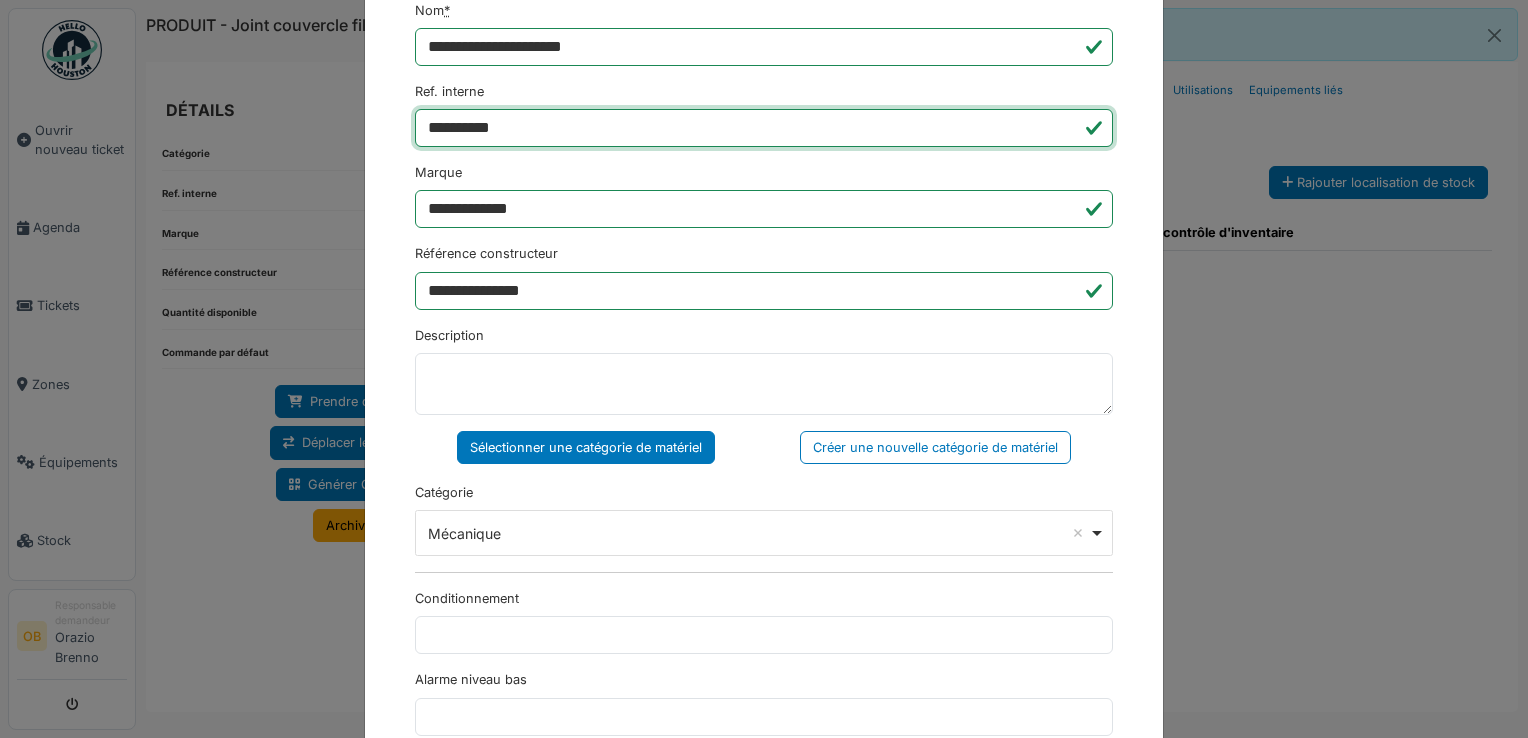type on "**********" 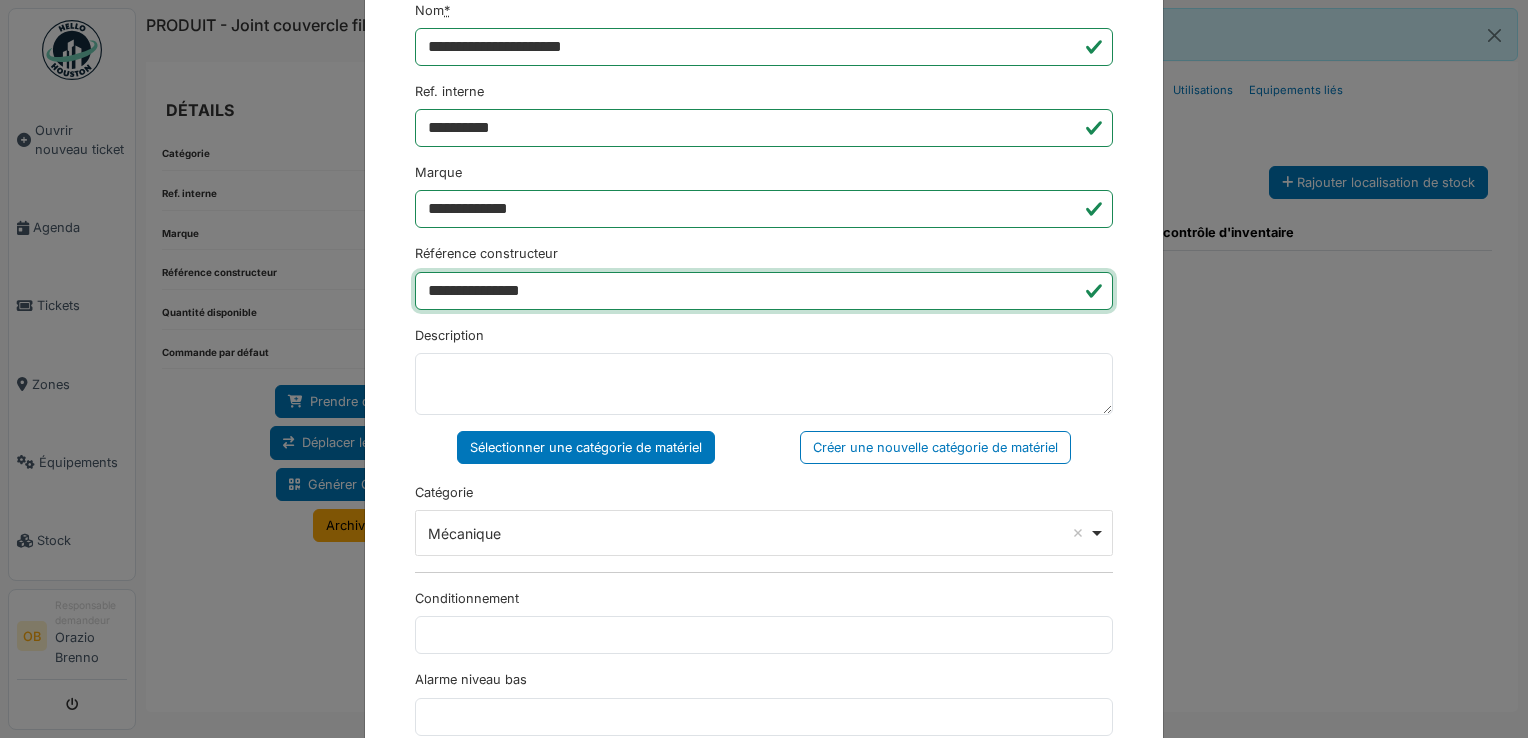 drag, startPoint x: 585, startPoint y: 279, endPoint x: 144, endPoint y: 361, distance: 448.5588 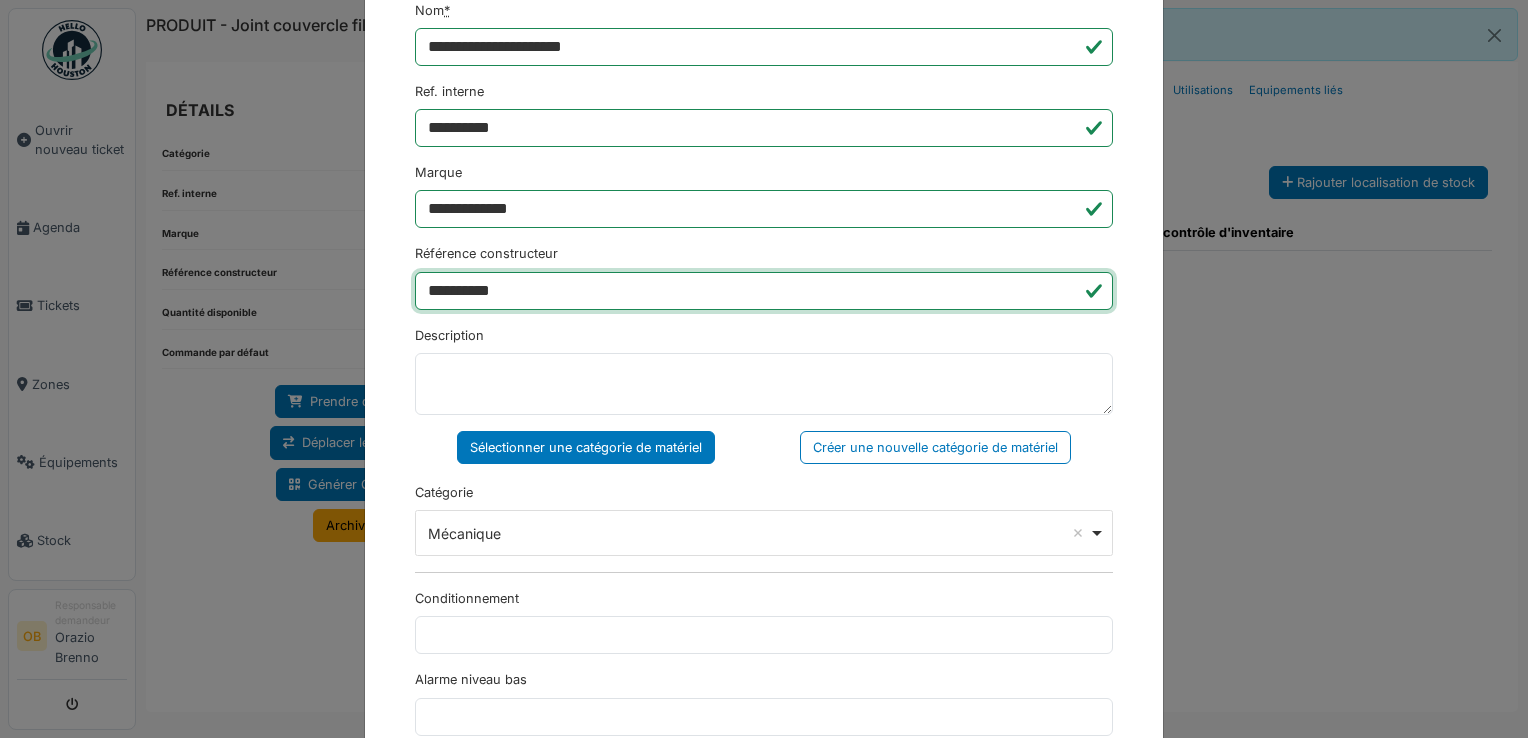 type on "**********" 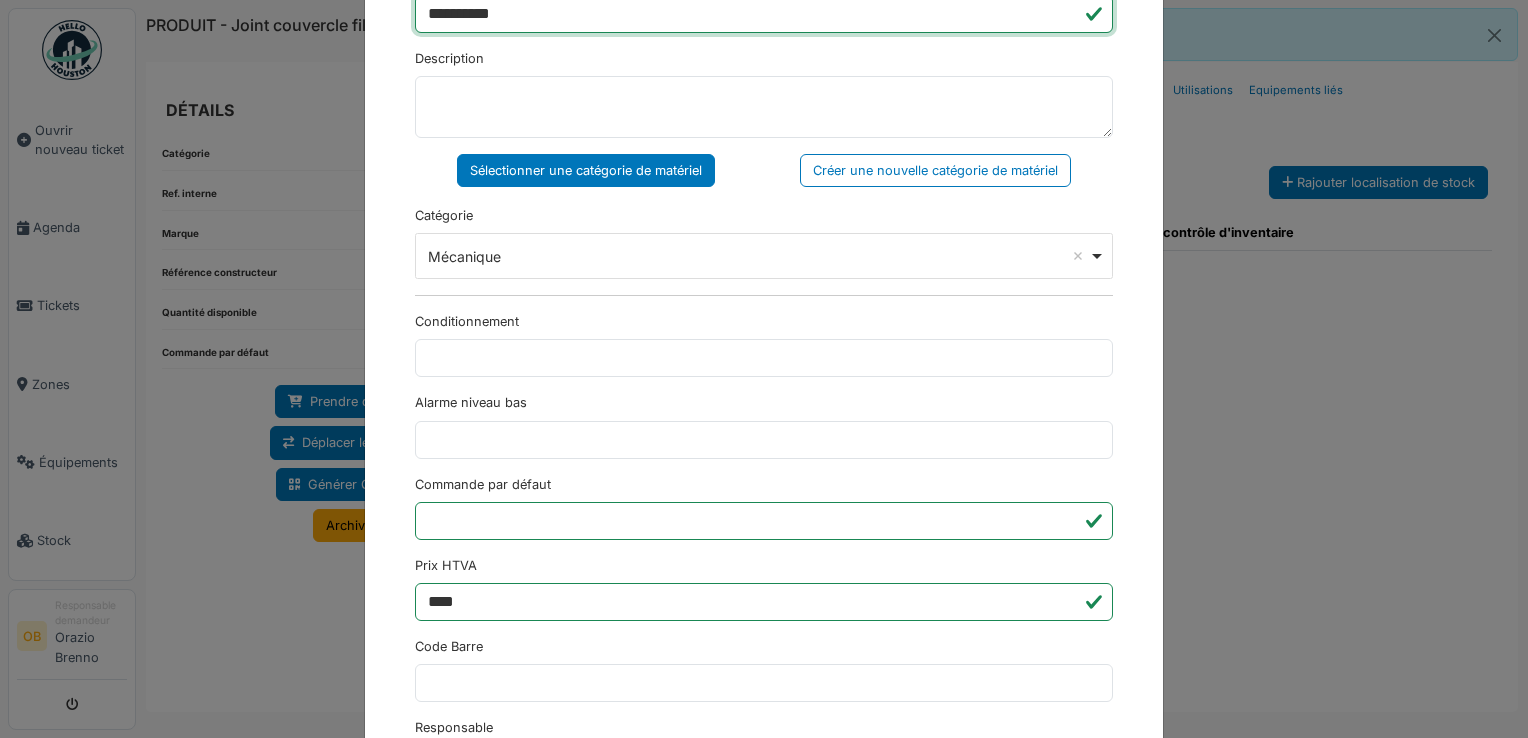 scroll, scrollTop: 650, scrollLeft: 0, axis: vertical 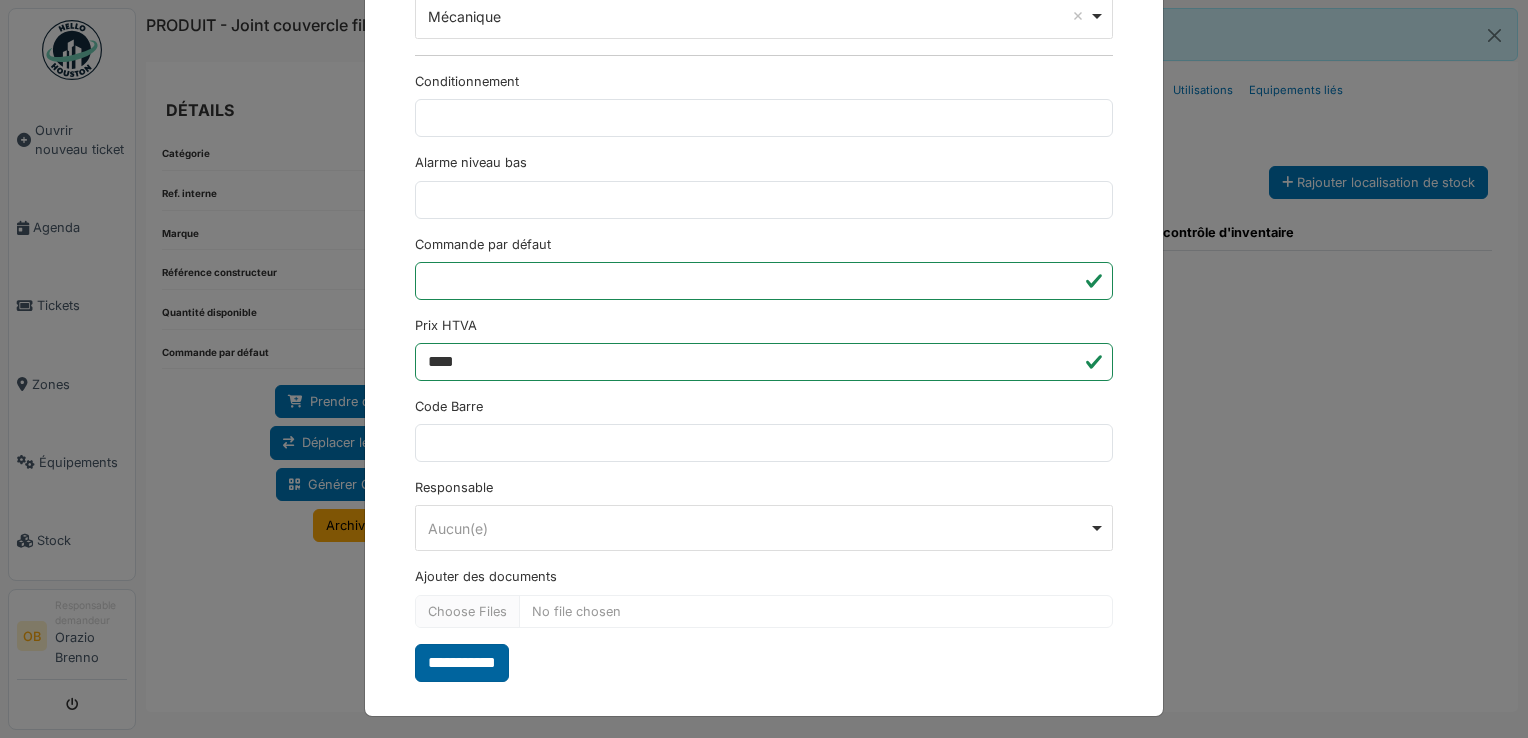 click on "**********" at bounding box center [462, 663] 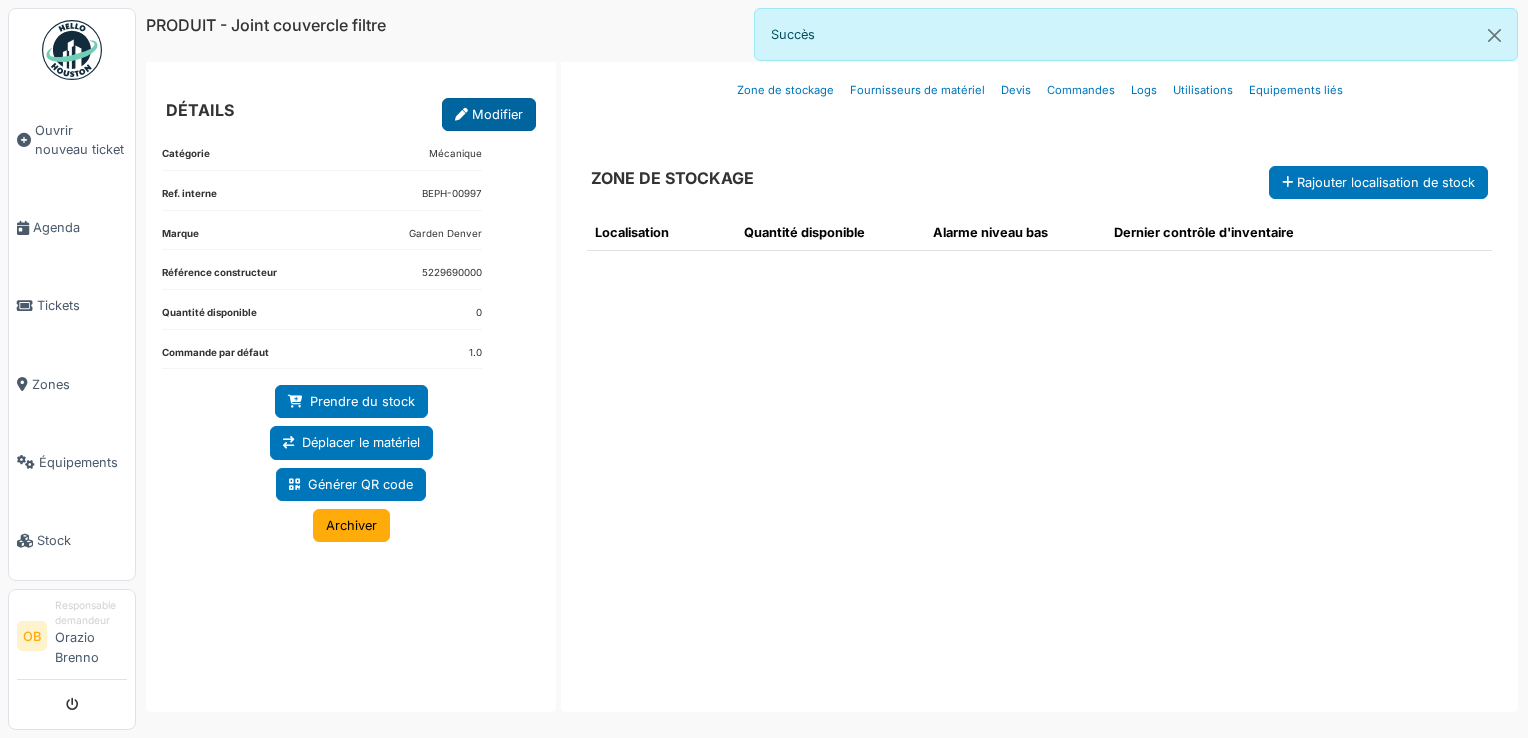 click on "Modifier" at bounding box center [489, 114] 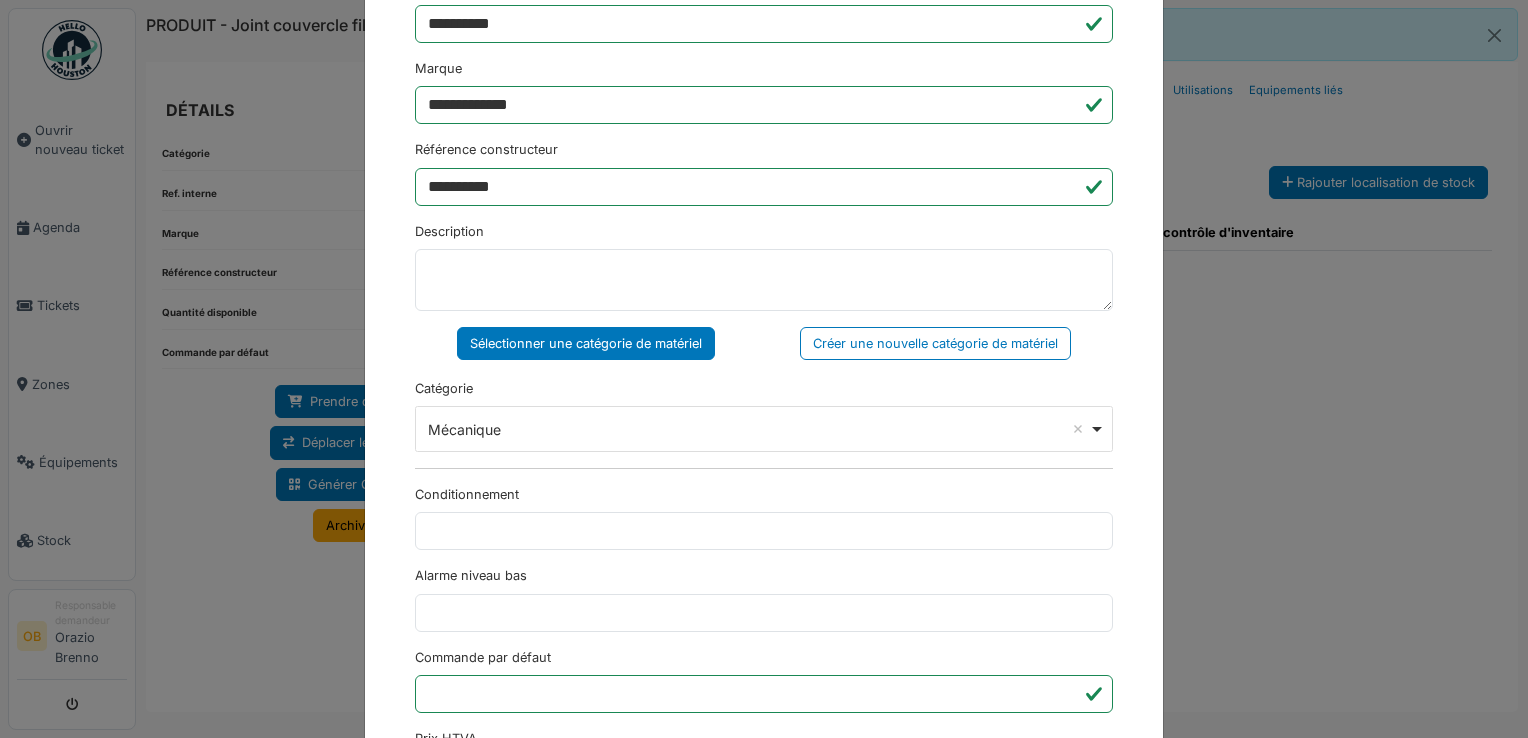 scroll, scrollTop: 650, scrollLeft: 0, axis: vertical 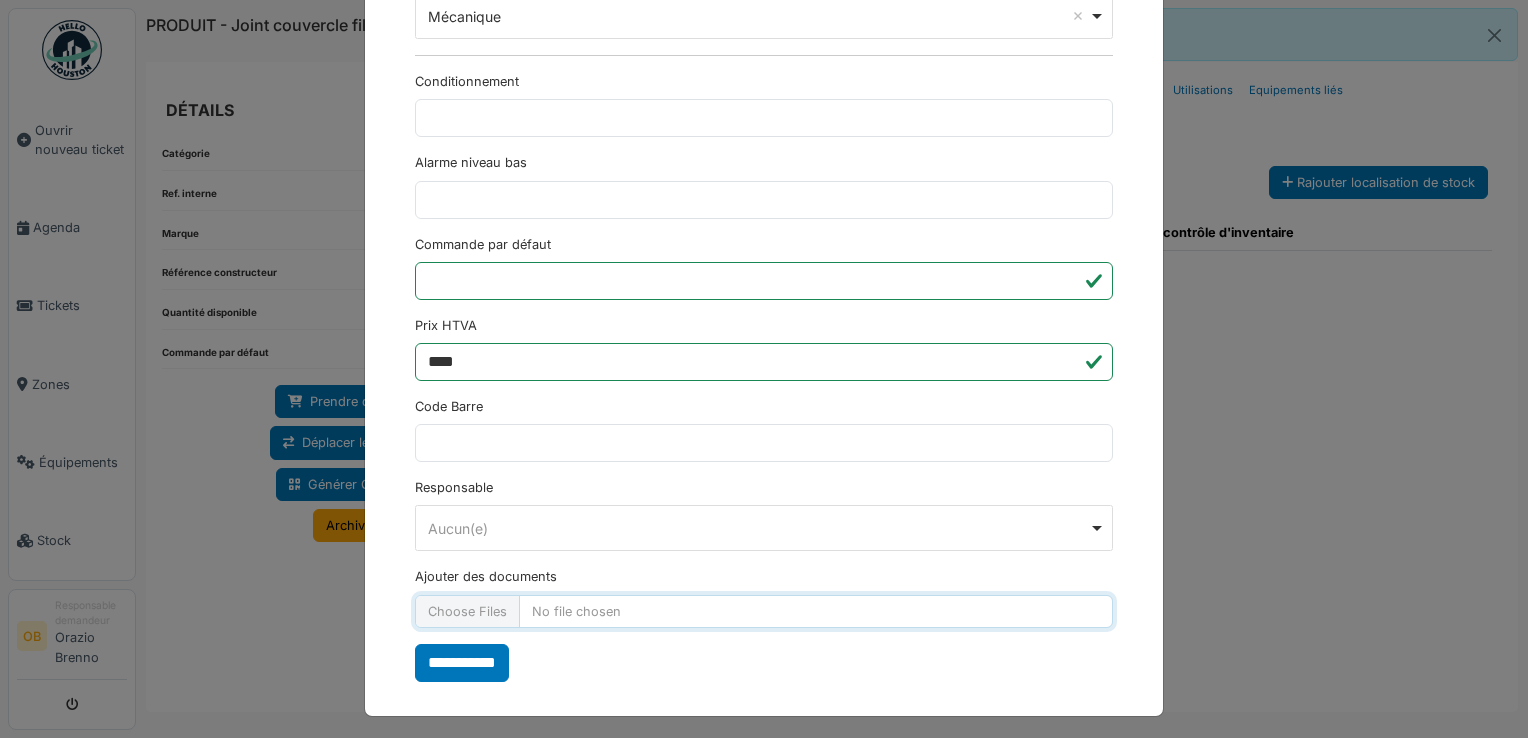 click on "Ajouter des documents" at bounding box center [764, 611] 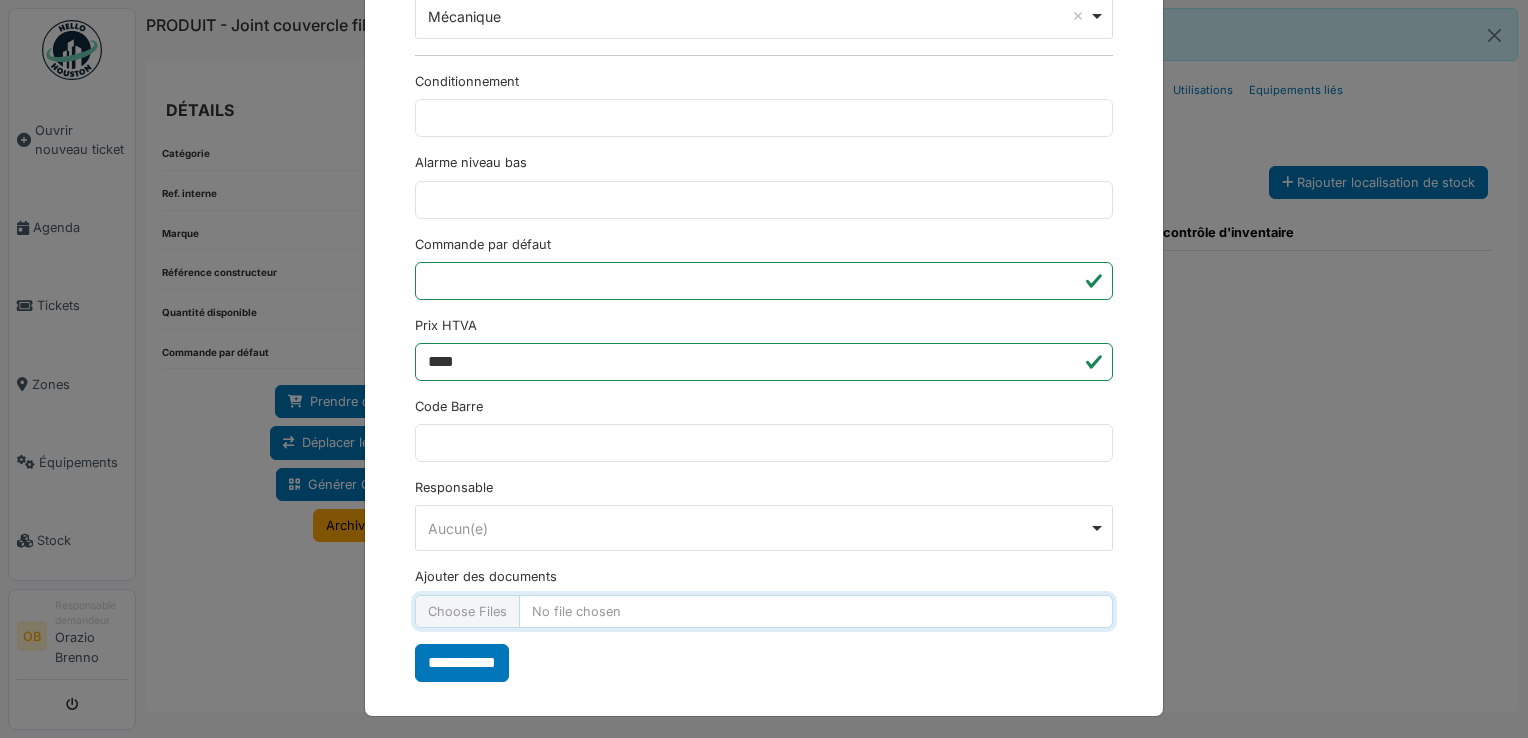 click on "Ajouter des documents" at bounding box center [764, 611] 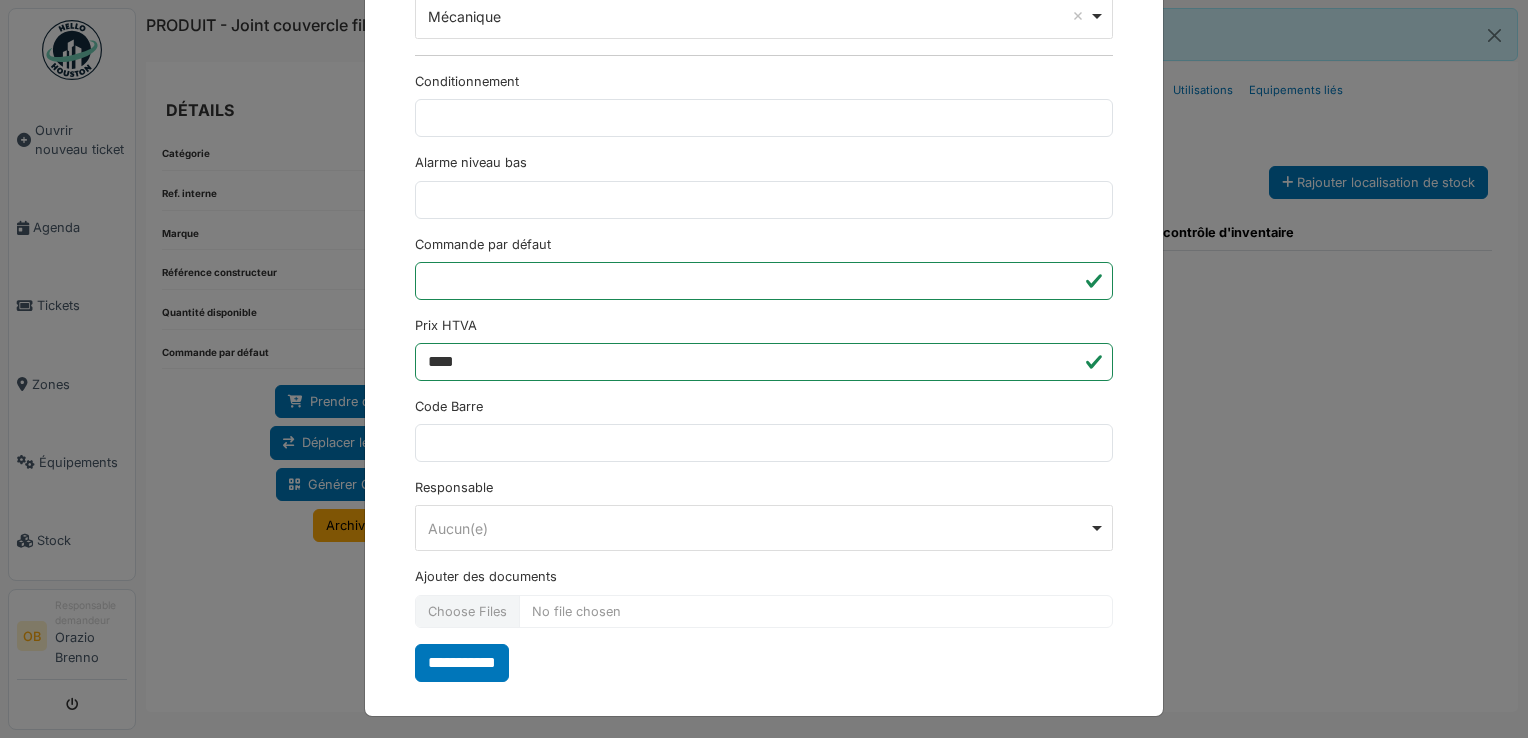type on "**********" 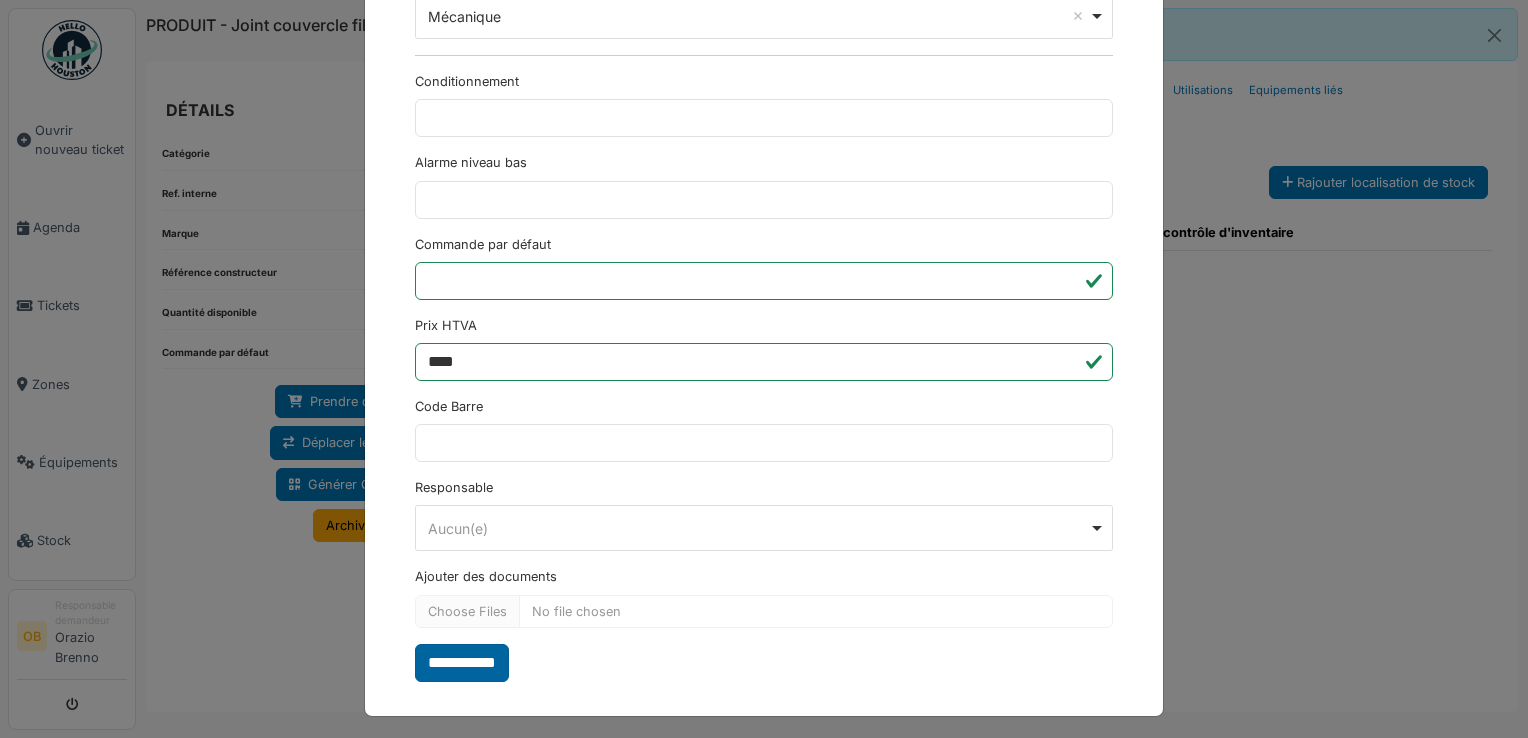 click on "**********" at bounding box center [462, 663] 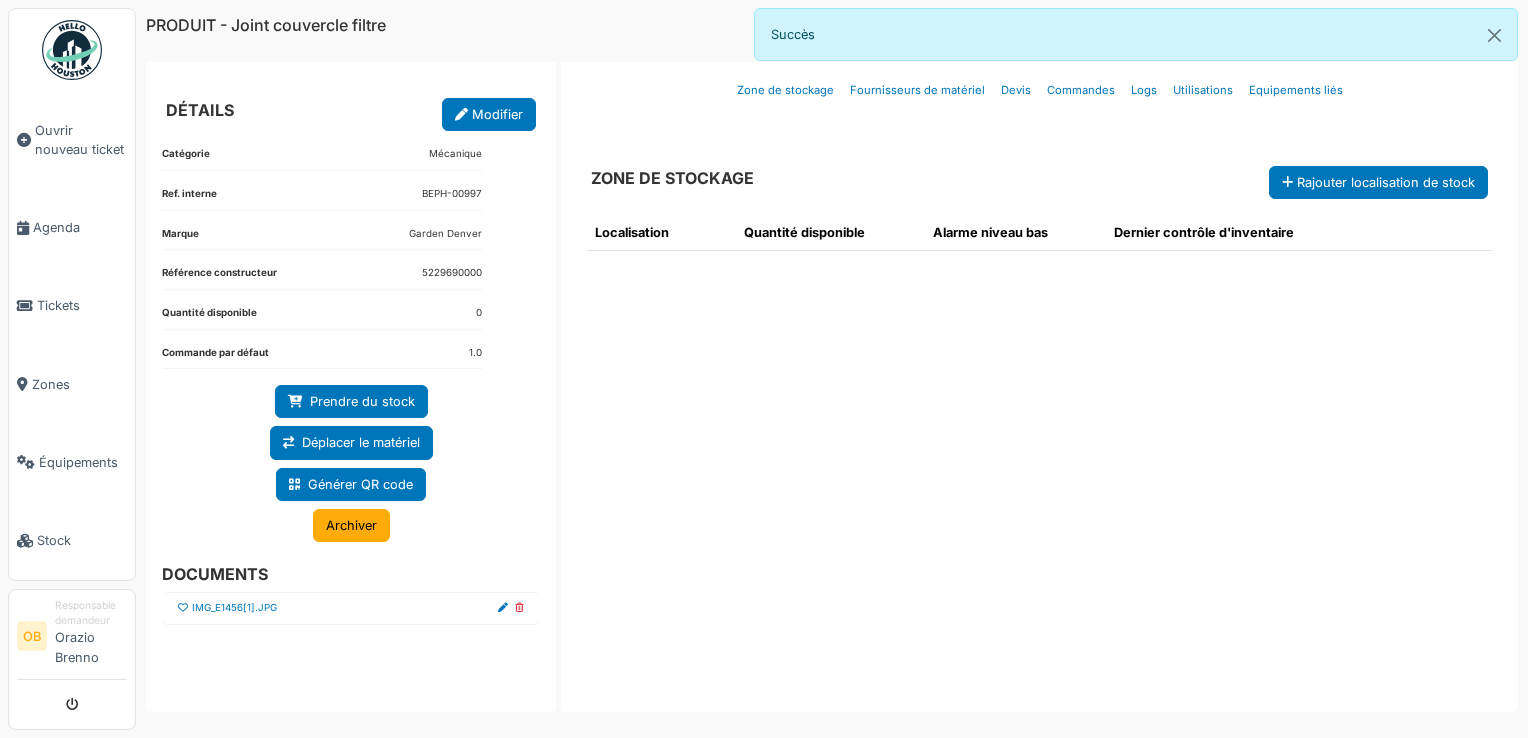 click at bounding box center (183, 608) 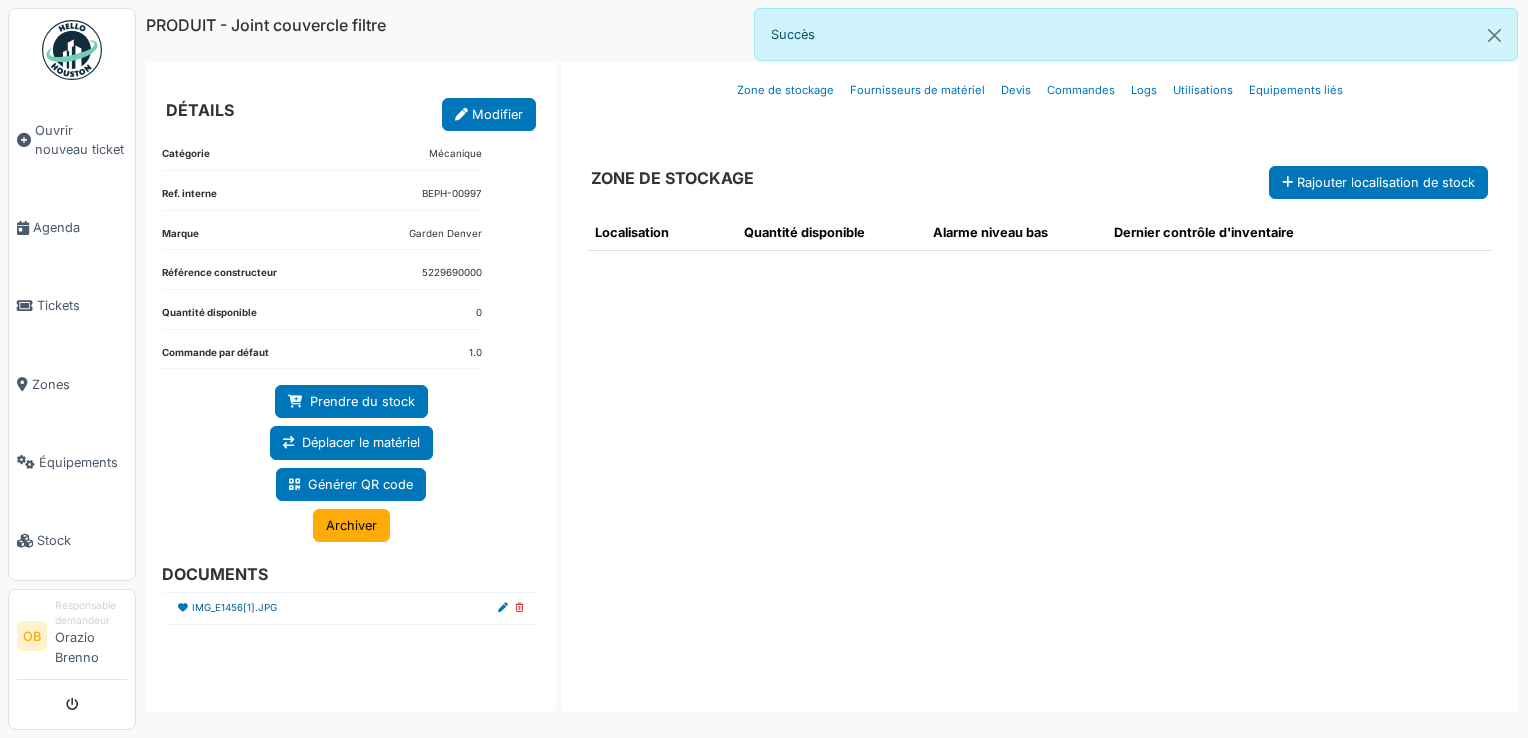 click on "IMG_E1456[1].JPG" at bounding box center [234, 608] 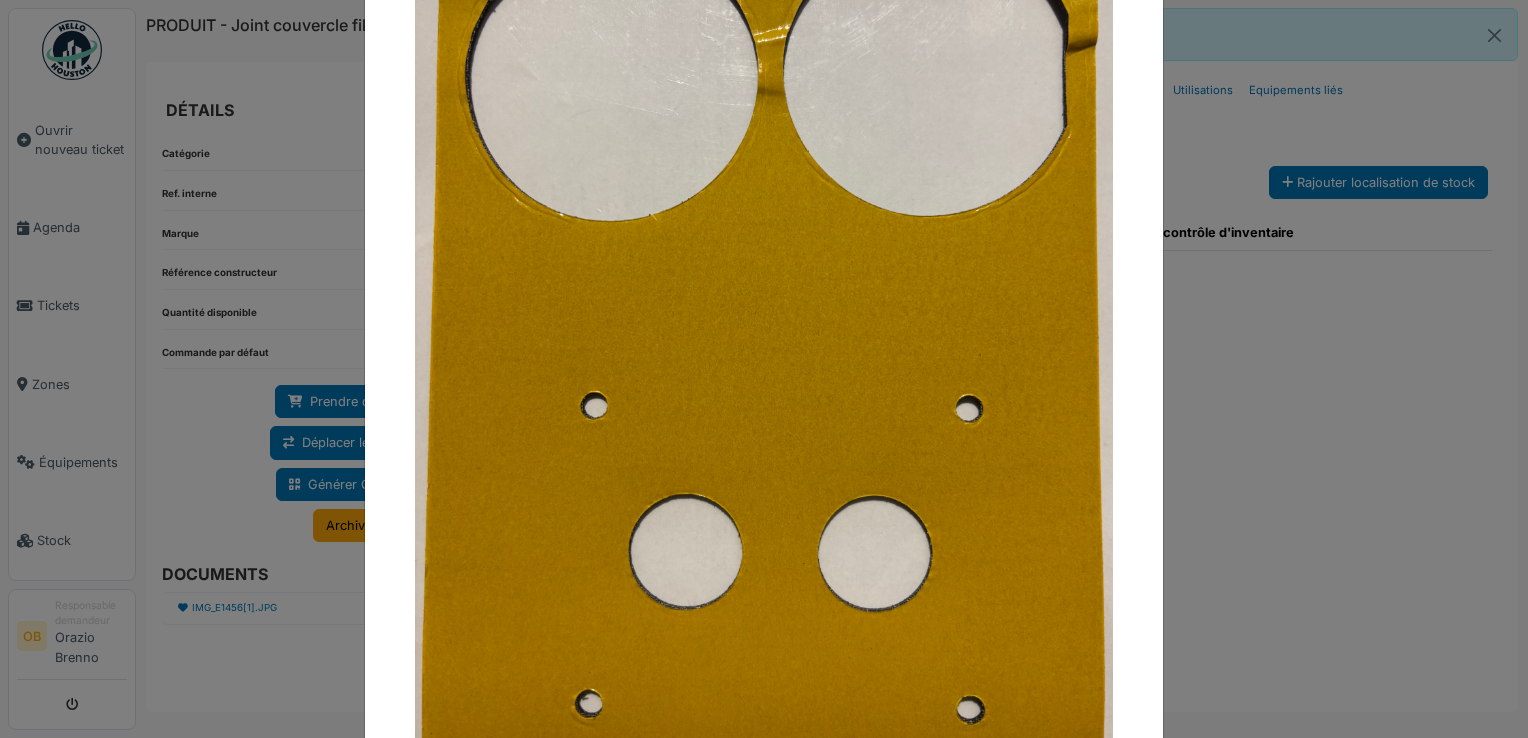 scroll, scrollTop: 380, scrollLeft: 0, axis: vertical 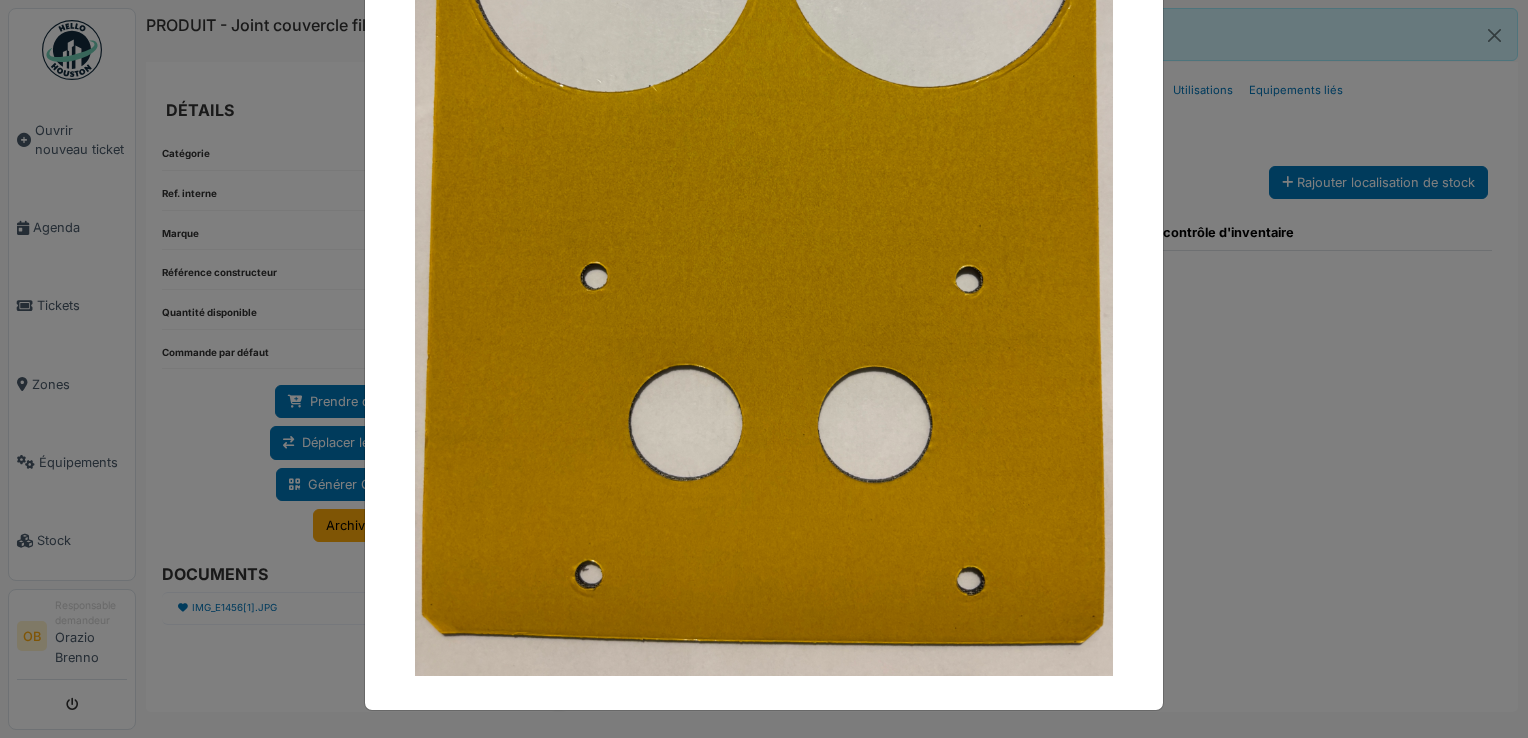 click at bounding box center [764, 369] 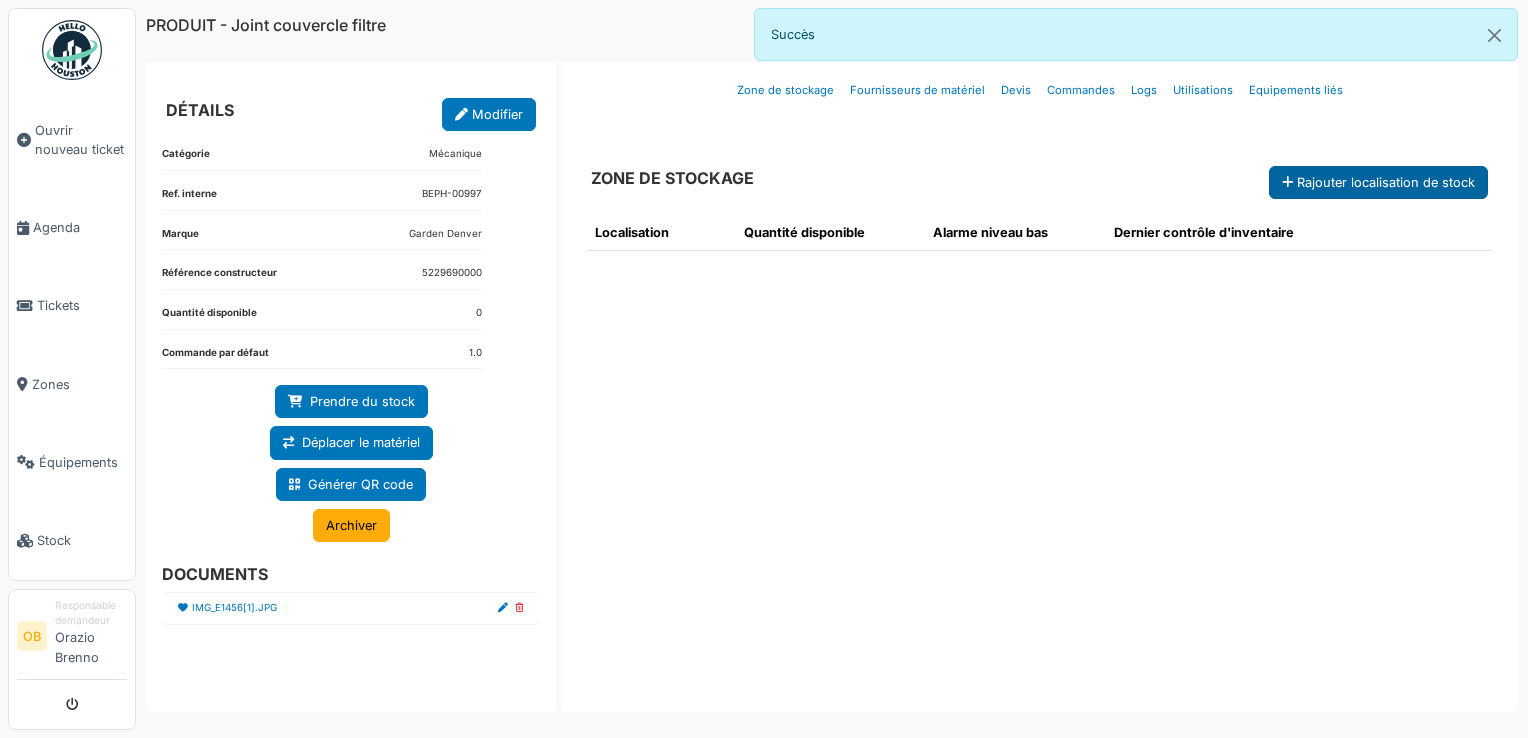 click on "Rajouter localisation de stock" at bounding box center (1378, 182) 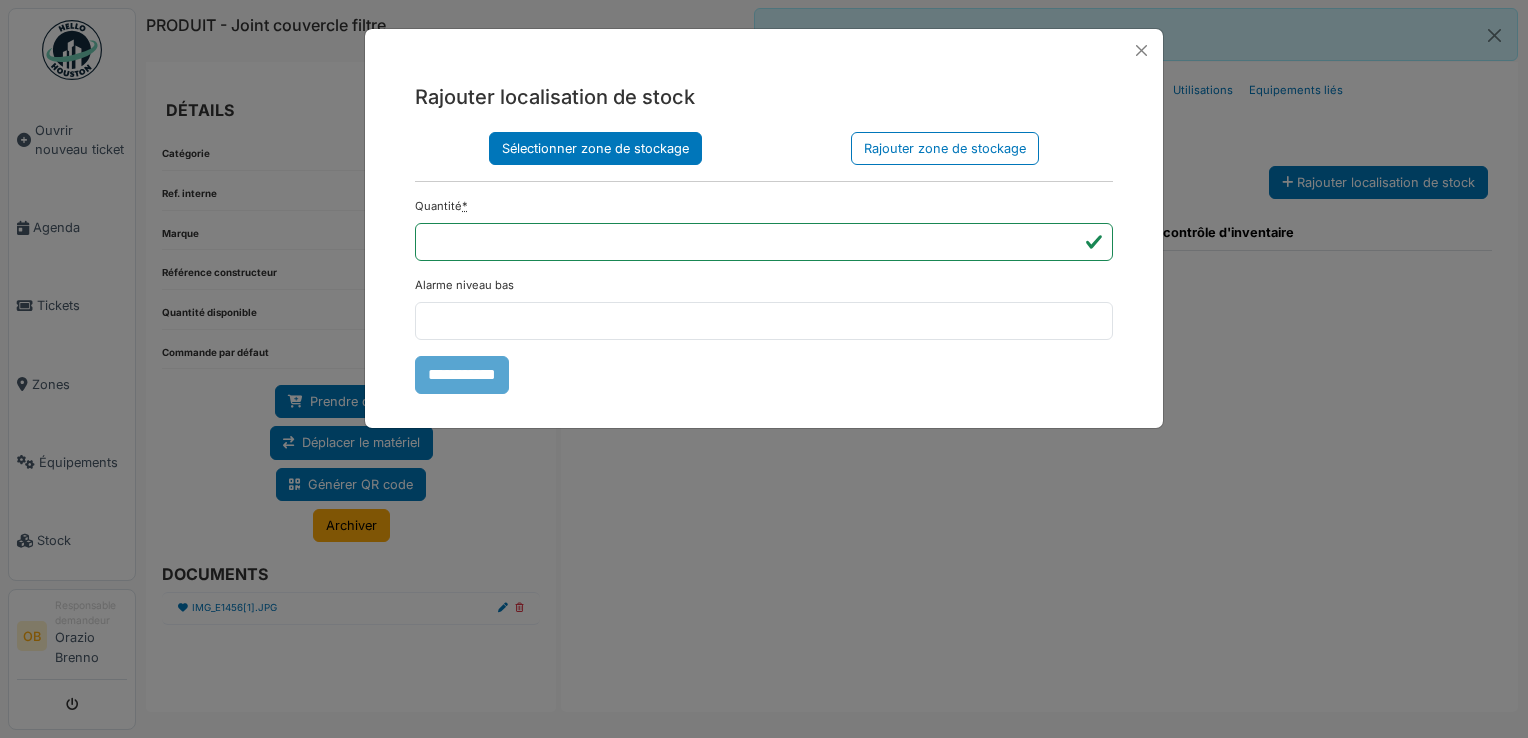 click on "Sélectionner zone de stockage" at bounding box center [595, 148] 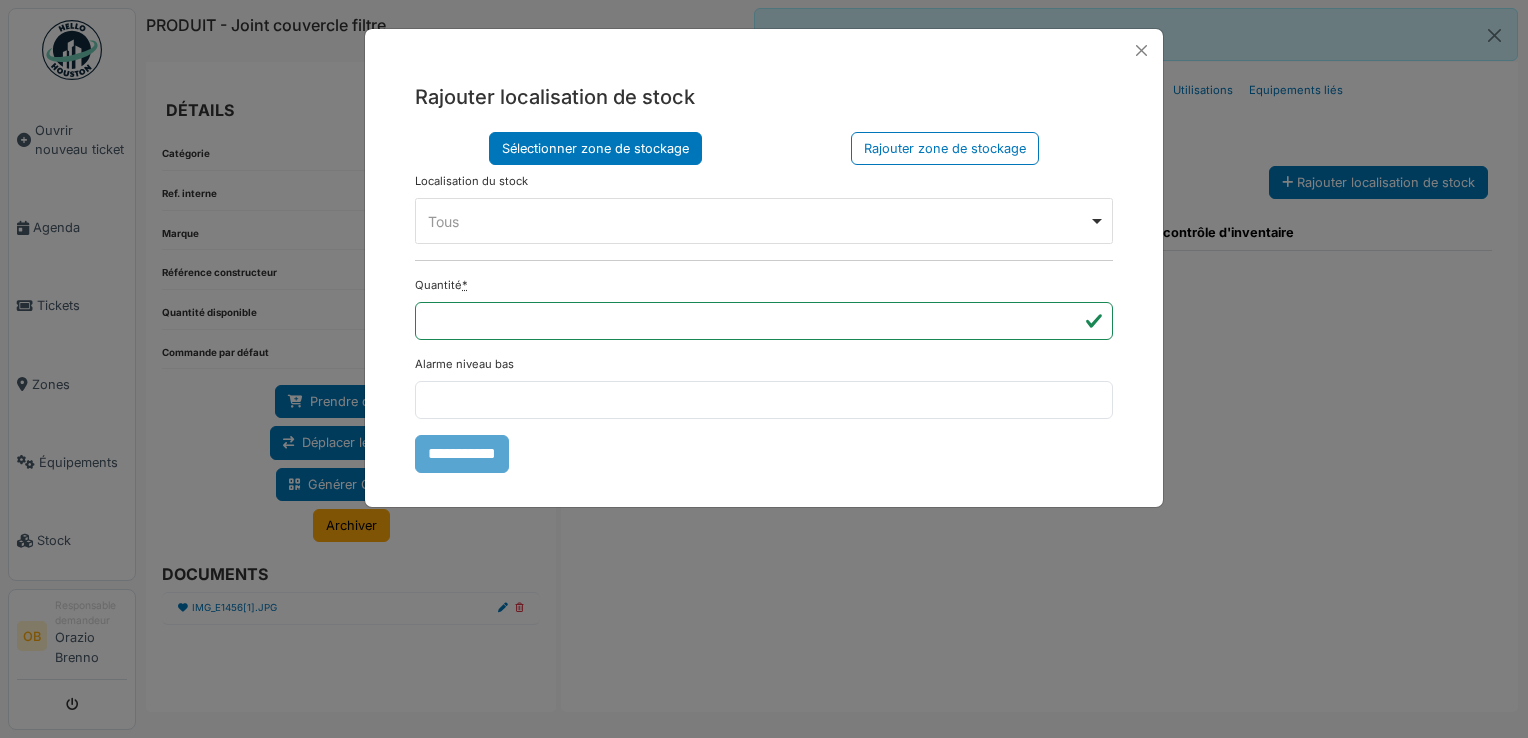 click on "Tous Remove item" at bounding box center [764, 221] 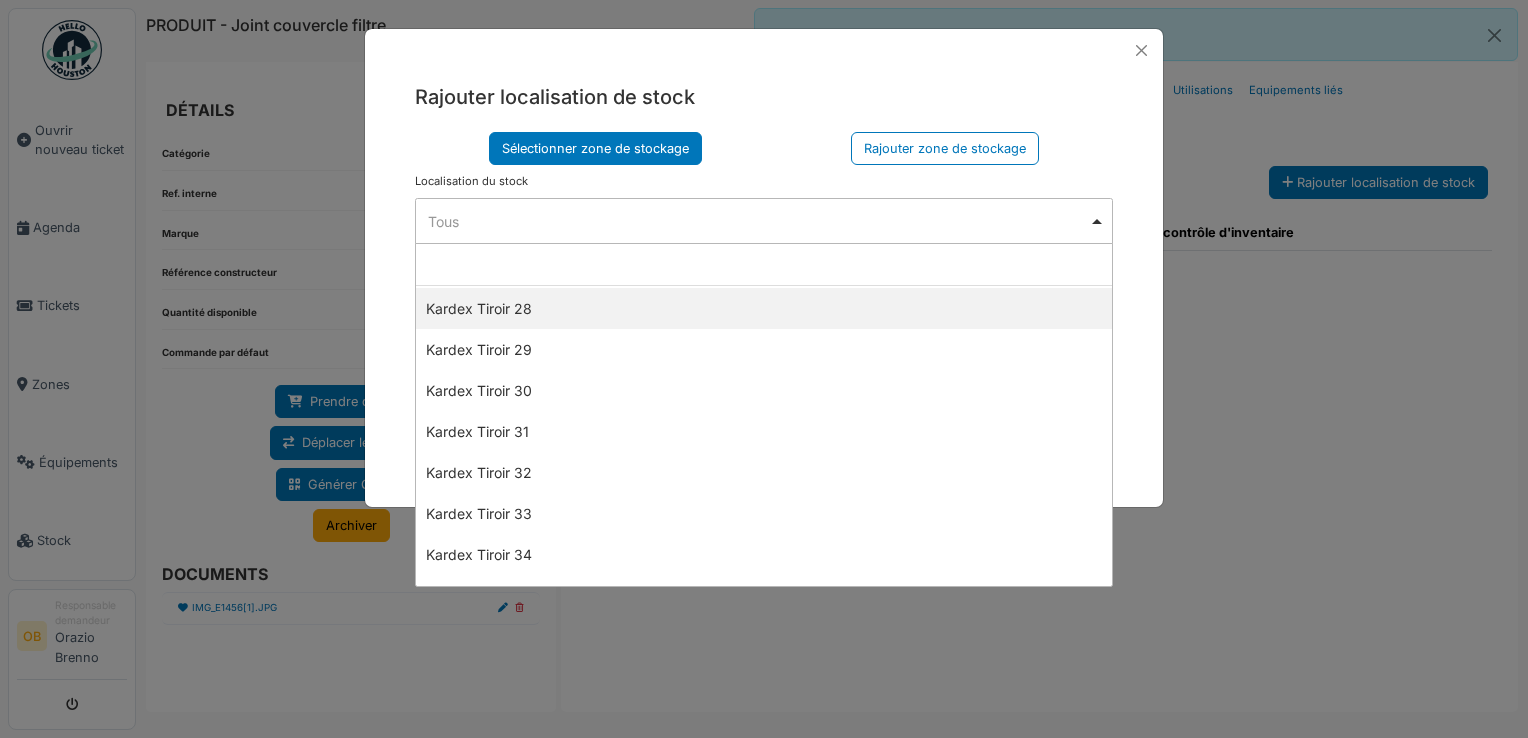 scroll, scrollTop: 1466, scrollLeft: 0, axis: vertical 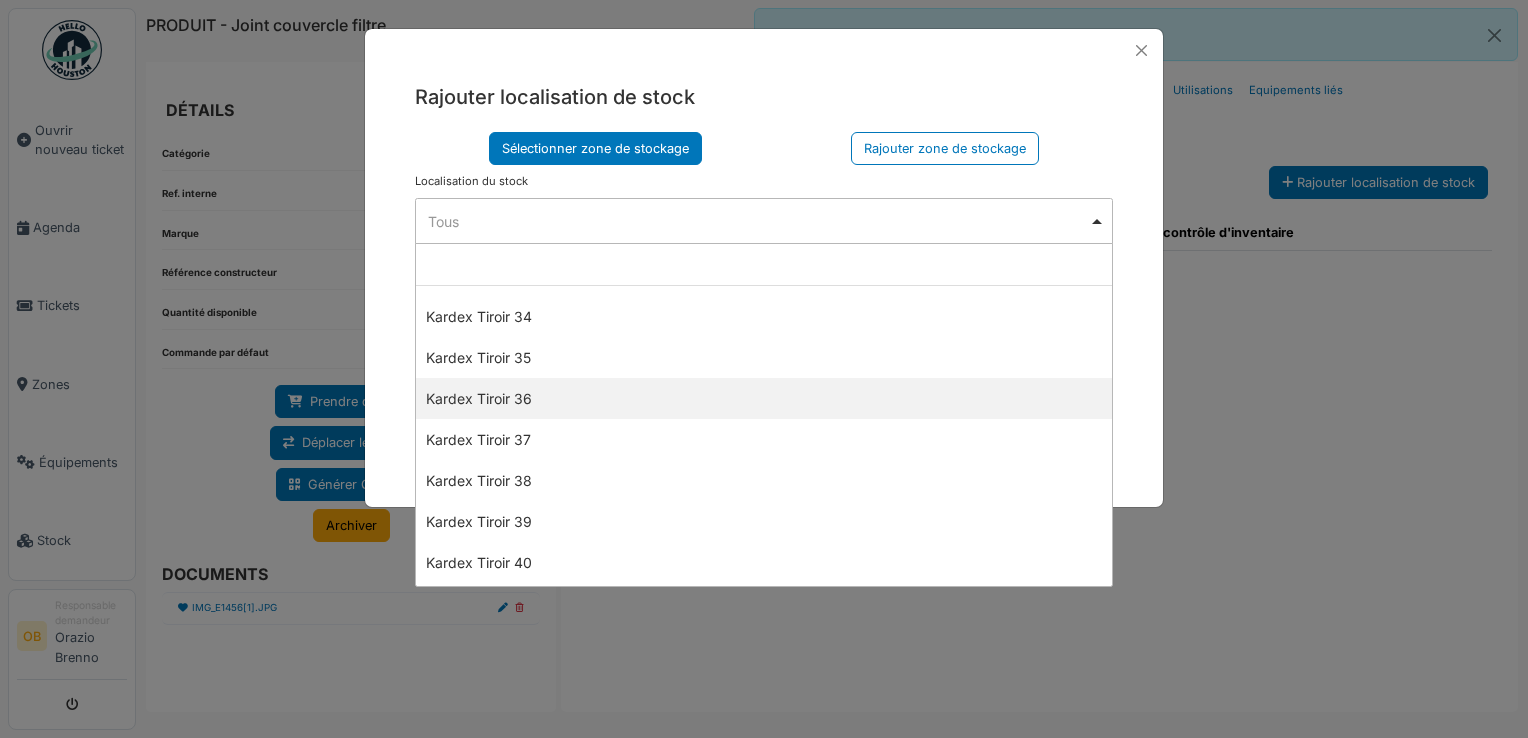 select on "****" 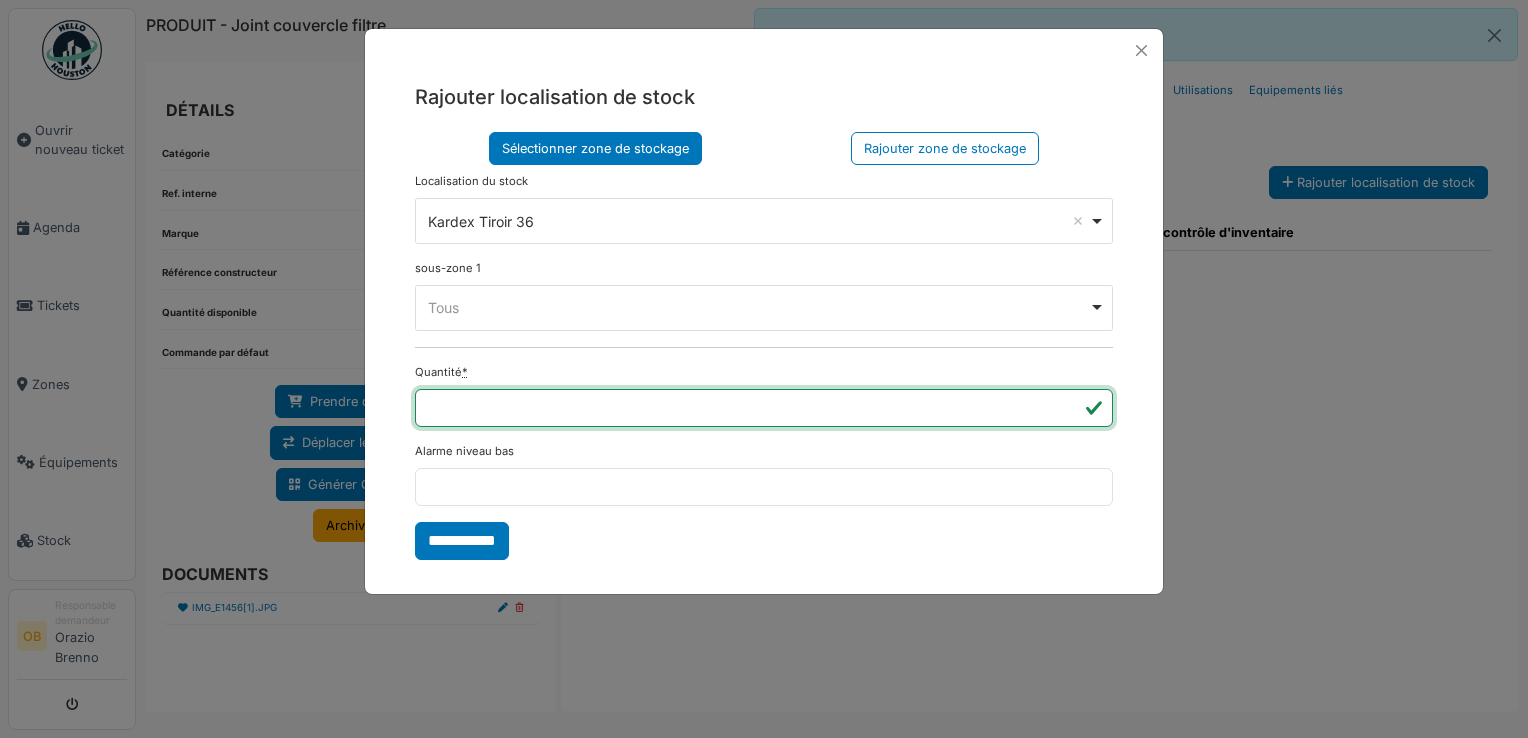 click on "*" at bounding box center (764, 408) 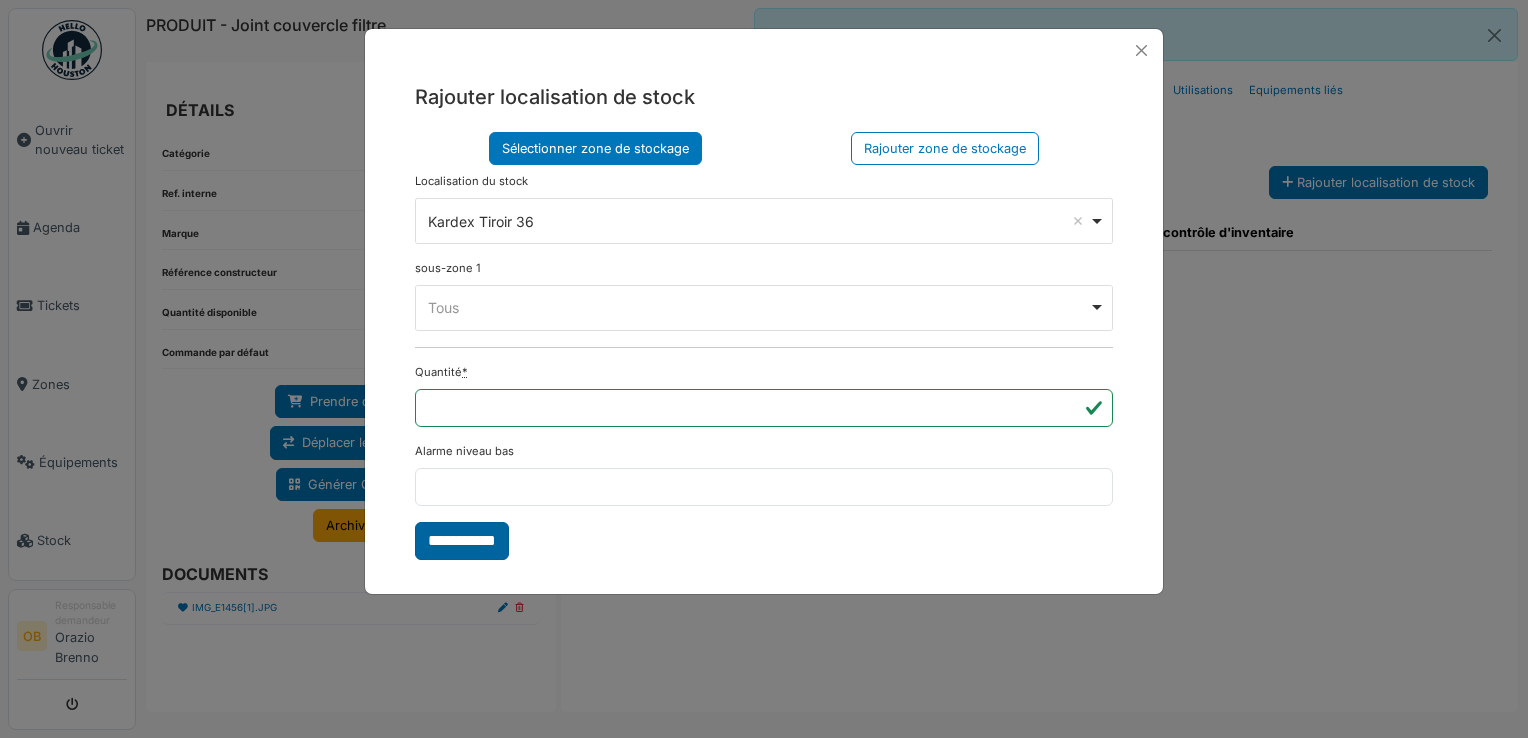 click on "**********" at bounding box center (462, 541) 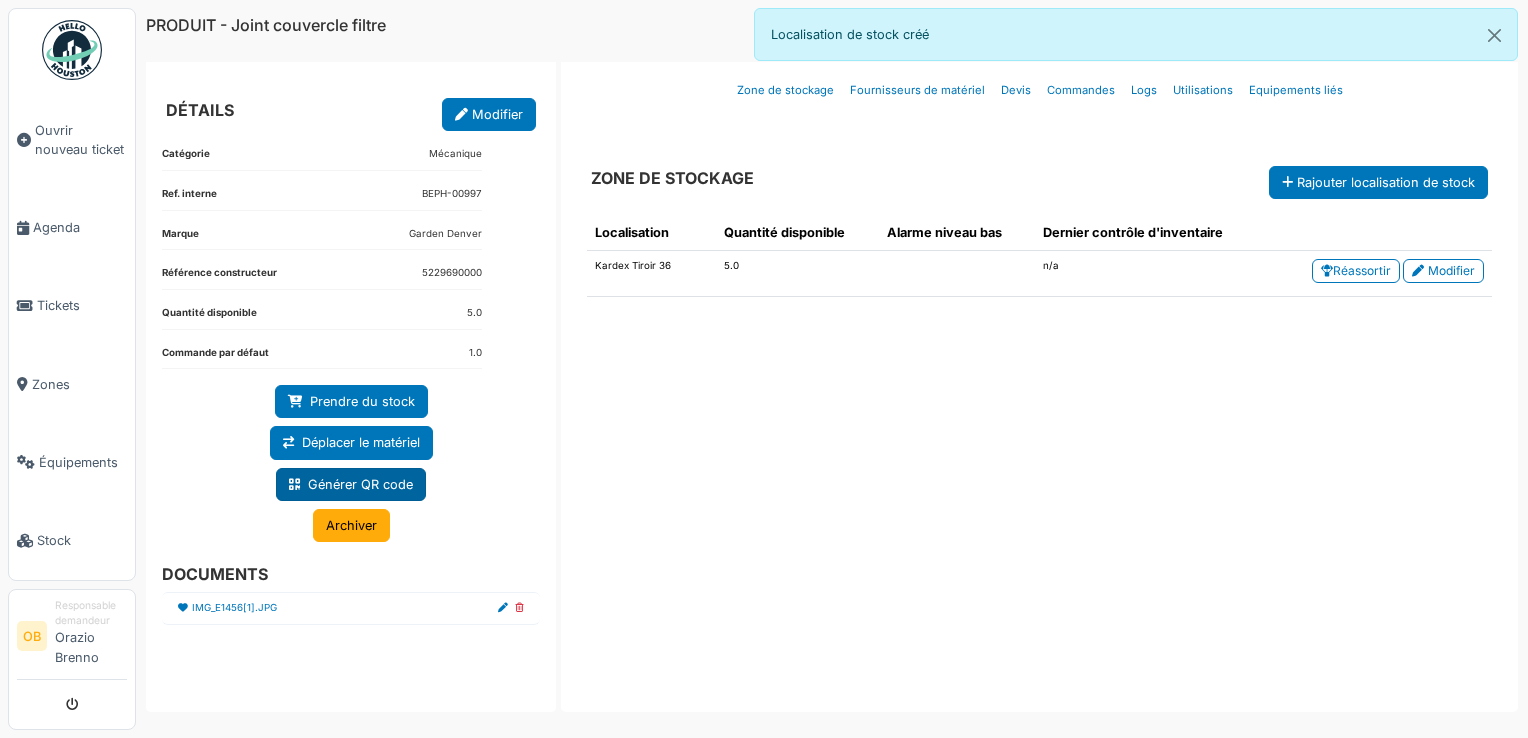 click on "Générer QR code" at bounding box center (351, 484) 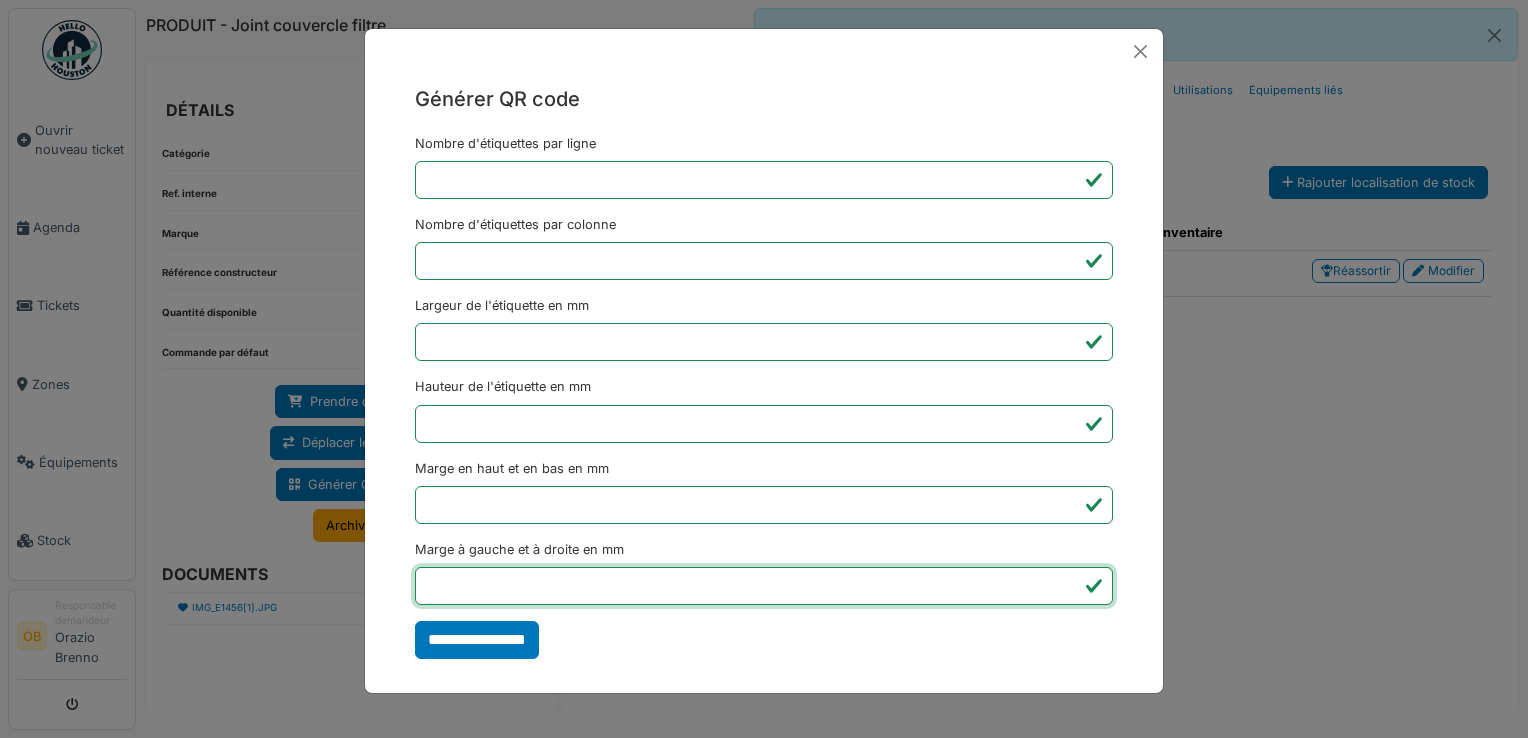 click on "*" at bounding box center [764, 586] 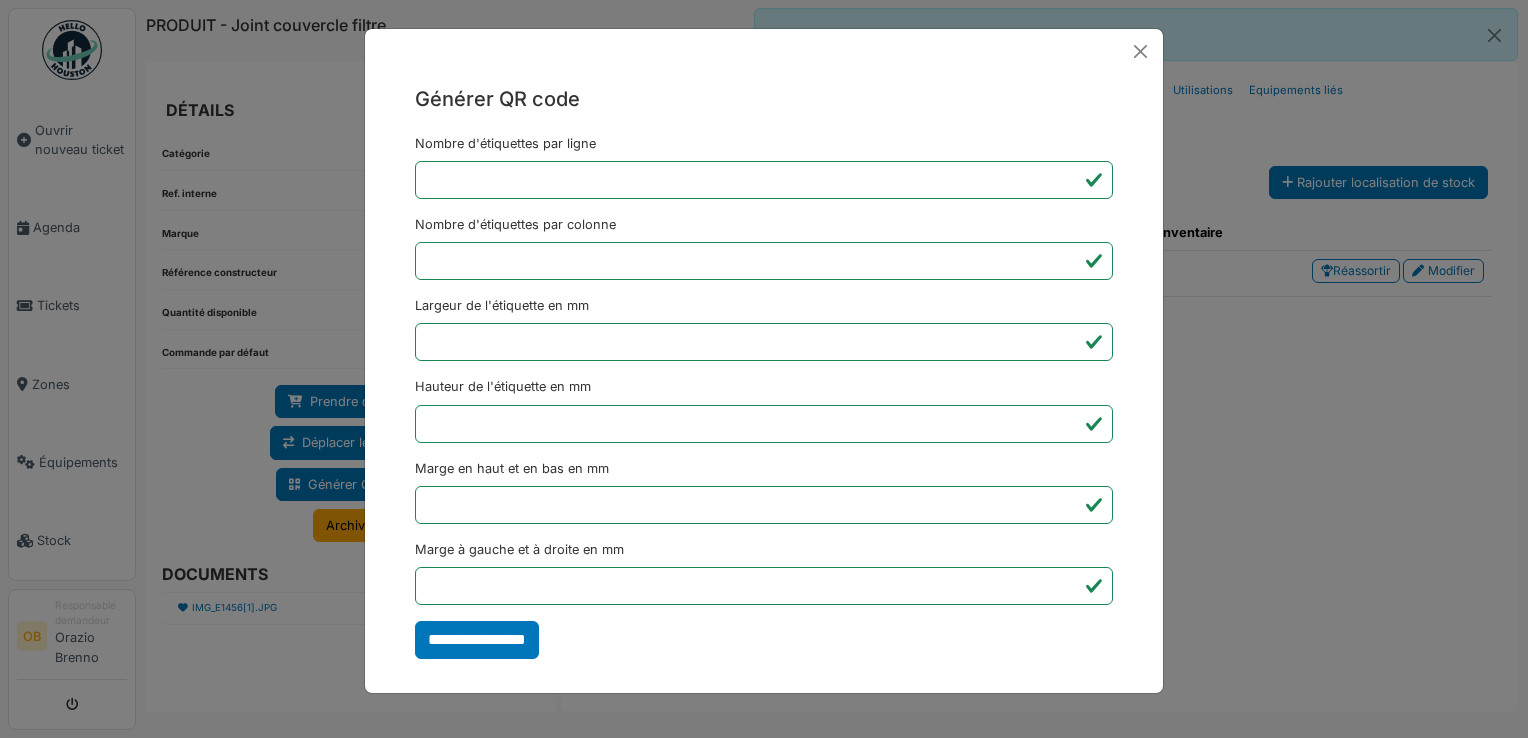 type on "*******" 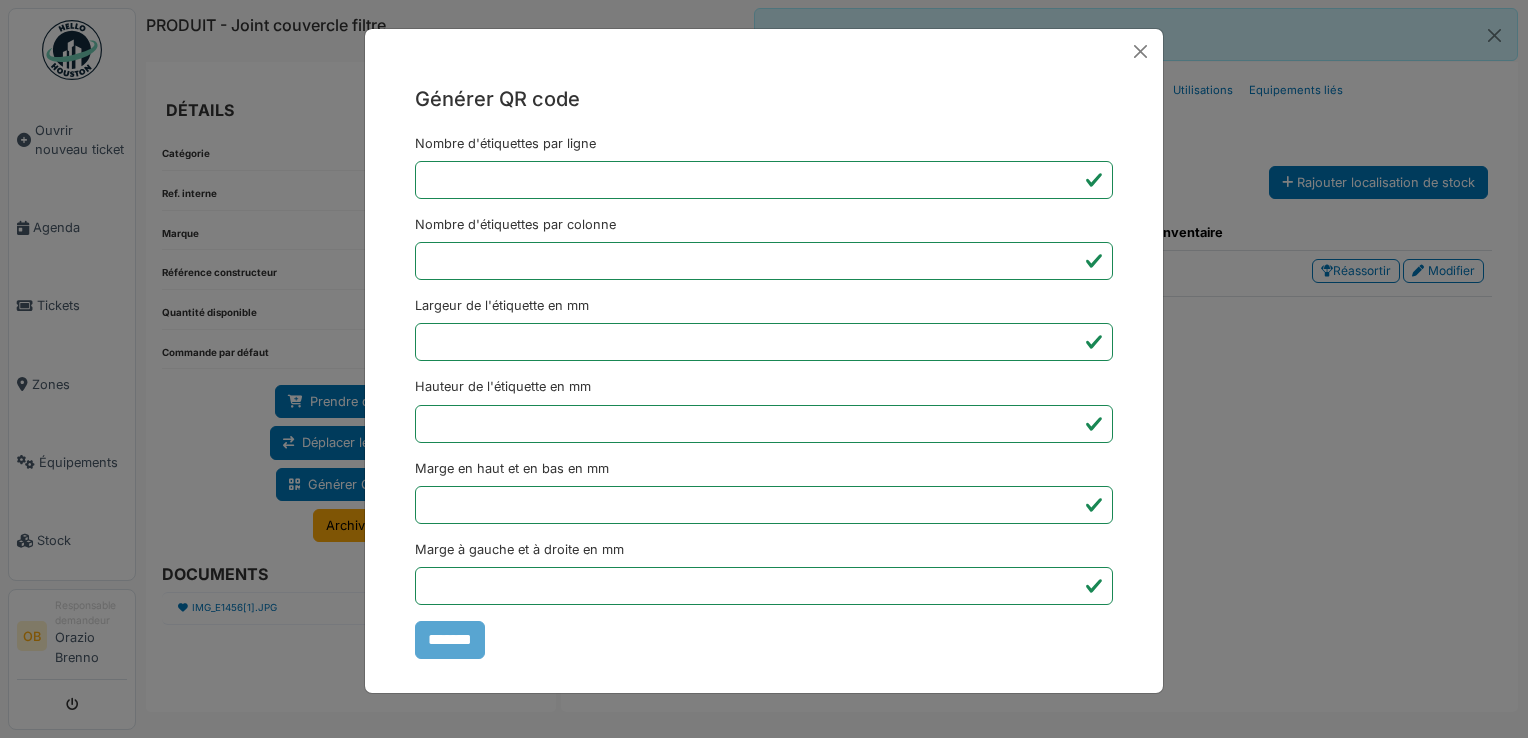 click on "Générer QR code
Nombre d'étiquettes par ligne
*
Nombre d'étiquettes par colonne
*
Largeur de l'étiquette en mm
**
Hauteur de l'étiquette en mm
**
Marge en haut et en bas en mm
*
Marge à gauche et à droite en mm
***
*******" at bounding box center (764, 369) 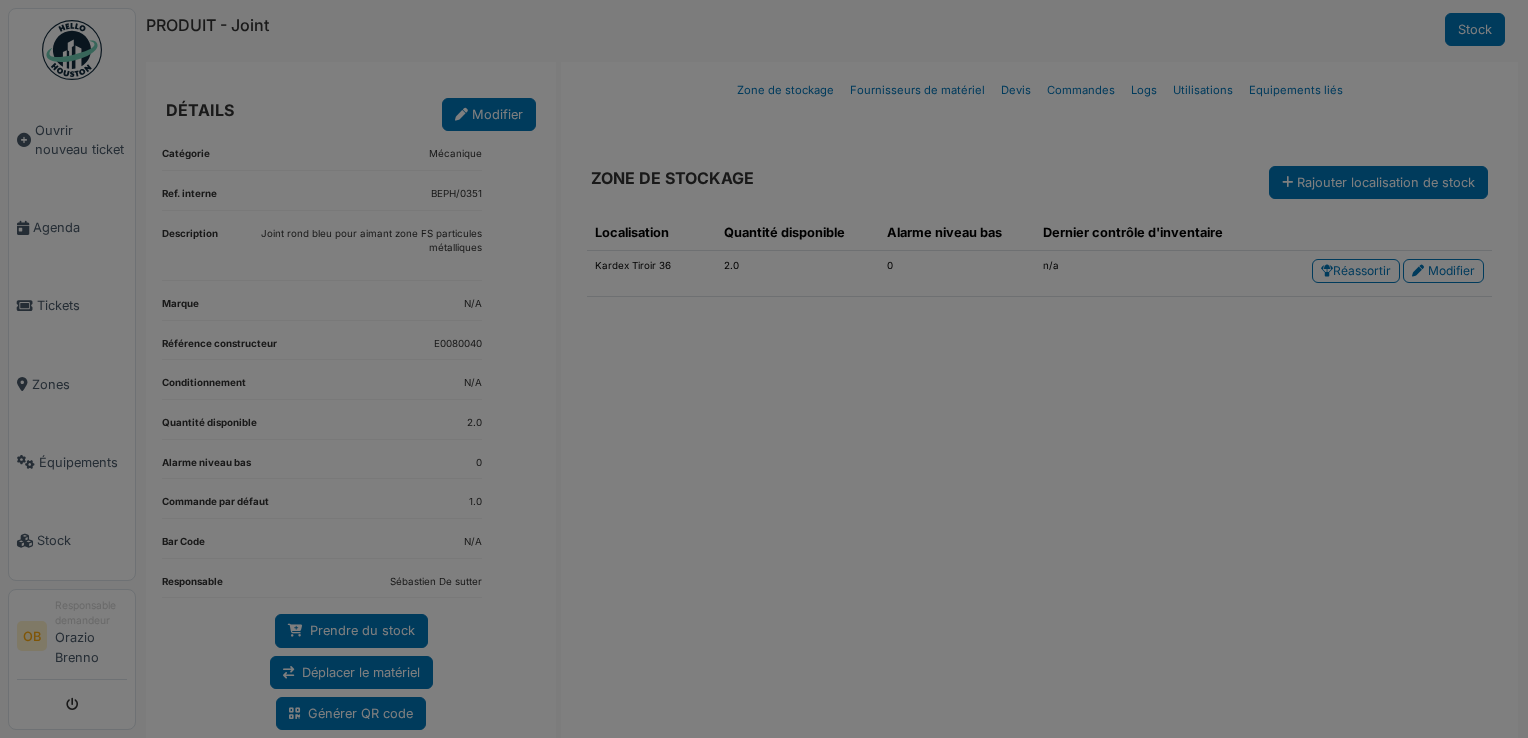 scroll, scrollTop: 0, scrollLeft: 0, axis: both 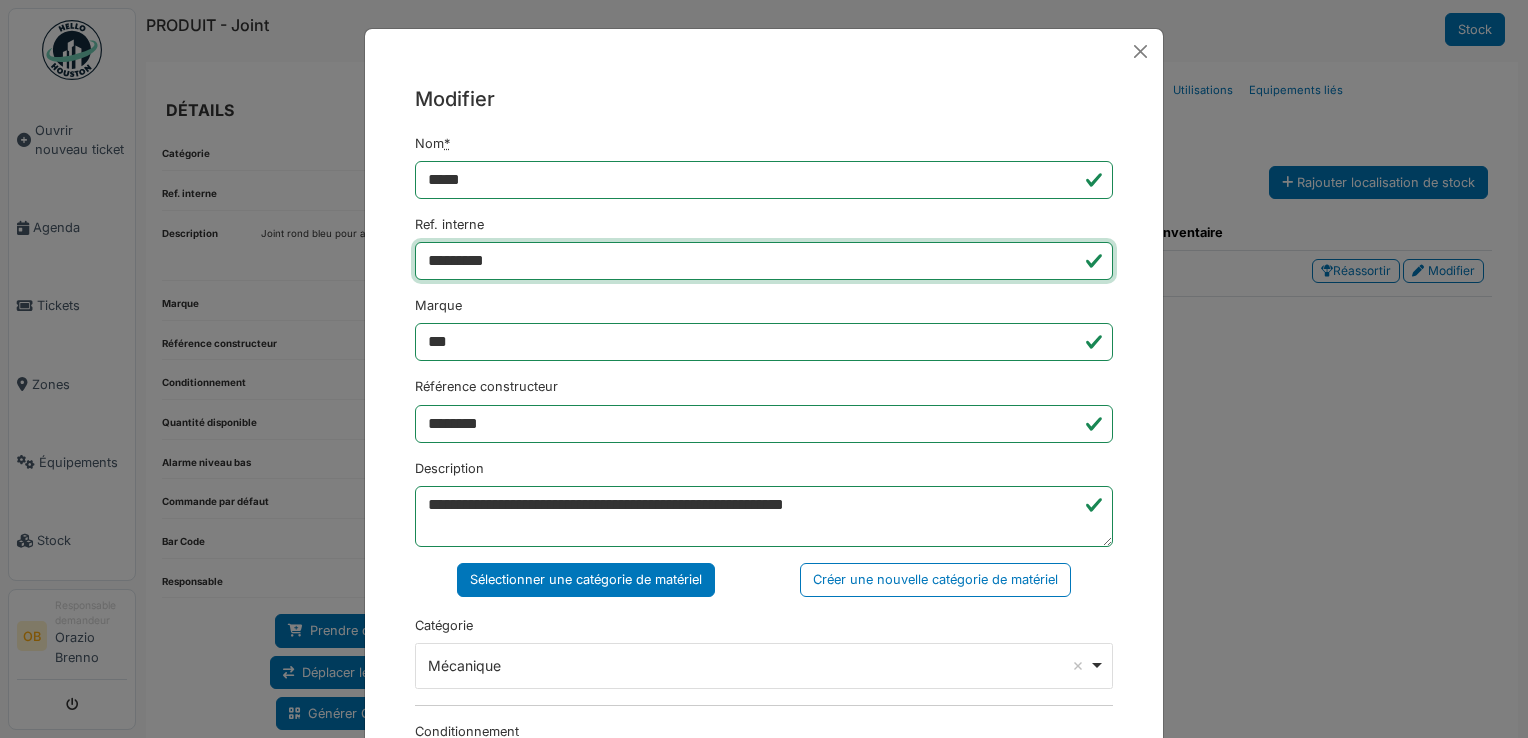 drag, startPoint x: 525, startPoint y: 276, endPoint x: 210, endPoint y: 292, distance: 315.4061 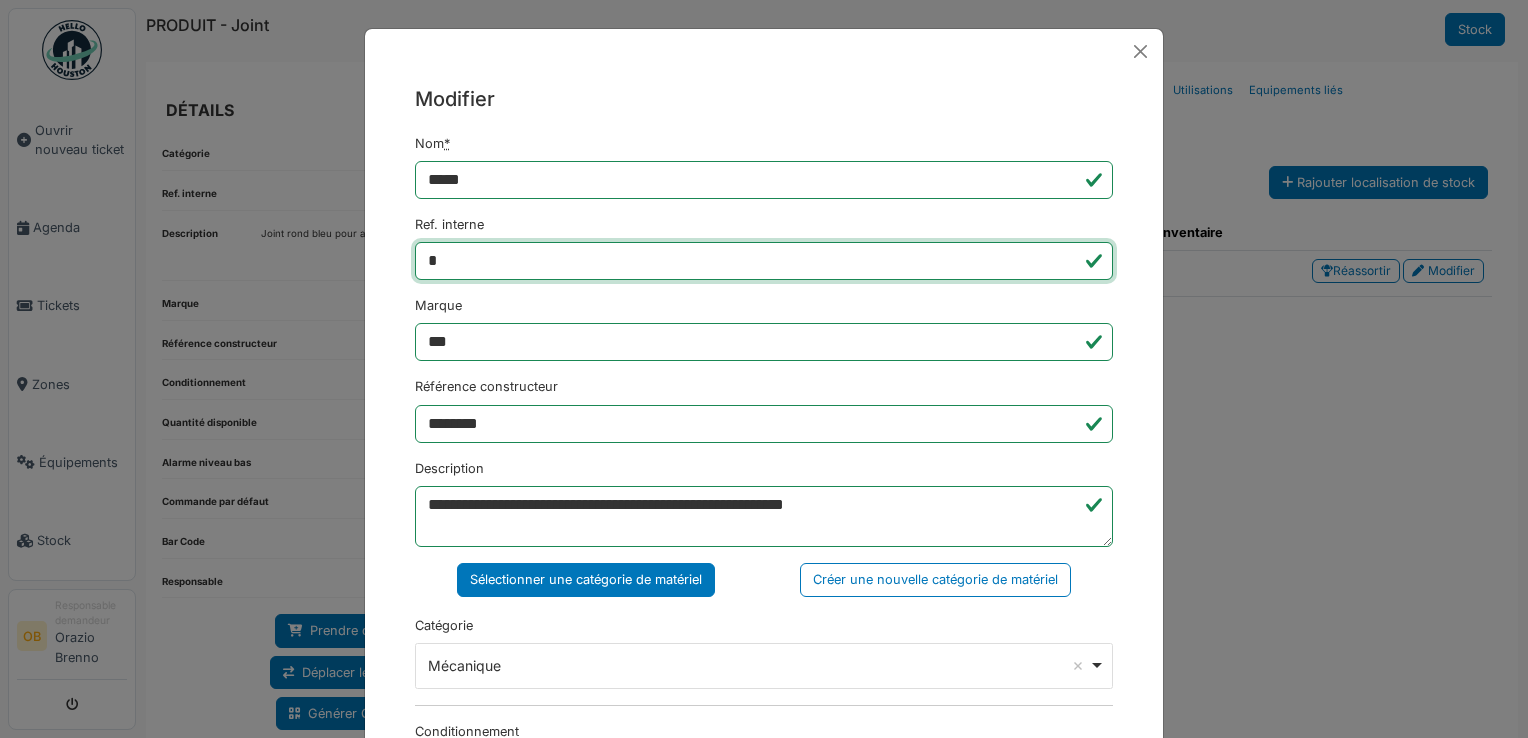 click on "*" at bounding box center (764, 261) 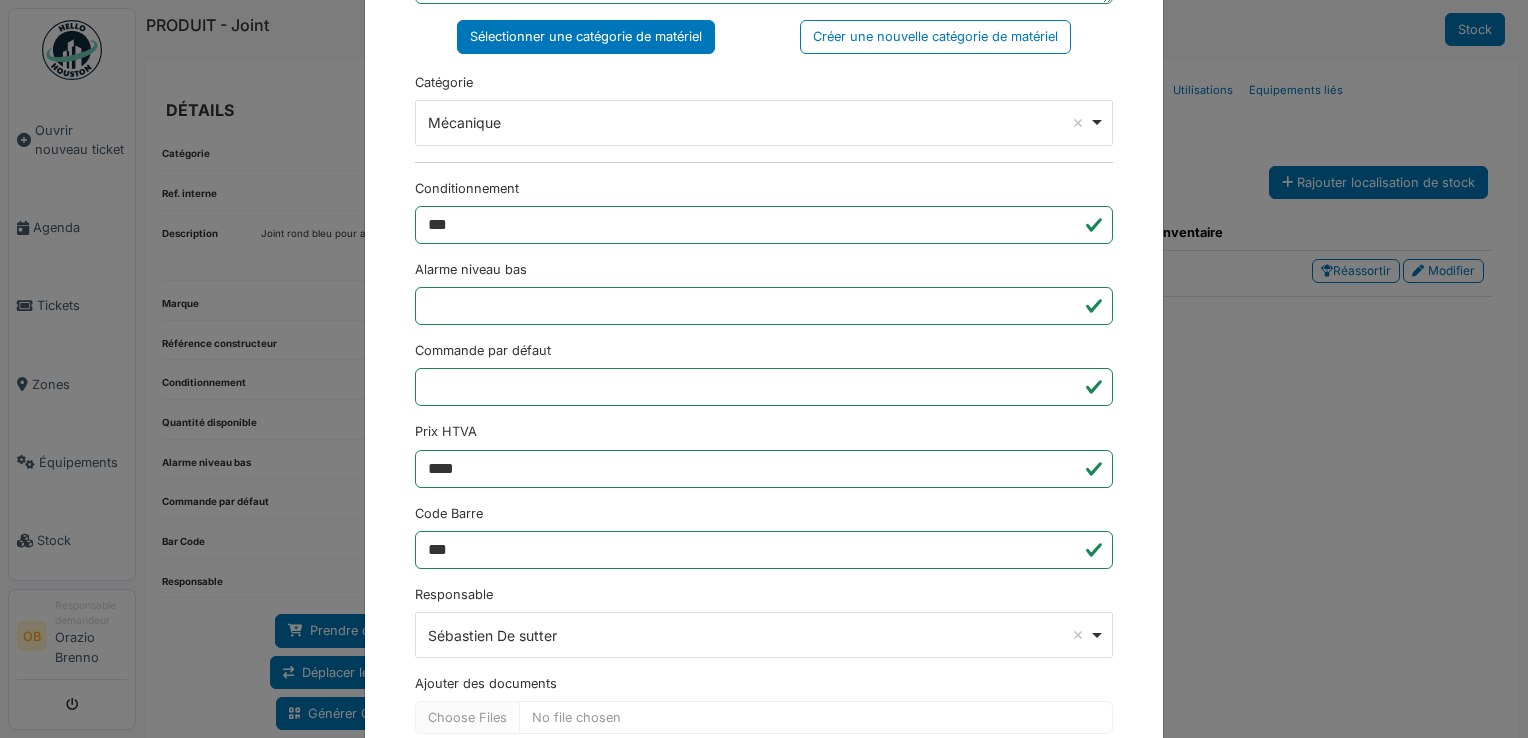scroll, scrollTop: 650, scrollLeft: 0, axis: vertical 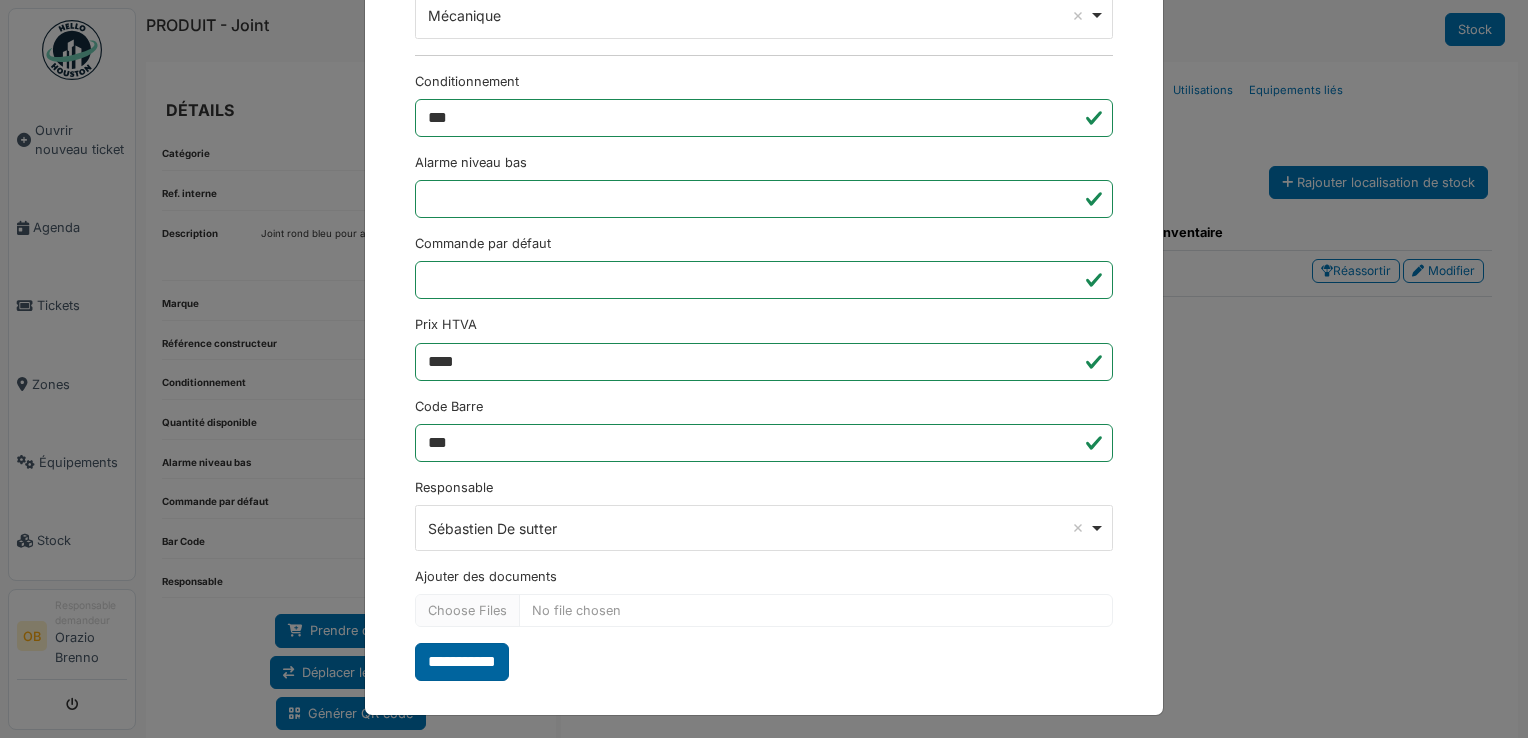 type on "**********" 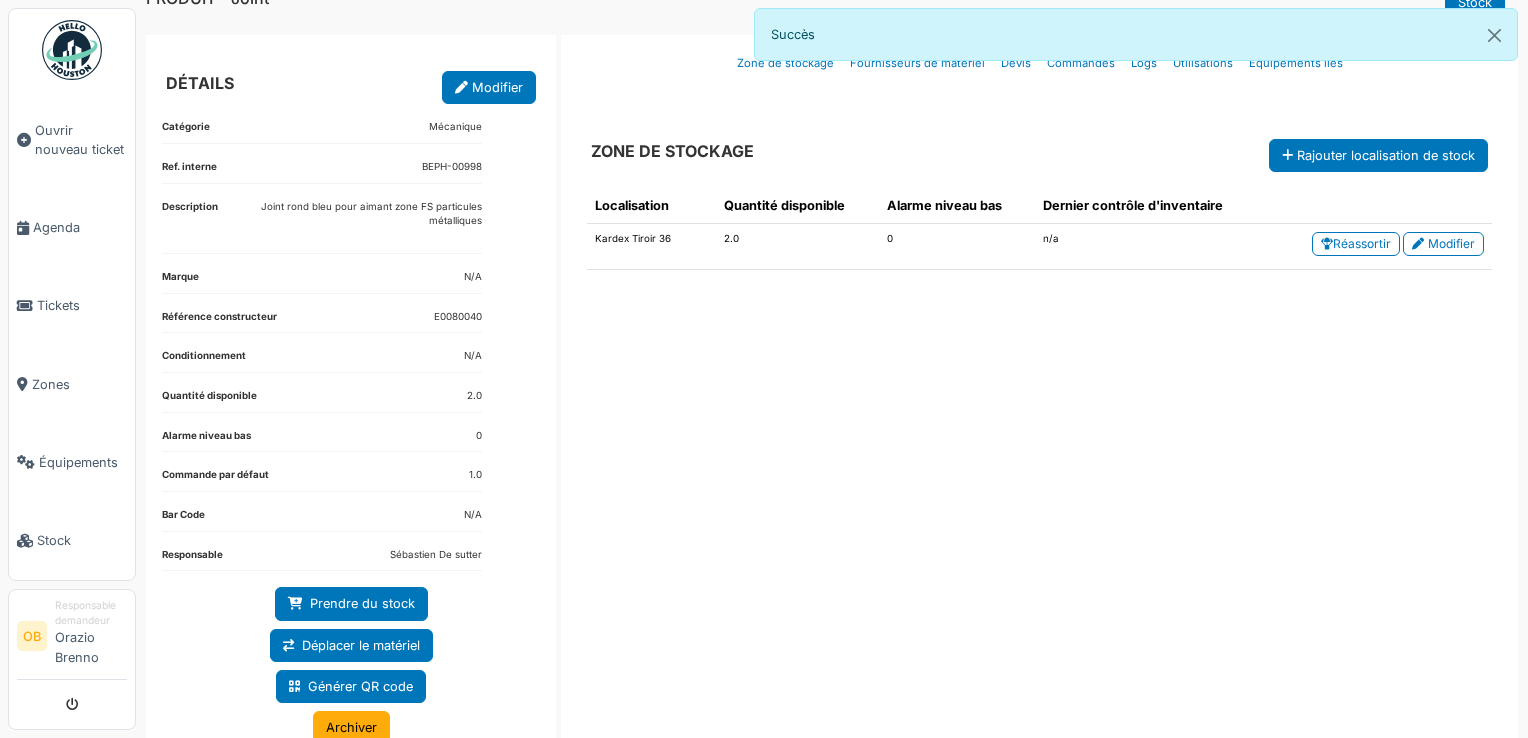 scroll, scrollTop: 0, scrollLeft: 0, axis: both 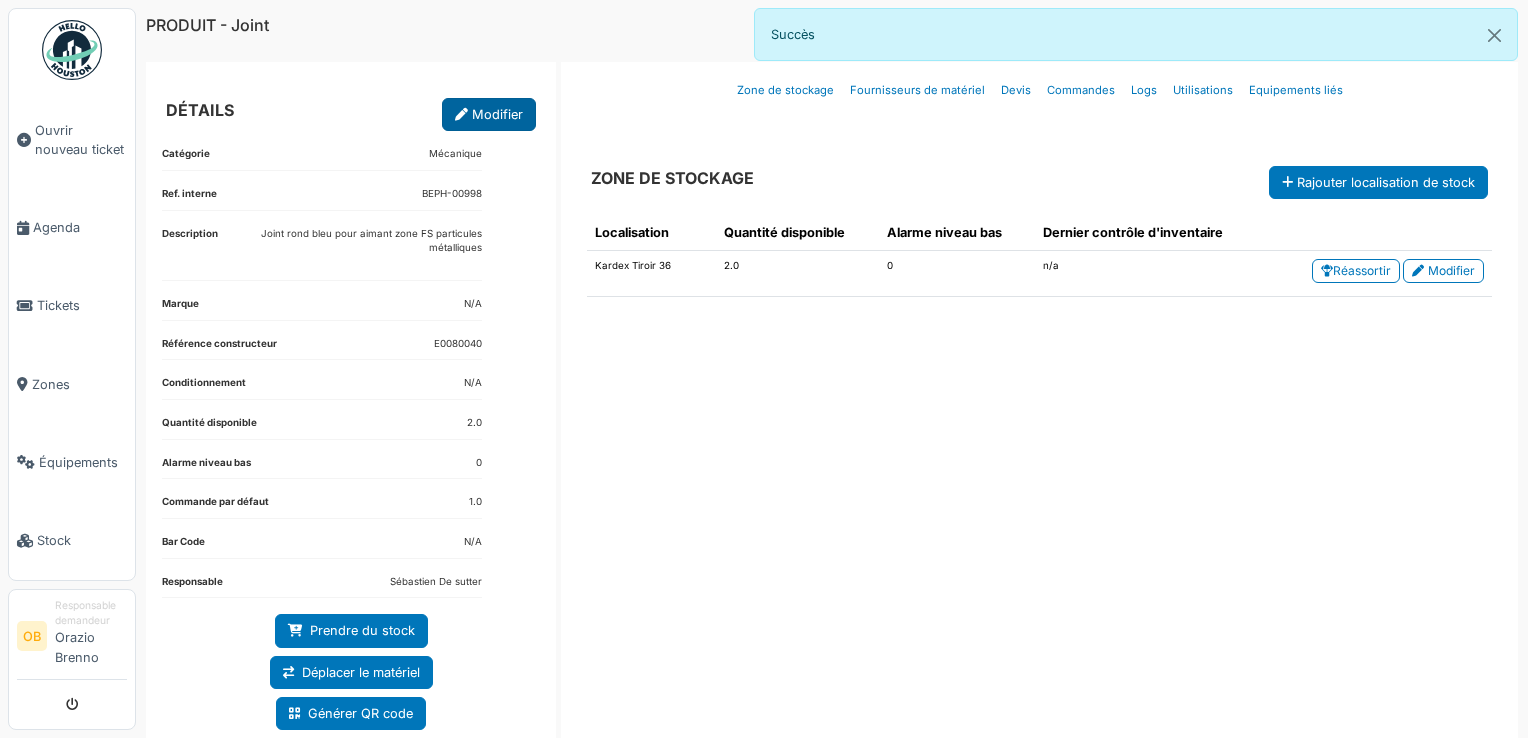 click on "Modifier" at bounding box center (489, 114) 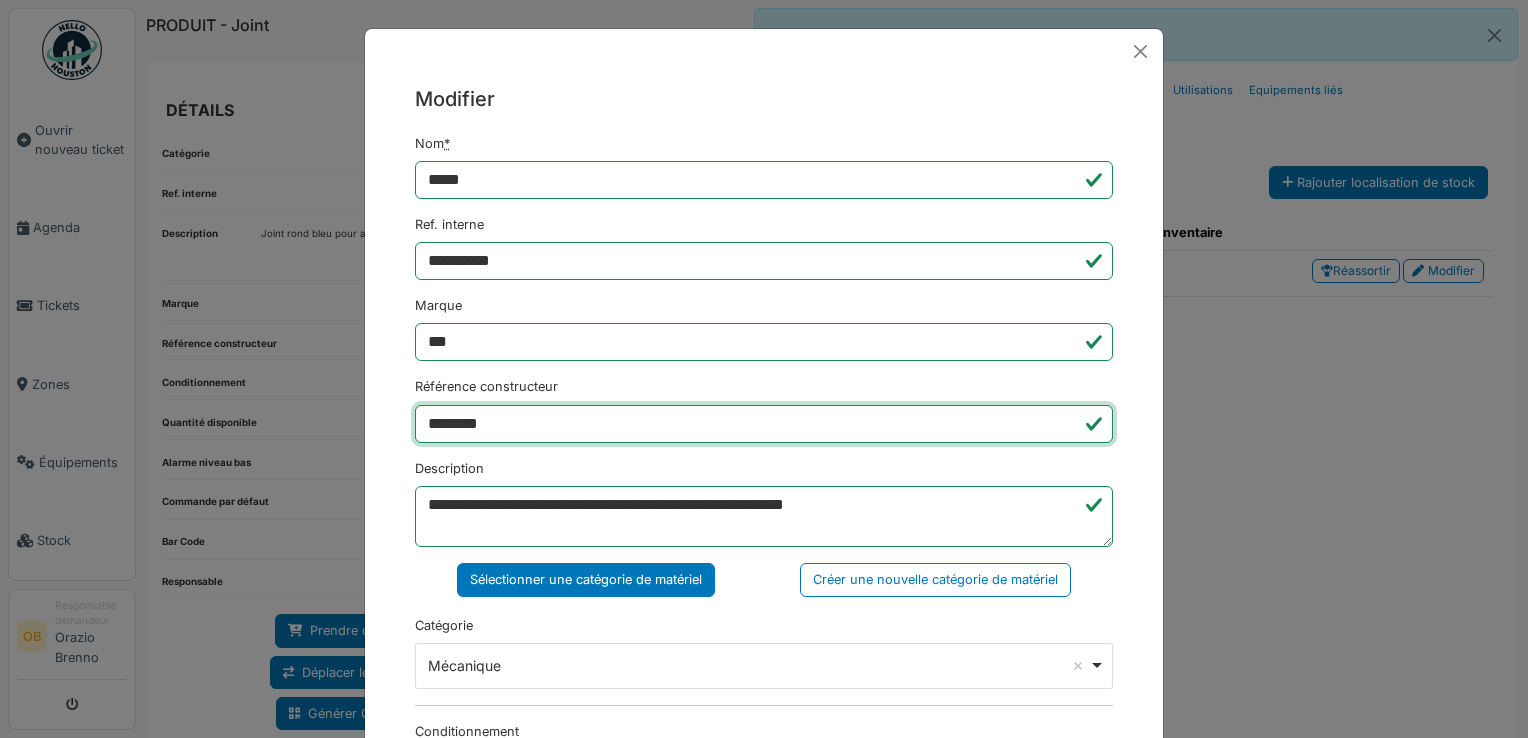 drag, startPoint x: 560, startPoint y: 430, endPoint x: 162, endPoint y: 379, distance: 401.25427 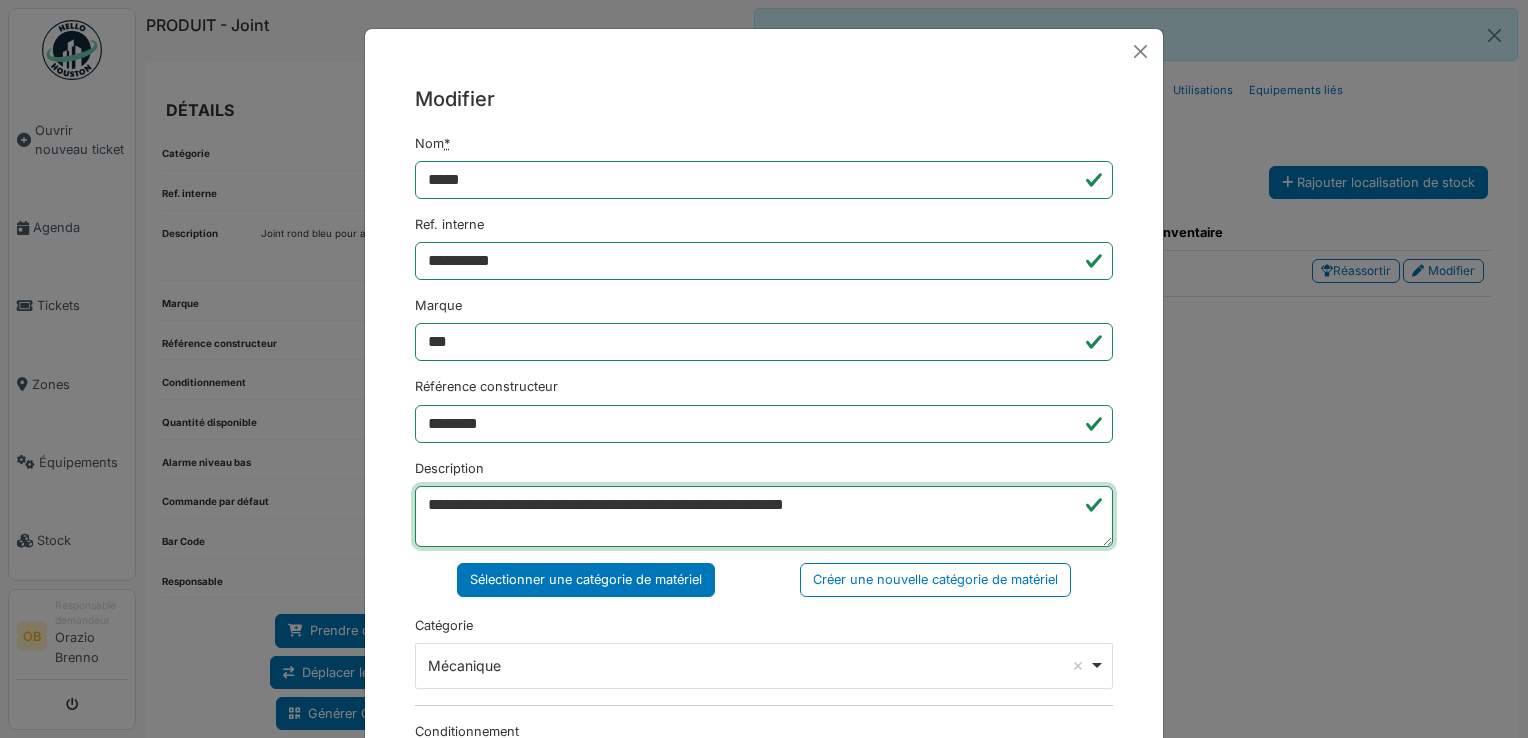 drag, startPoint x: 884, startPoint y: 506, endPoint x: 121, endPoint y: 482, distance: 763.3774 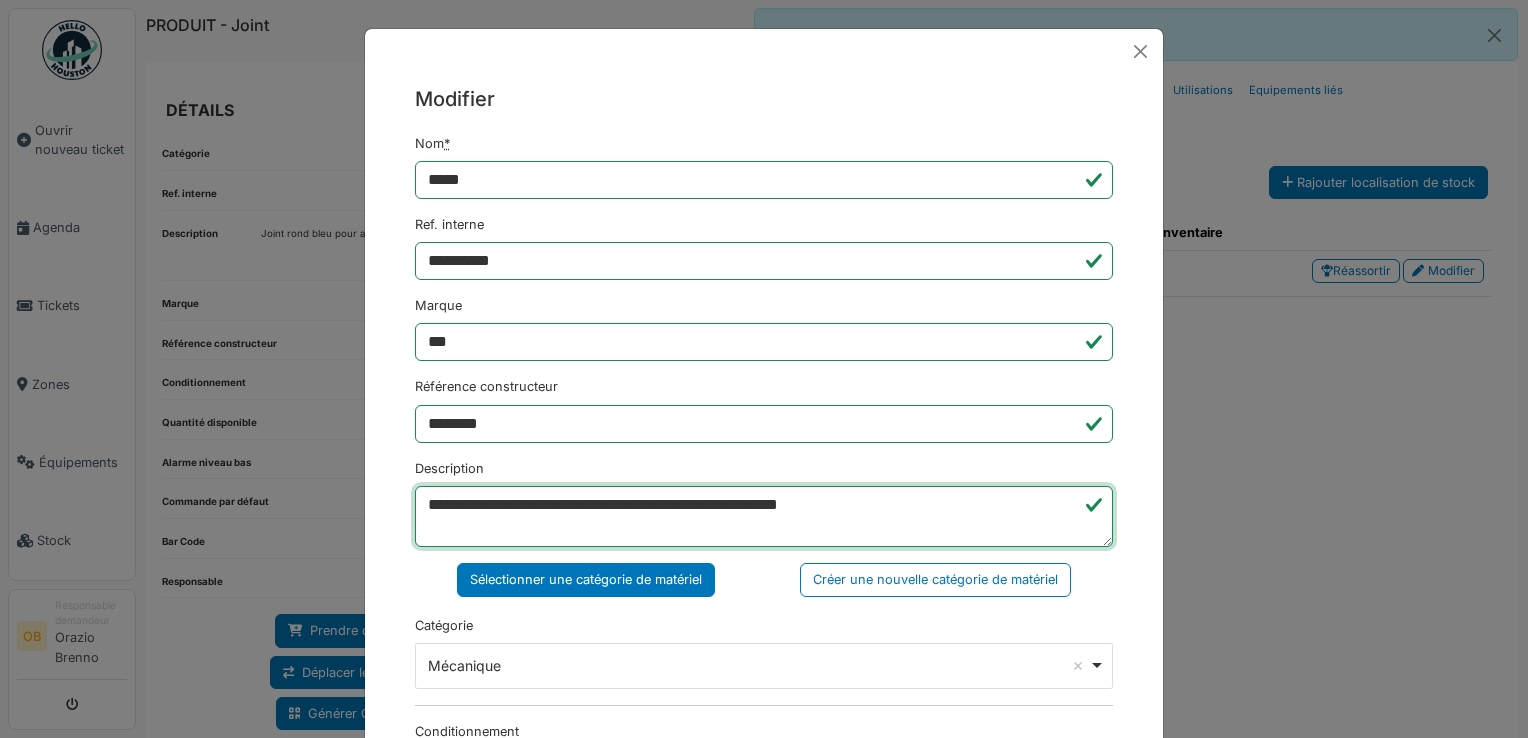 drag, startPoint x: 883, startPoint y: 490, endPoint x: 300, endPoint y: 462, distance: 583.672 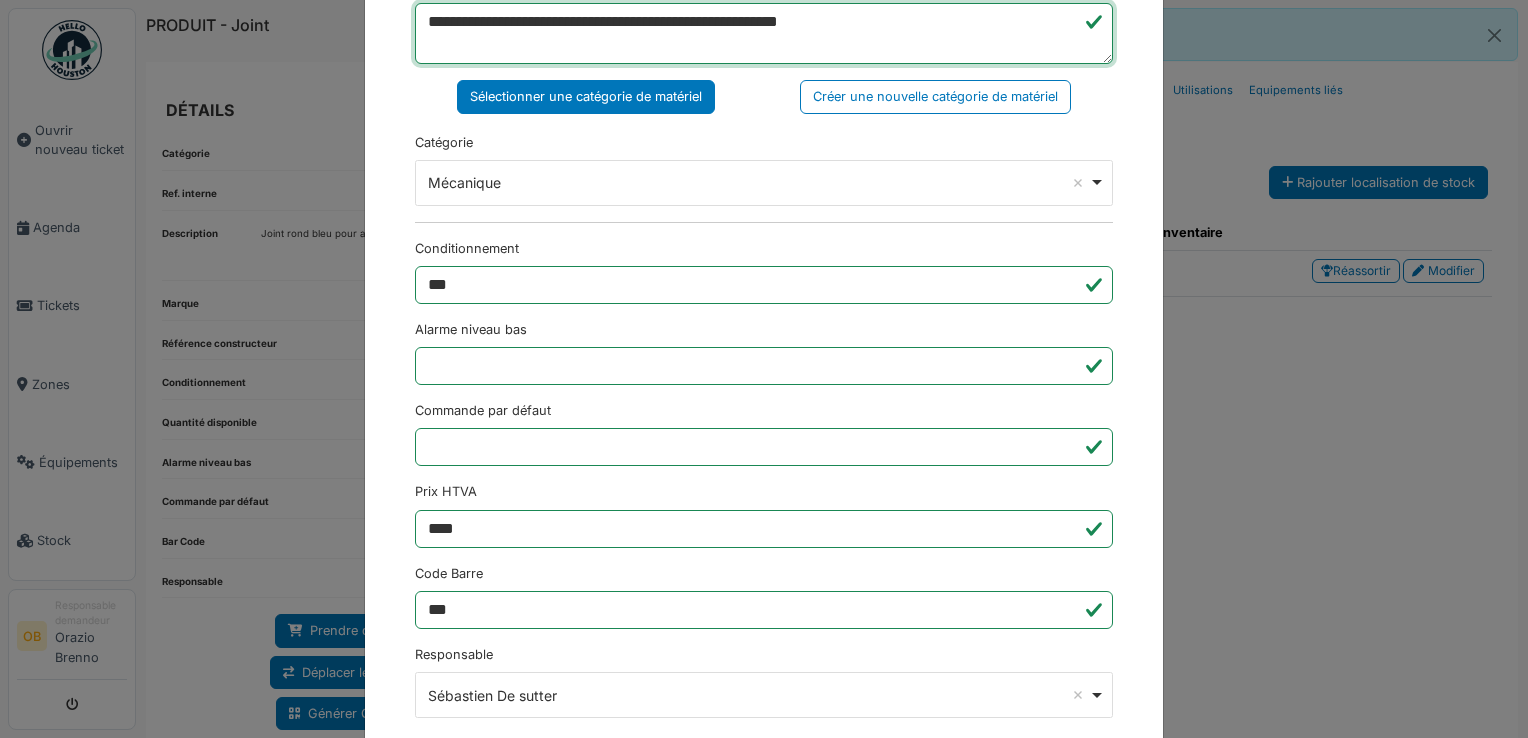 scroll, scrollTop: 650, scrollLeft: 0, axis: vertical 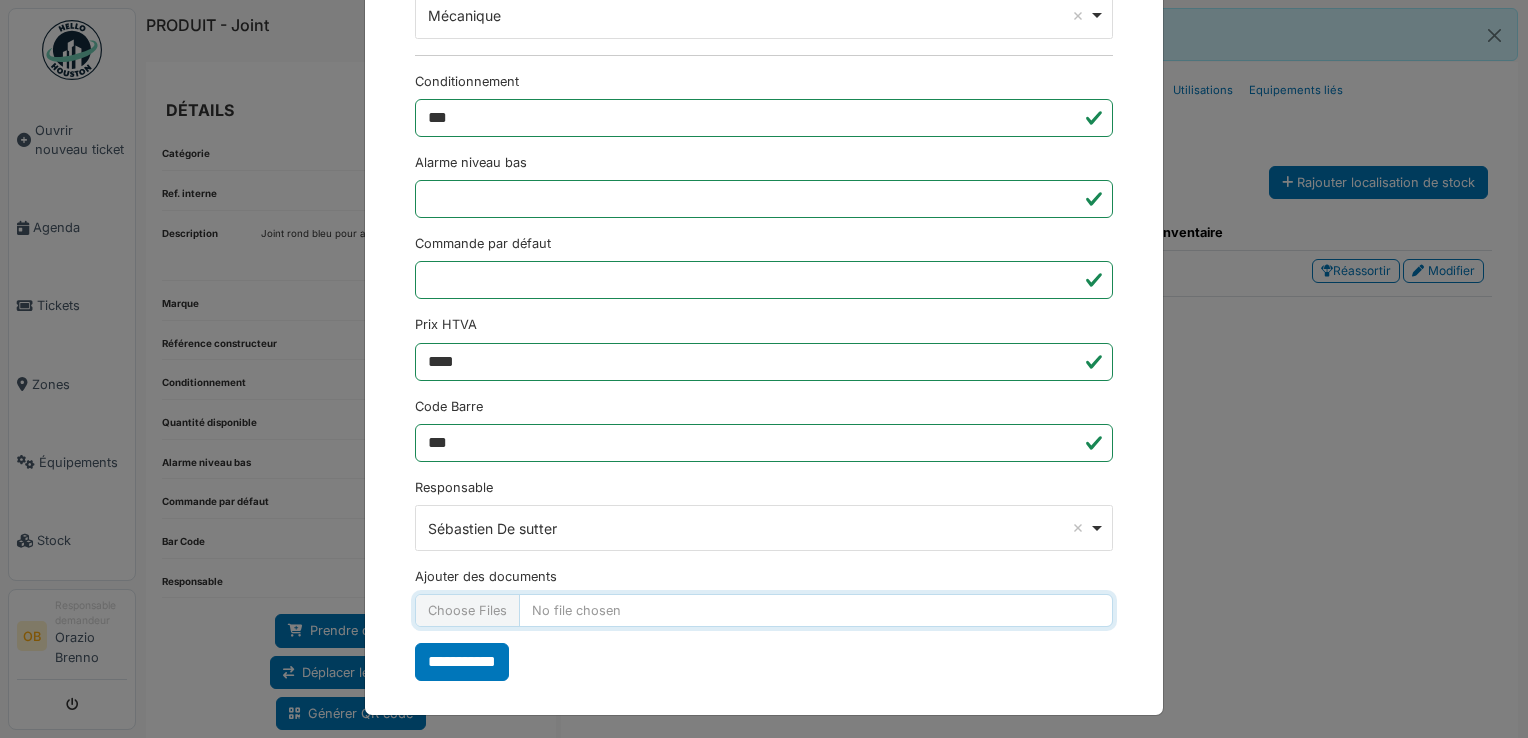 click on "Ajouter des documents" at bounding box center (764, 610) 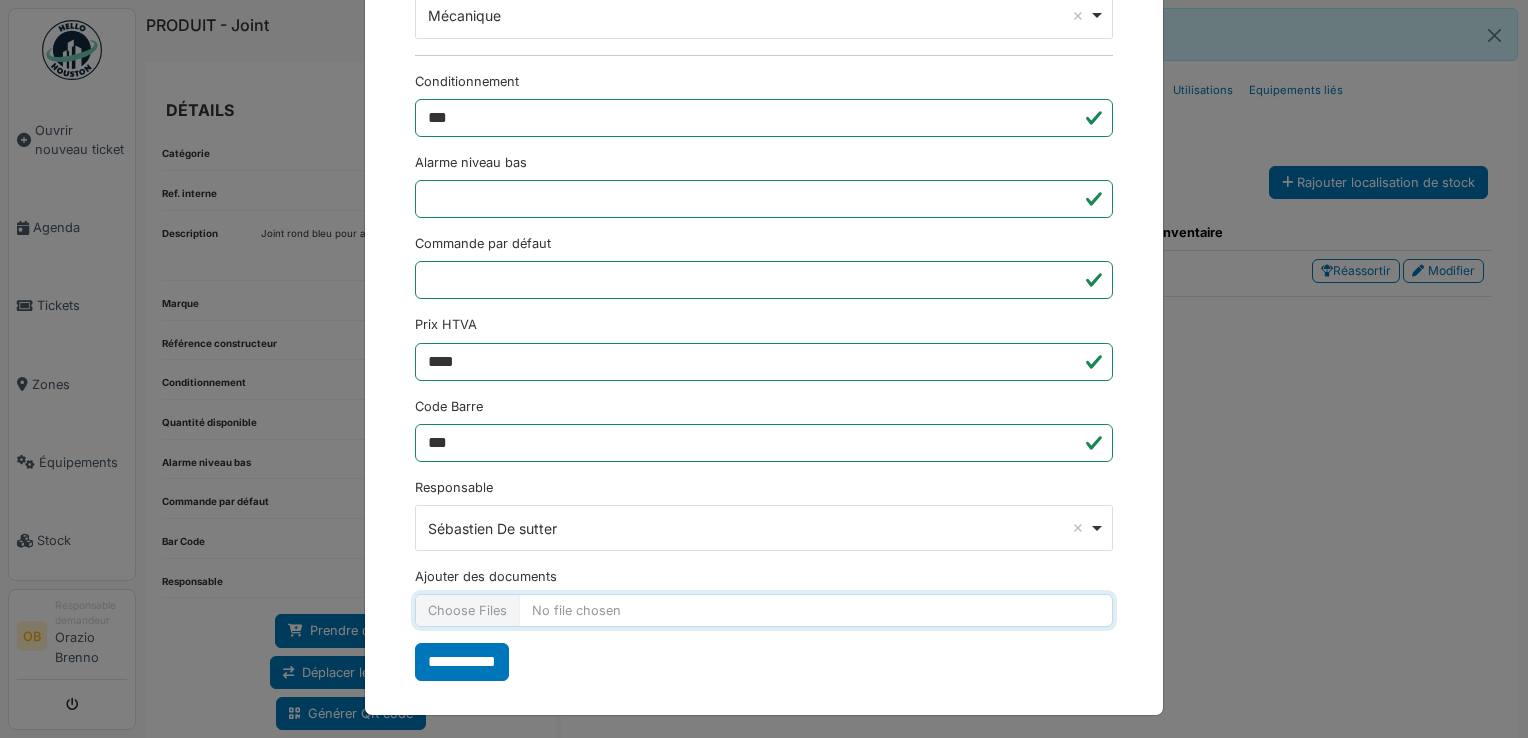 type on "**********" 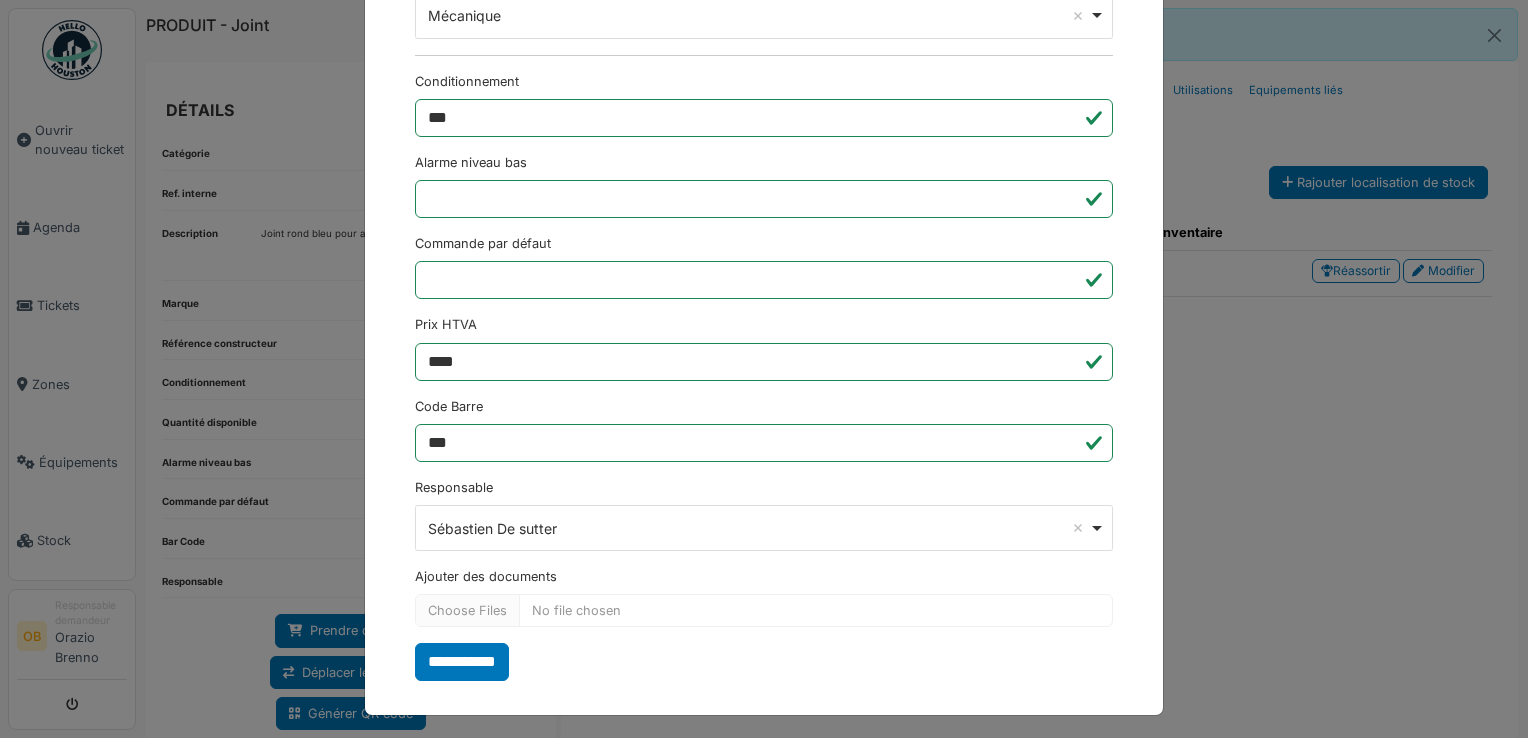 click on "**********" at bounding box center (462, 662) 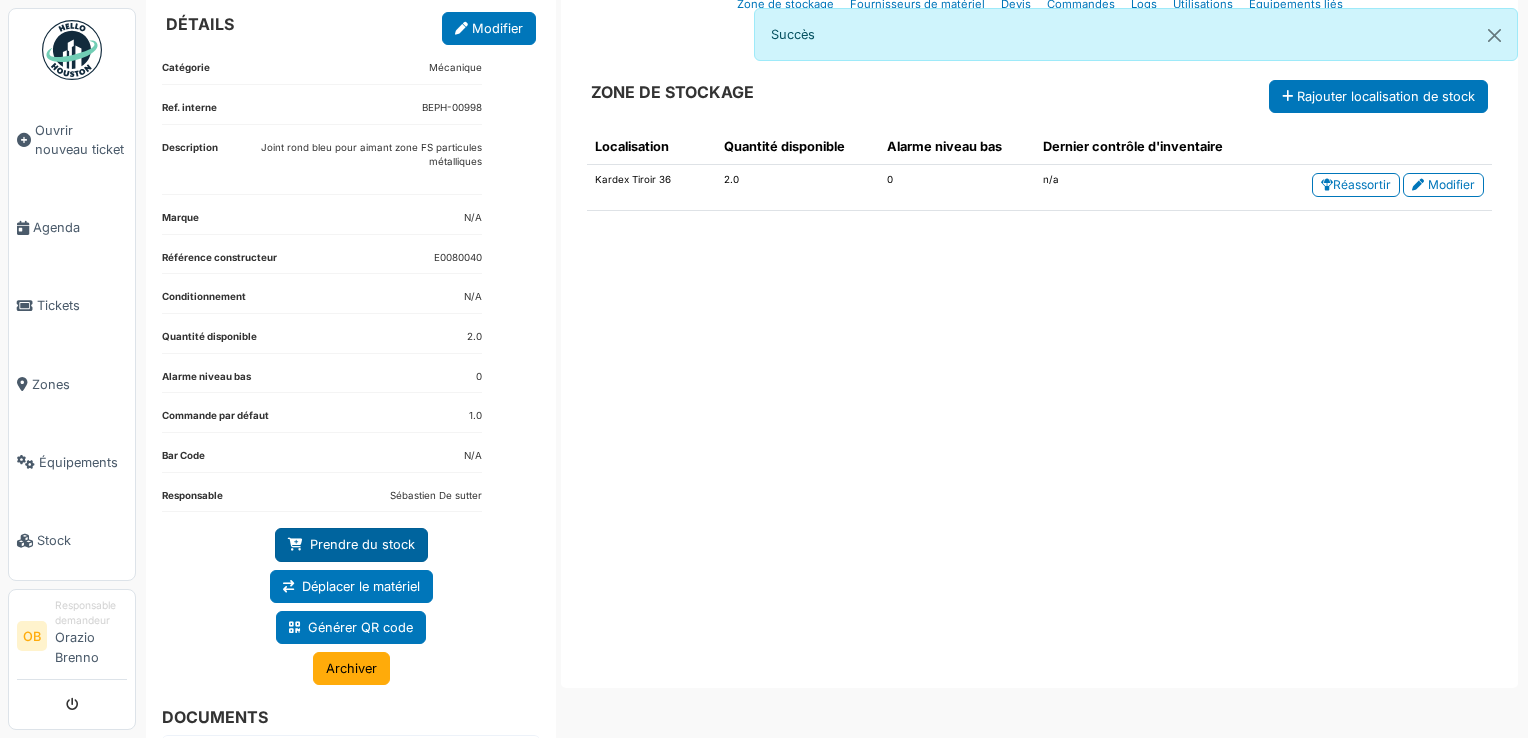 scroll, scrollTop: 136, scrollLeft: 0, axis: vertical 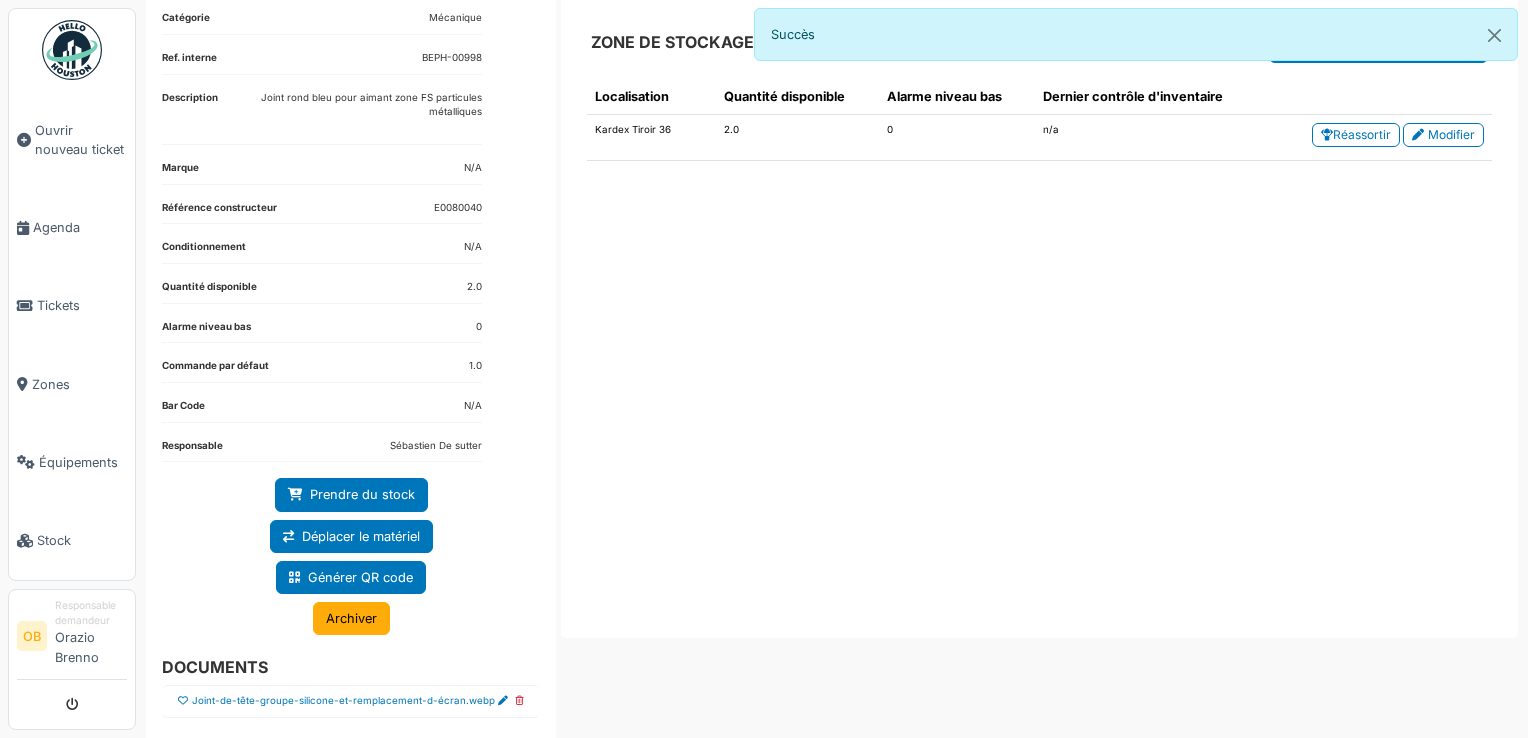 click on "Joint-de-tête-groupe-silicone-et-remplacement-d-écran.webp" at bounding box center [351, 701] 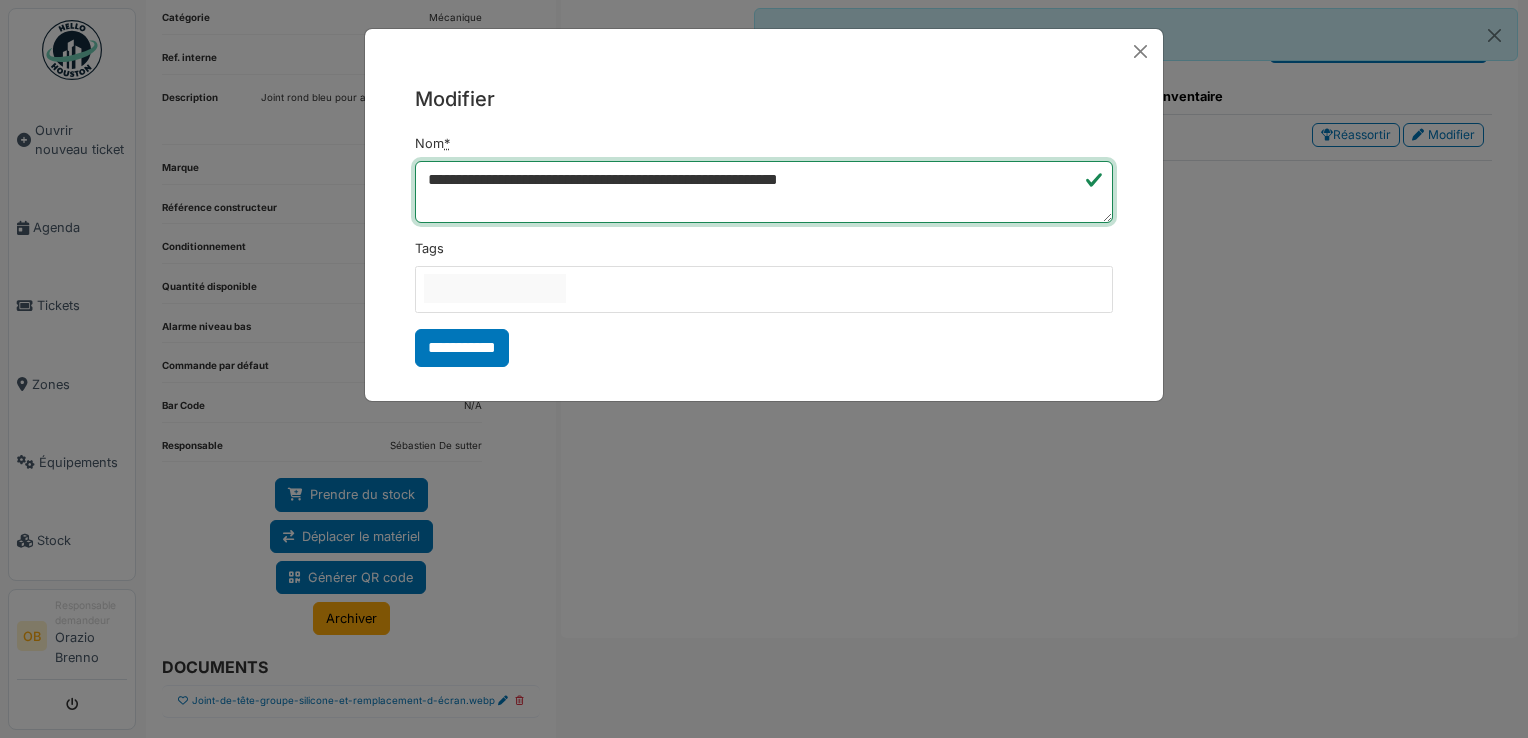 drag, startPoint x: 936, startPoint y: 197, endPoint x: 461, endPoint y: 302, distance: 486.46686 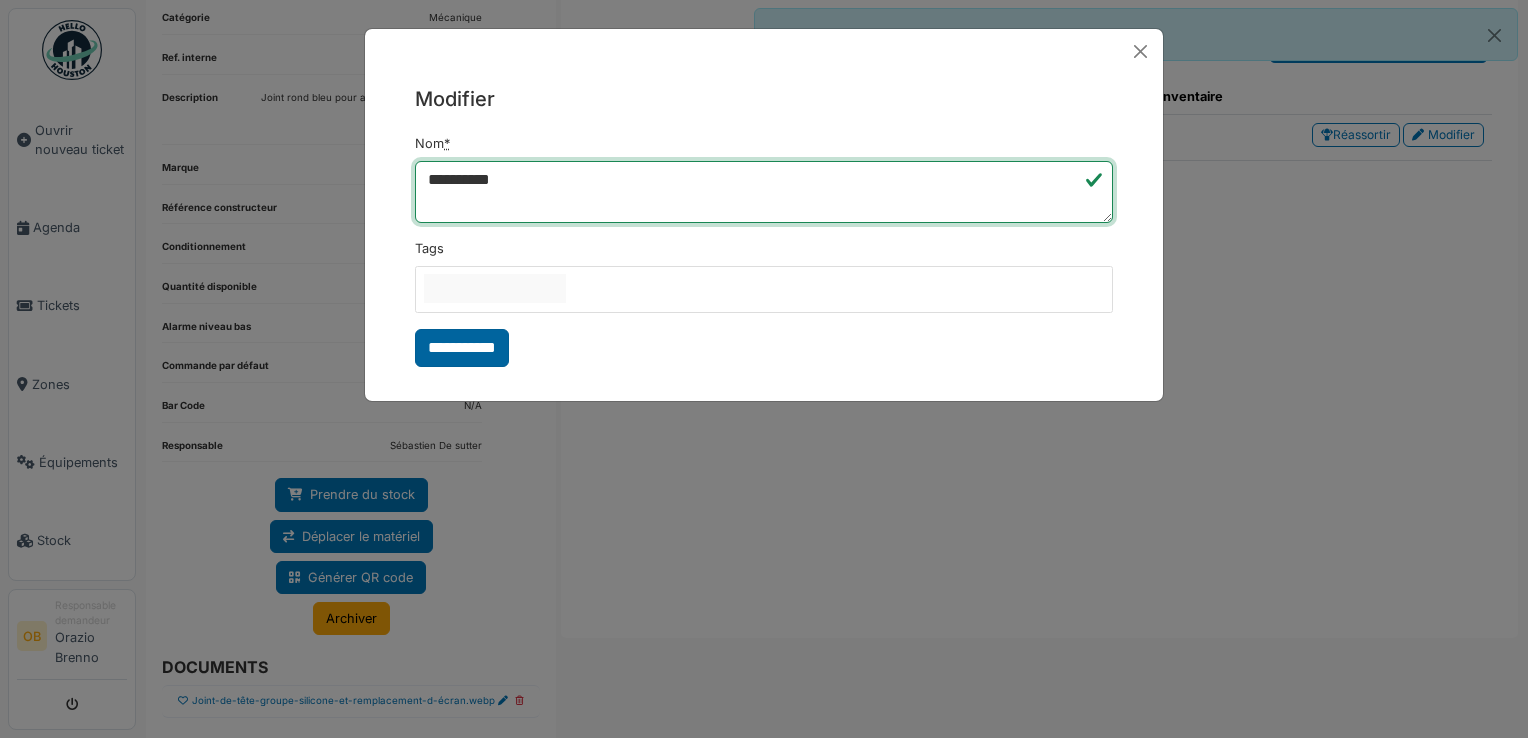 type on "**********" 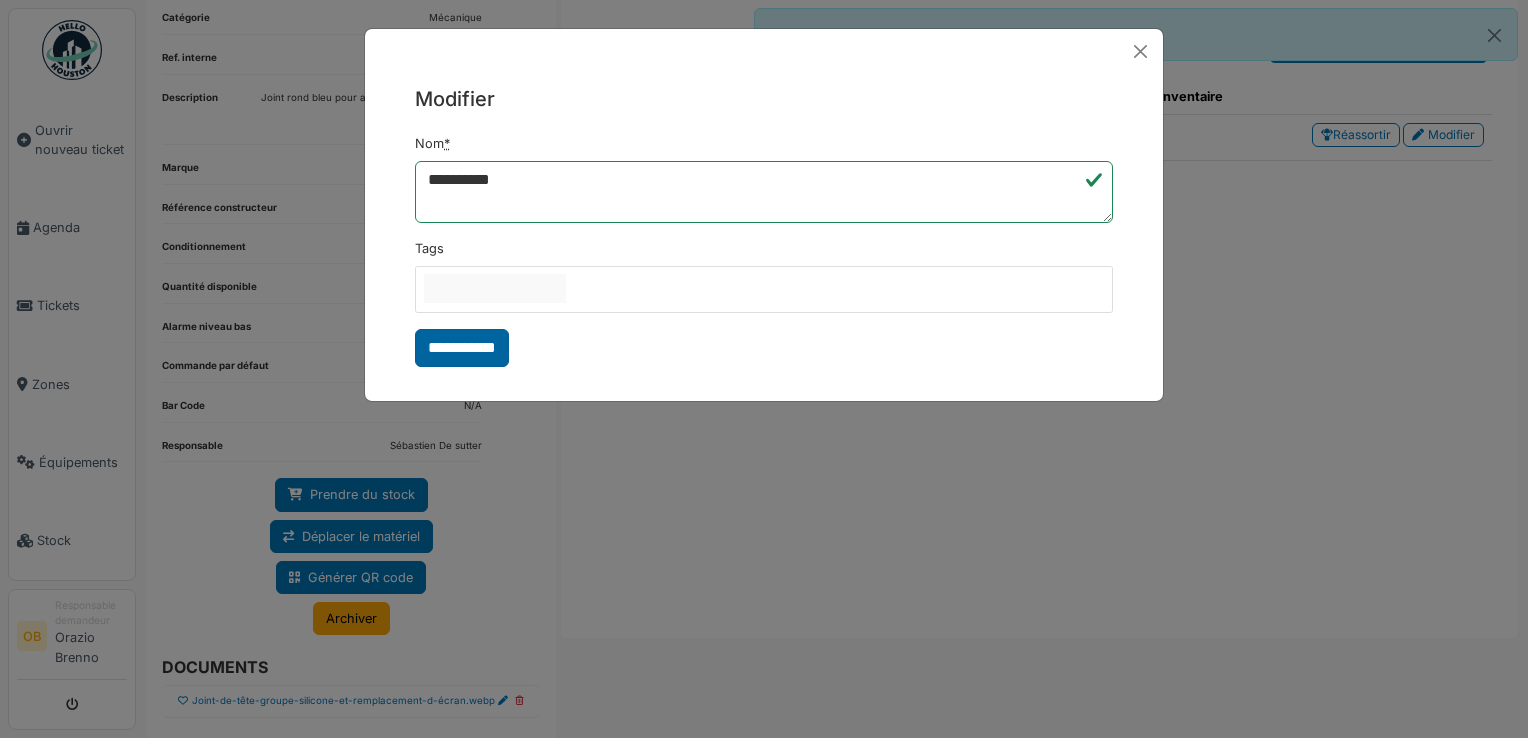 click on "**********" at bounding box center [462, 348] 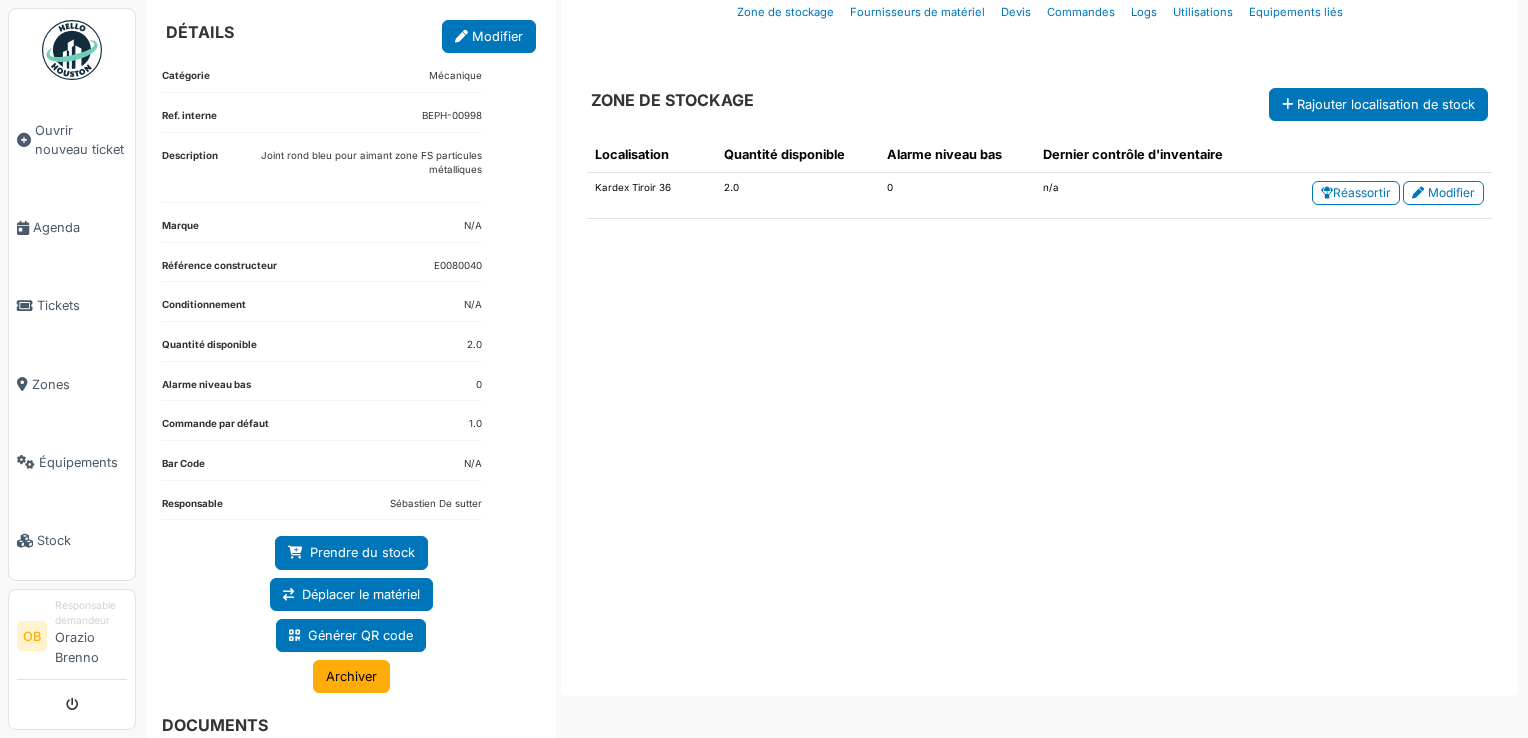 scroll, scrollTop: 136, scrollLeft: 0, axis: vertical 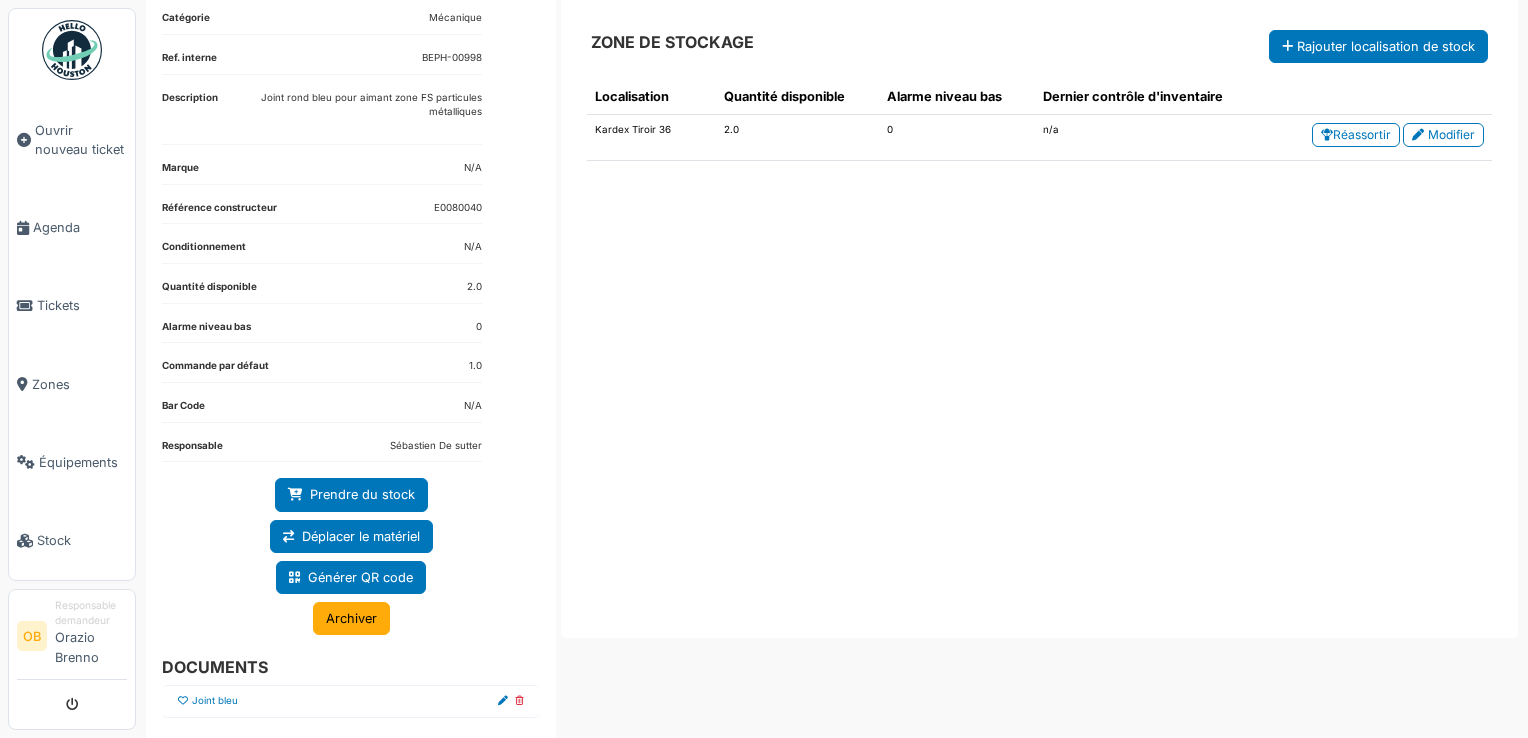click on "Joint bleu" at bounding box center (351, 701) 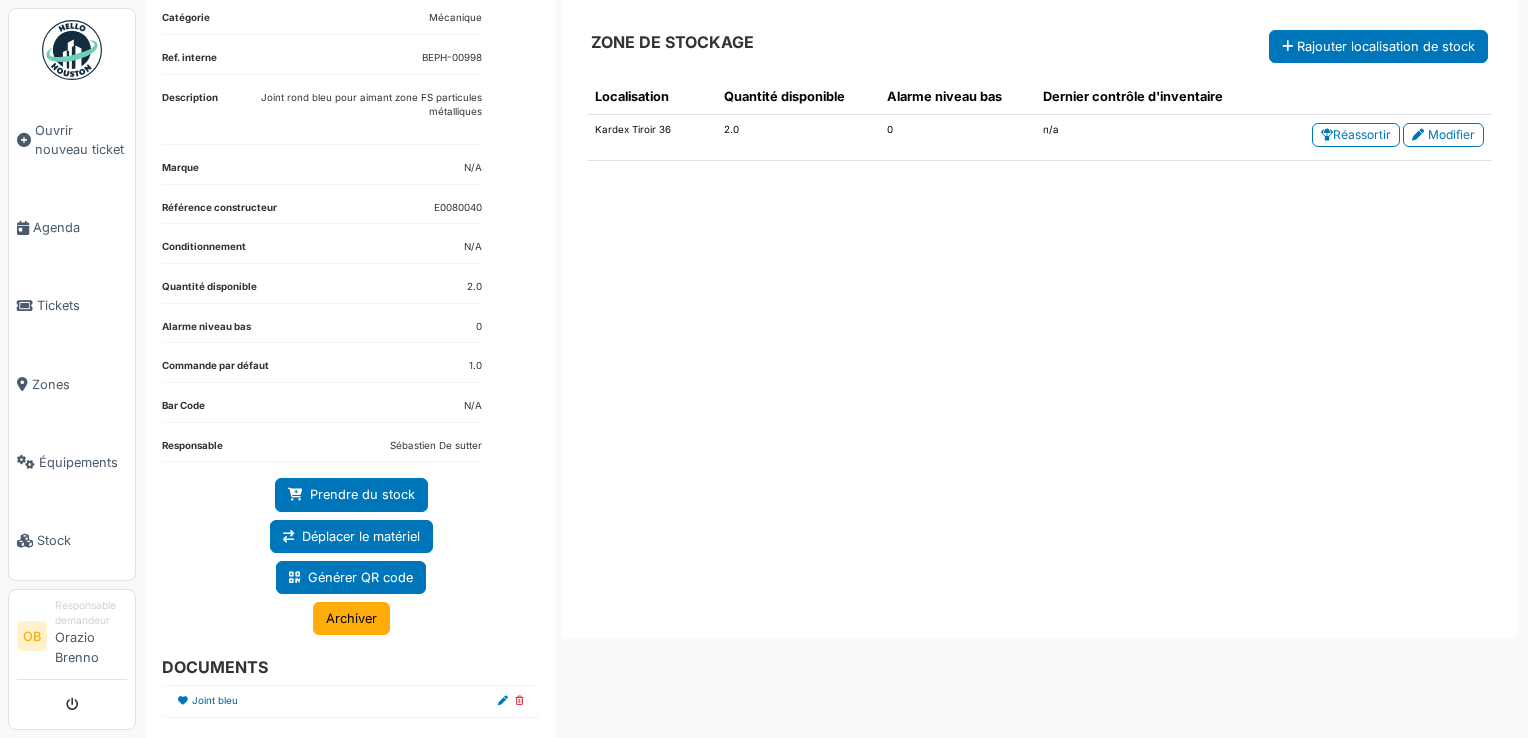 click on "Joint bleu" at bounding box center [215, 701] 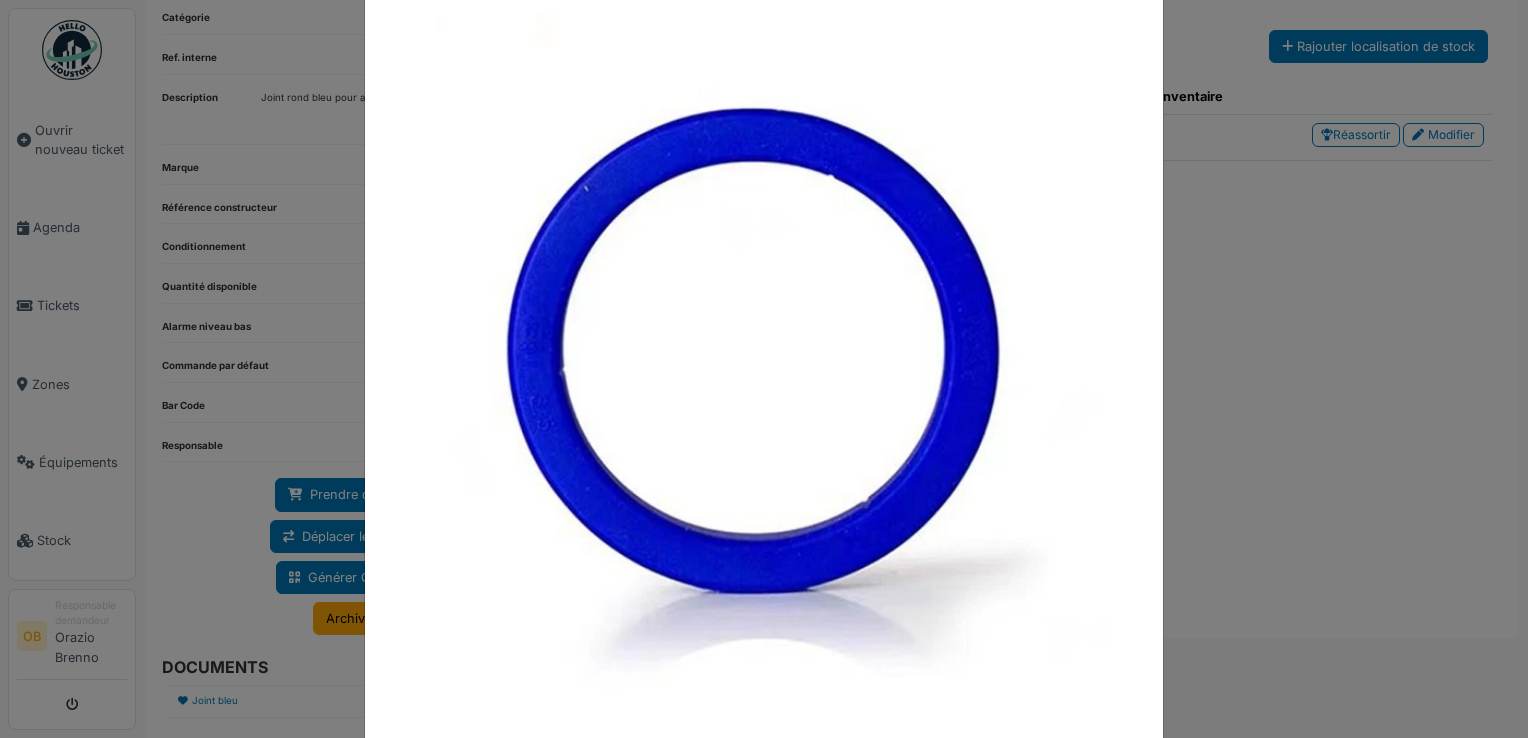 scroll, scrollTop: 106, scrollLeft: 0, axis: vertical 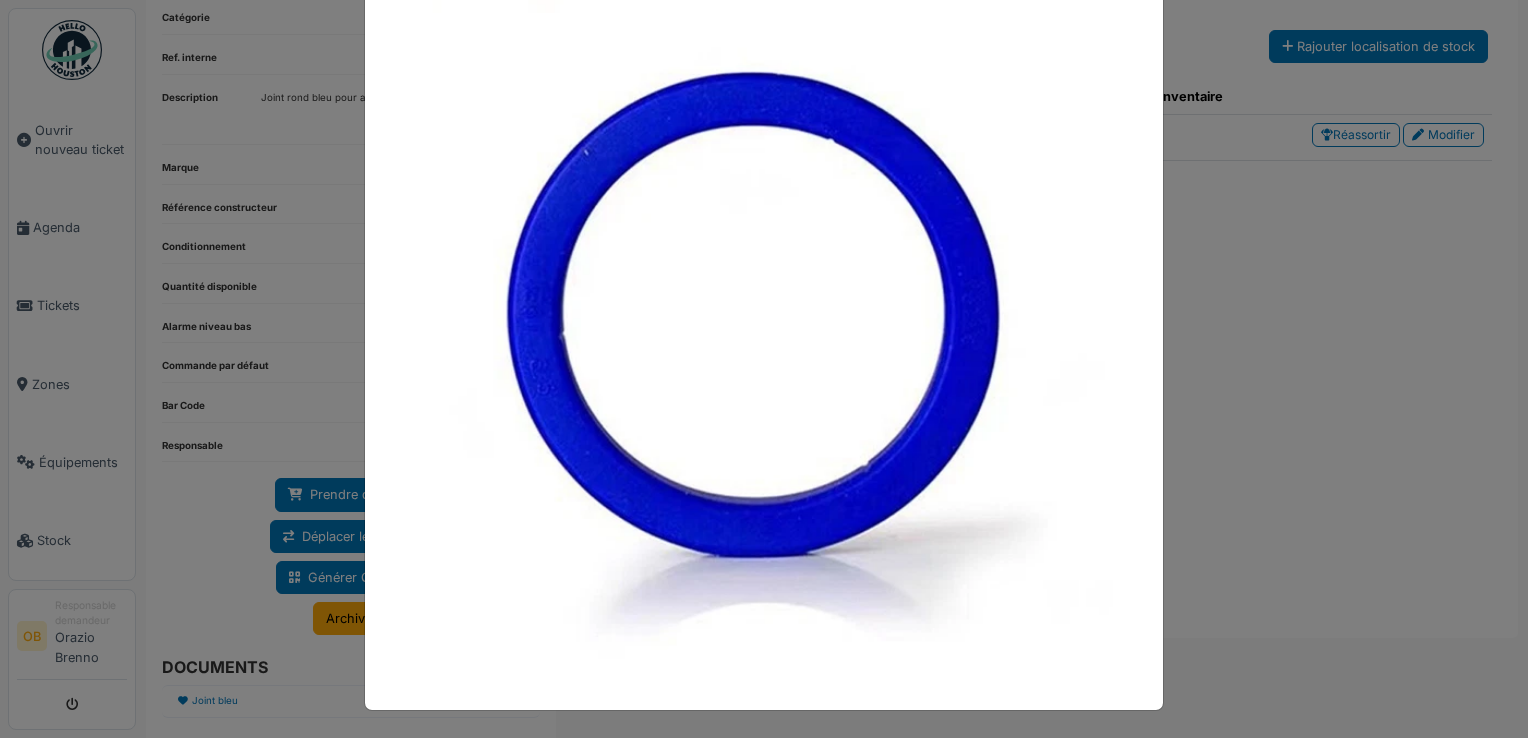drag, startPoint x: 990, startPoint y: 297, endPoint x: 216, endPoint y: 283, distance: 774.1266 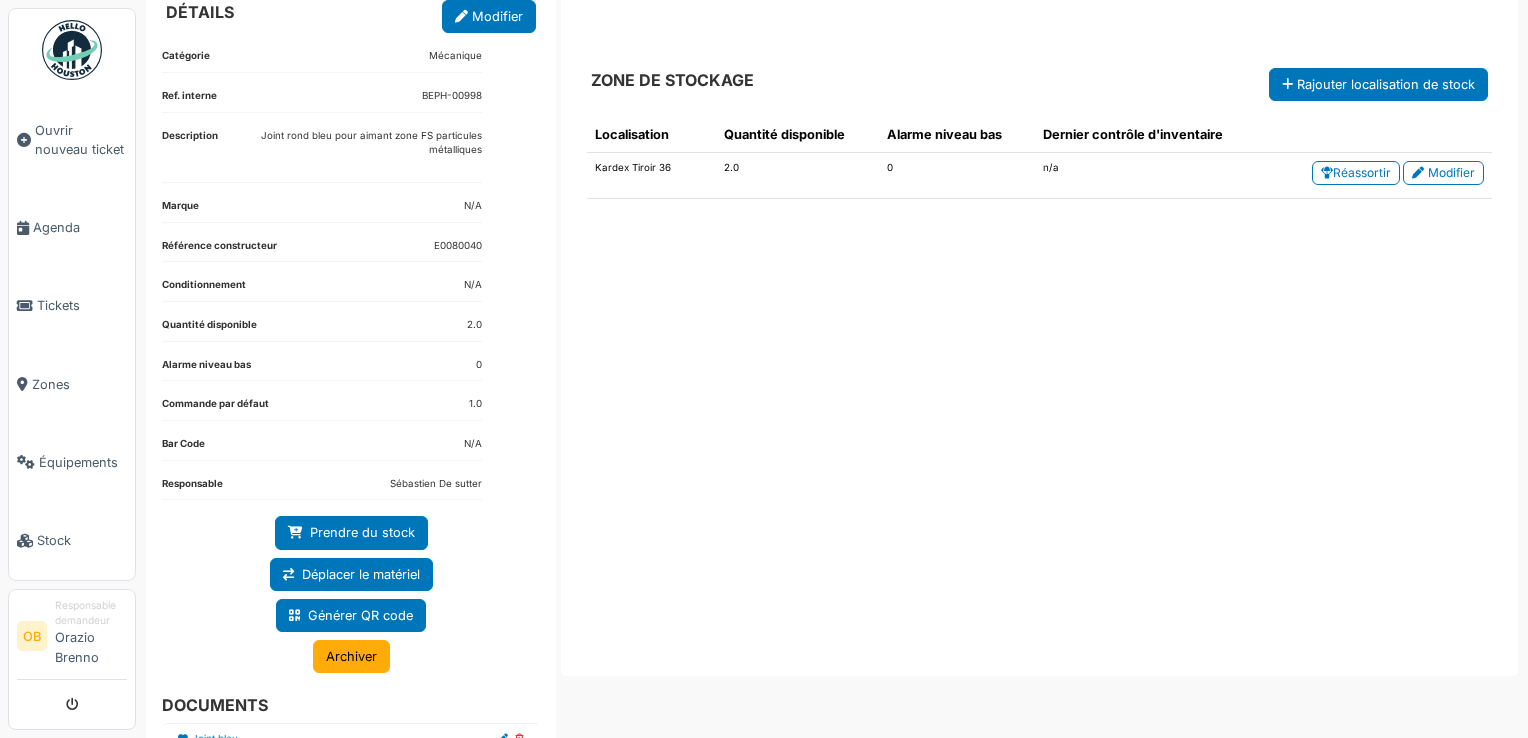 scroll, scrollTop: 136, scrollLeft: 0, axis: vertical 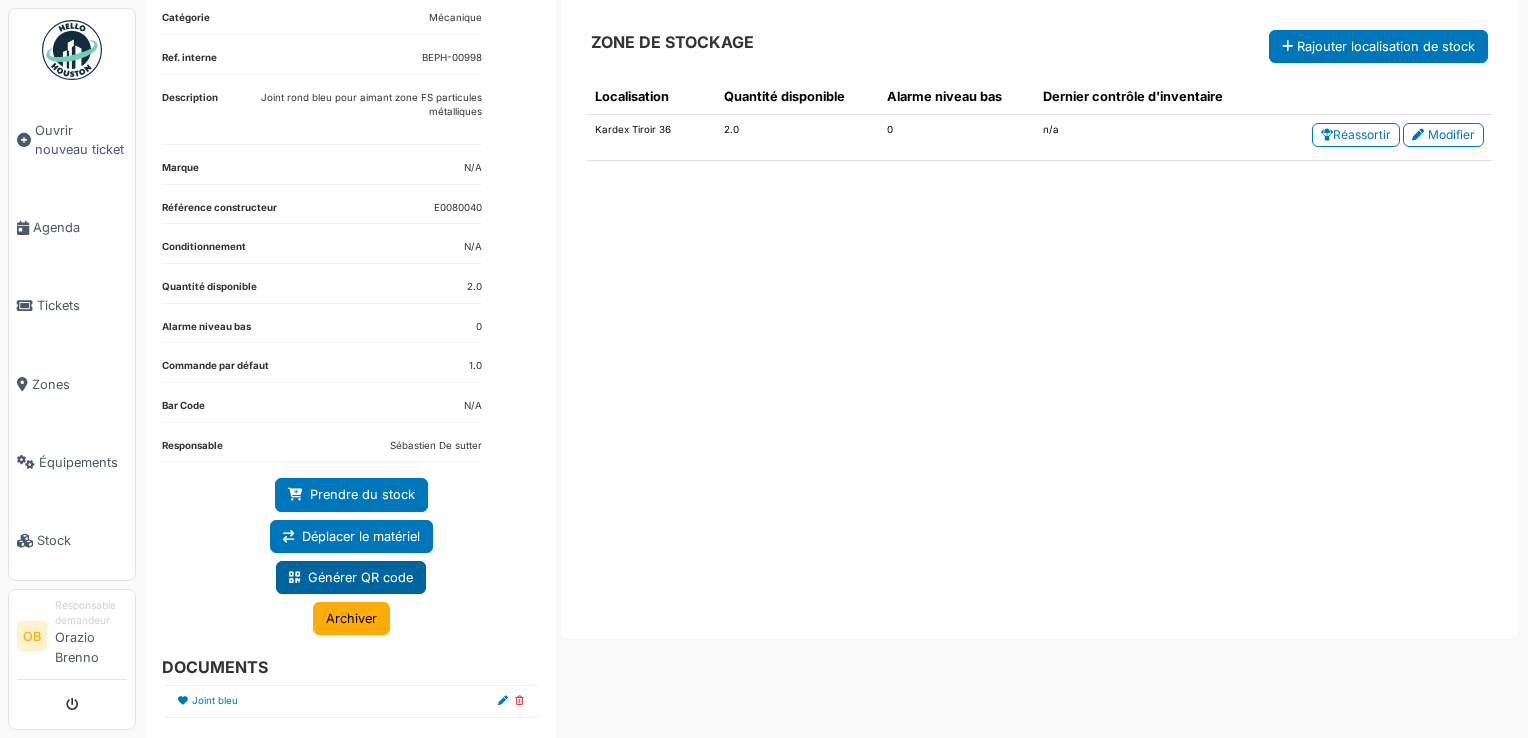 click on "Générer QR code" at bounding box center [351, 577] 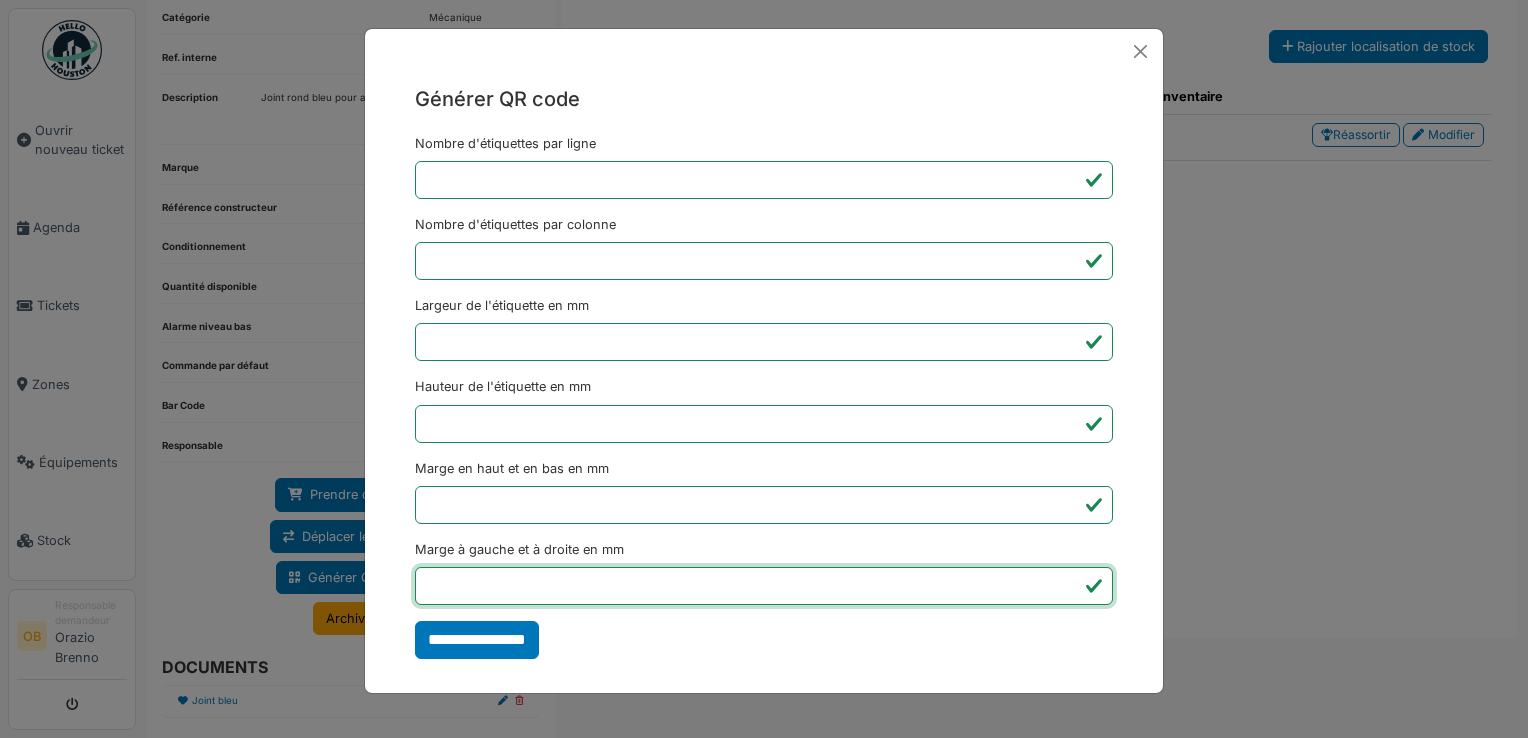 click on "*" at bounding box center [764, 586] 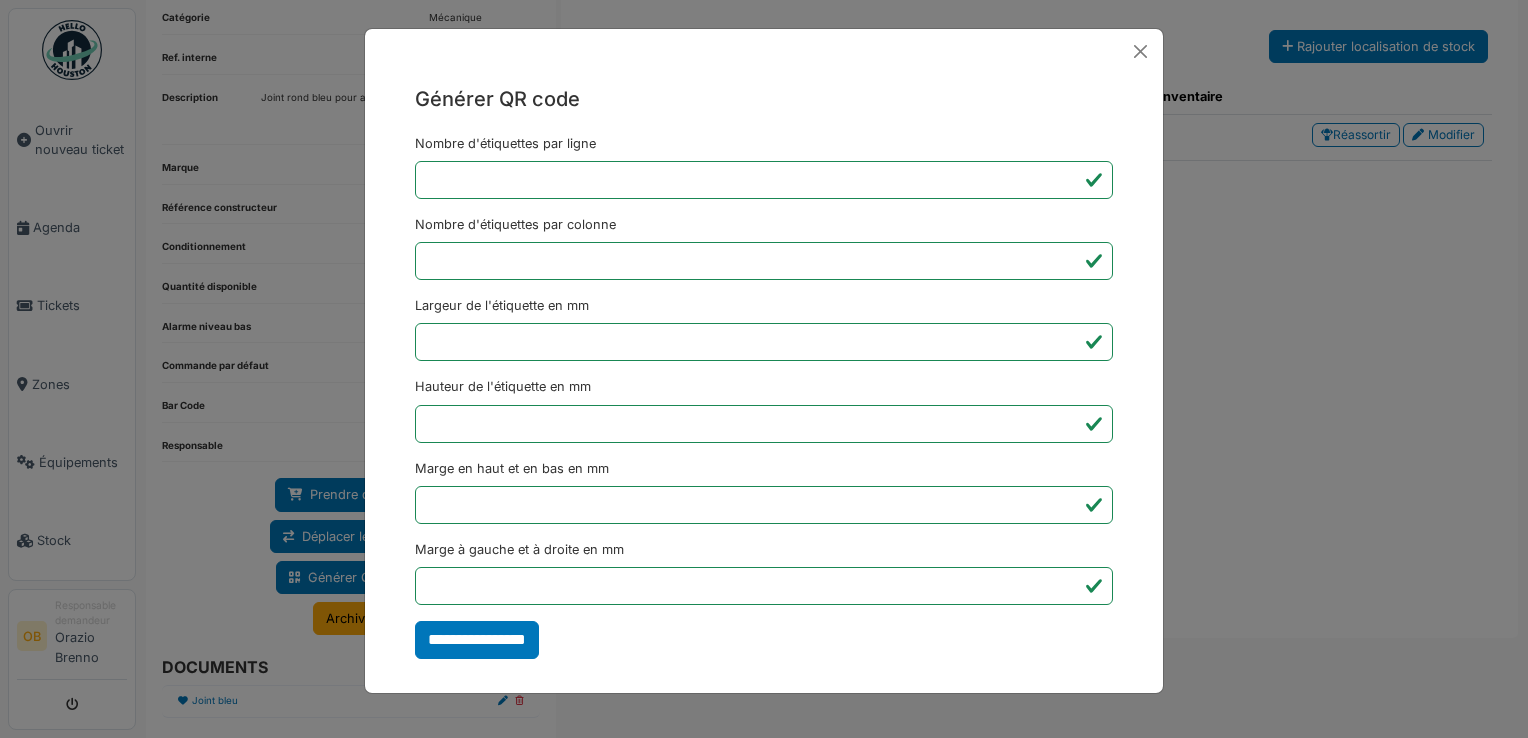 type on "*******" 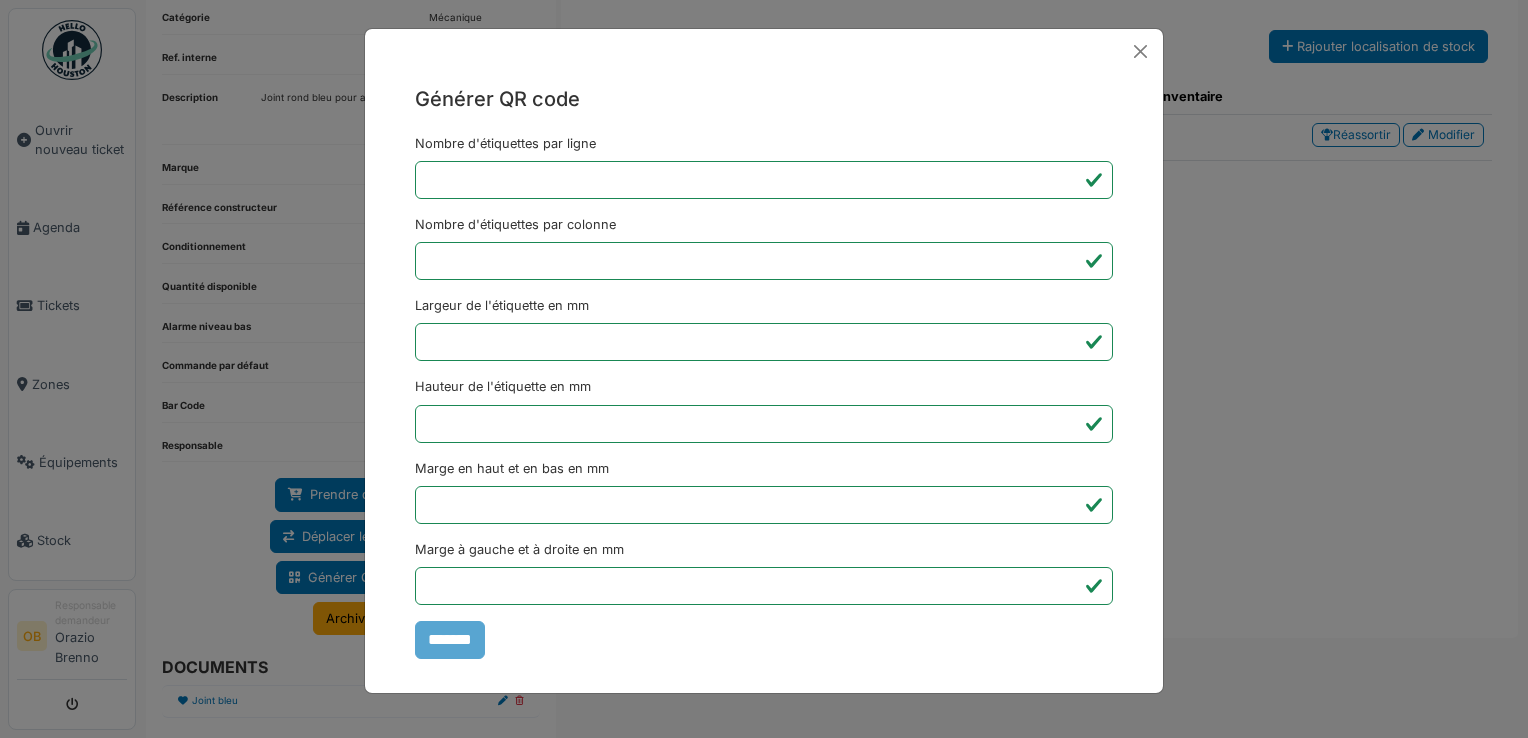 click on "Générer QR code
Nombre d'étiquettes par ligne
*
Nombre d'étiquettes par colonne
*
Largeur de l'étiquette en mm
**
Hauteur de l'étiquette en mm
**
Marge en haut et en bas en mm
*
Marge à gauche et à droite en mm
***
*******" at bounding box center [764, 369] 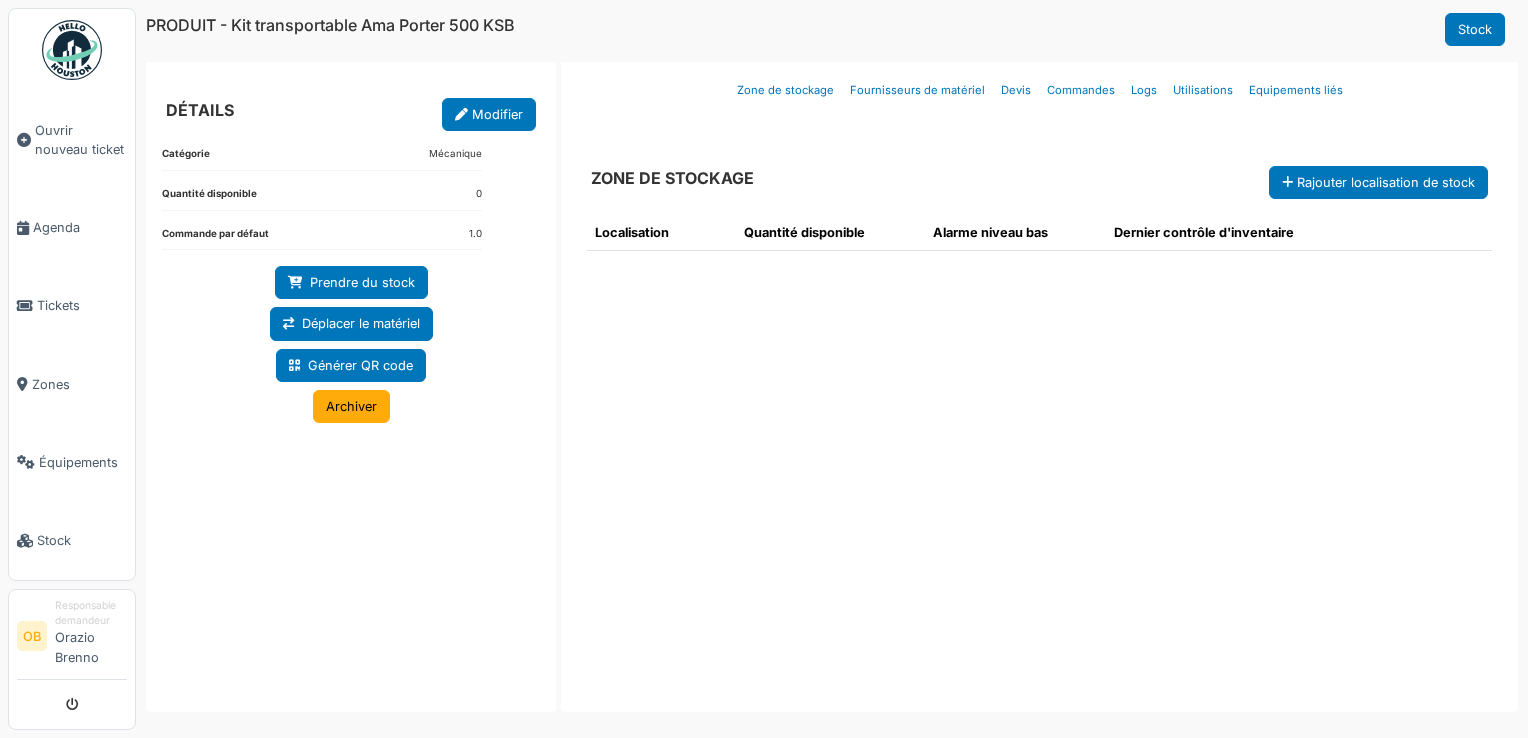 scroll, scrollTop: 0, scrollLeft: 0, axis: both 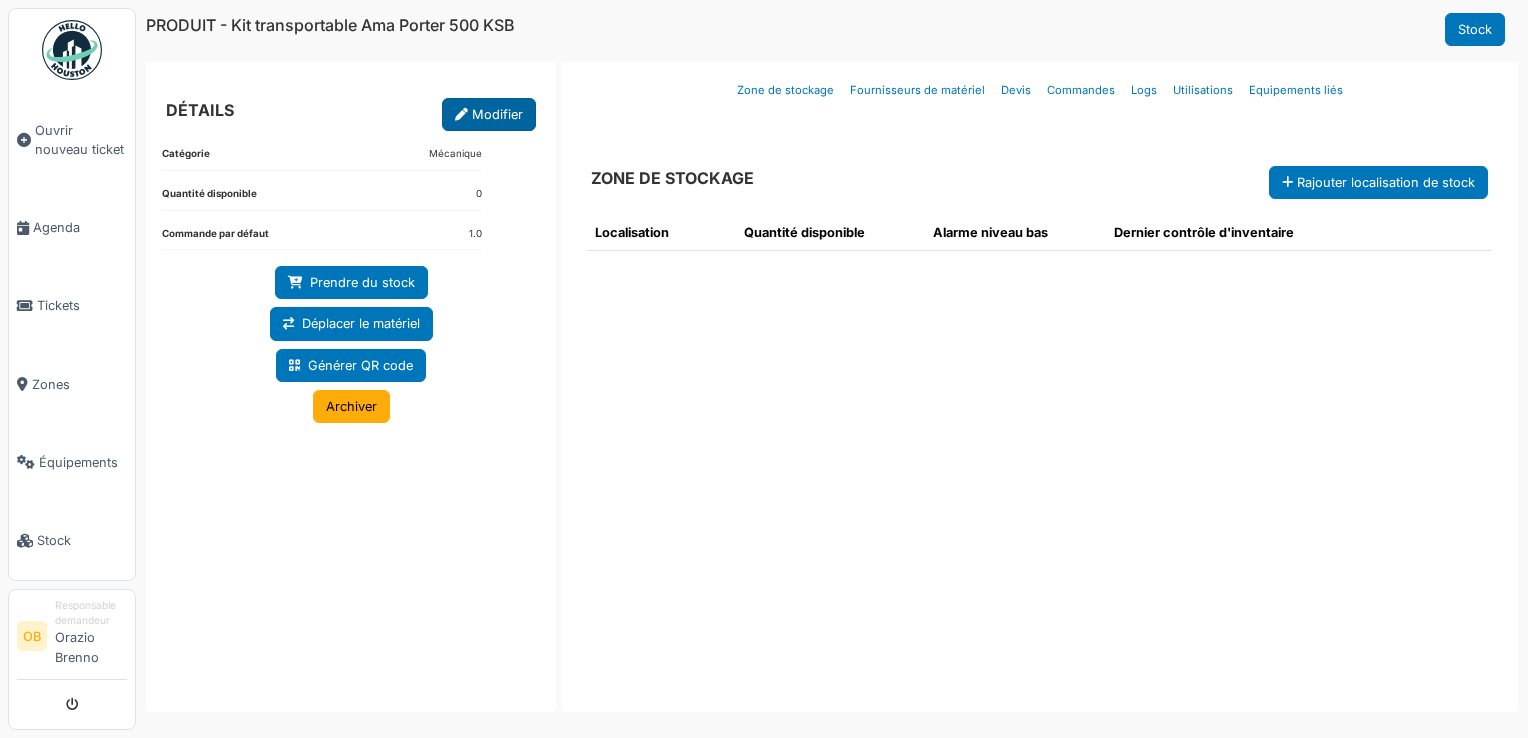 click on "Modifier" at bounding box center [489, 114] 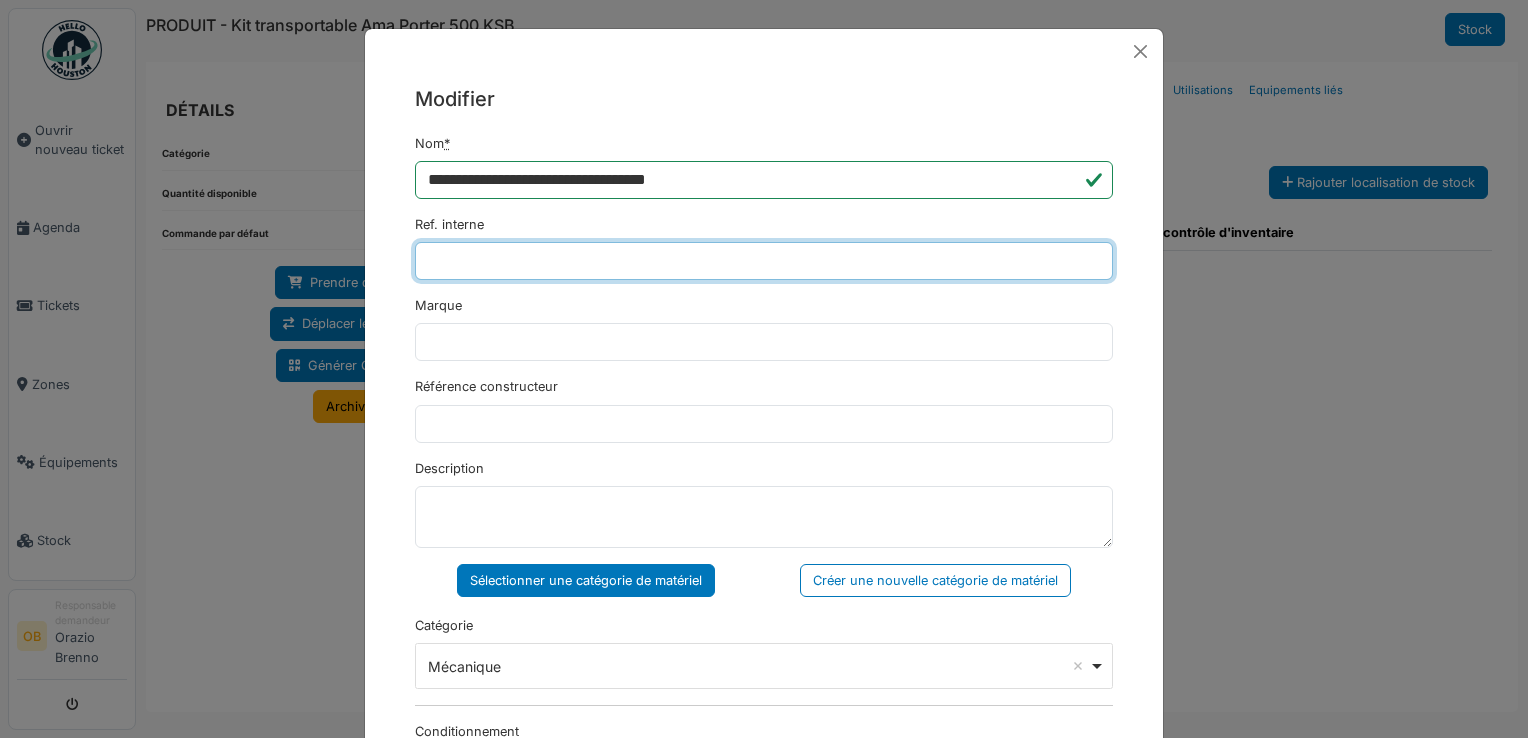 click on "Ref. interne" at bounding box center (764, 261) 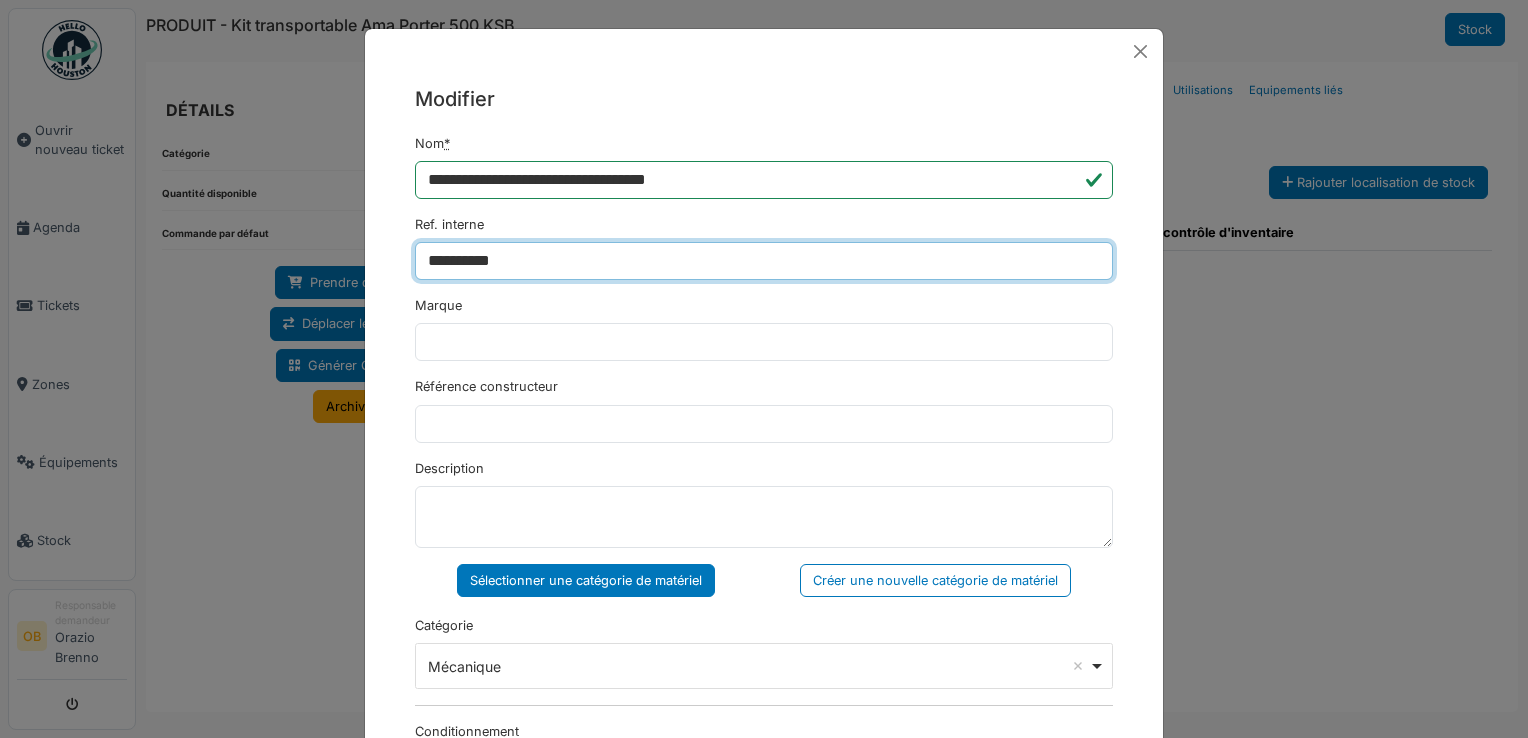 click on "**********" at bounding box center (764, 261) 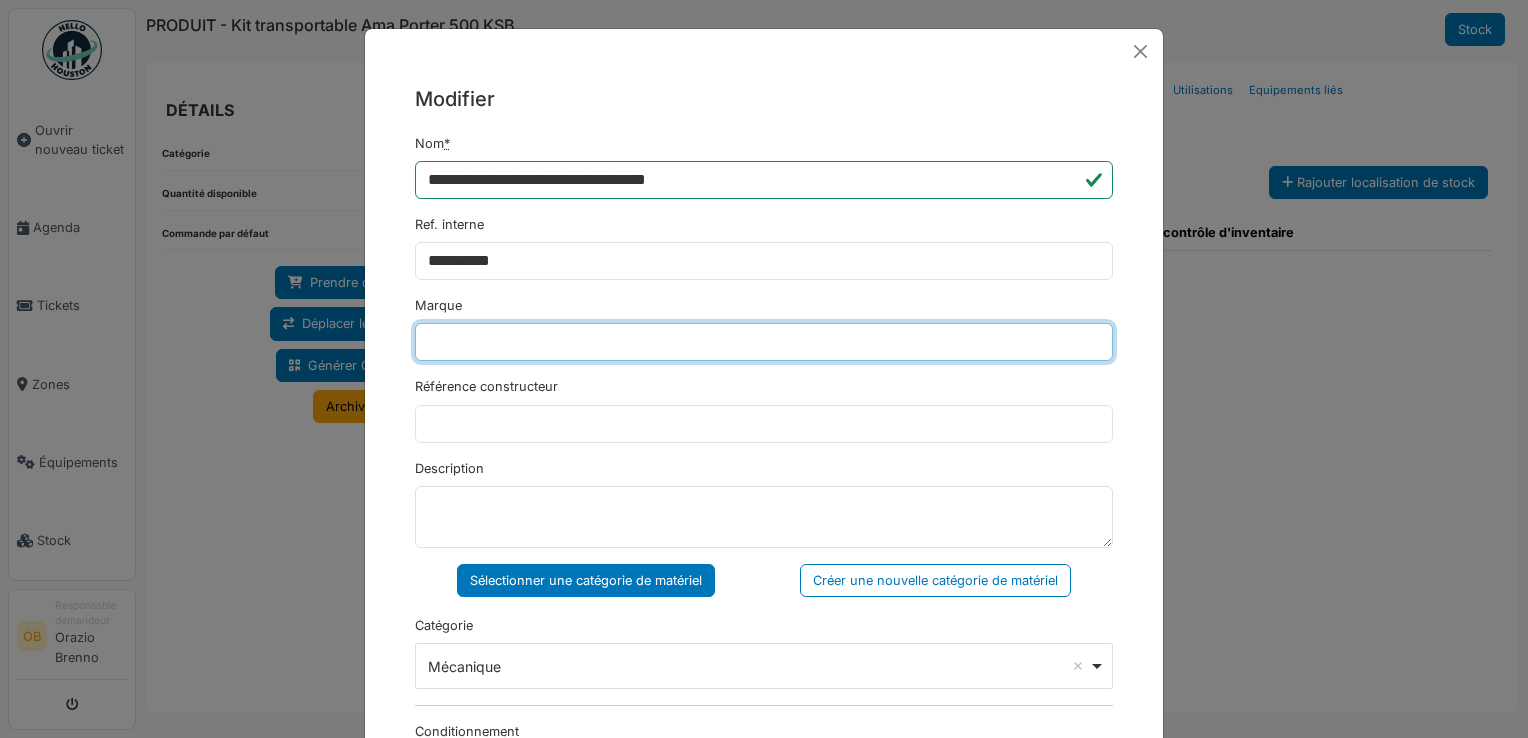 click on "Marque" at bounding box center (764, 342) 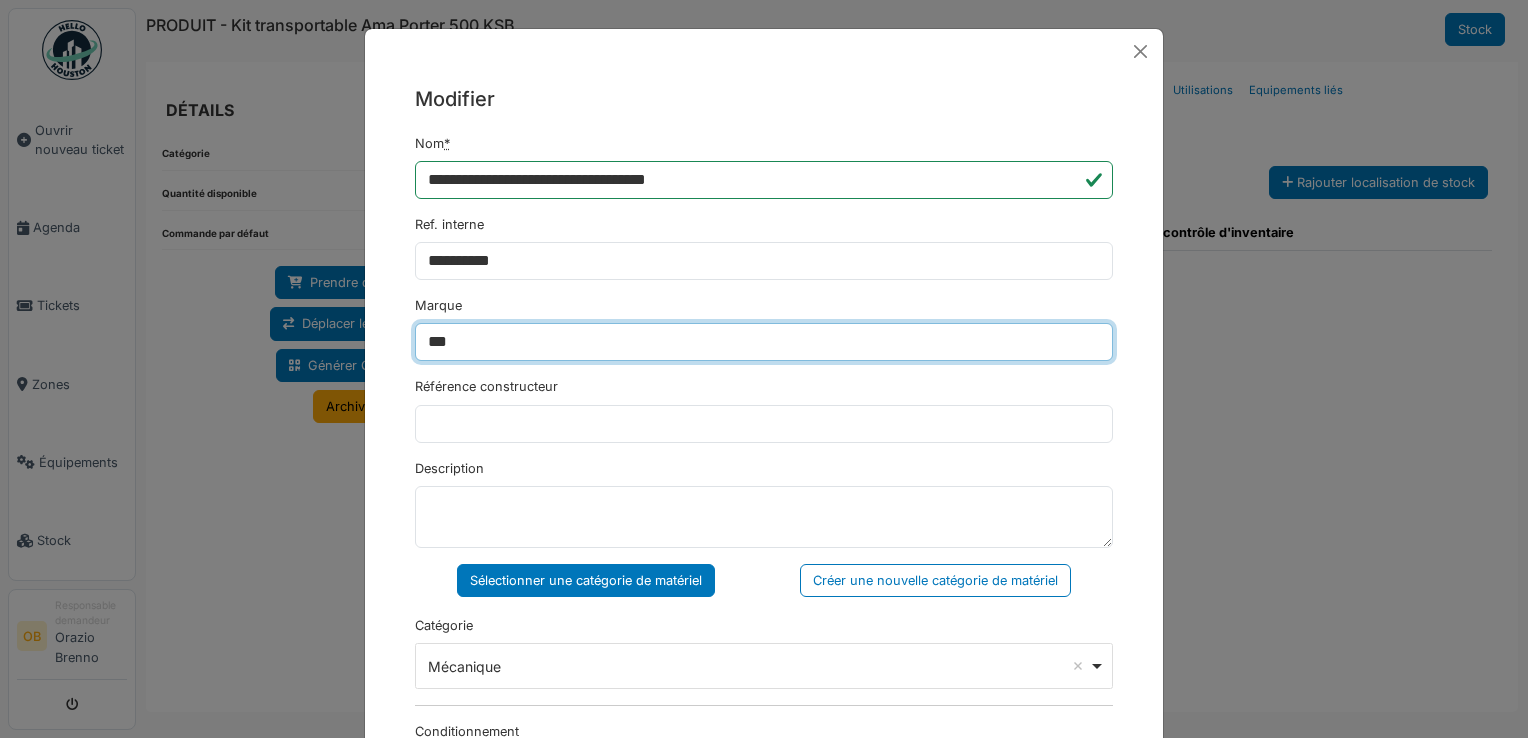 click on "***" at bounding box center (764, 342) 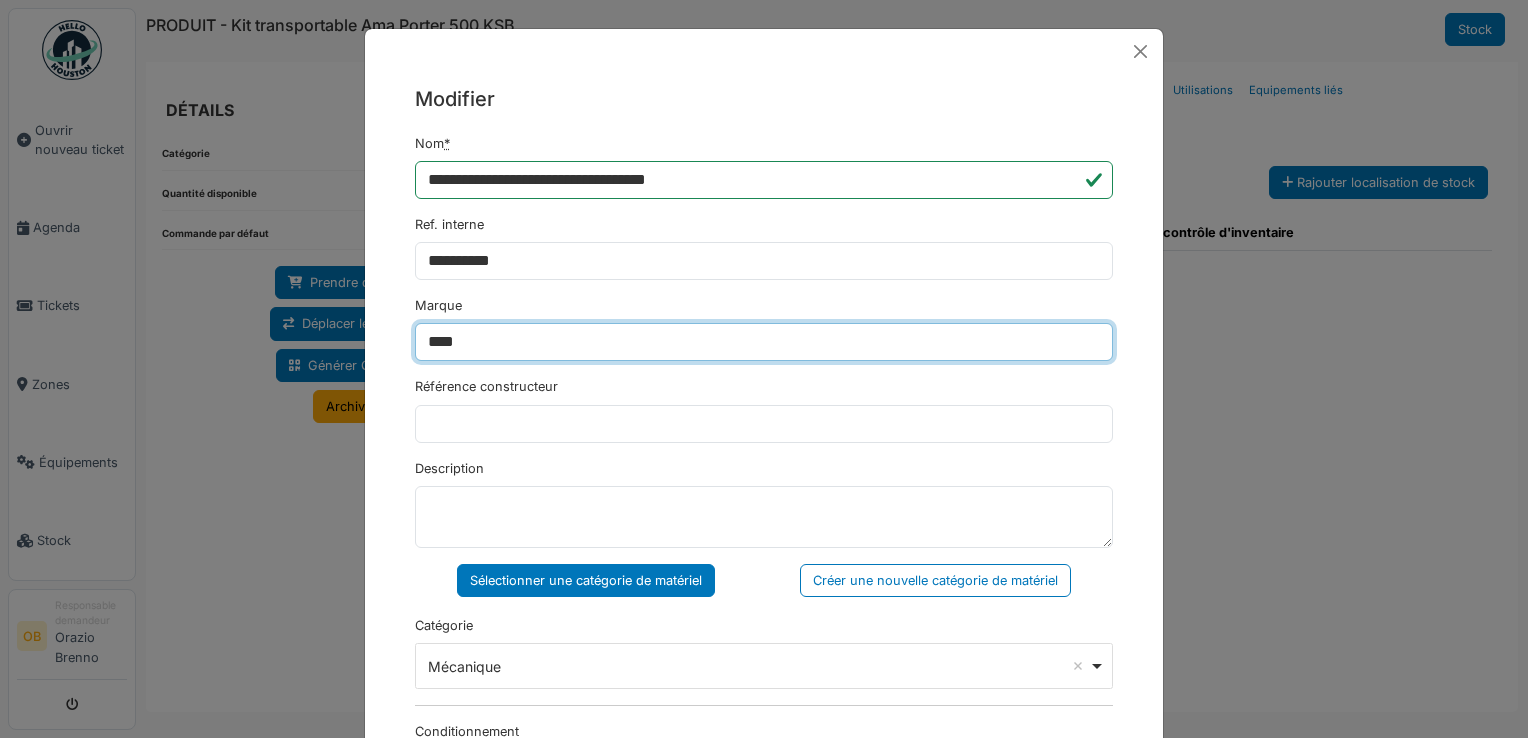 paste on "**********" 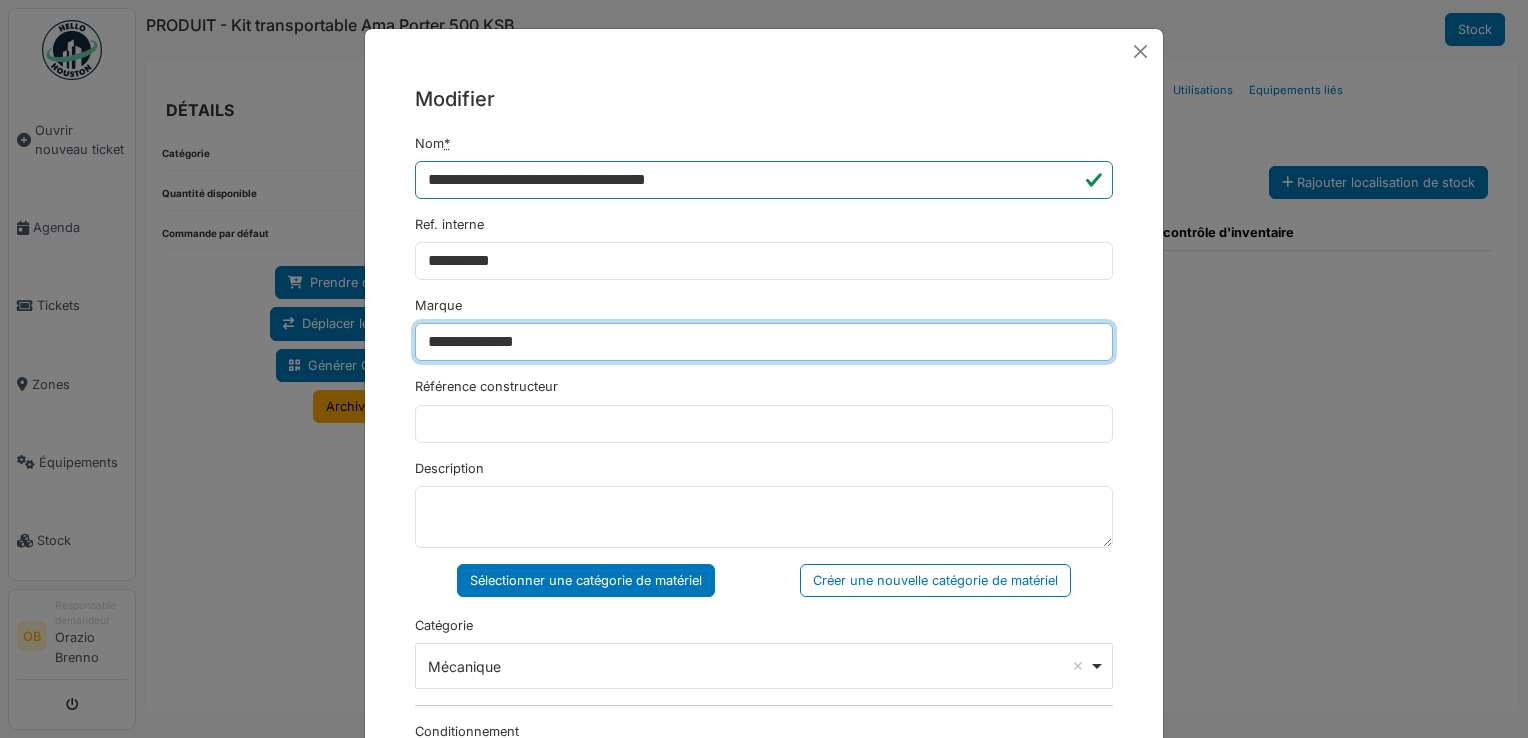 type on "**********" 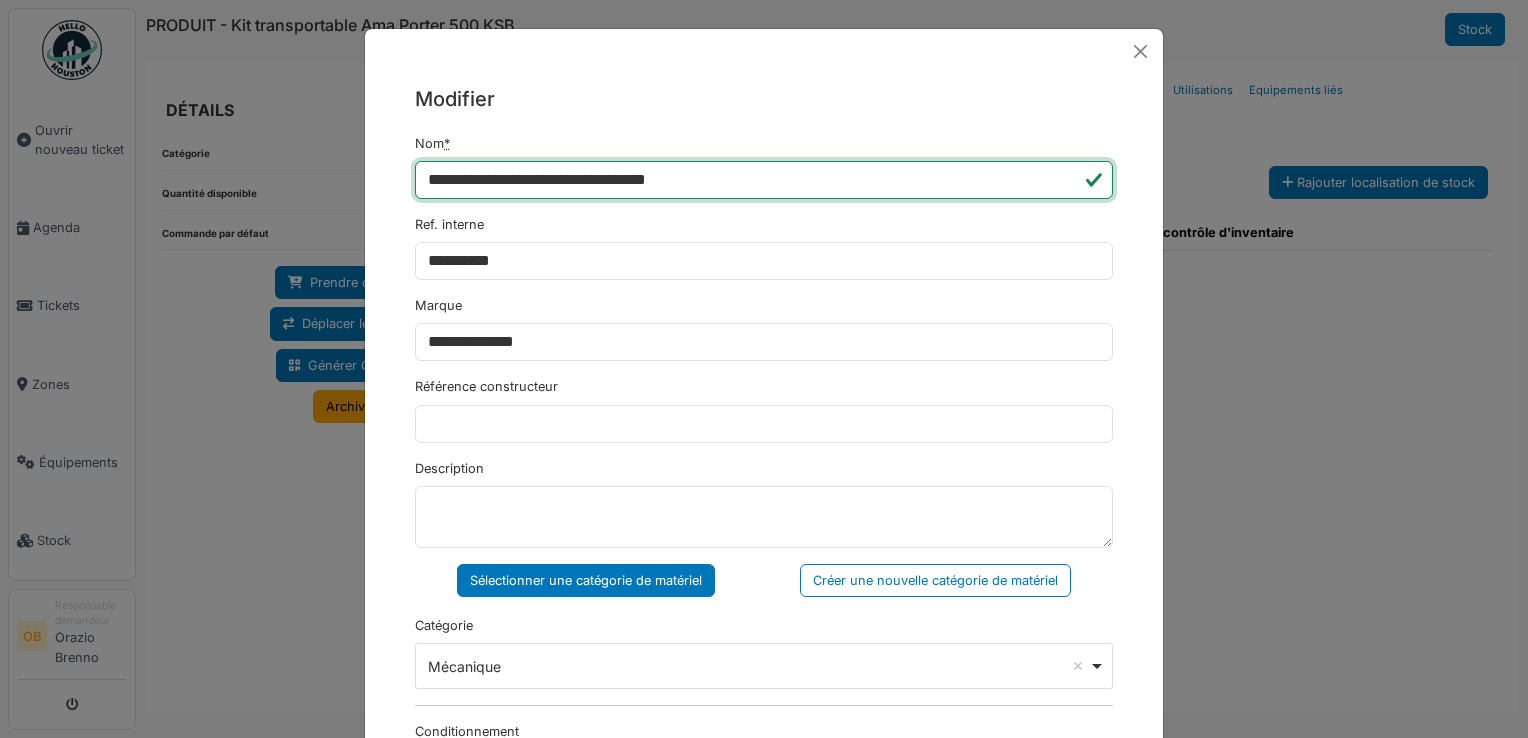 drag, startPoint x: 720, startPoint y: 170, endPoint x: 552, endPoint y: 167, distance: 168.02678 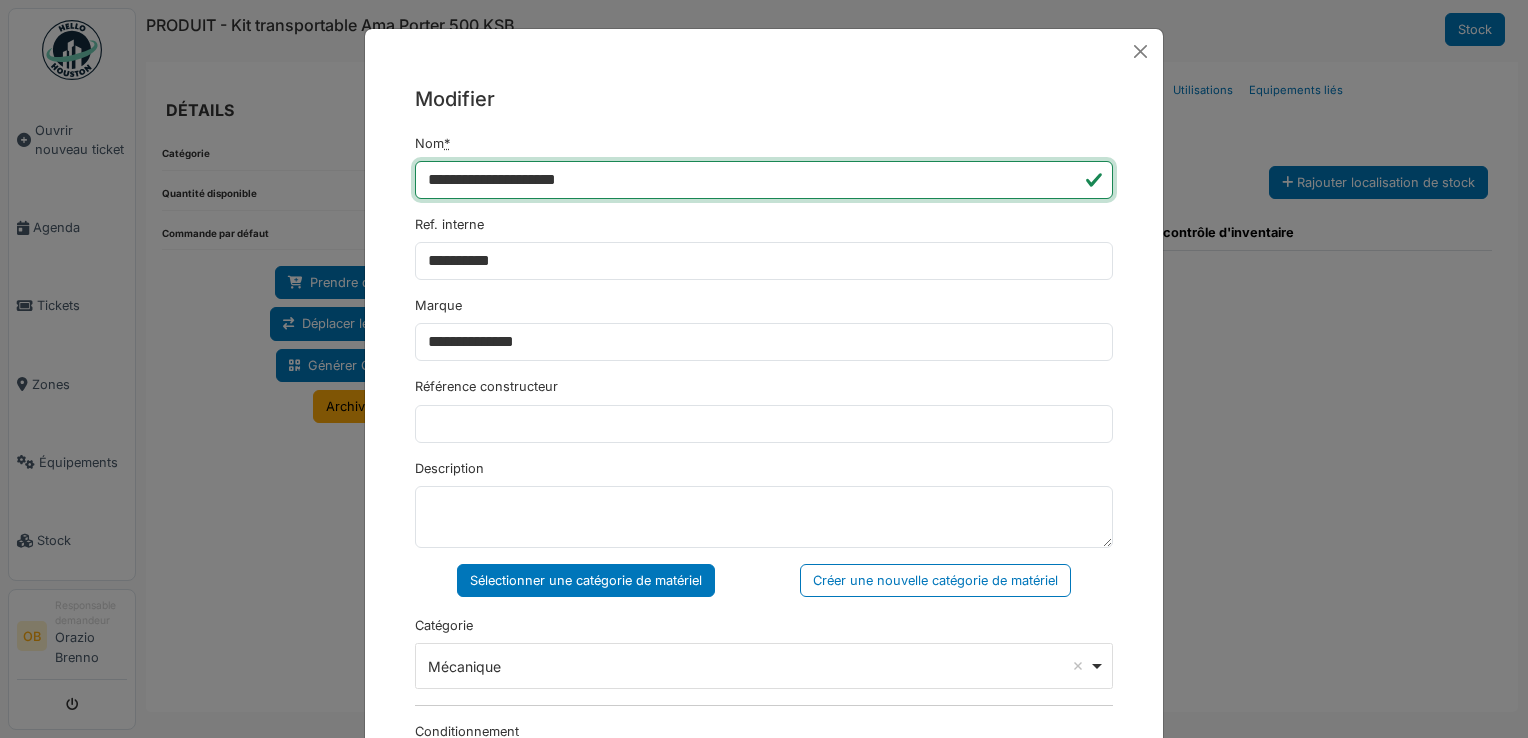 type on "**********" 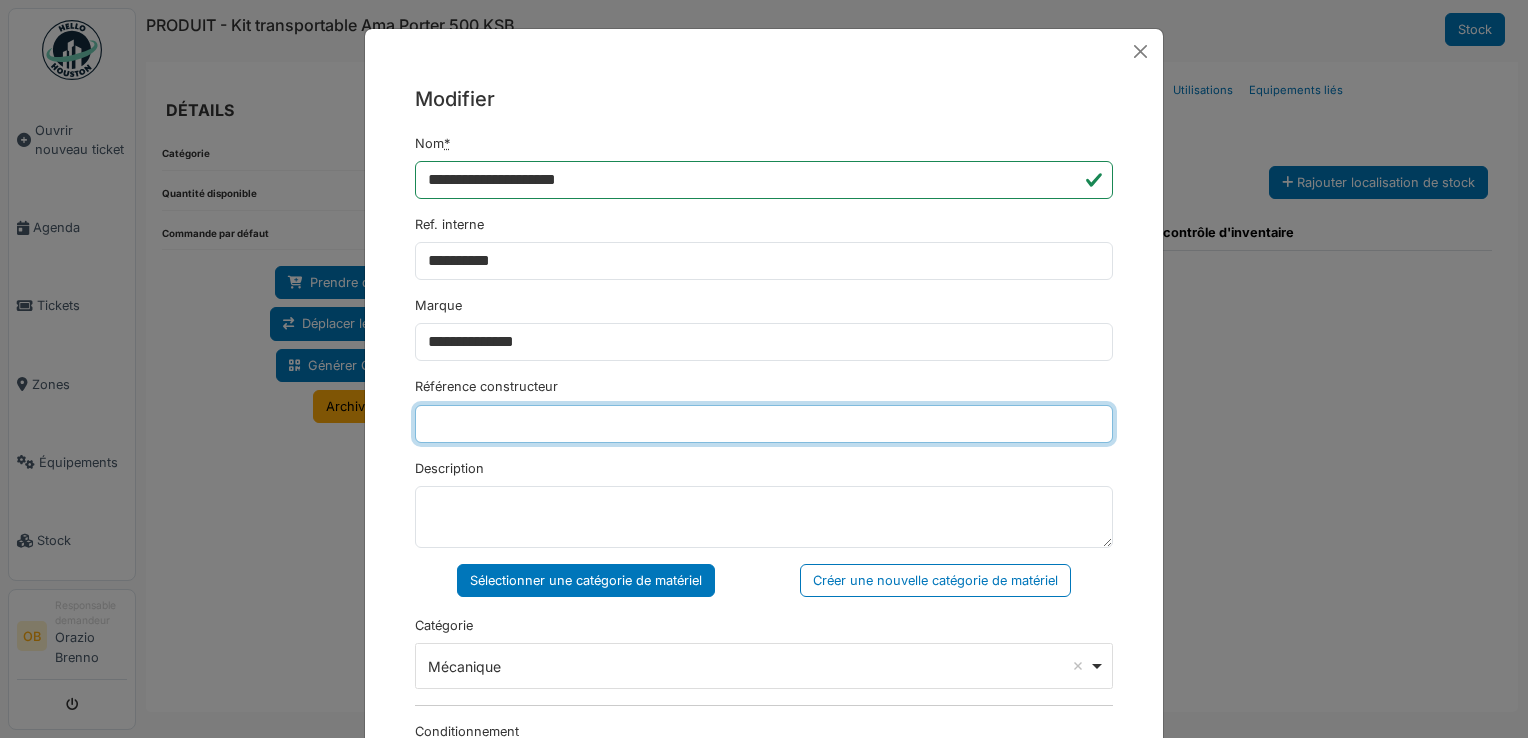 click on "Référence constructeur" at bounding box center (764, 424) 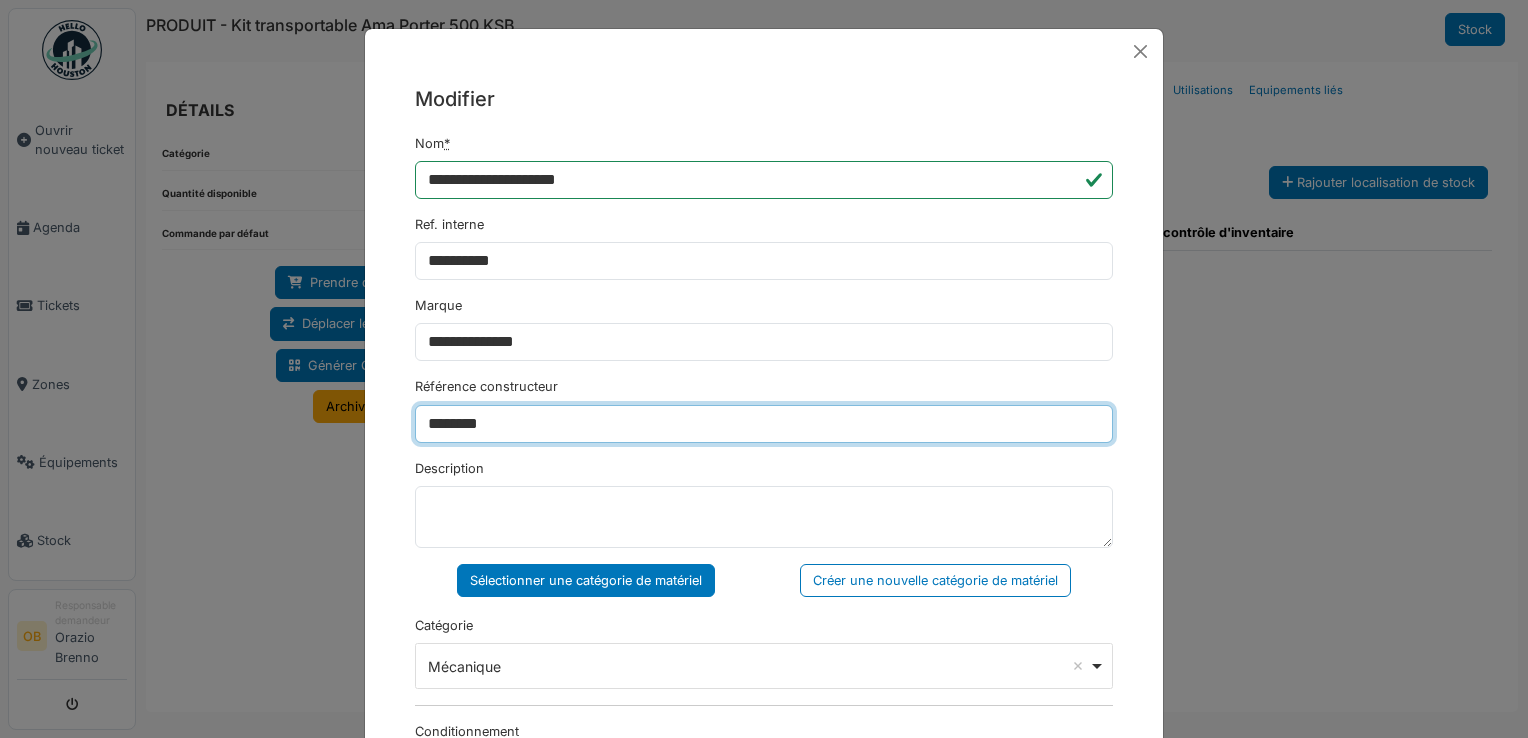 type on "********" 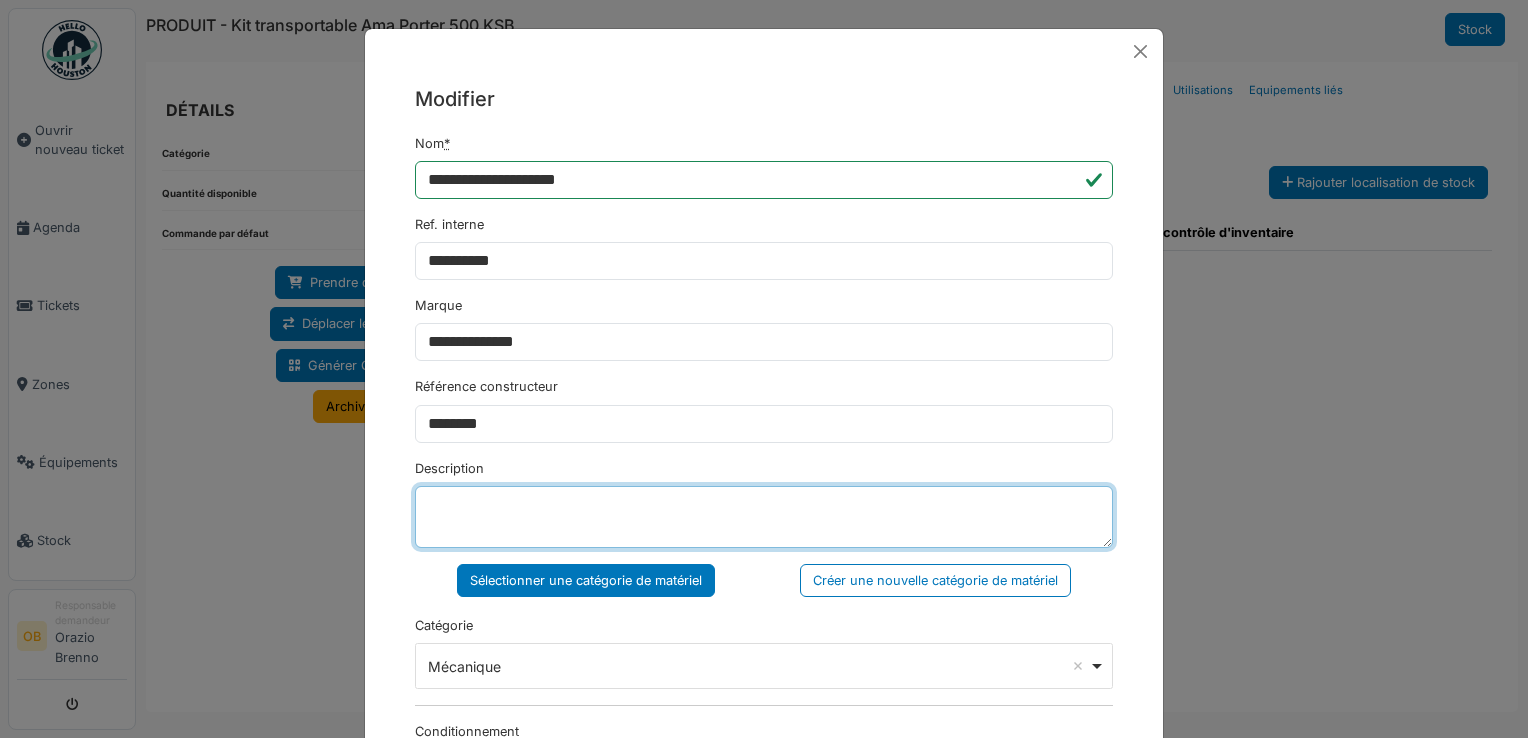 click on "Description" at bounding box center [764, 517] 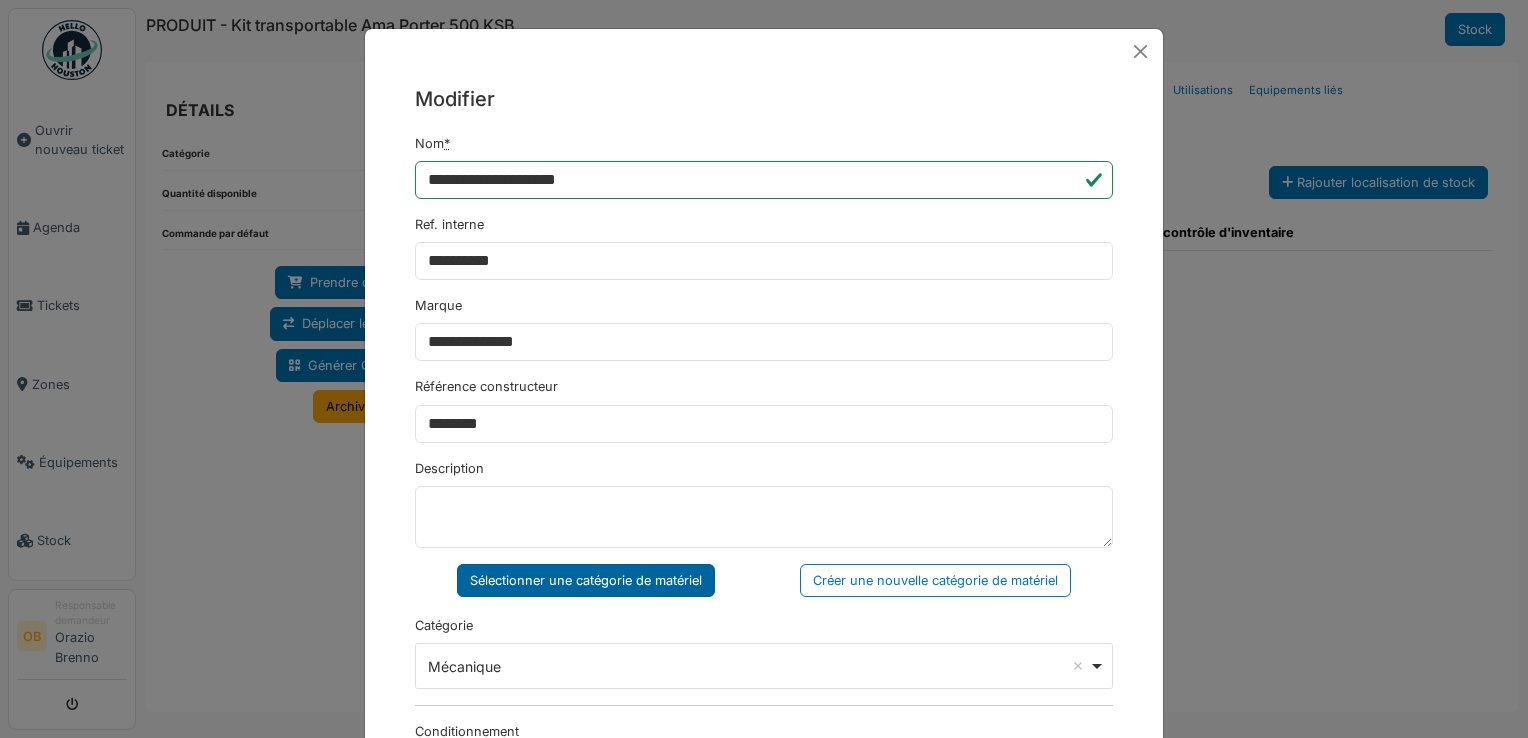 click on "Sélectionner une catégorie de matériel" at bounding box center [586, 580] 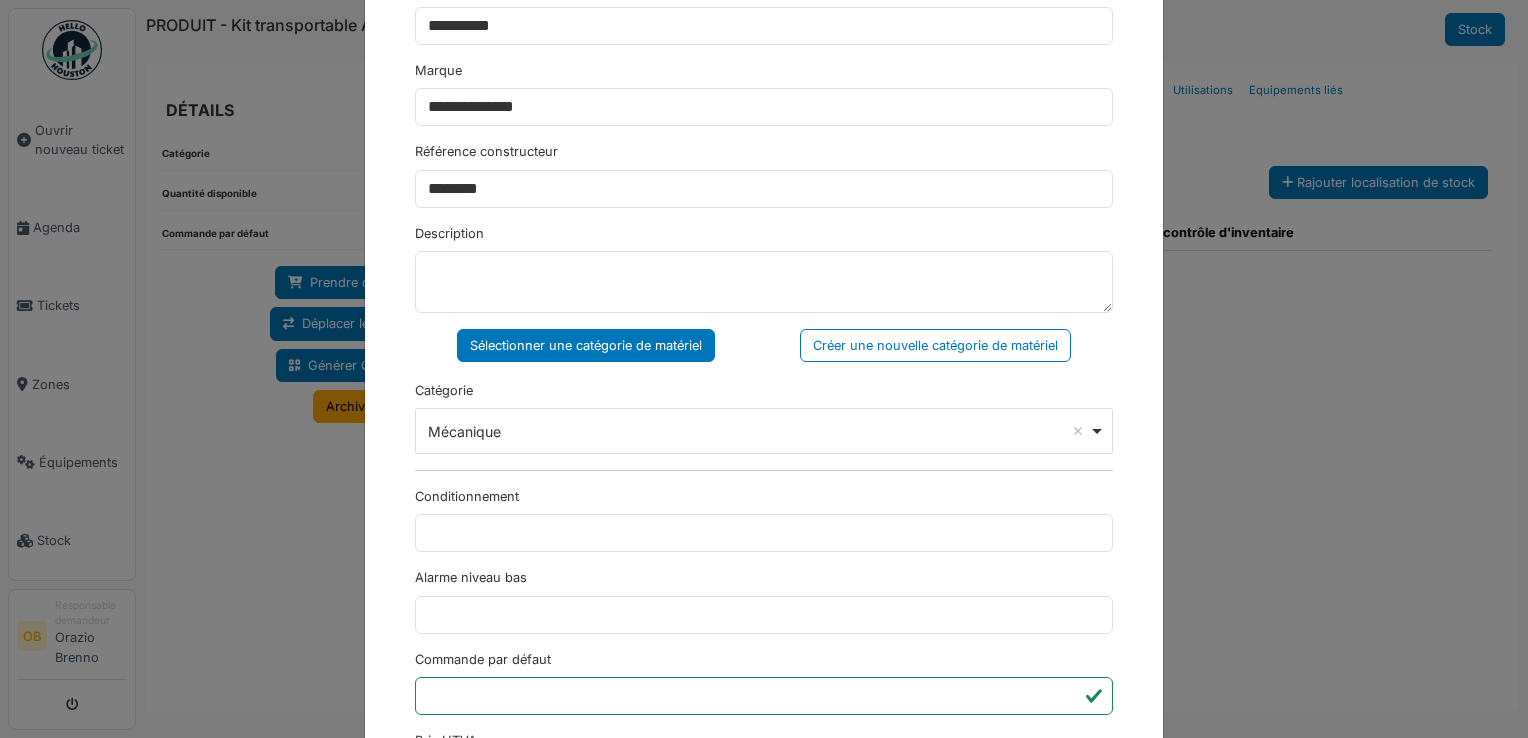 scroll, scrollTop: 650, scrollLeft: 0, axis: vertical 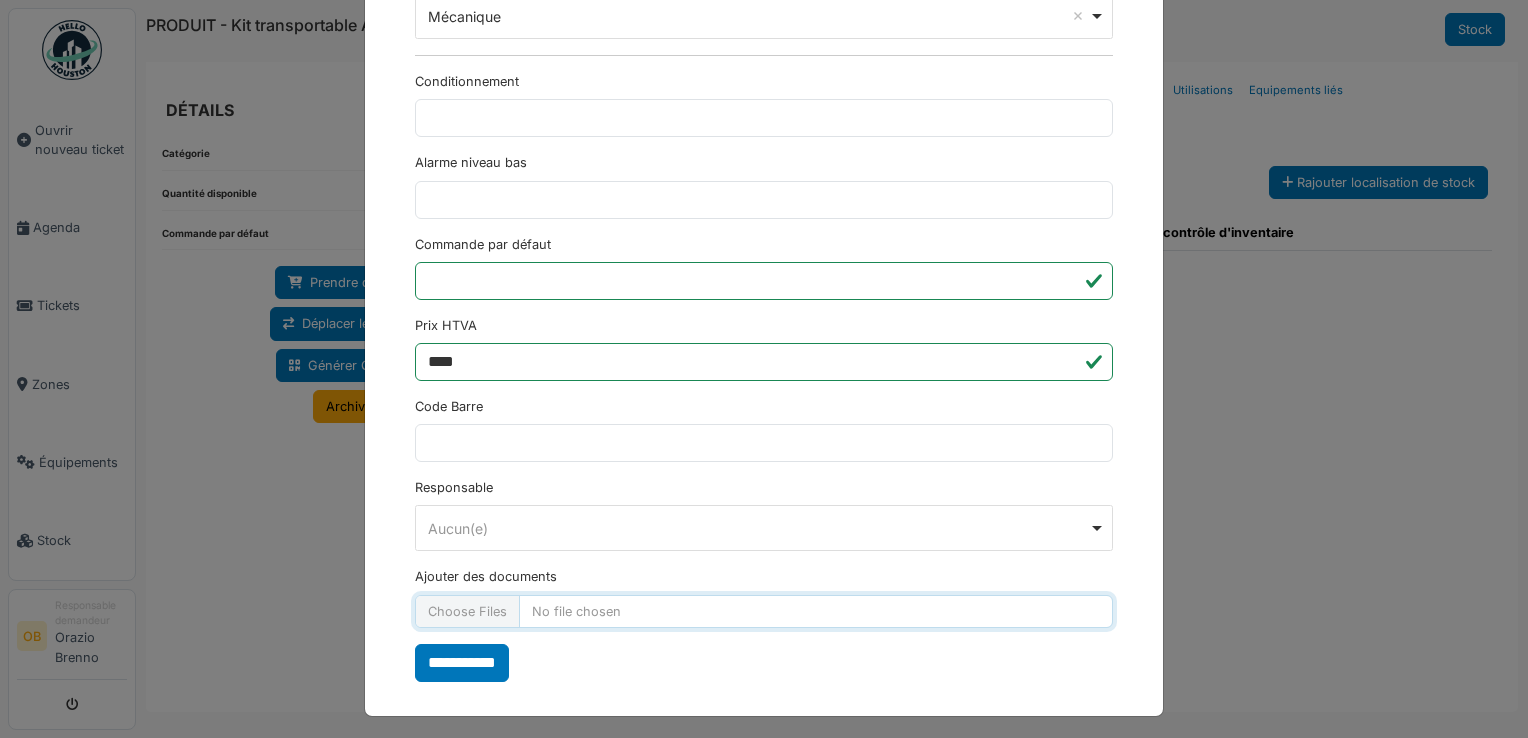 click on "Ajouter des documents" at bounding box center [764, 611] 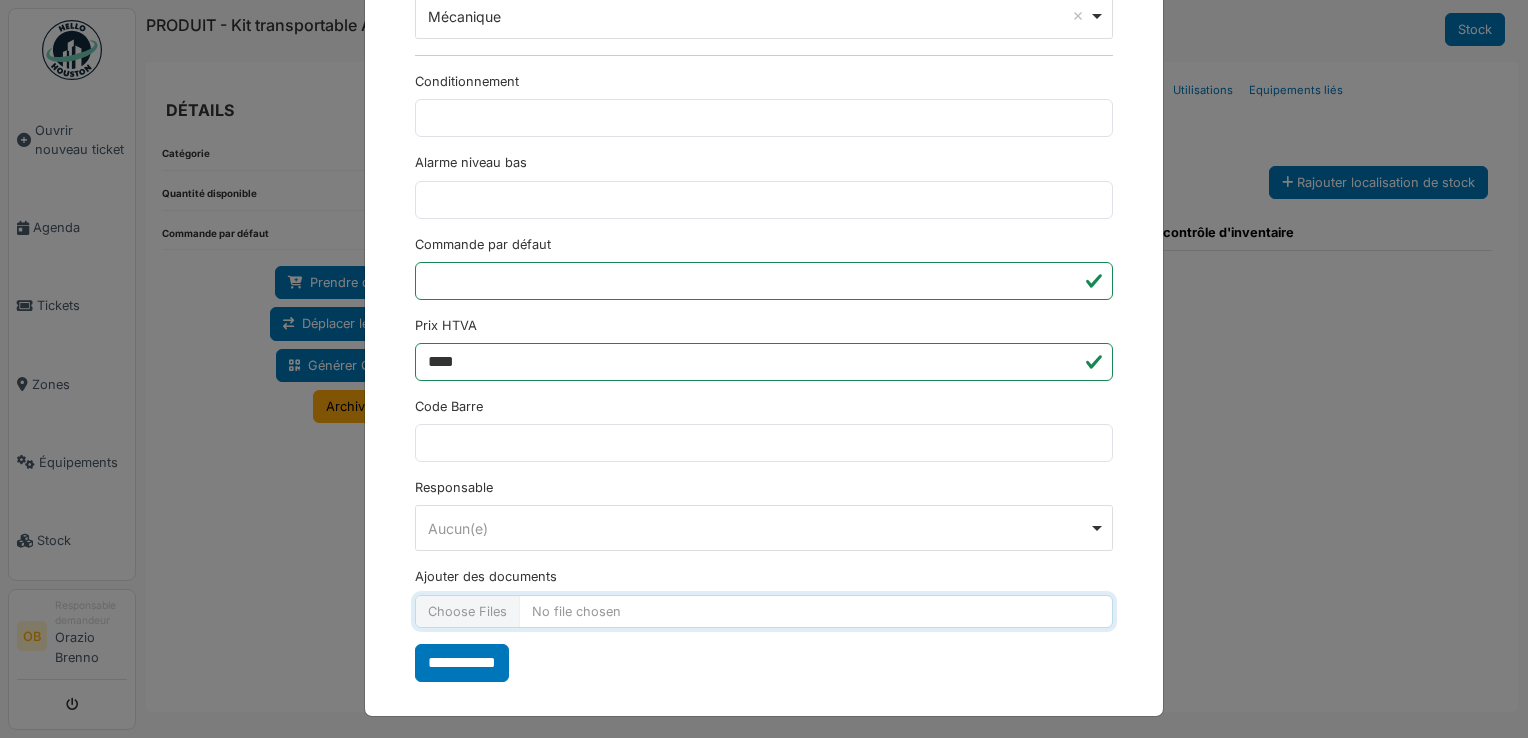 type on "**********" 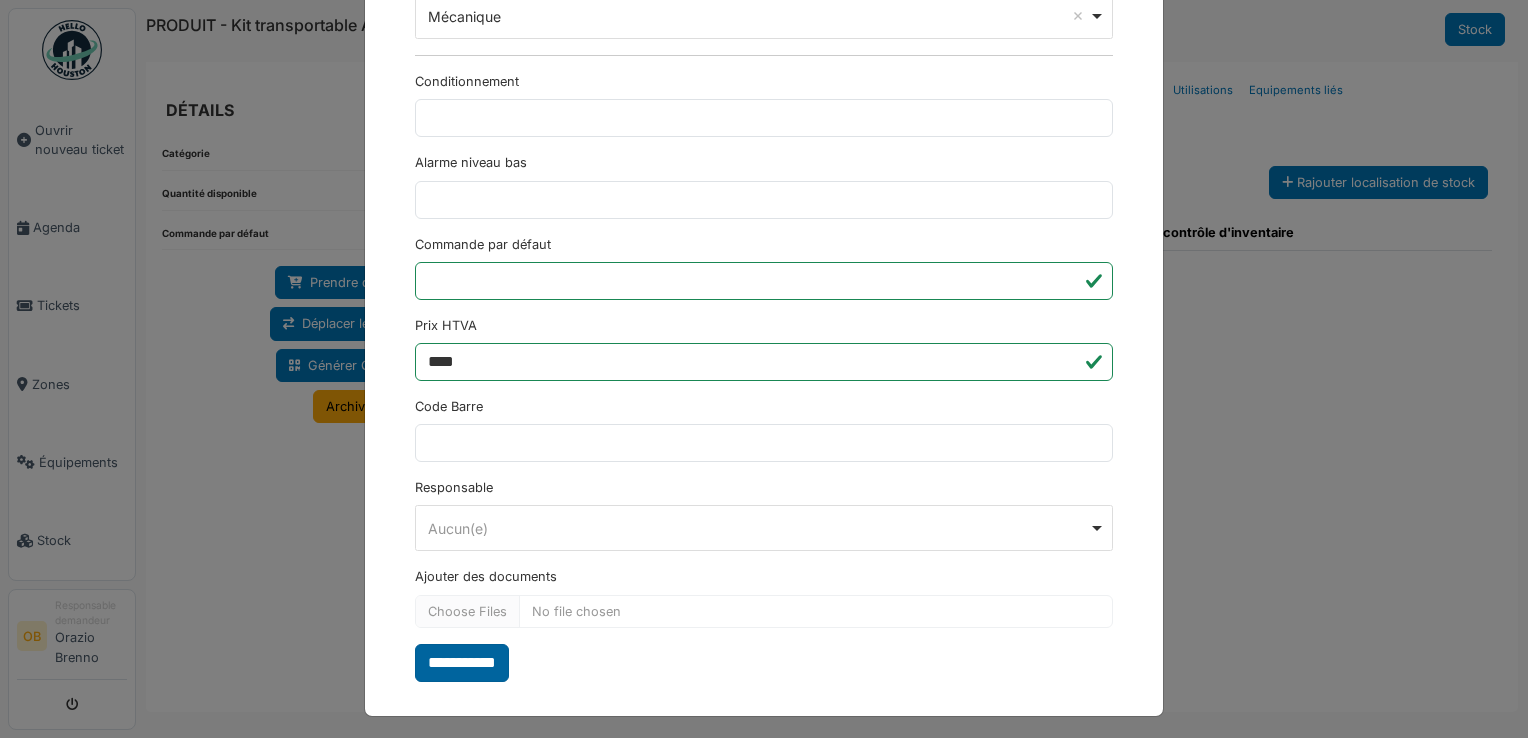 click on "**********" at bounding box center [462, 663] 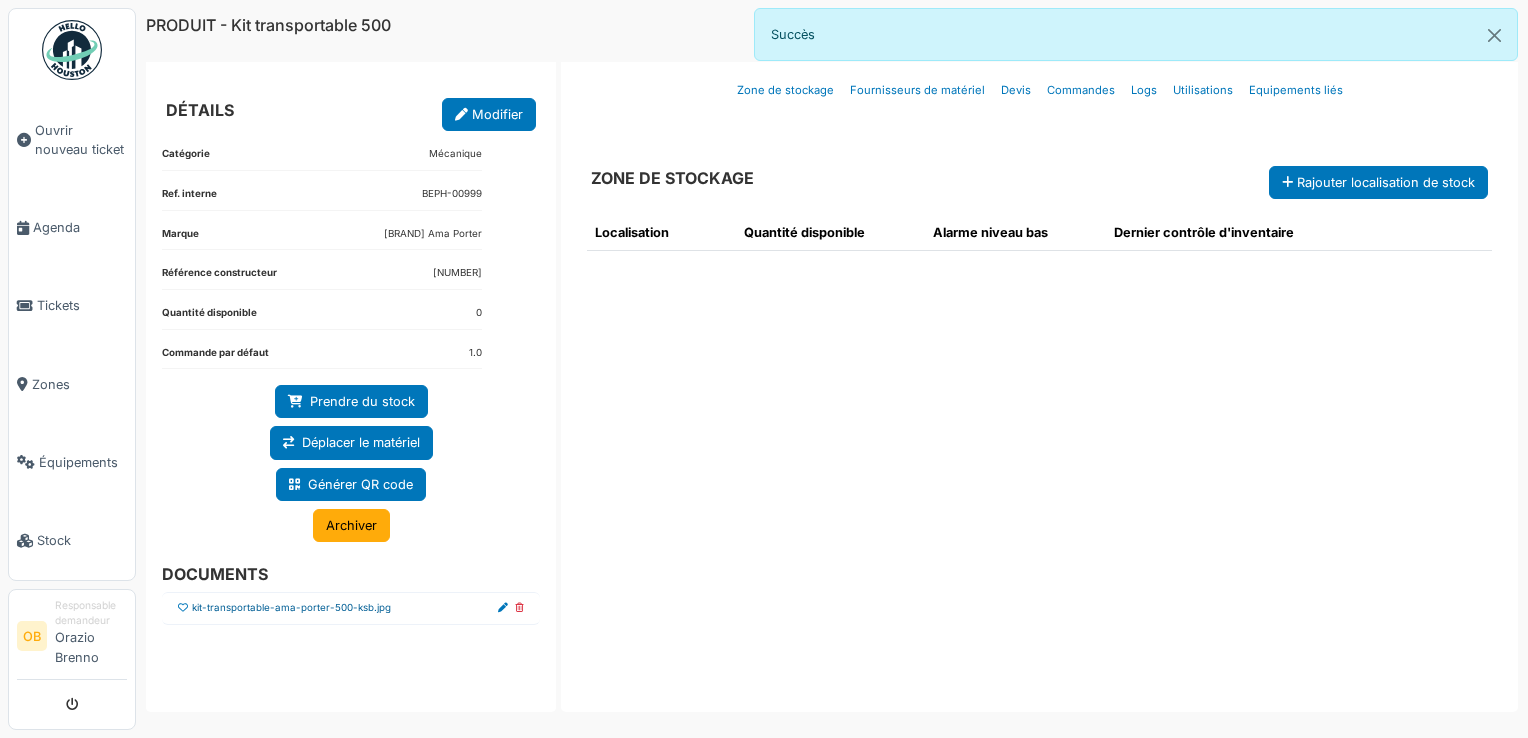 click on "kit-transportable-ama-porter-500-ksb.jpg" at bounding box center (291, 608) 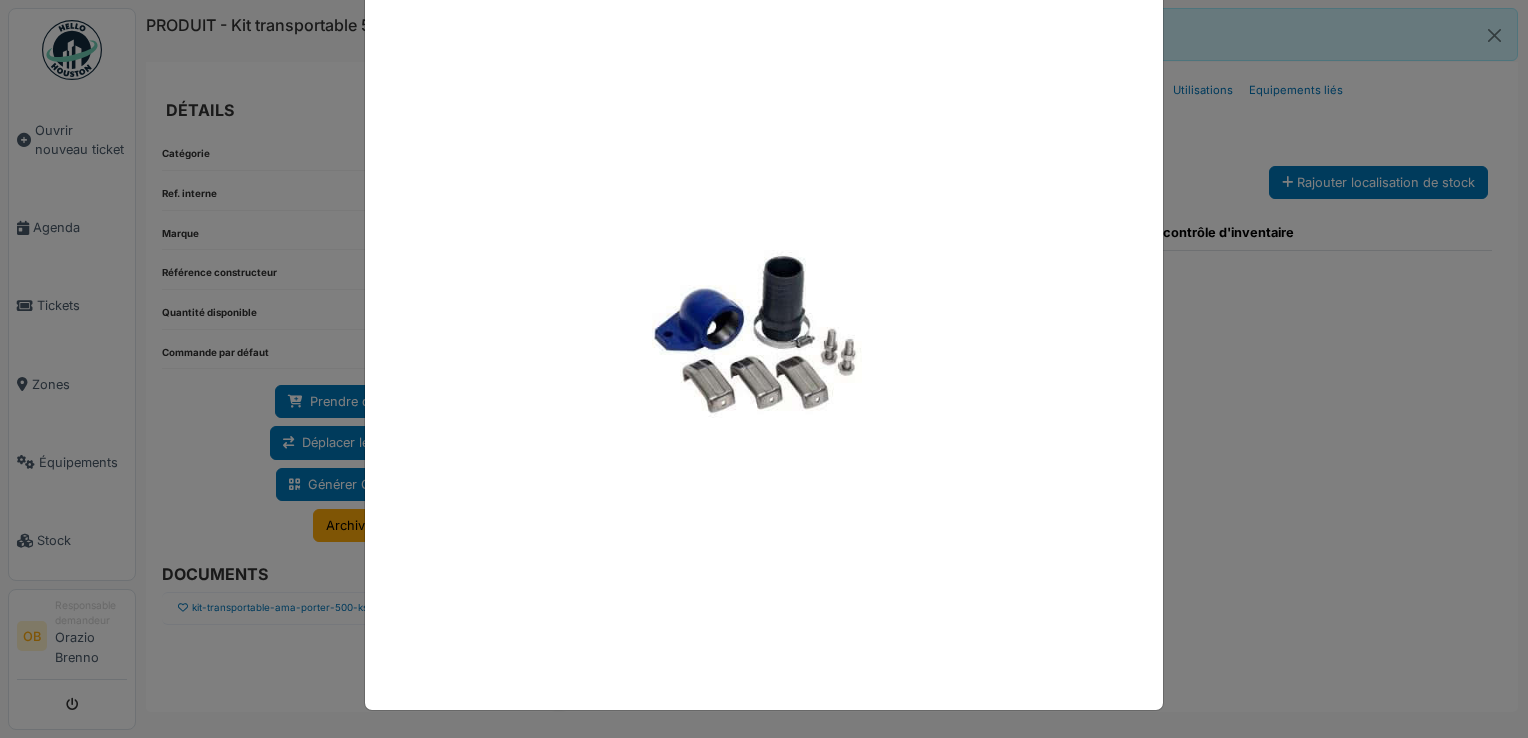 scroll, scrollTop: 0, scrollLeft: 0, axis: both 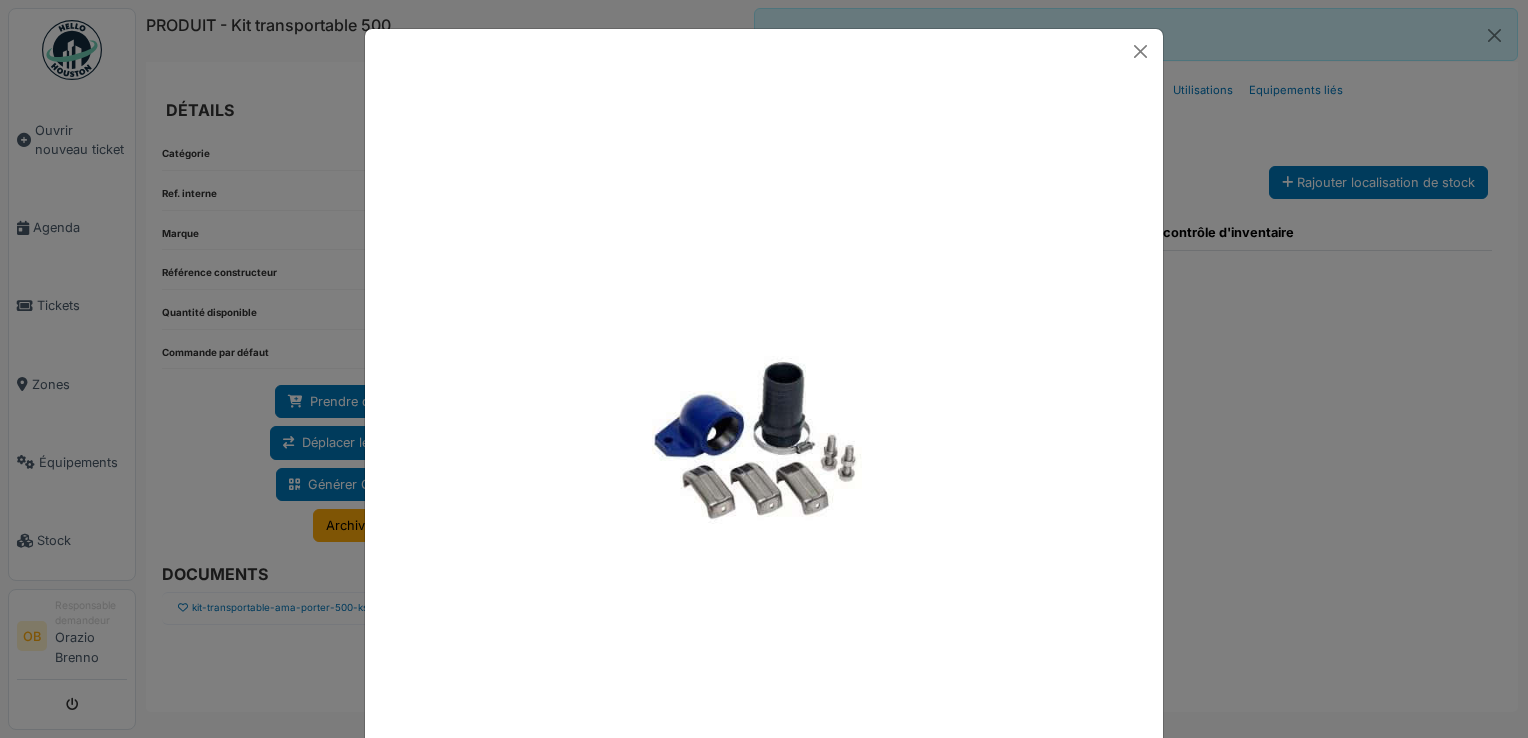 click at bounding box center (764, 369) 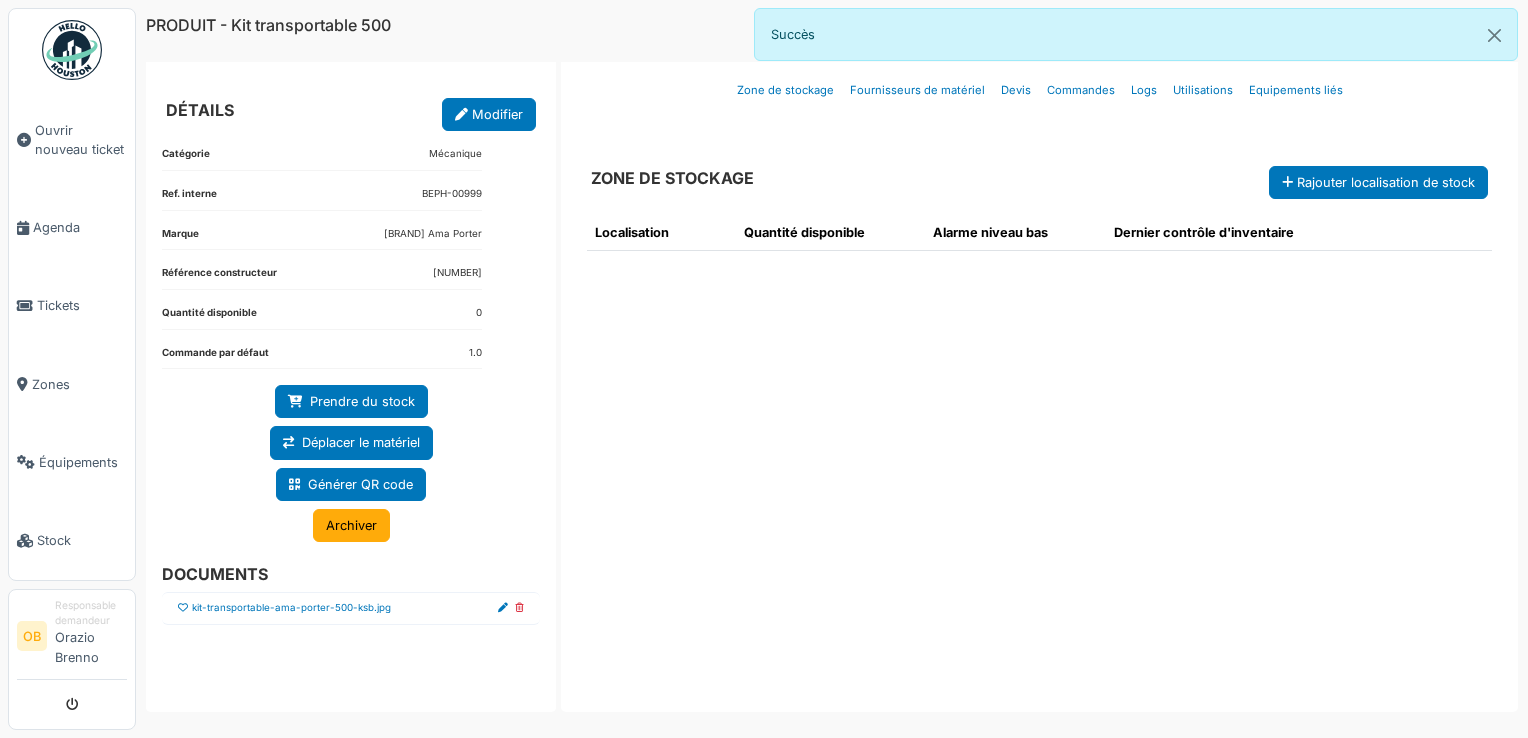 click at bounding box center [183, 608] 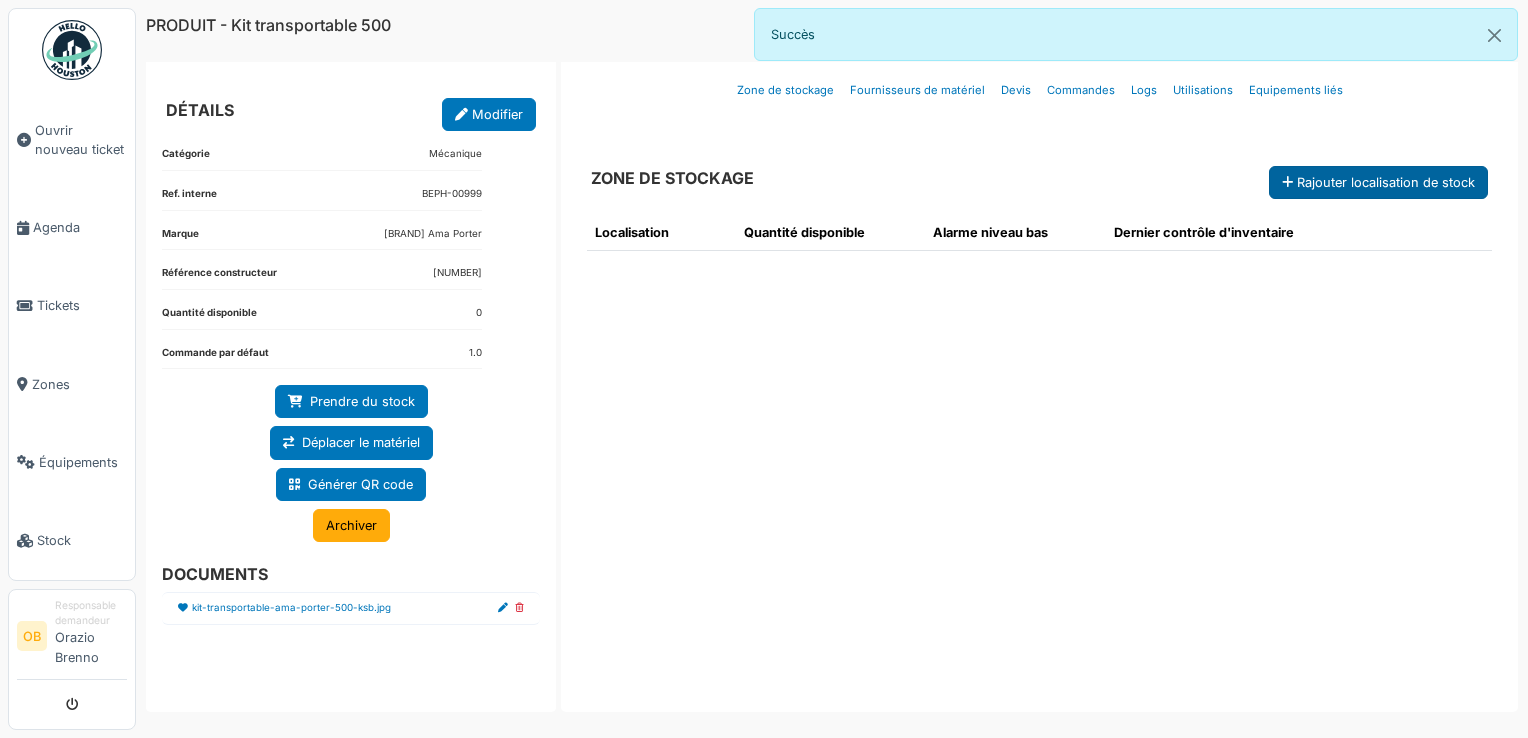click on "Rajouter localisation de stock" at bounding box center (1378, 182) 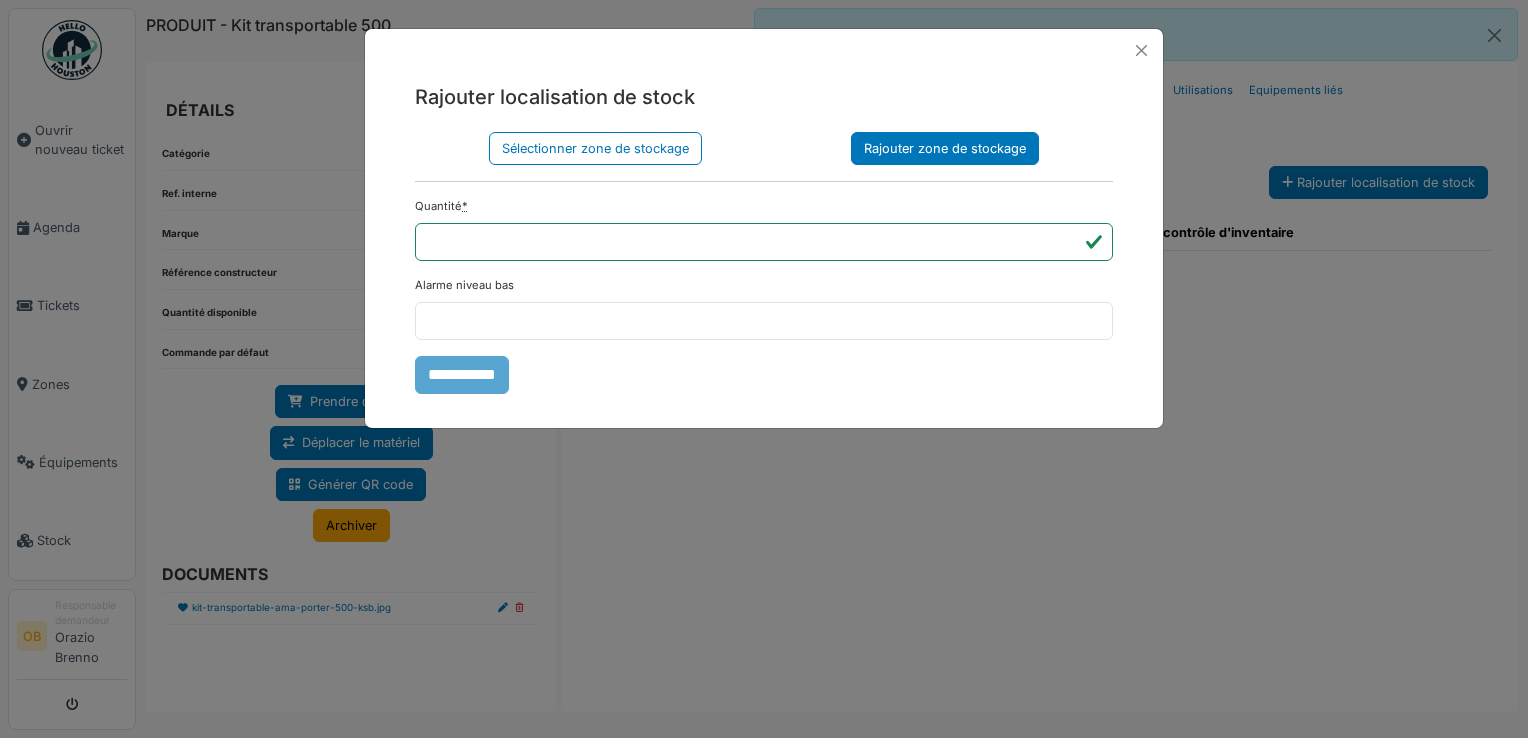 click on "Rajouter zone de stockage" at bounding box center [945, 148] 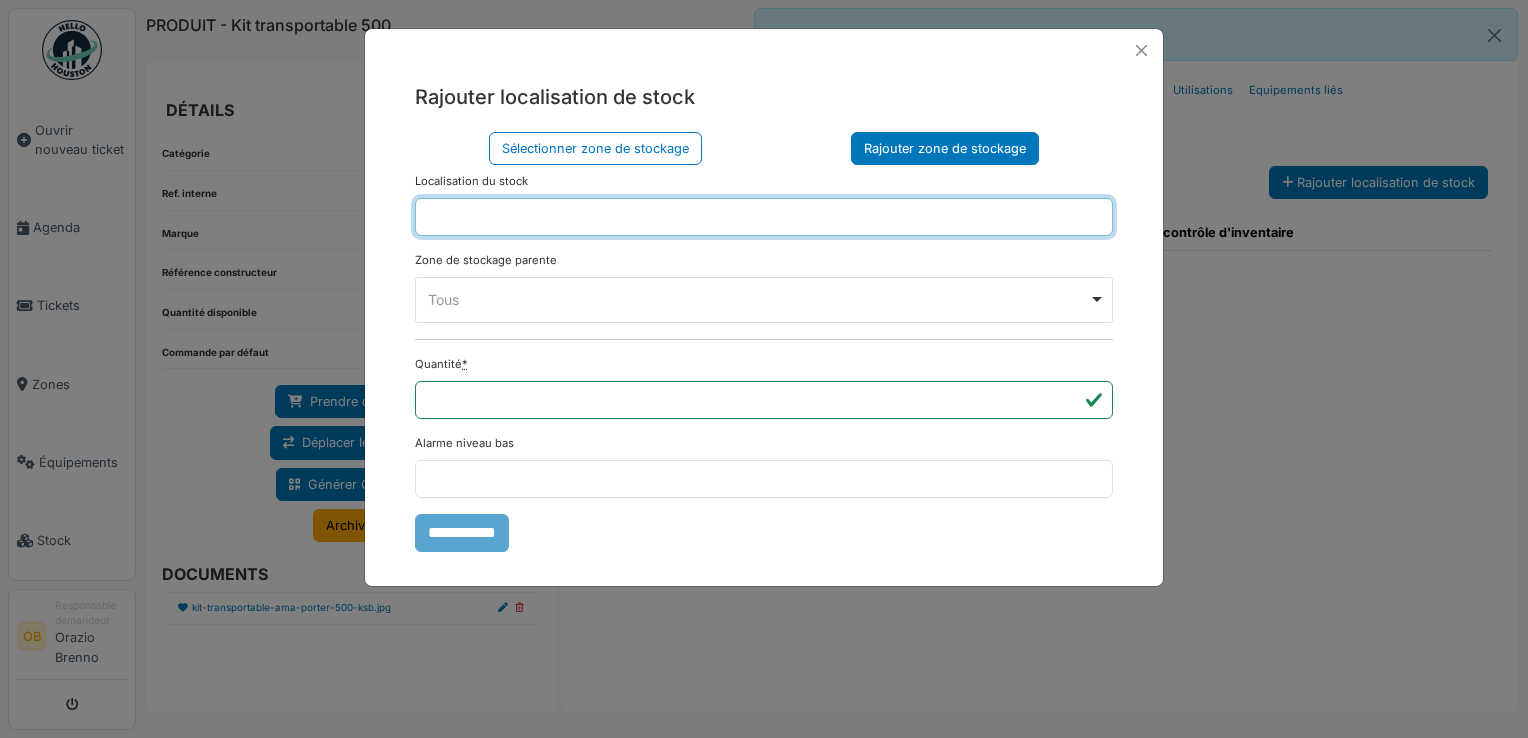 click at bounding box center [764, 217] 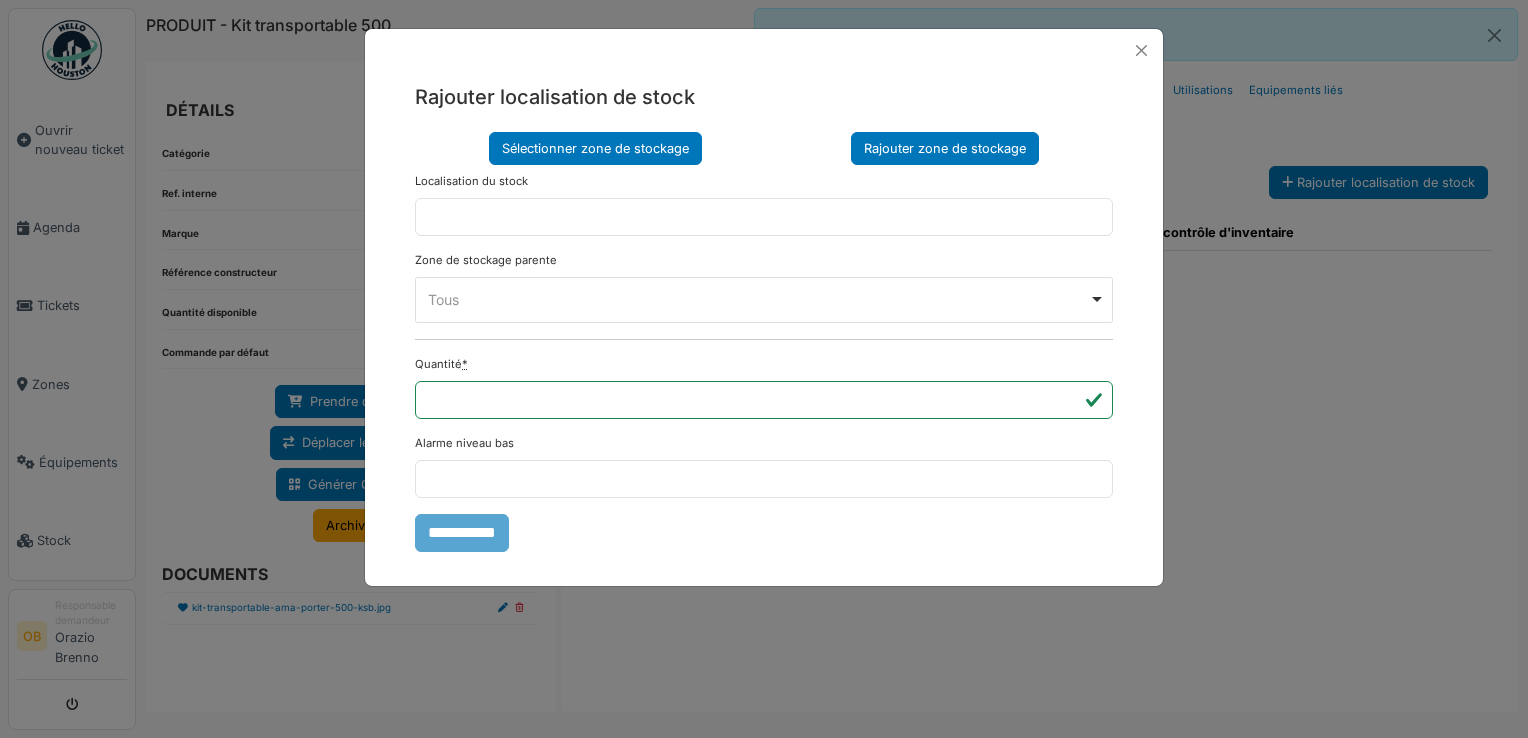 click on "Sélectionner zone de stockage" at bounding box center (595, 148) 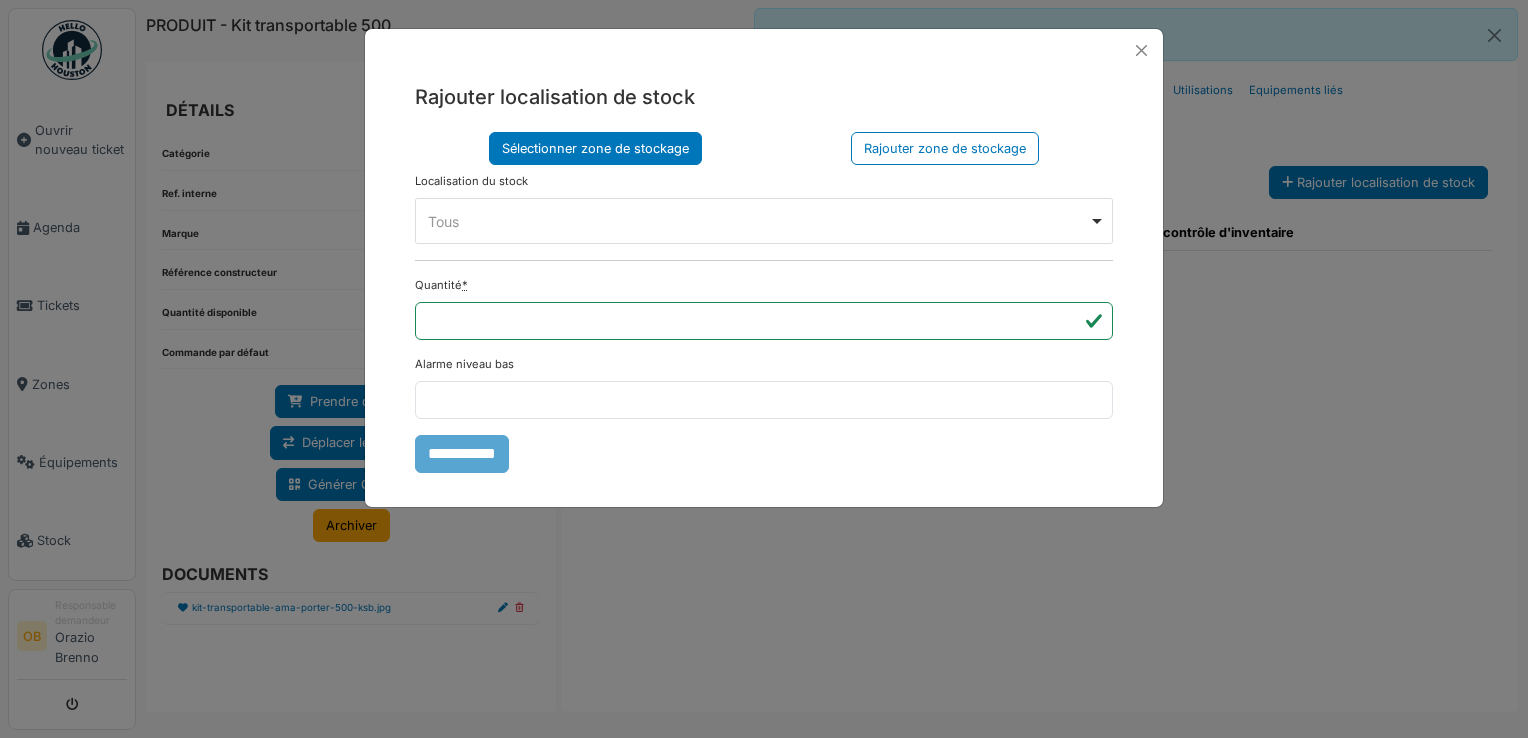 click on "Localisation du stock
**** Tous Remove item Tous Armoire 1 Armoire 2 Kardex Tiroir 1 Kardex Tiroir 2 Kardex Tiroir 3 Kardex Tiroir 4 Kardex Tiroir 5 Kardex Tiroir 6 Kardex Tiroir 7 Kardex Tiroir 8 Kardex Tiroir 9 Kardex Tiroir 10 Kardex Tiroir 11 Kardex Tiroir 12 Kardex Tiroir 13 Kardex Tiroir 14 Kardex Tiroir 15 Kardex Tiroir 16 Kardex Tiroir 17 Kardex Tiroir 18 Kardex Tiroir 19 Kardex Tiroir 20 Kardex Tiroir 21 Kardex Tiroir 22 Kardex Tiroir 23 Kardex Tiroir 24 Kardex Tiroir 25 Kardex Tiroir 26 Kardex Tiroir 27 Kardex Tiroir 28 Kardex Tiroir 29 Kardex Tiroir 30 Kardex Tiroir 31 Kardex Tiroir 32 Kardex Tiroir 33 Kardex Tiroir 34 Kardex Tiroir 35 Kardex Tiroir 36 Kardex Tiroir 37 Kardex Tiroir 38 Kardex Tiroir 39 Kardex Tiroir 40 Kardex Tiroir 41 Kardex Tiroir 42 Kardex Tiroir 43 Kardex Tiroir 44 Kardex Tiroir 45 Kardex Tiroir 46 Kardex Tiroir 47 Kardex Tiroir 48 Kardex Tiroir 49 Kardex Tiroir 50 Kardex Tiroir 51" at bounding box center (764, 208) 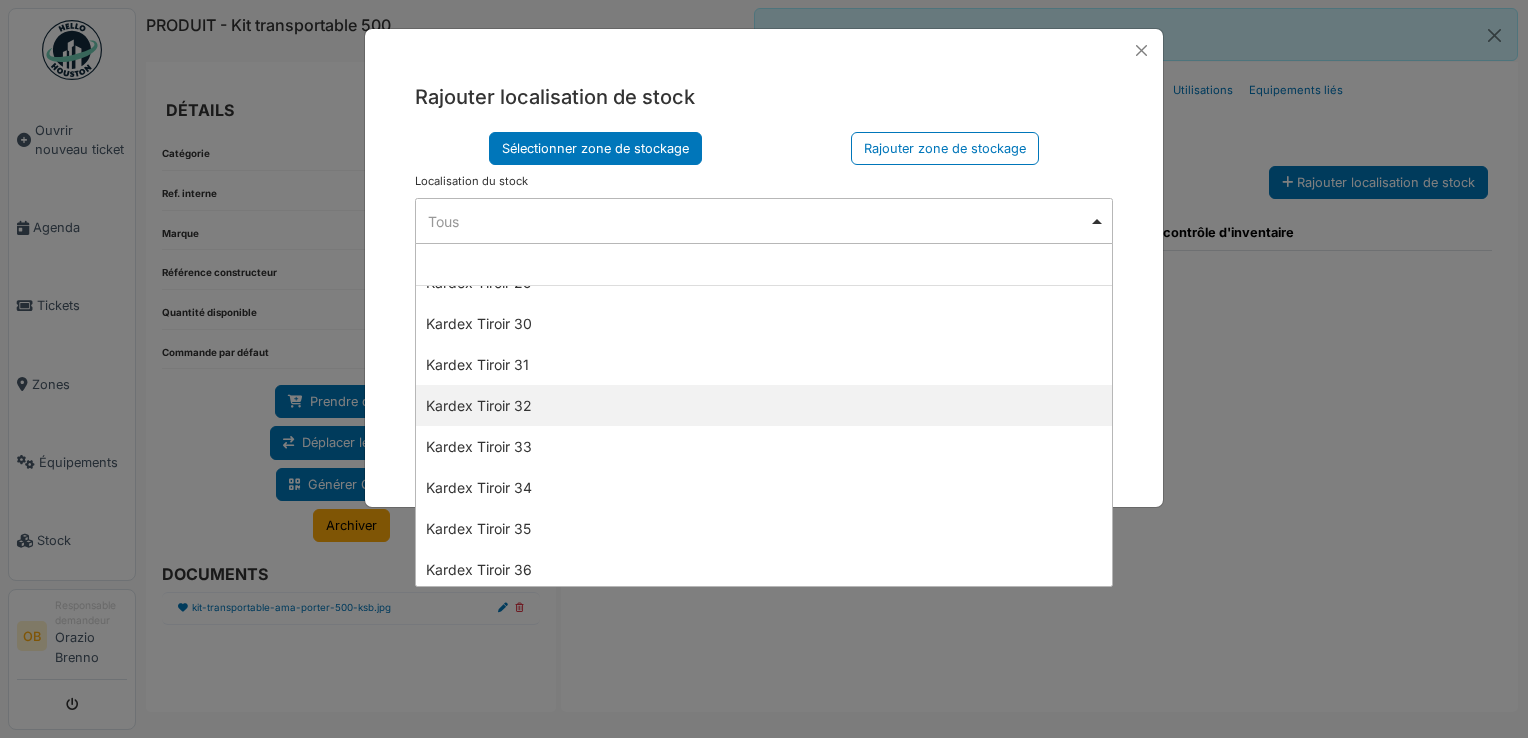 scroll, scrollTop: 1333, scrollLeft: 0, axis: vertical 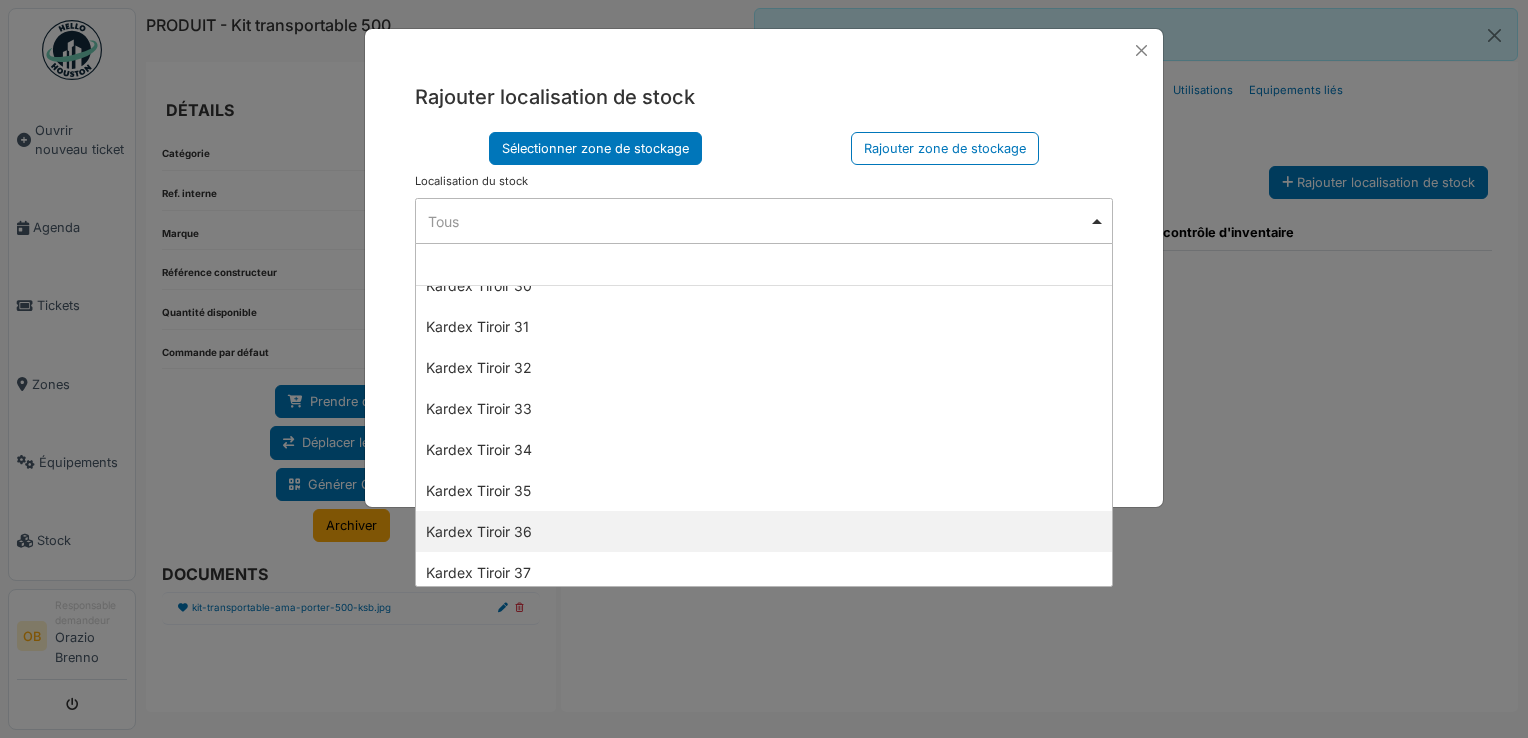 select on "****" 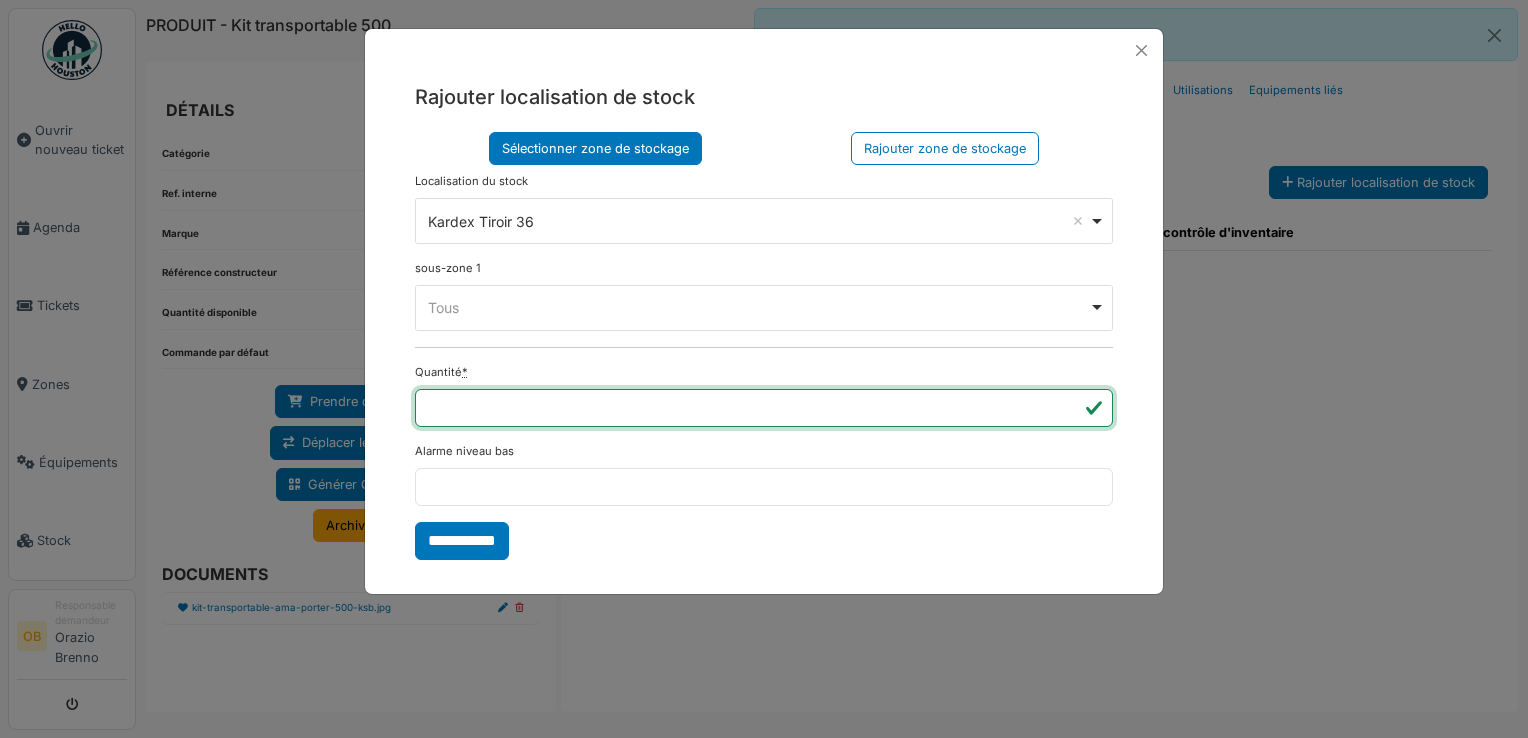 click on "***" at bounding box center (764, 408) 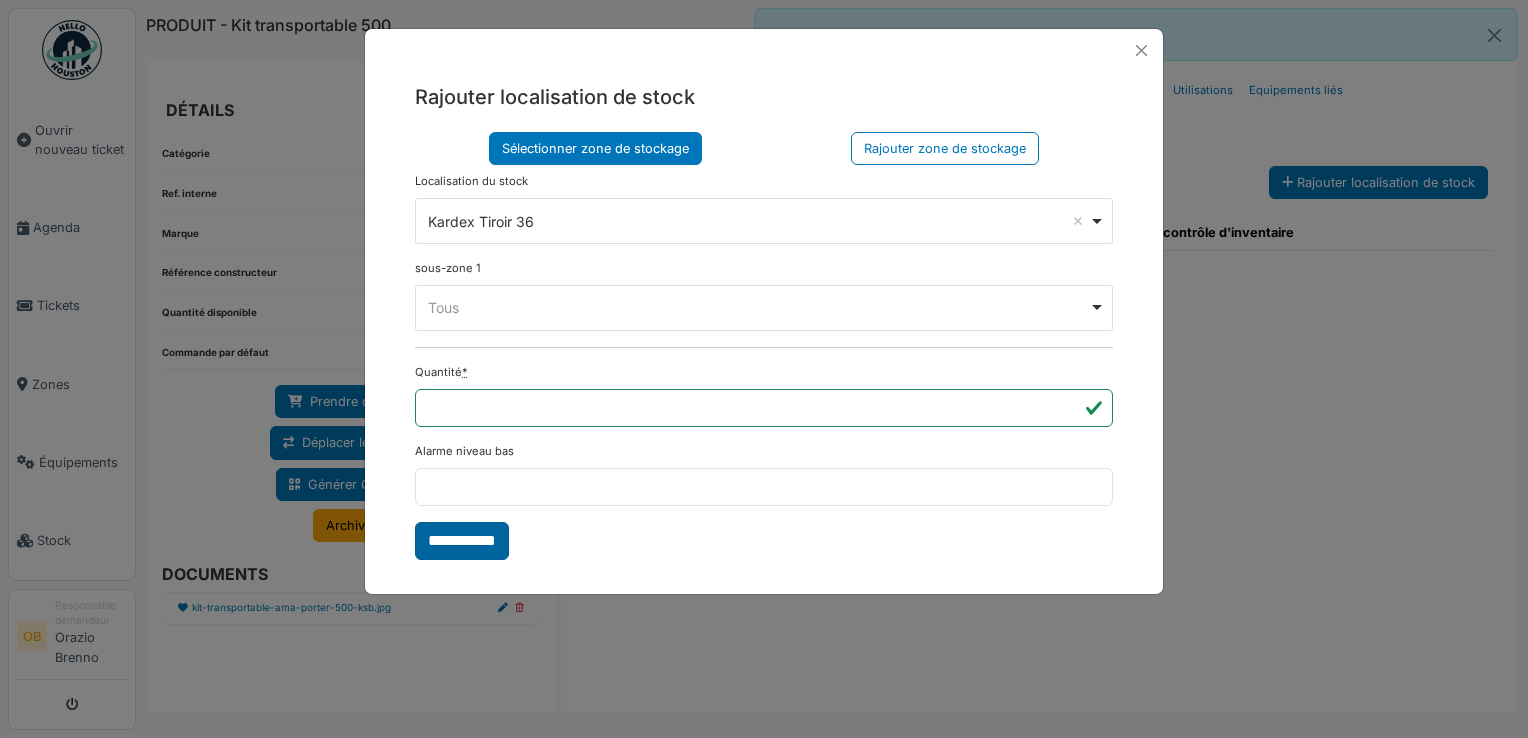 click on "**********" at bounding box center (462, 541) 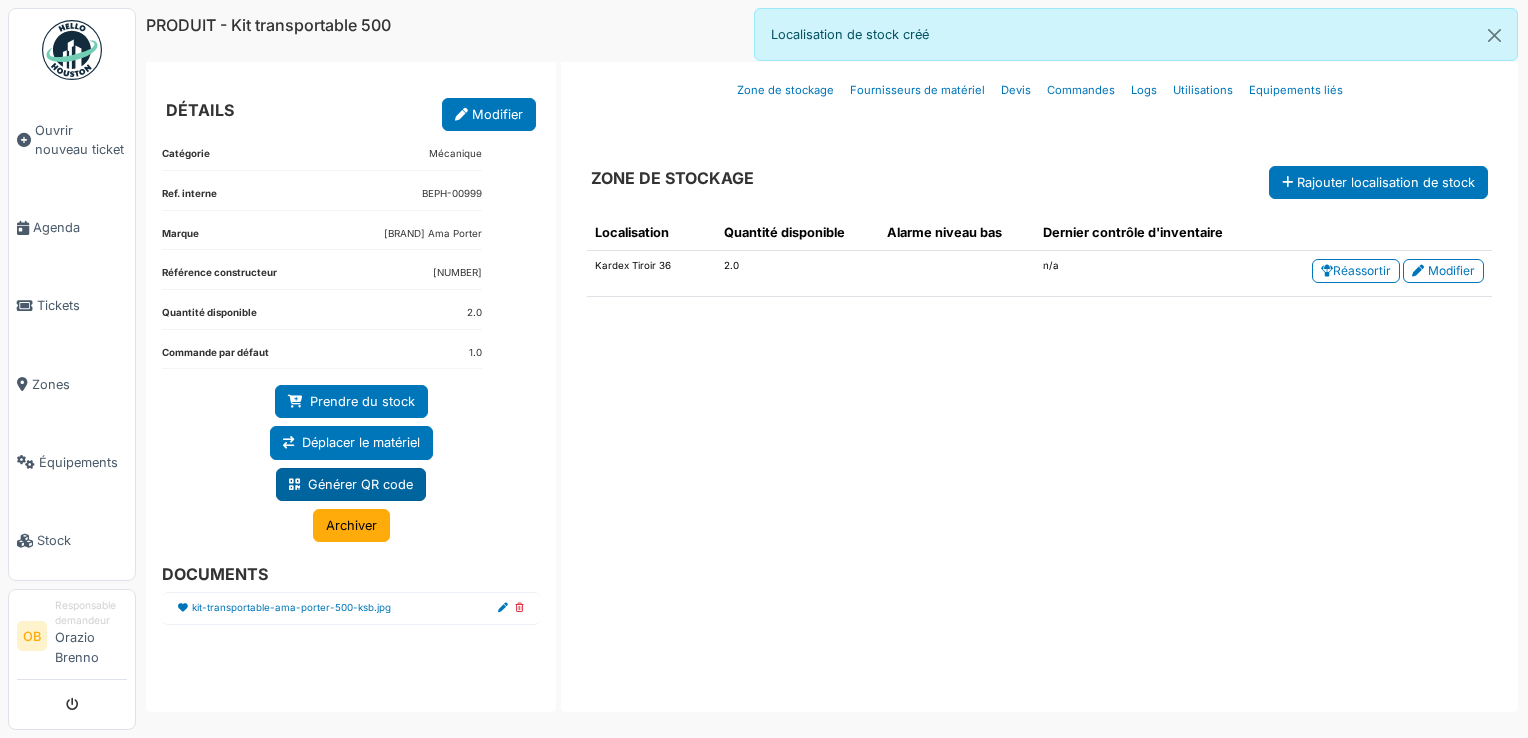 click on "Générer QR code" at bounding box center (351, 484) 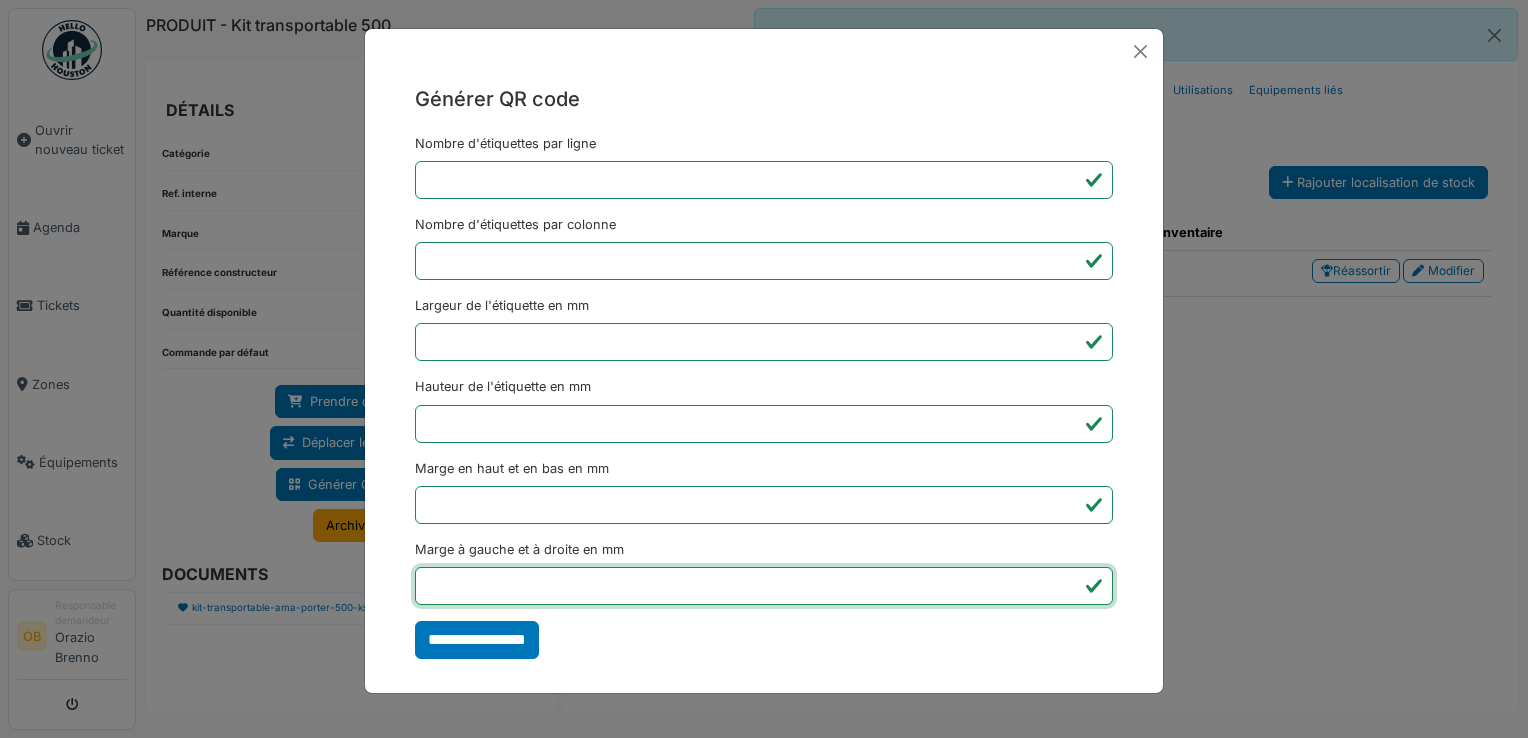 click on "*" at bounding box center (764, 586) 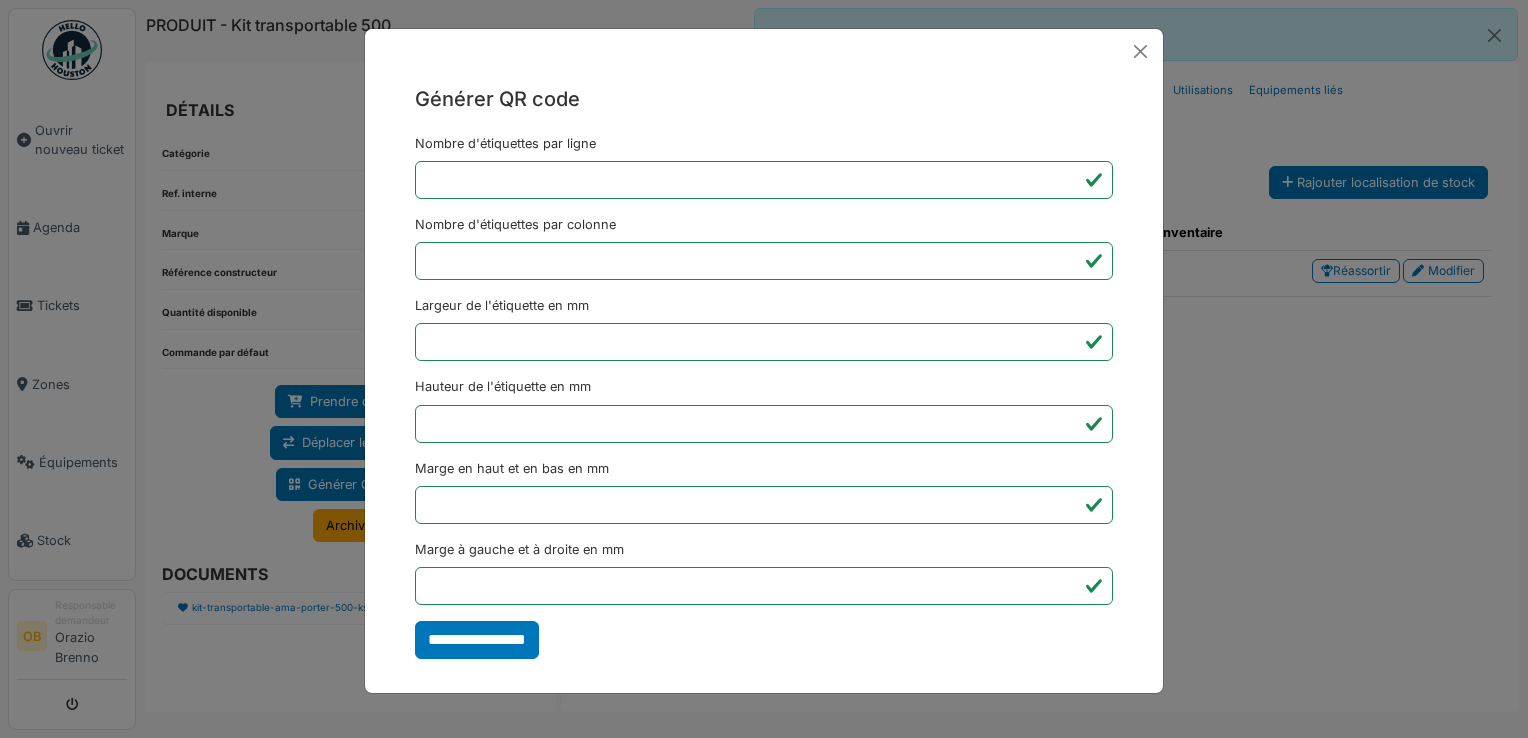 type on "*******" 